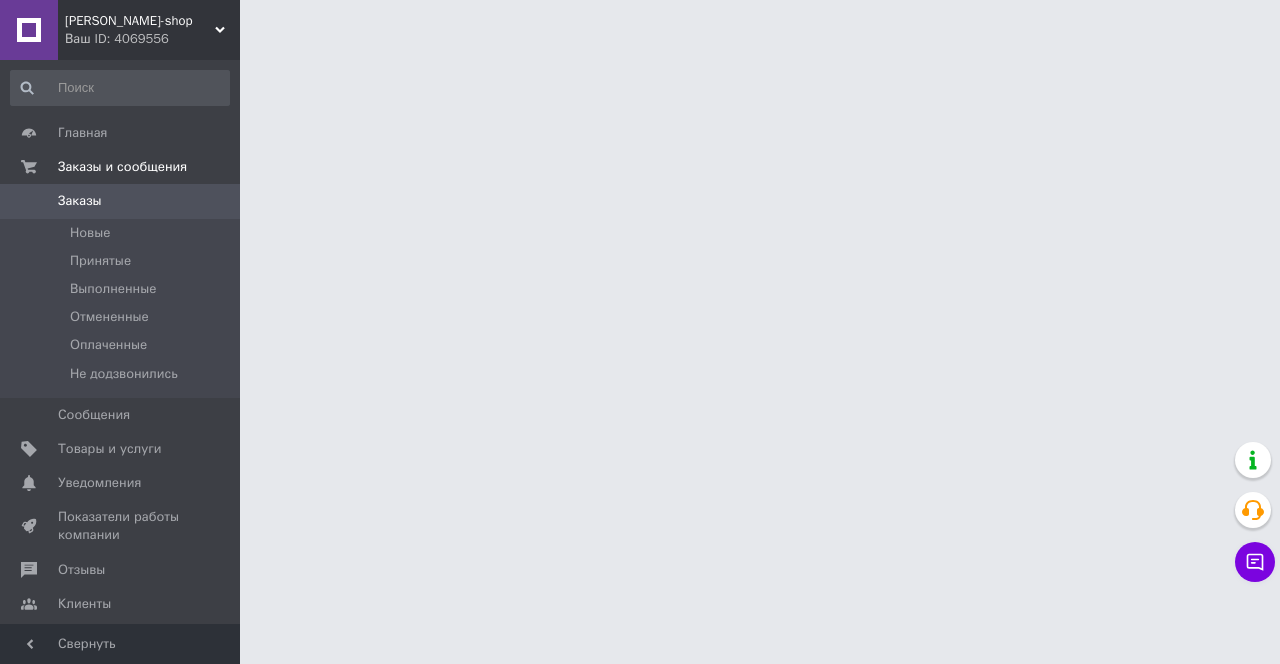 scroll, scrollTop: 0, scrollLeft: 0, axis: both 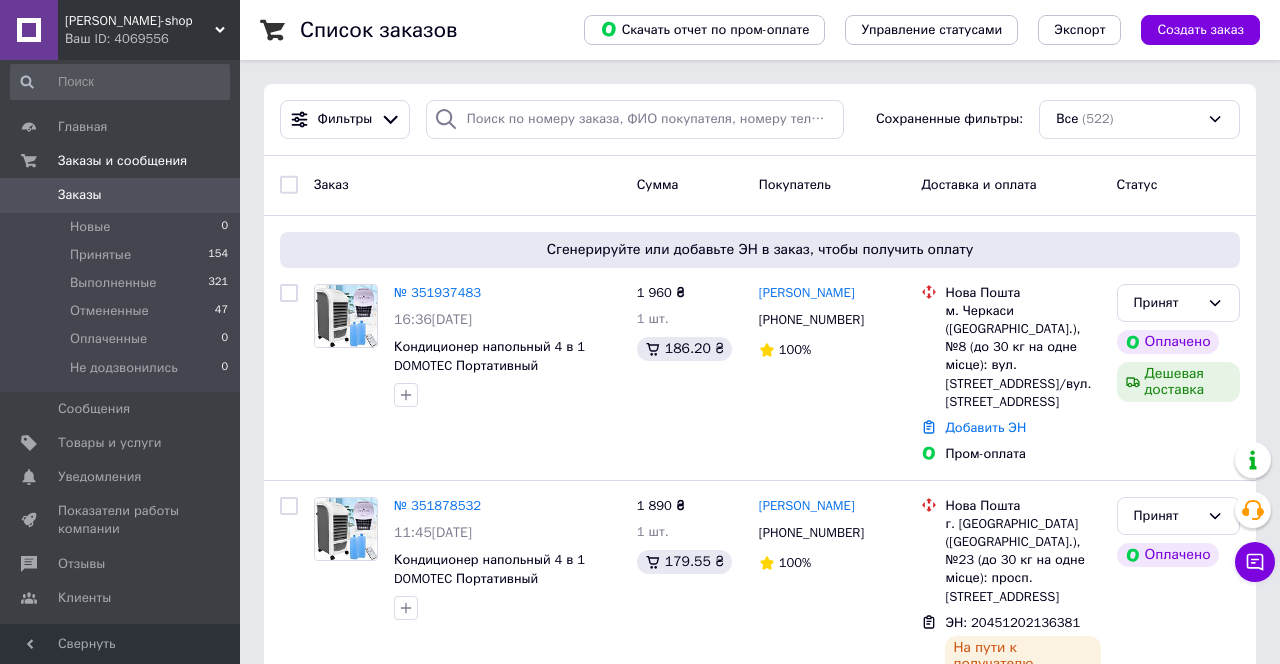 click on "Заказы 0" at bounding box center [120, 195] 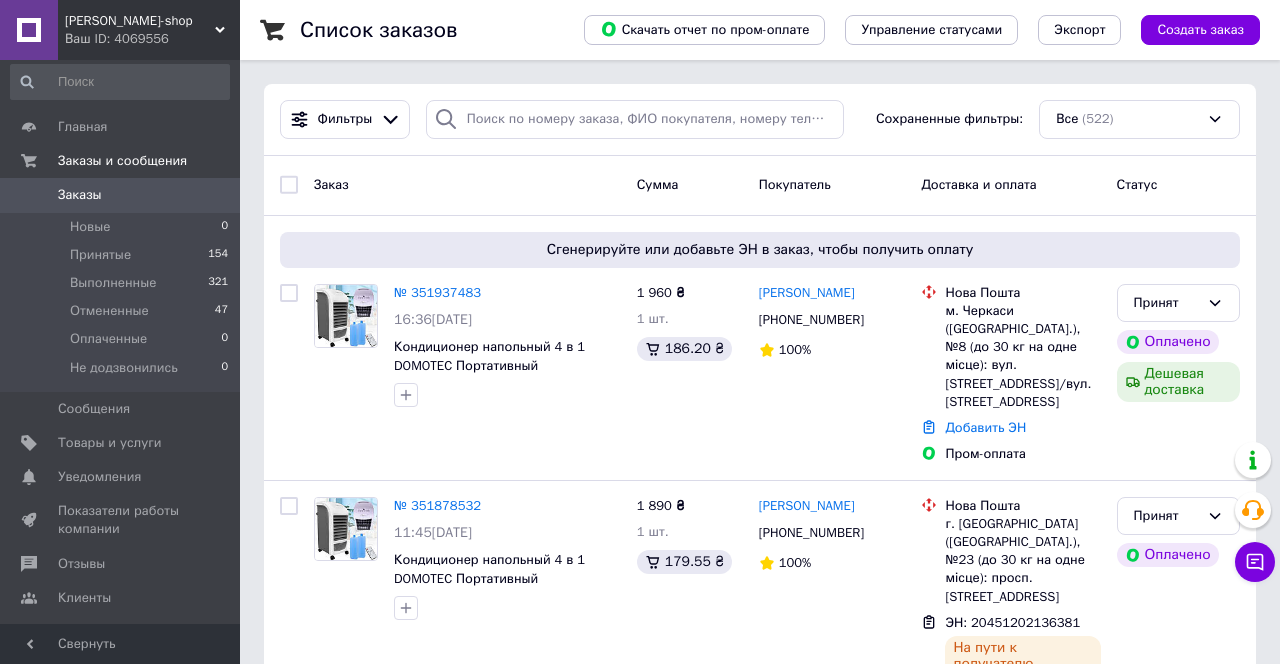 click on "Заказы" at bounding box center (121, 195) 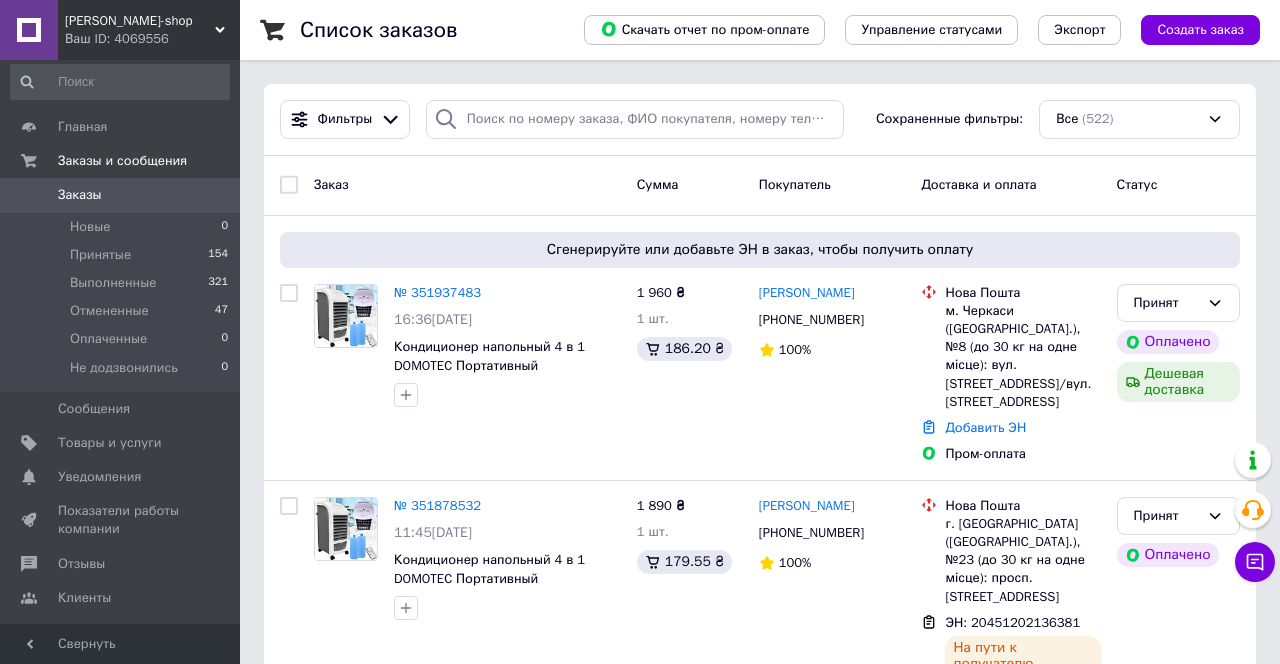 click on "Заказы" at bounding box center [121, 195] 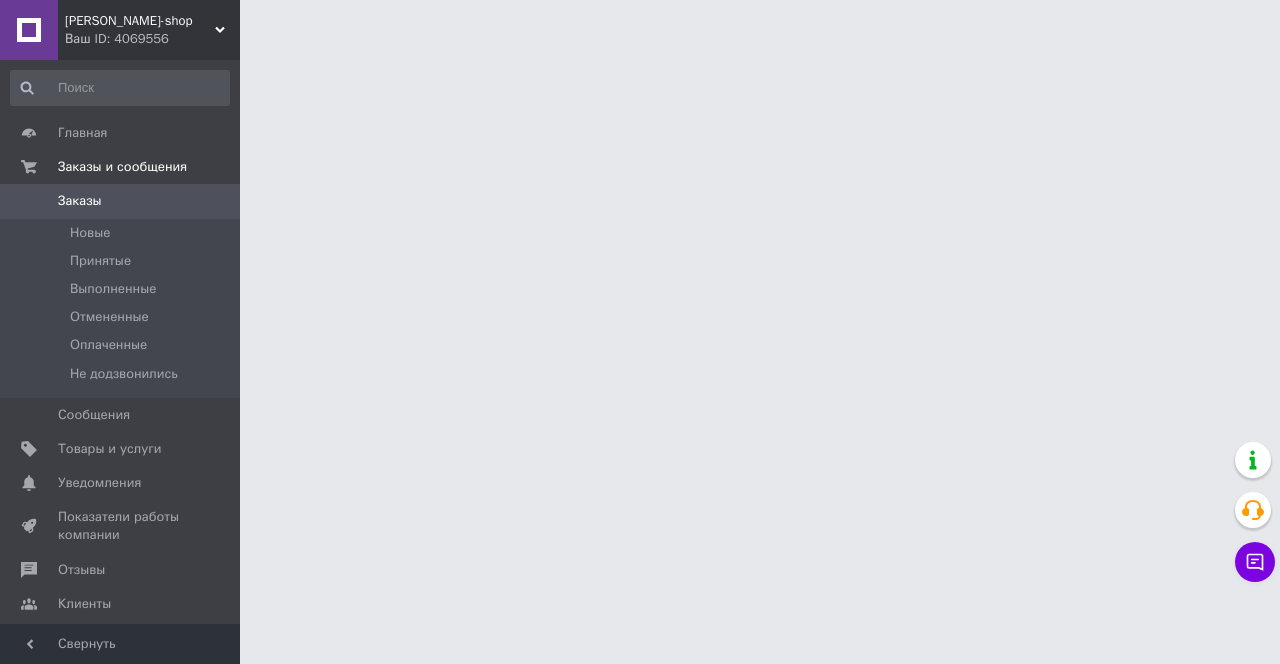 scroll, scrollTop: 0, scrollLeft: 0, axis: both 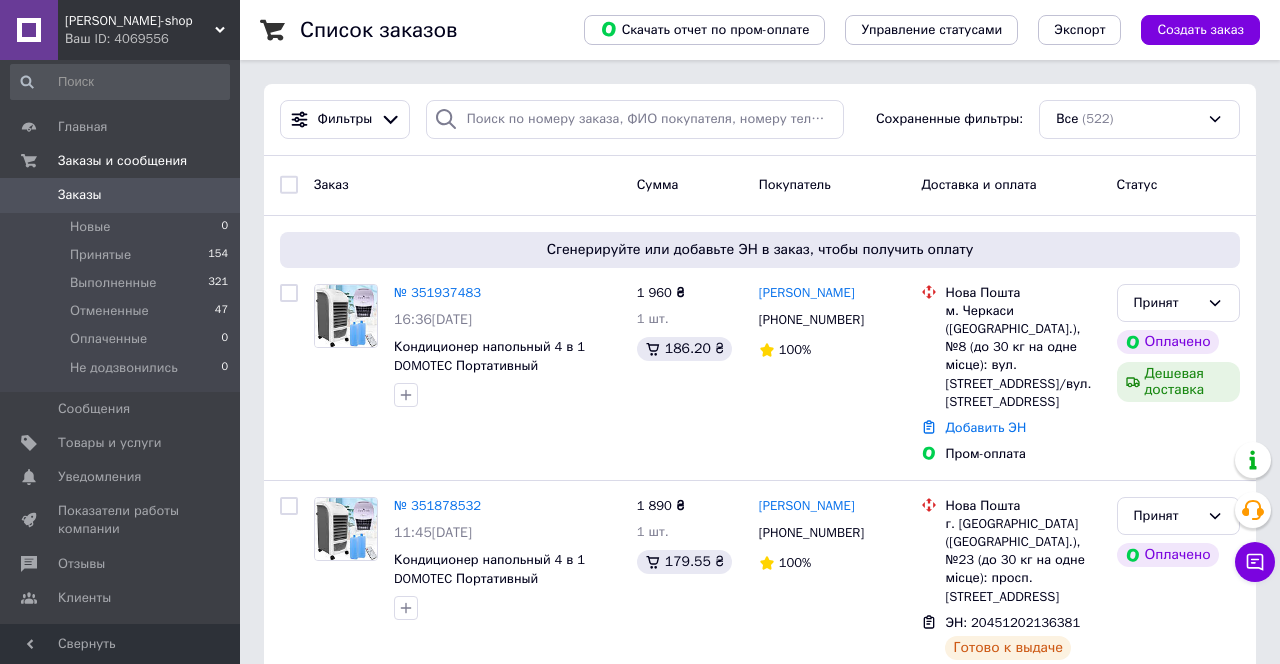 click on "Заказы 0" at bounding box center [120, 195] 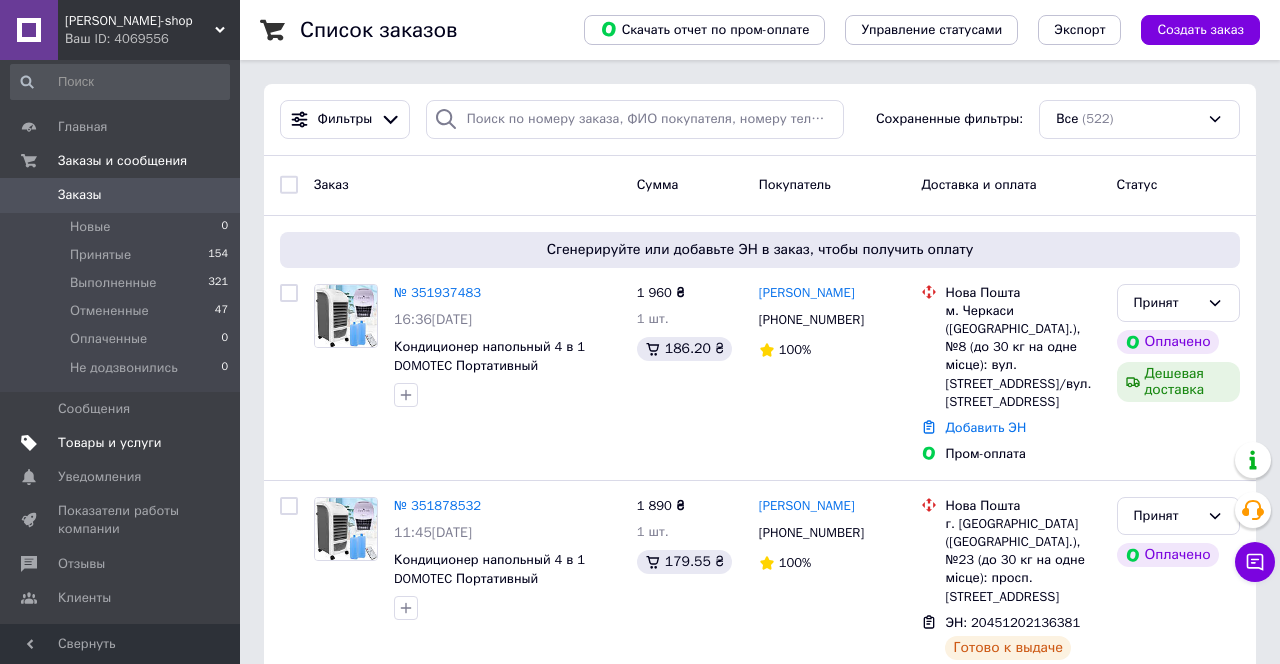 click on "Товары и услуги" at bounding box center (121, 443) 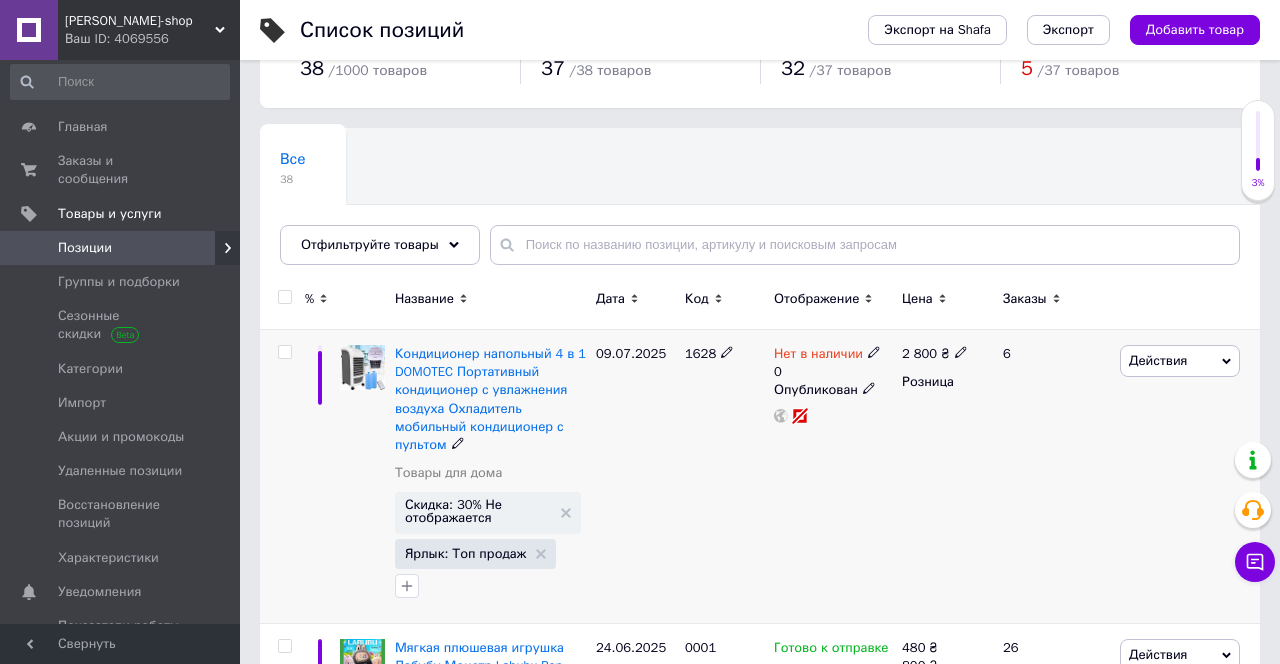 scroll, scrollTop: 74, scrollLeft: 0, axis: vertical 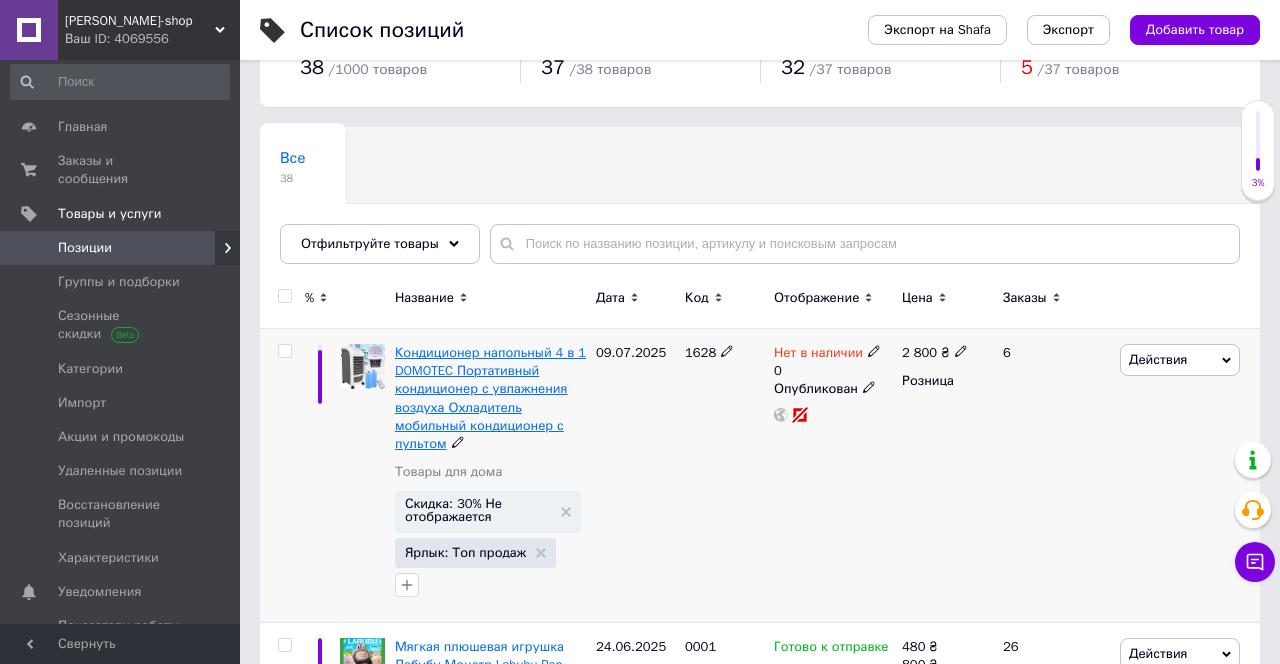 click on "Кондиционер напольный 4 в 1 DOMOTEC Портативный кондиционер с увлажнения воздуха Охладитель мобильный кондиционер с пультом" at bounding box center [490, 398] 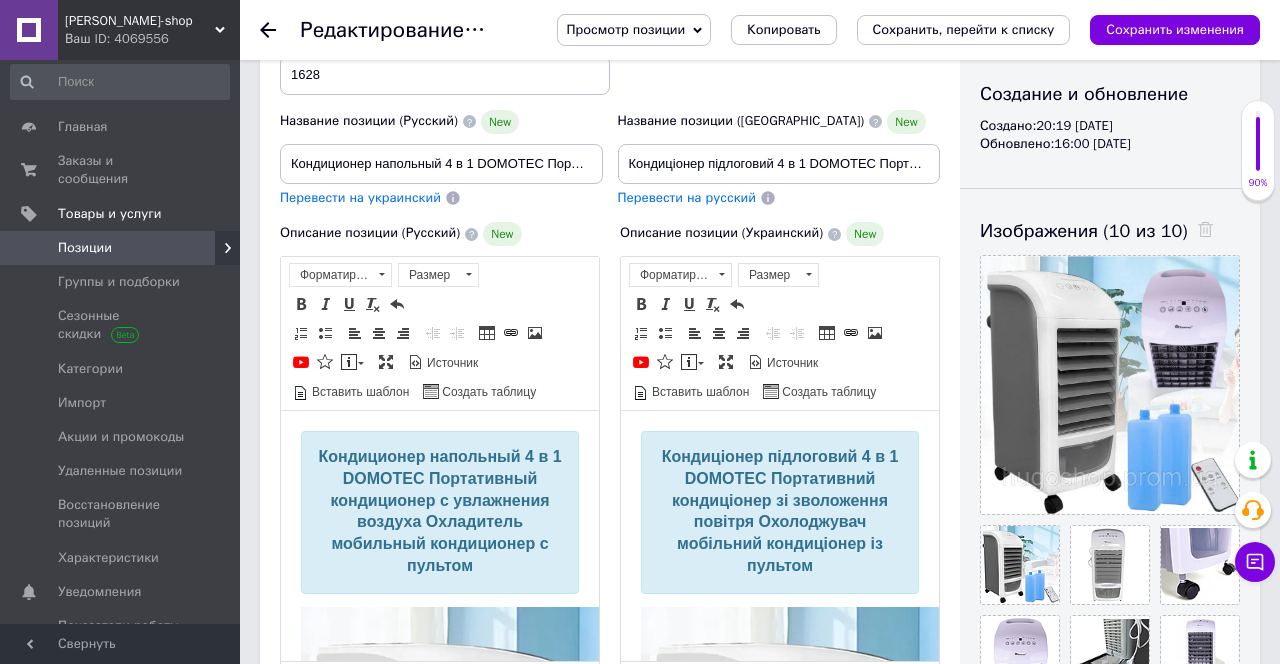 scroll, scrollTop: 203, scrollLeft: 0, axis: vertical 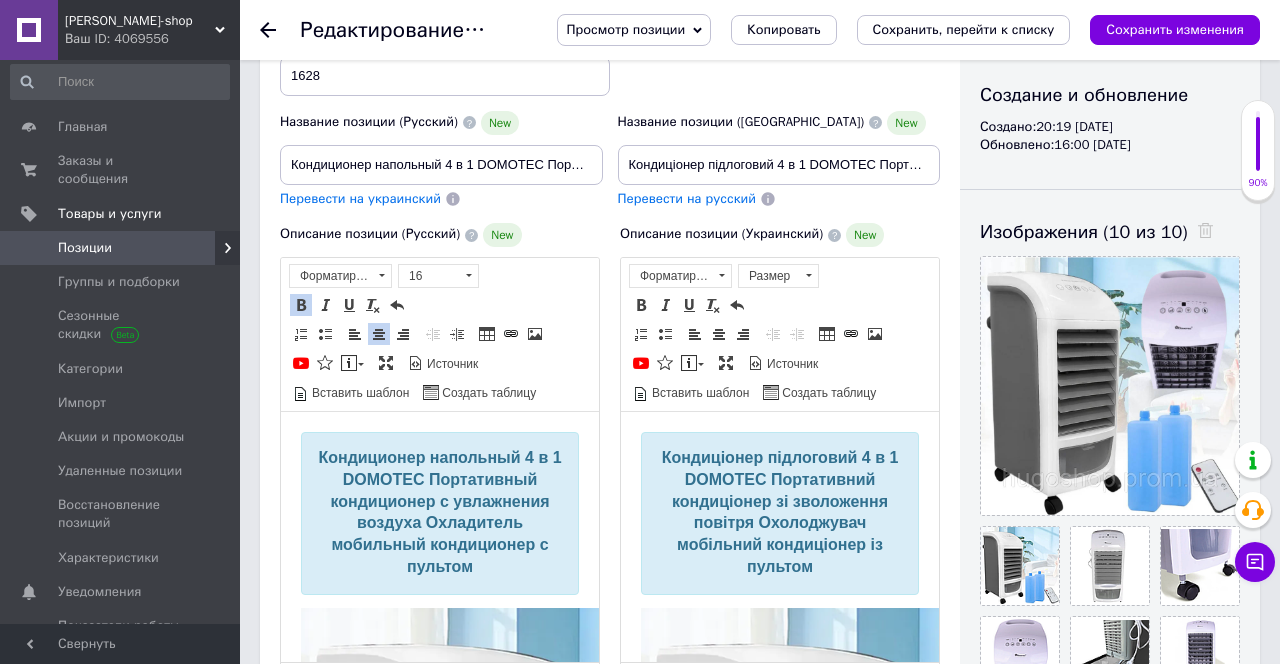 click on "Кондиционер напольный 4 в 1 DOMOTEC Портативный кондиционер с увлажнения воздуха Охладитель мобильный кондиционер с пультом" at bounding box center (439, 512) 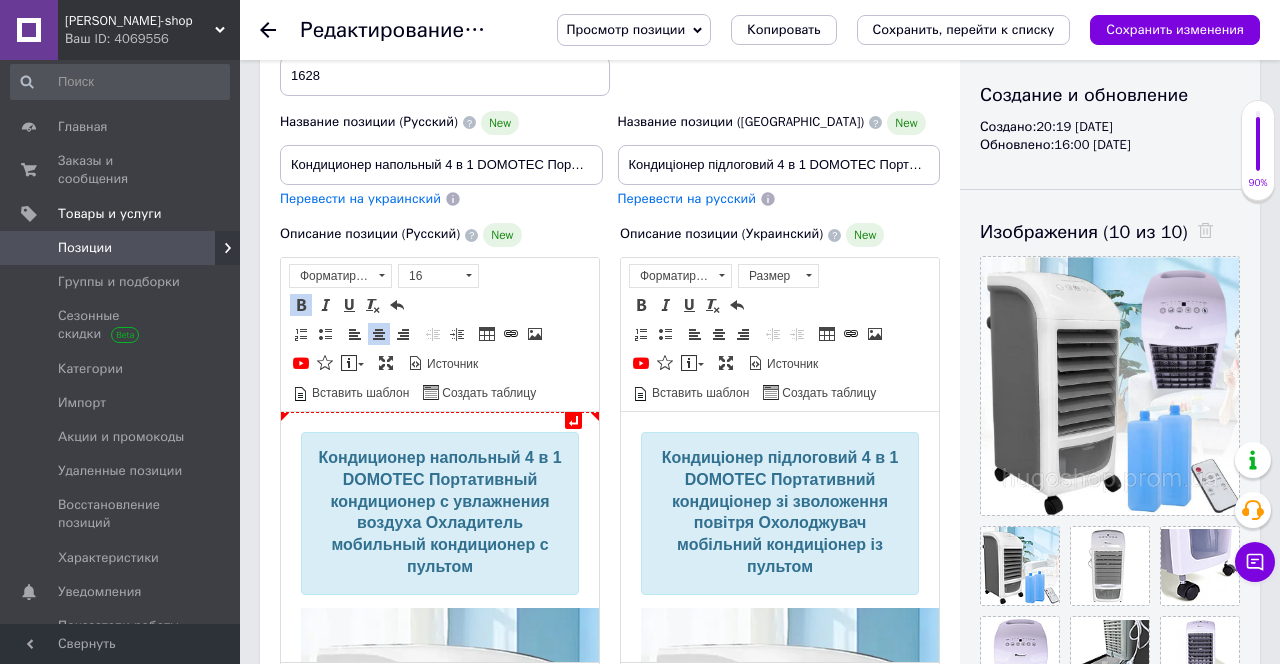 type 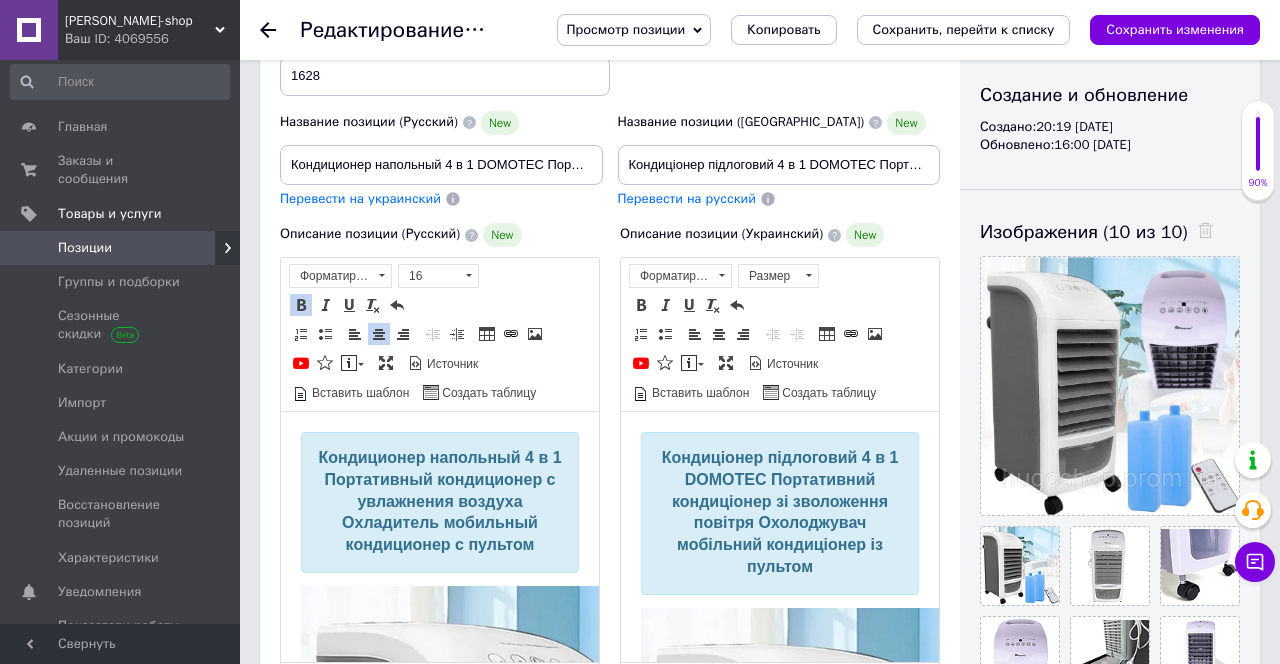 click on "Кондиционер напольный 4 в 1 Портативный кондиционер с увлажнения воздуха Охладитель мобильный кондиционер с пультом" at bounding box center [439, 501] 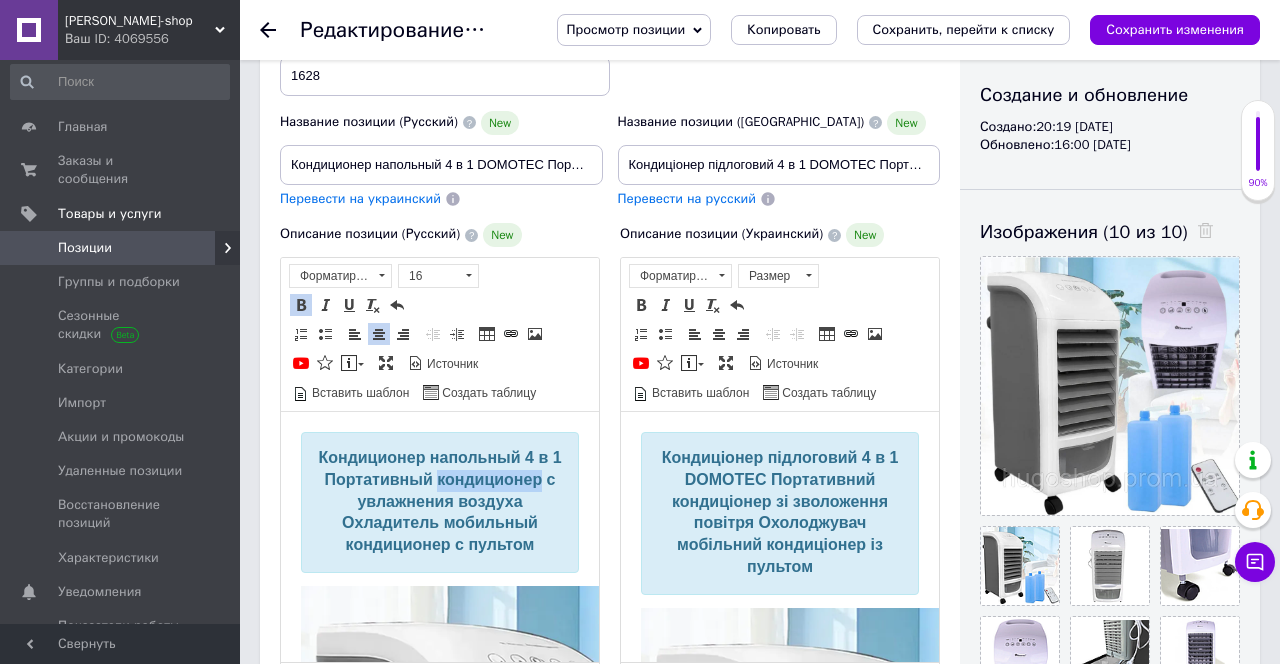 click on "Кондиционер напольный 4 в 1 Портативный кондиционер с увлажнения воздуха Охладитель мобильный кондиционер с пультом" at bounding box center (439, 501) 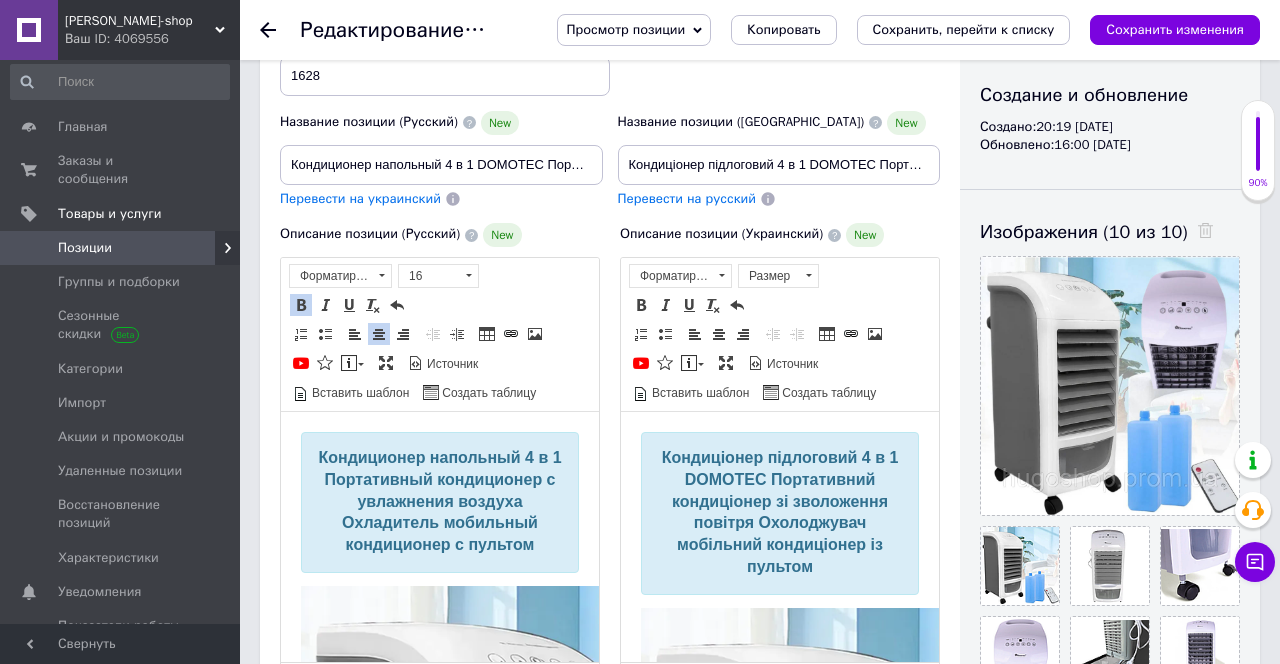 click on "Кондиционер напольный 4 в 1 Портативный кондиционер с увлажнения воздуха Охладитель мобильный кондиционер с пультом" at bounding box center (439, 501) 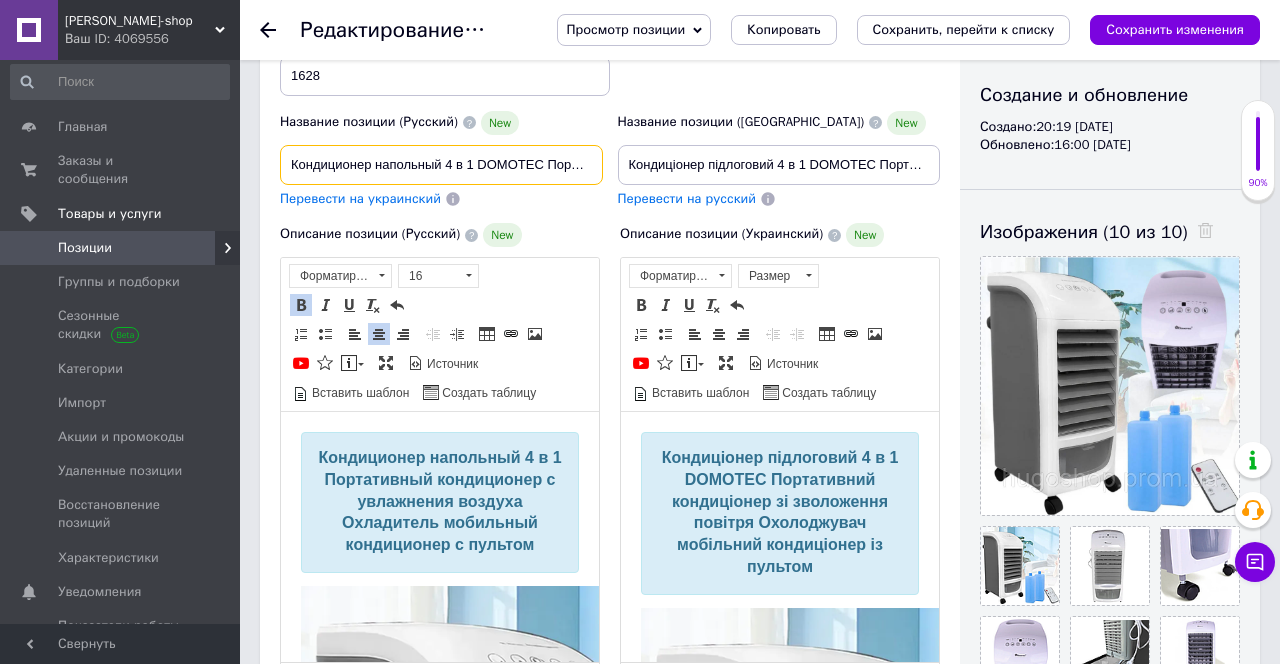 click on "Кондиционер напольный 4 в 1 DOMOTEC Портативный кондиционер с увлажнения воздуха Охладитель мобильный кондиционер с пультом" at bounding box center [441, 165] 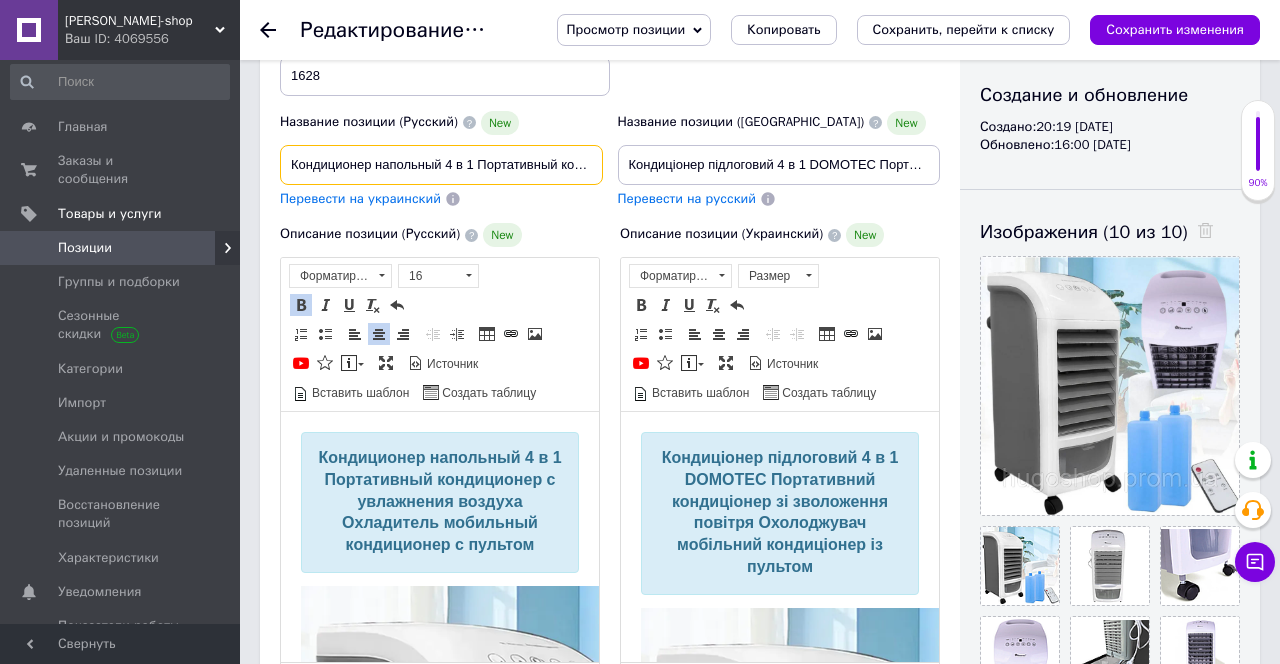 scroll, scrollTop: 0, scrollLeft: 482, axis: horizontal 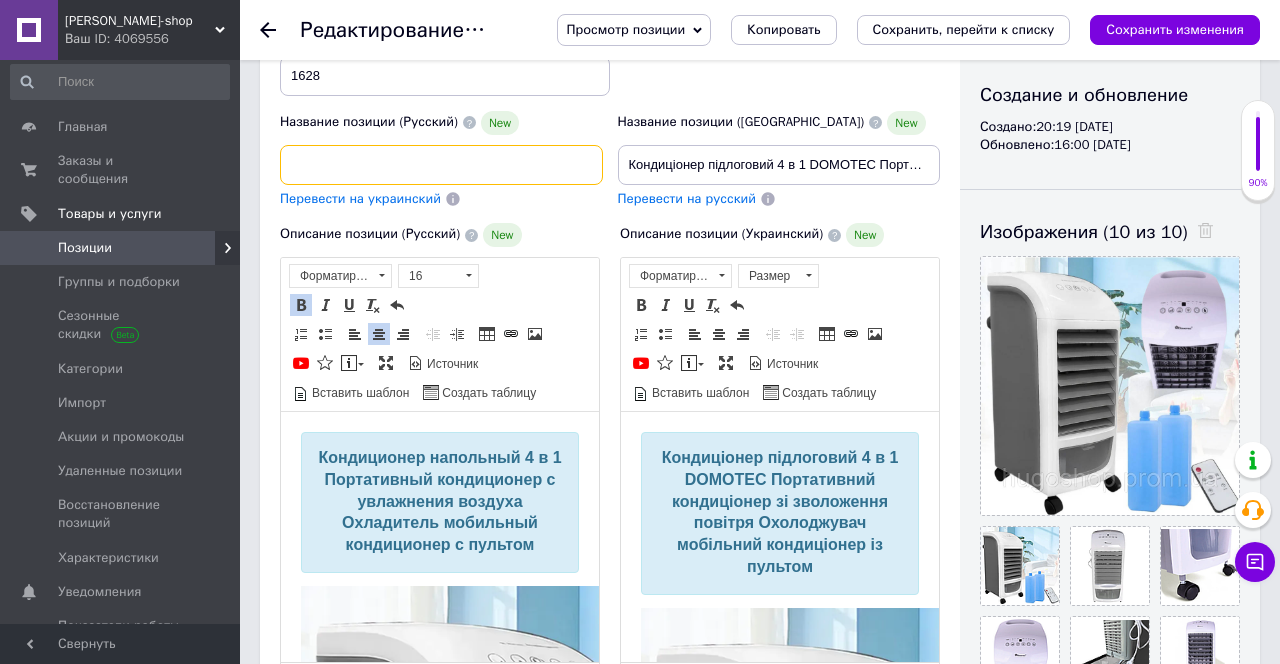 type on "Кондиционер напольный 4 в 1 Портативный кондиционер с увлажнения воздуха Охладитель мобильный кондиционер с пультом" 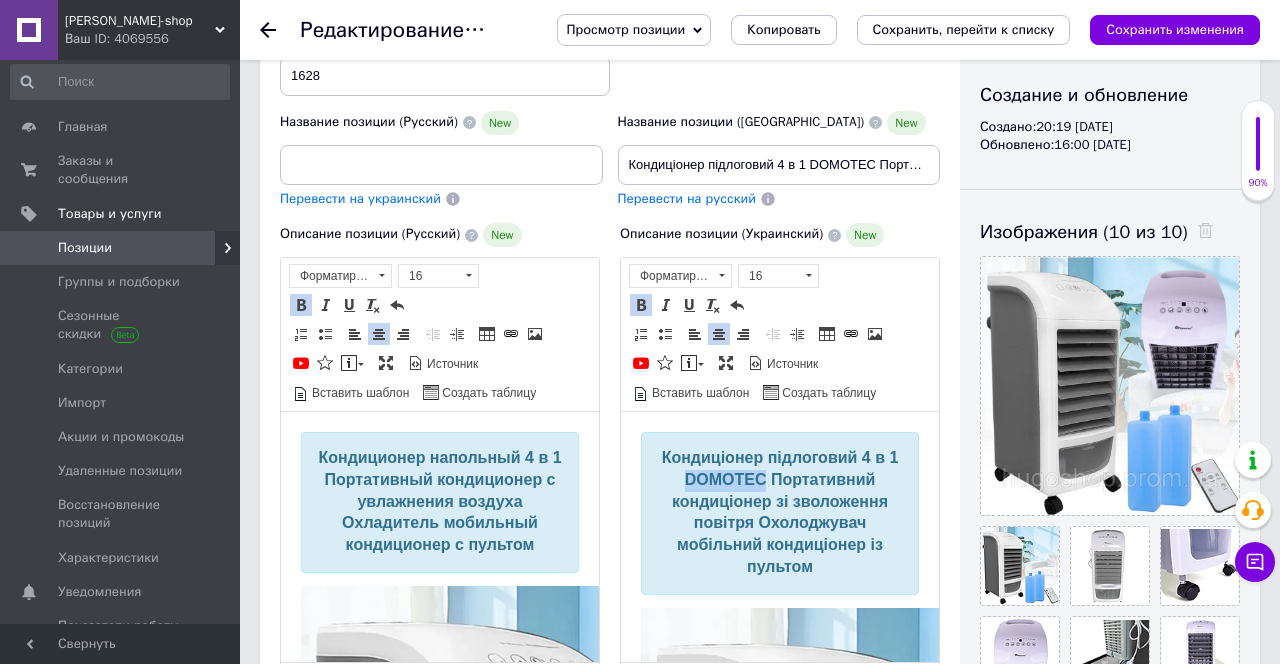 drag, startPoint x: 767, startPoint y: 475, endPoint x: 687, endPoint y: 478, distance: 80.05623 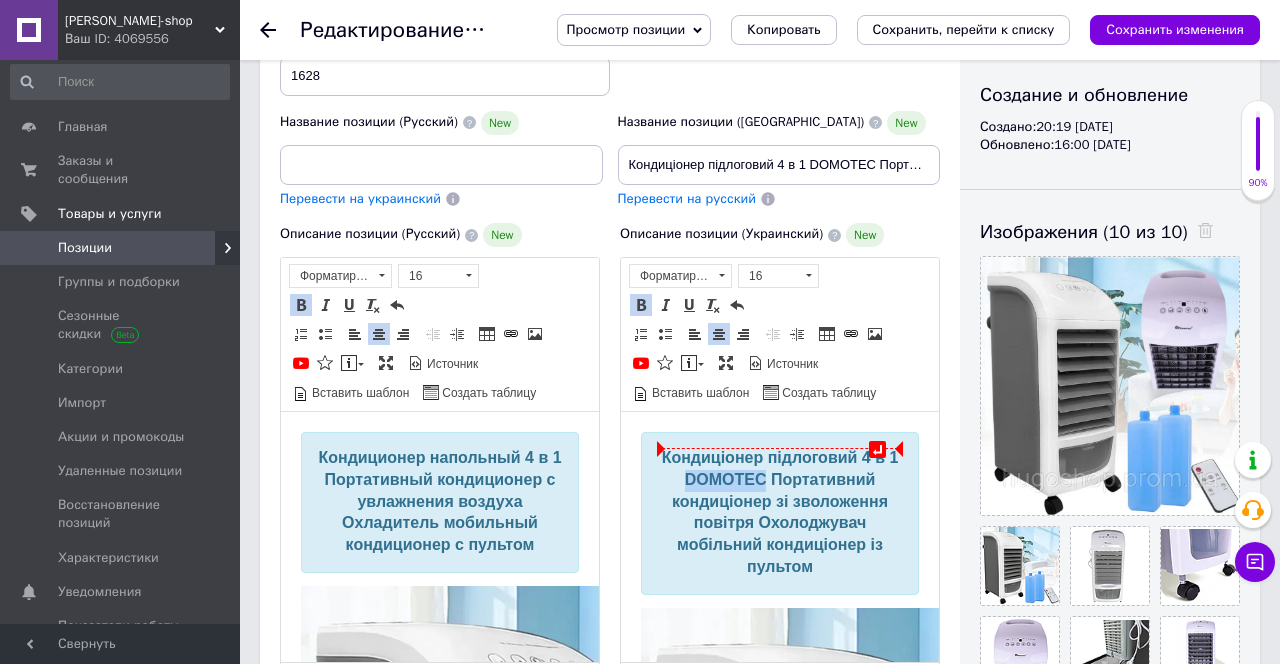 type 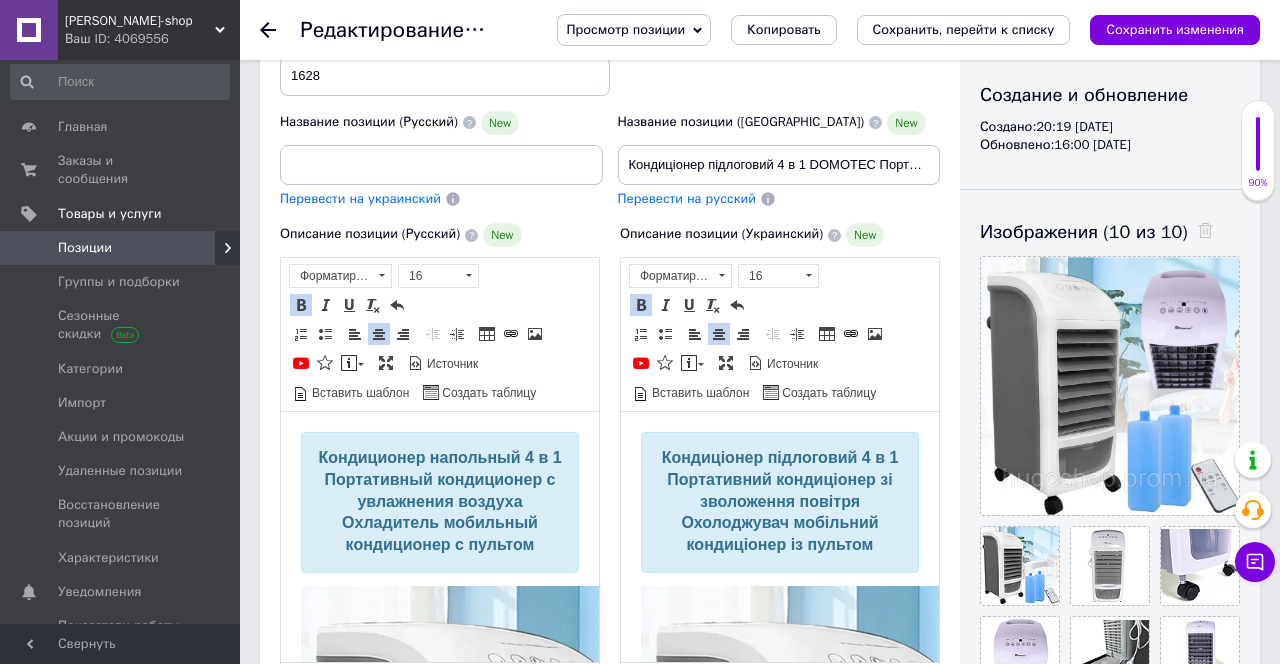 click on "Кондиціонер підлоговий 4 в 1 Портативний кондиціонер зі зволоження повітря Охолоджувач мобільний кондиціонер із пультом" at bounding box center [780, 501] 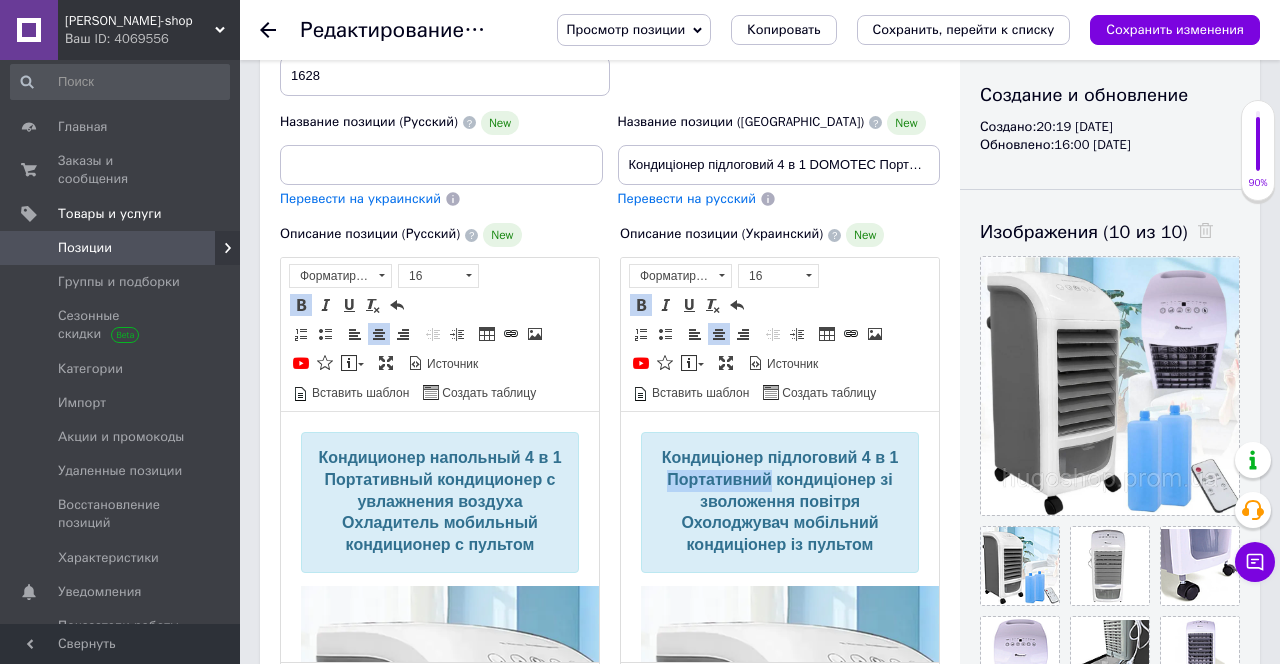 click on "Кондиціонер підлоговий 4 в 1 Портативний кондиціонер зі зволоження повітря Охолоджувач мобільний кондиціонер із пультом" at bounding box center (780, 501) 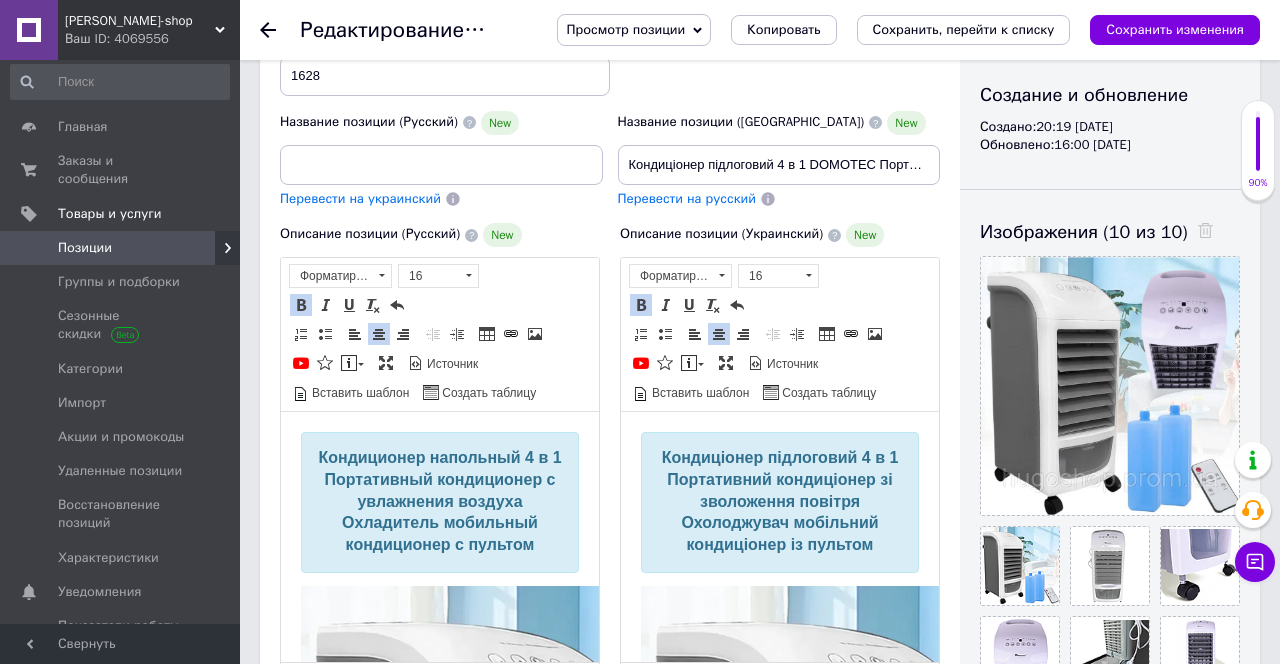 click on "Кондиціонер підлоговий 4 в 1 Портативний кондиціонер зі зволоження повітря Охолоджувач мобільний кондиціонер із пультом" at bounding box center [780, 501] 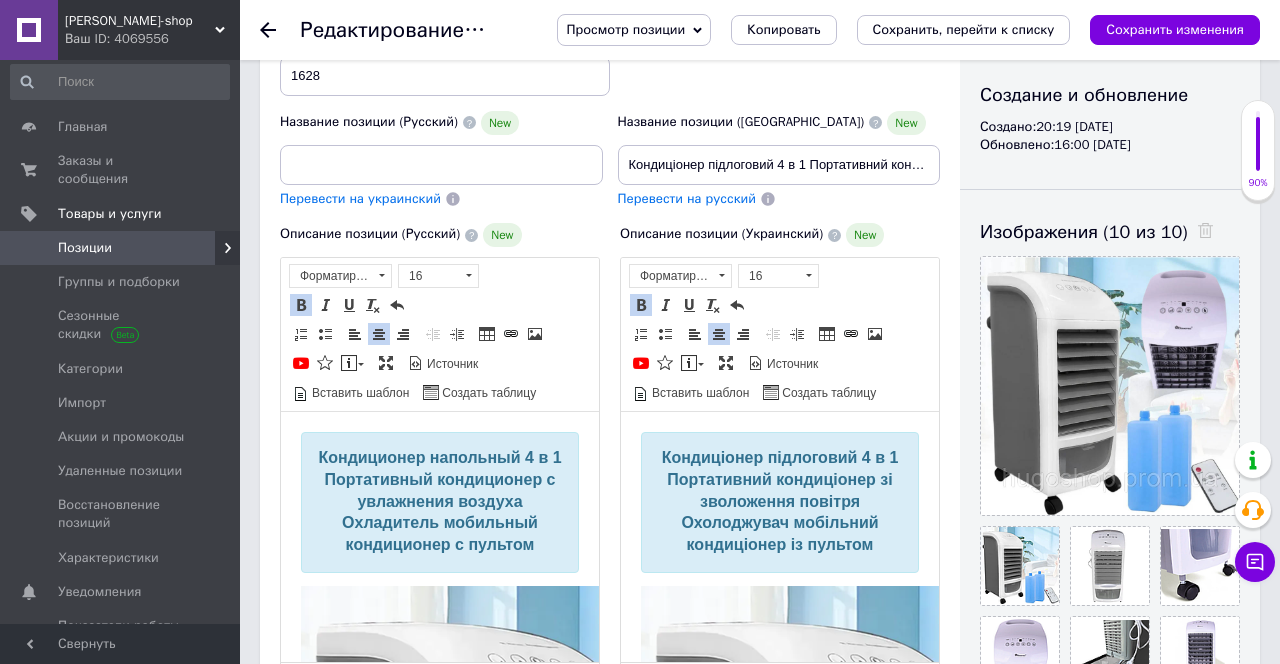 scroll, scrollTop: 0, scrollLeft: 468, axis: horizontal 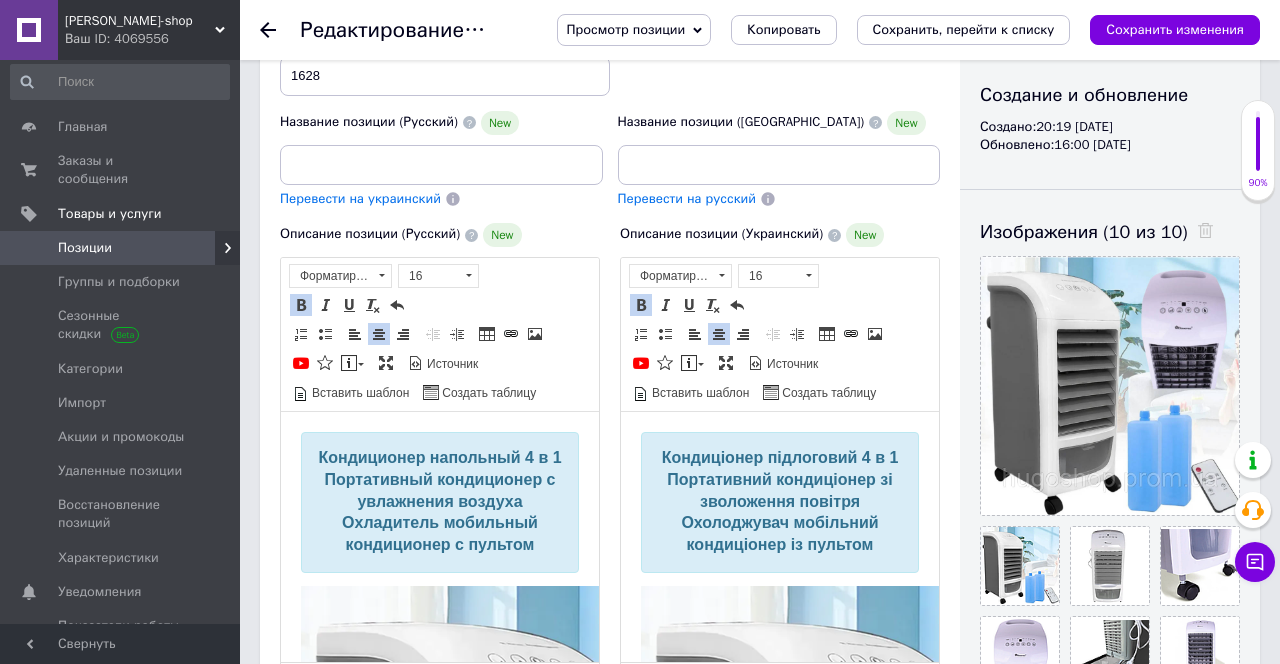 type on "Кондиціонер підлоговий 4 в 1 Портативний кондиціонер зі зволоження повітря Охолоджувач мобільний кондиціонер із пультом" 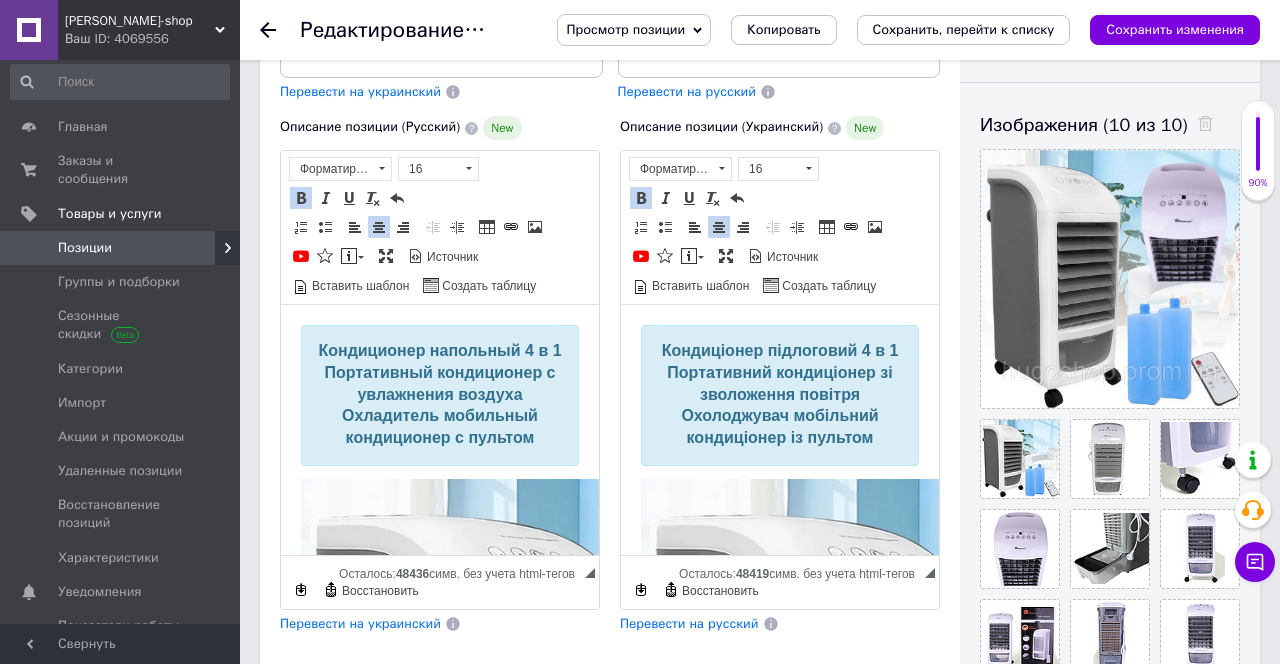scroll, scrollTop: 309, scrollLeft: 0, axis: vertical 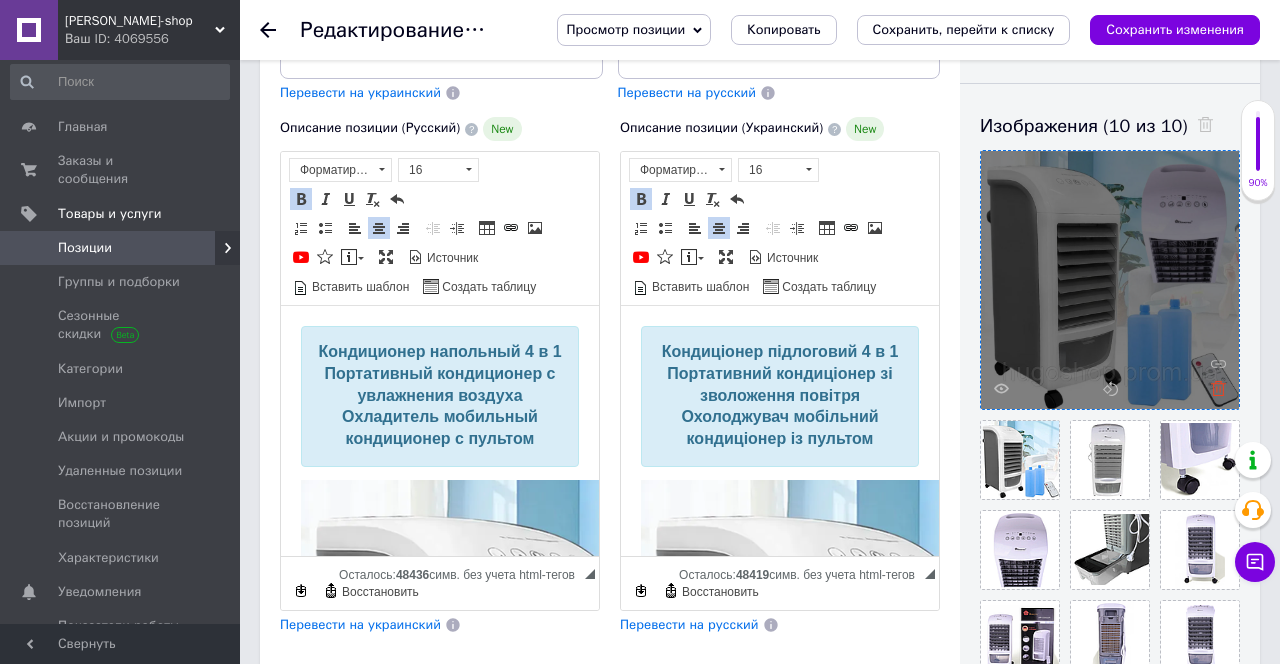 click 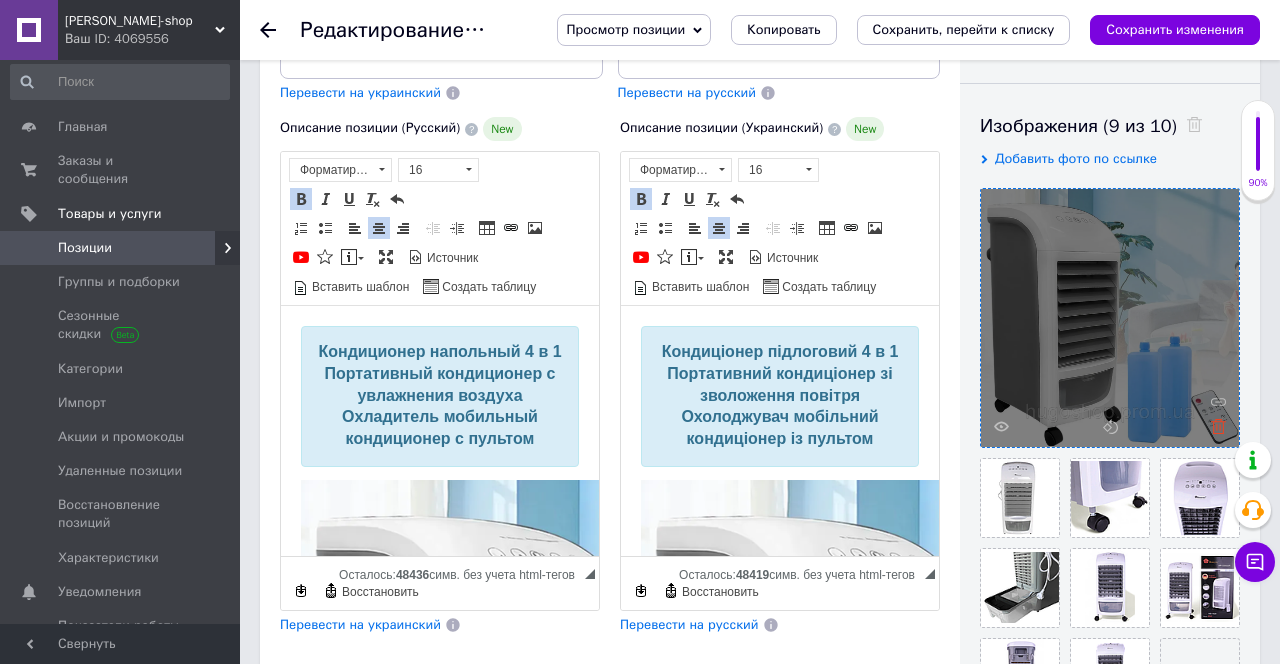 click 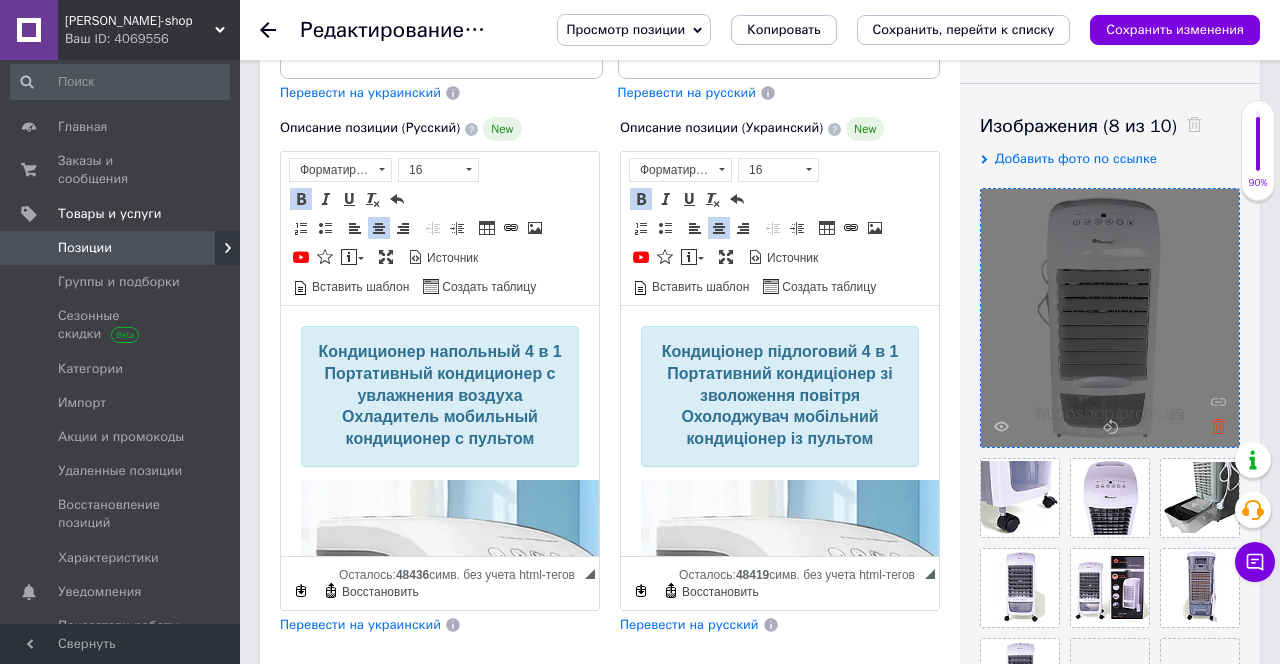 click 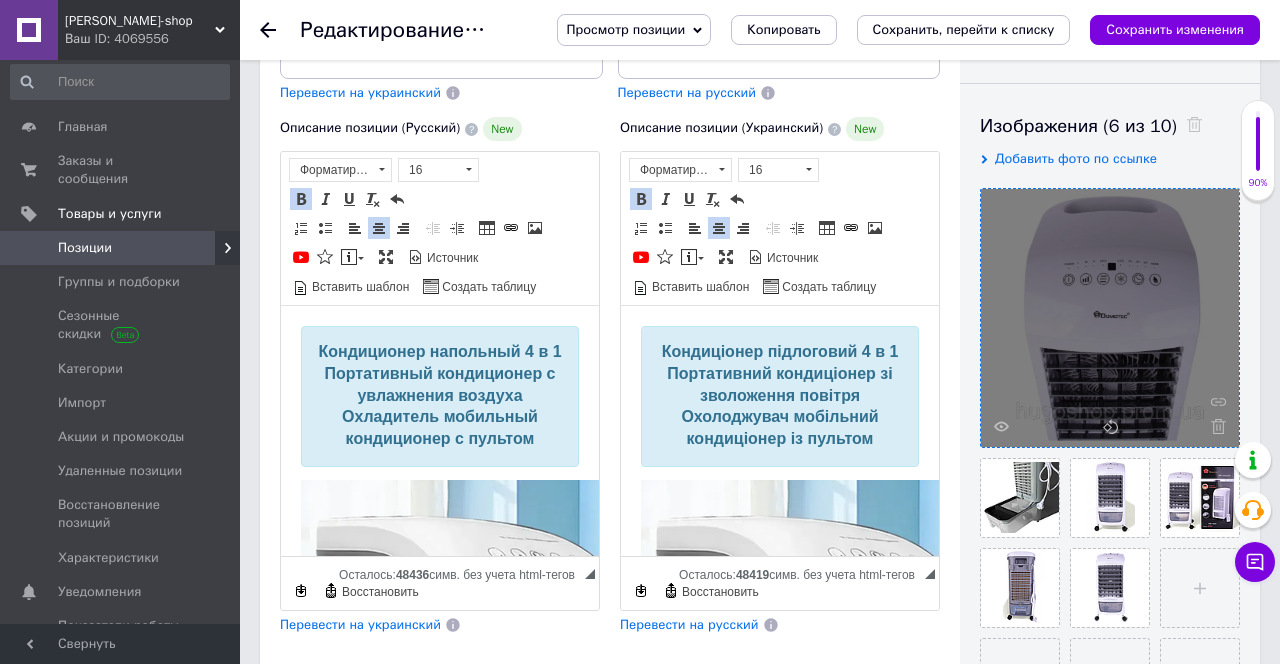click 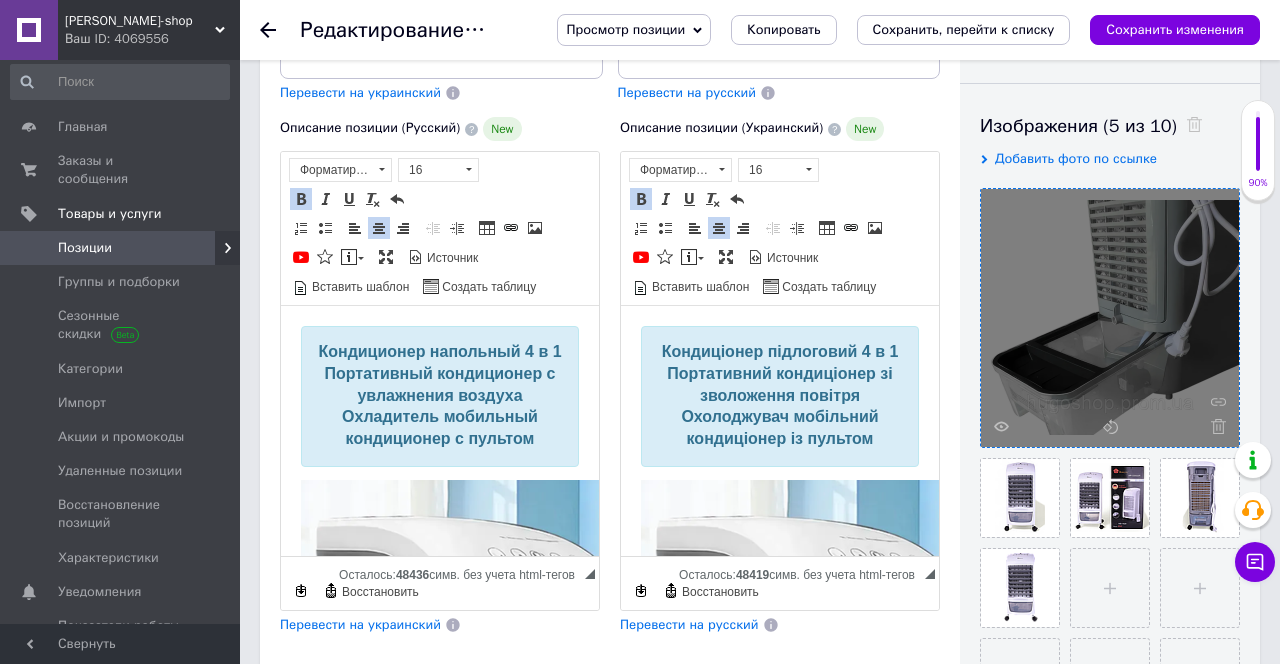 click 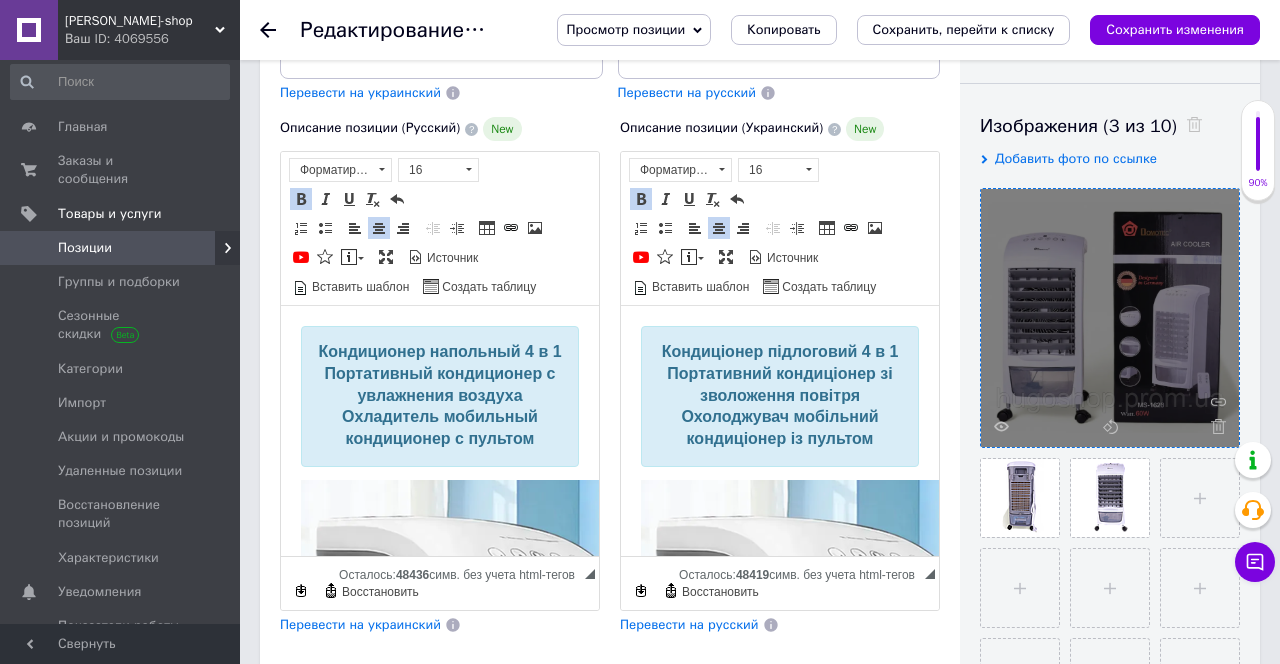 click 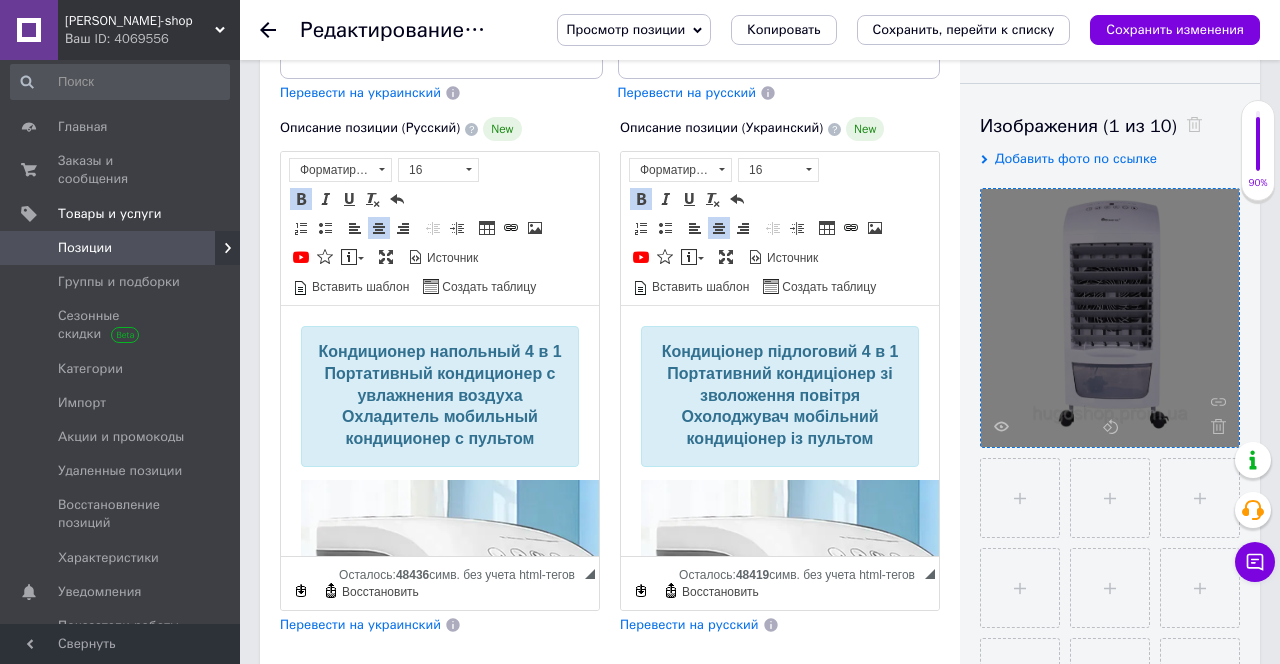 click 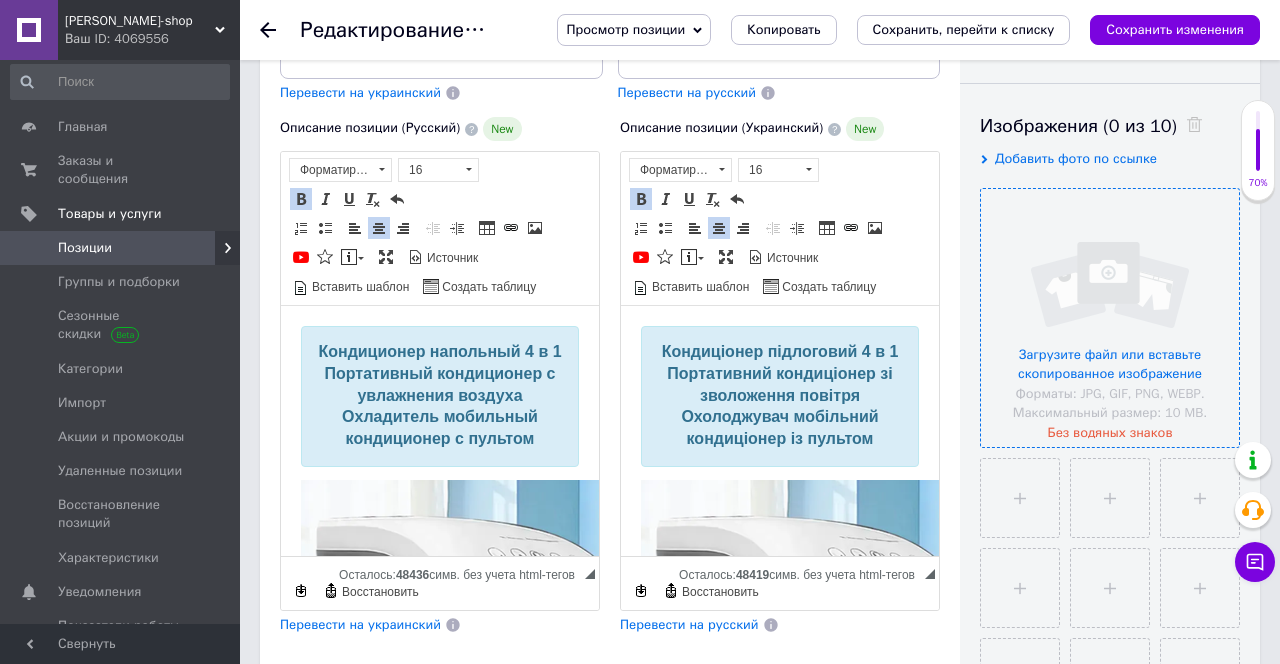 click at bounding box center [1110, 318] 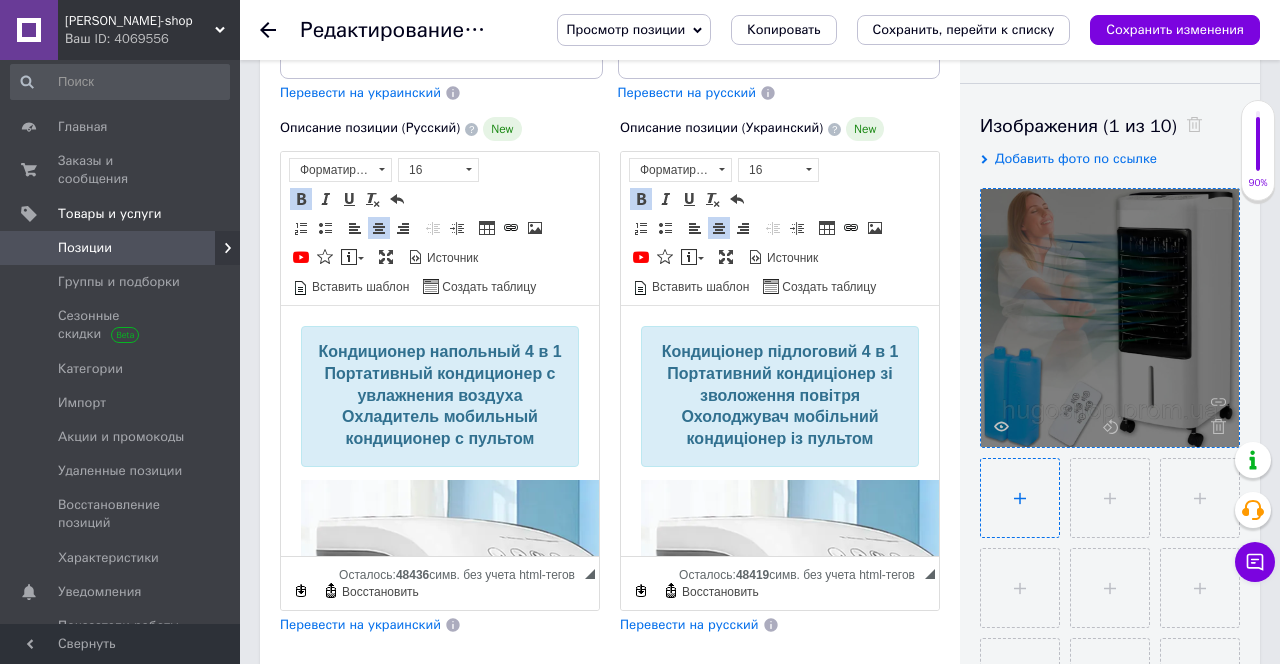 click at bounding box center [1020, 498] 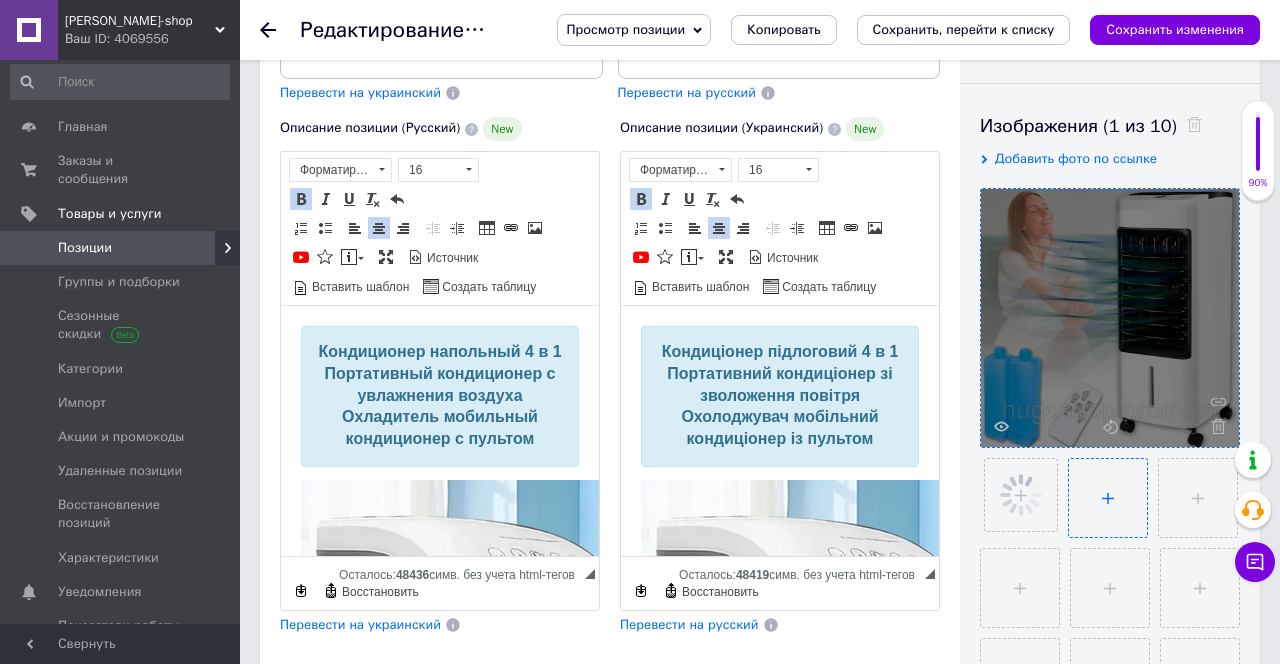 click at bounding box center (1108, 498) 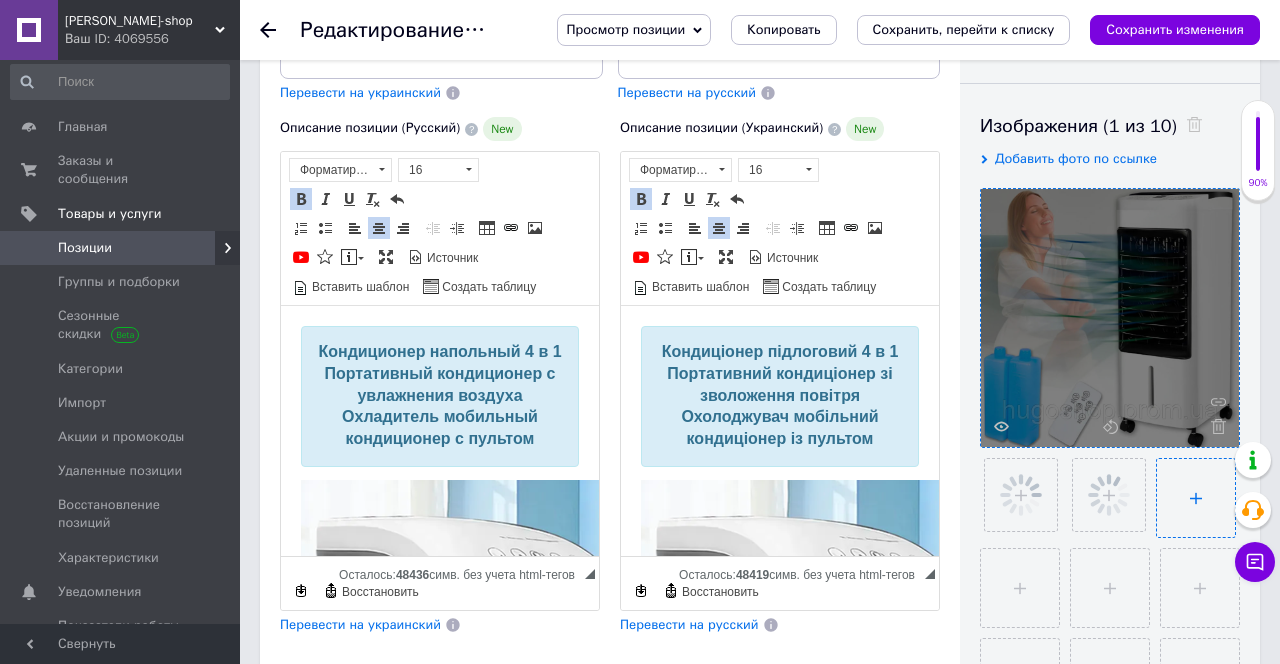 click at bounding box center [1196, 498] 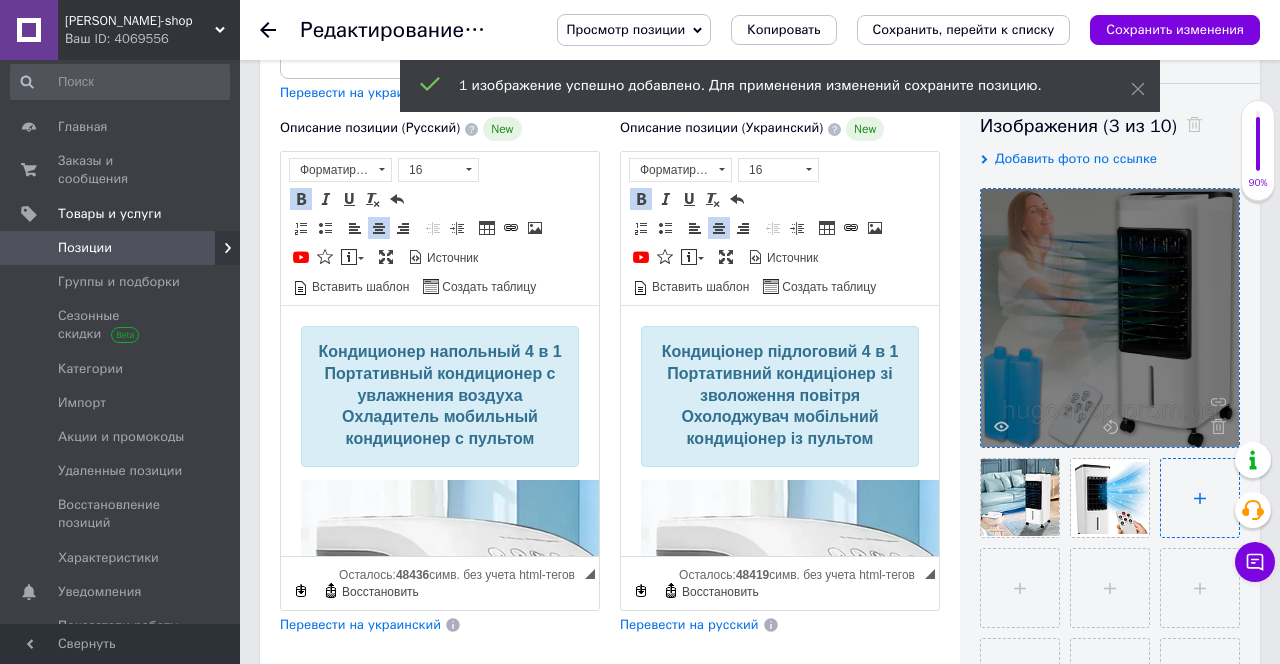 type on "C:\fakepath\Opera Снимок_2025-07-куе34еу.png" 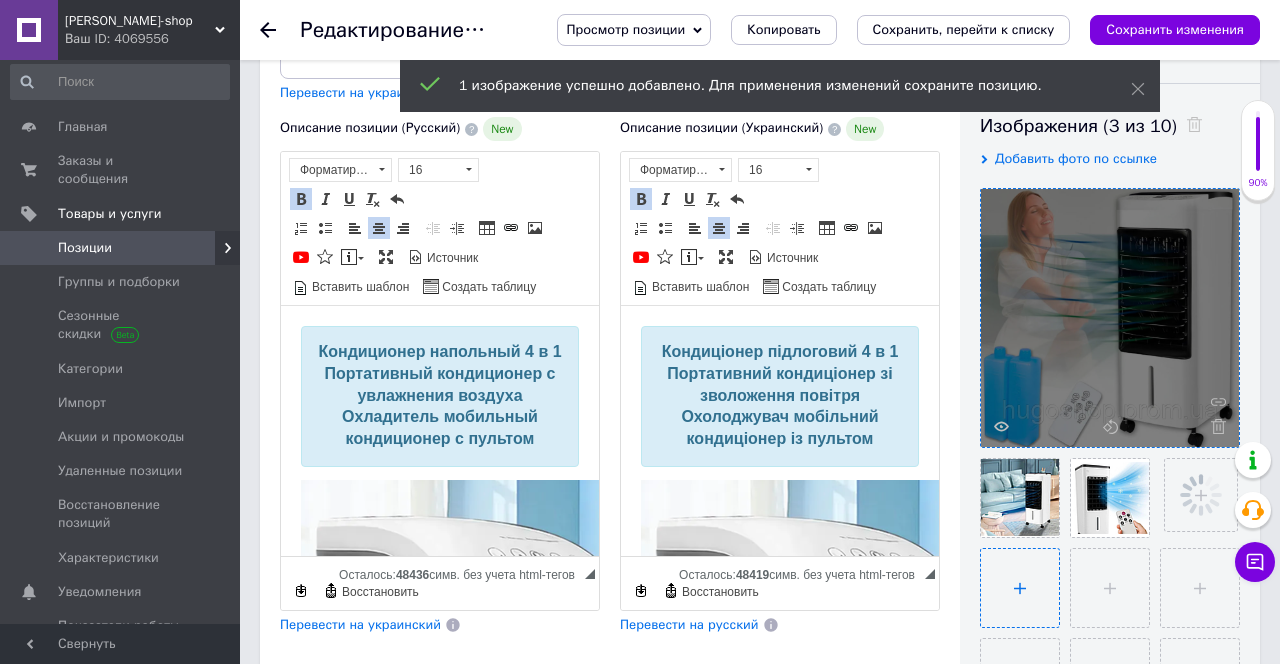 click at bounding box center (1020, 588) 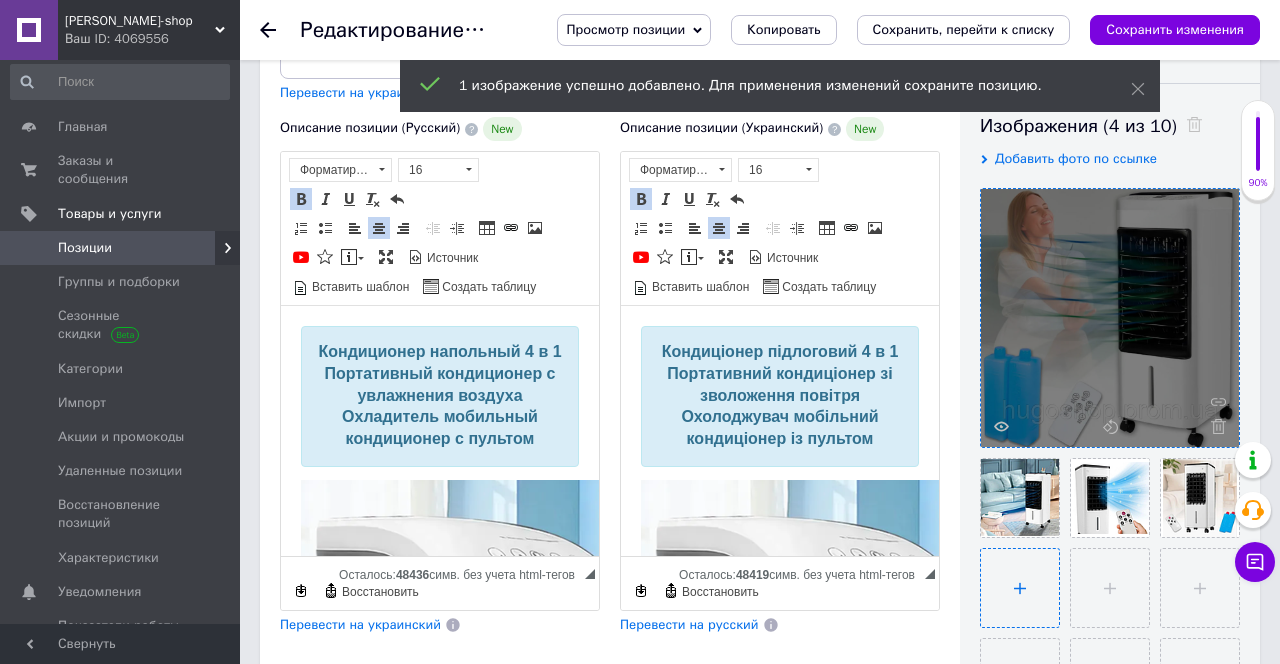 type on "C:\fakepath\Opera Снимок_2025-07-роенг56.png" 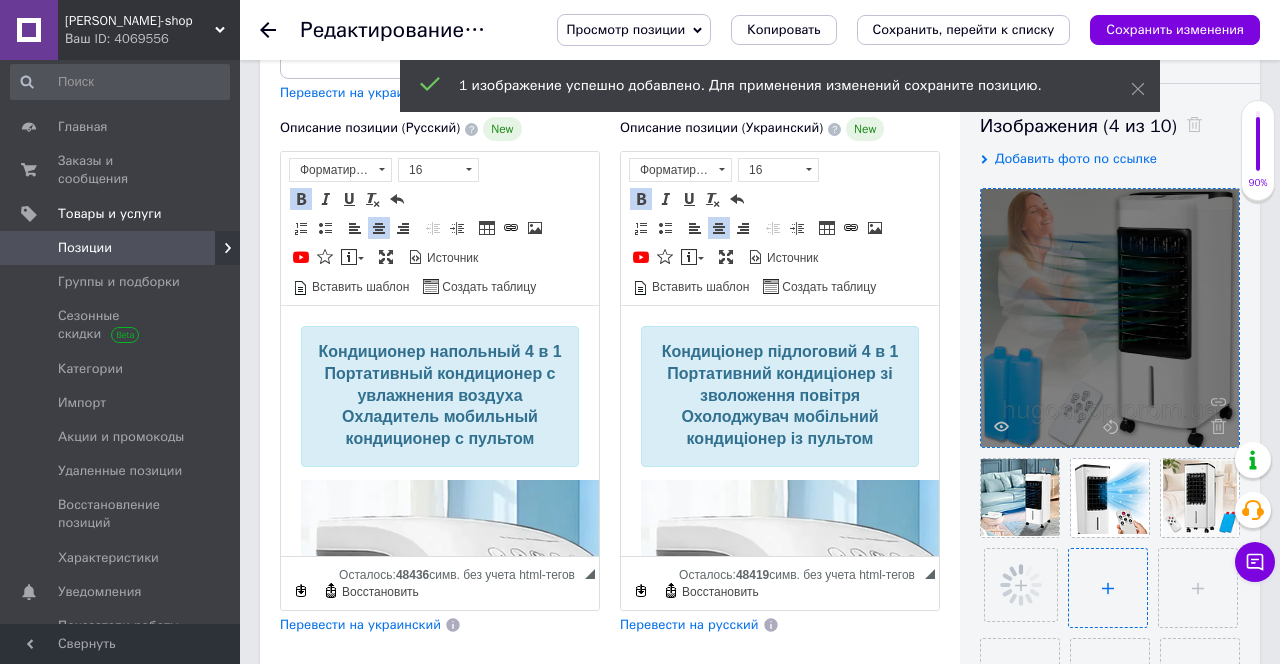 click at bounding box center [1108, 588] 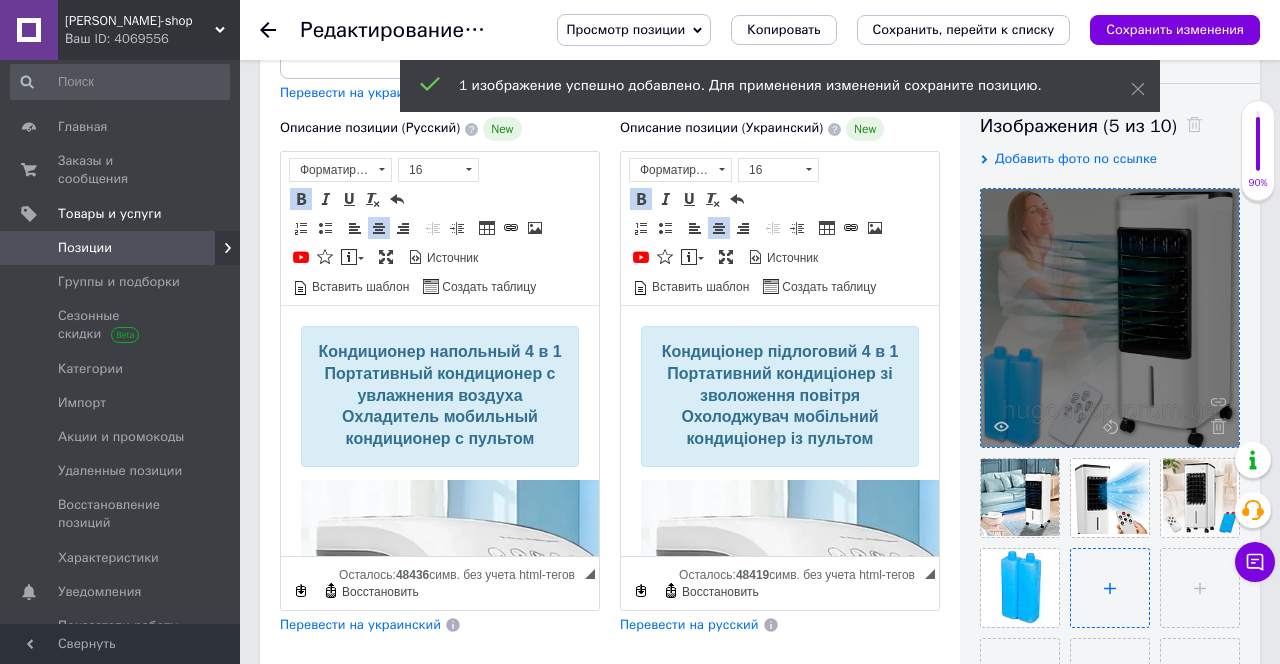 type on "C:\fakepath\Opera Снимок_2025-07-фвййц.png" 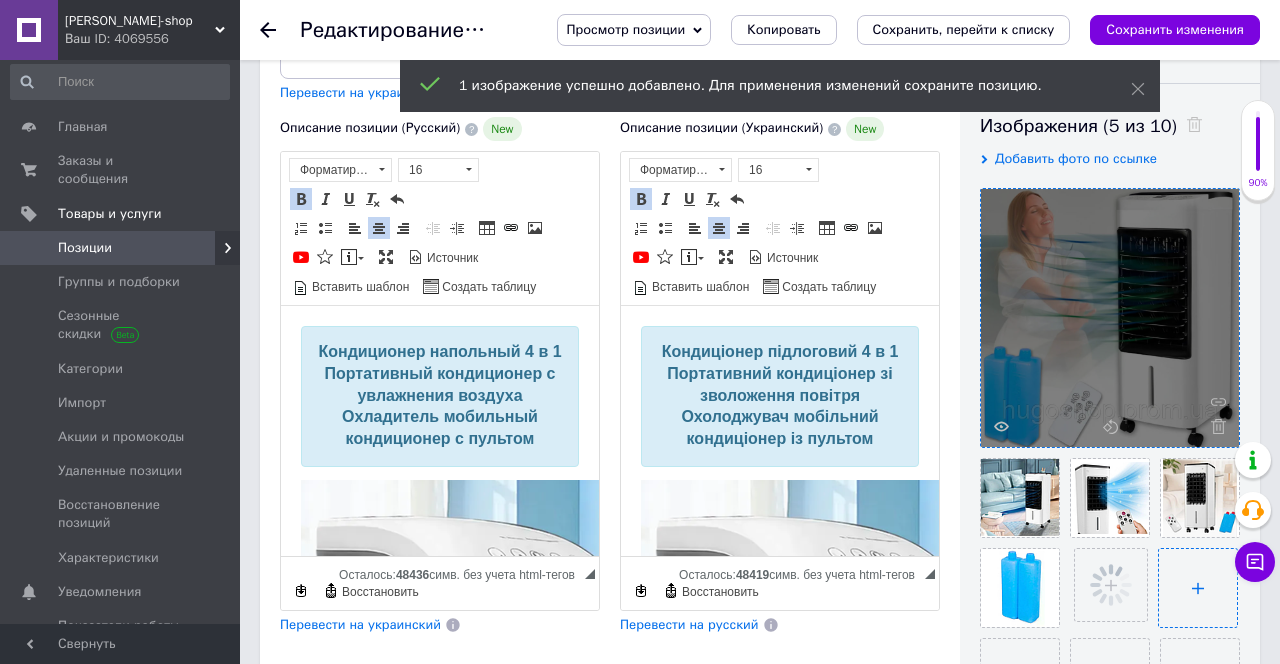 click at bounding box center [1198, 588] 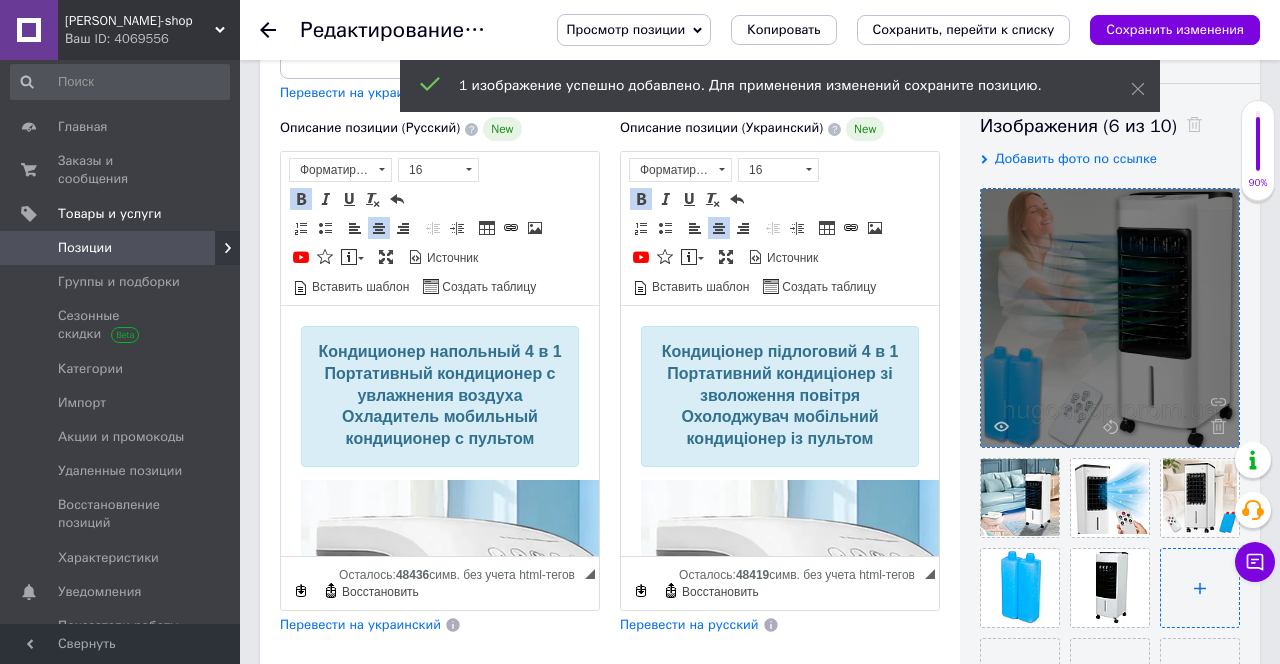 type on "C:\fakepath\Opera Снимок_2025-07-фвцйцв.png" 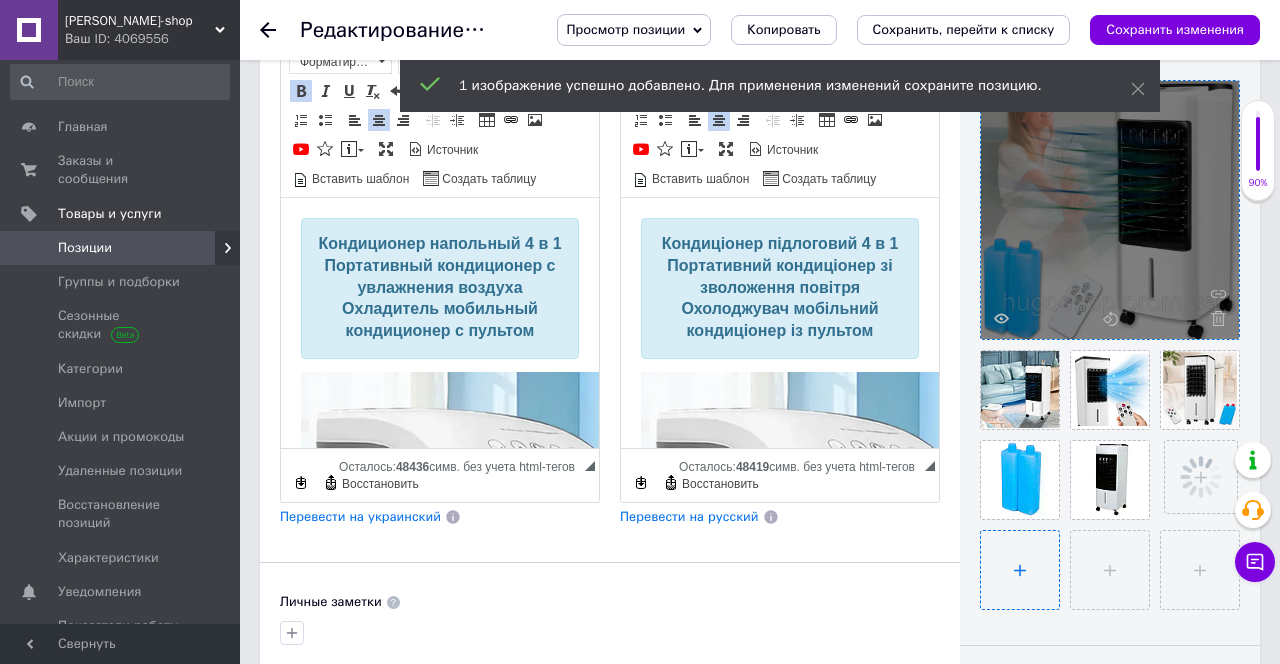 scroll, scrollTop: 420, scrollLeft: 0, axis: vertical 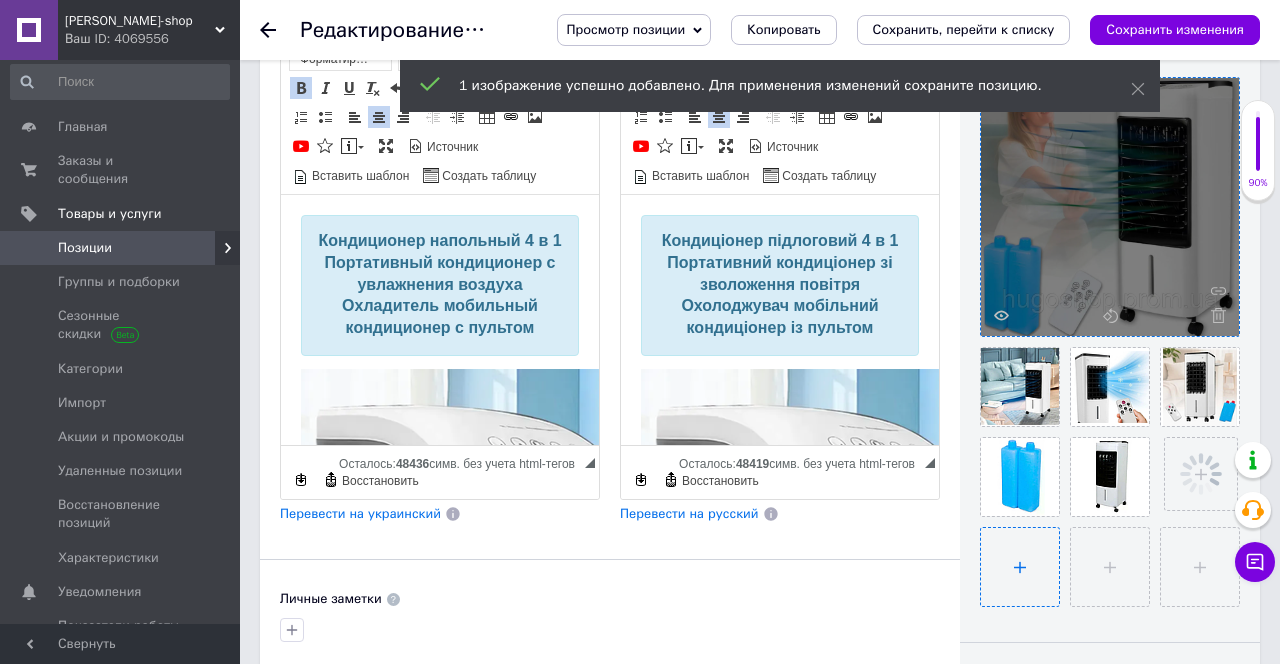 click at bounding box center [1020, 567] 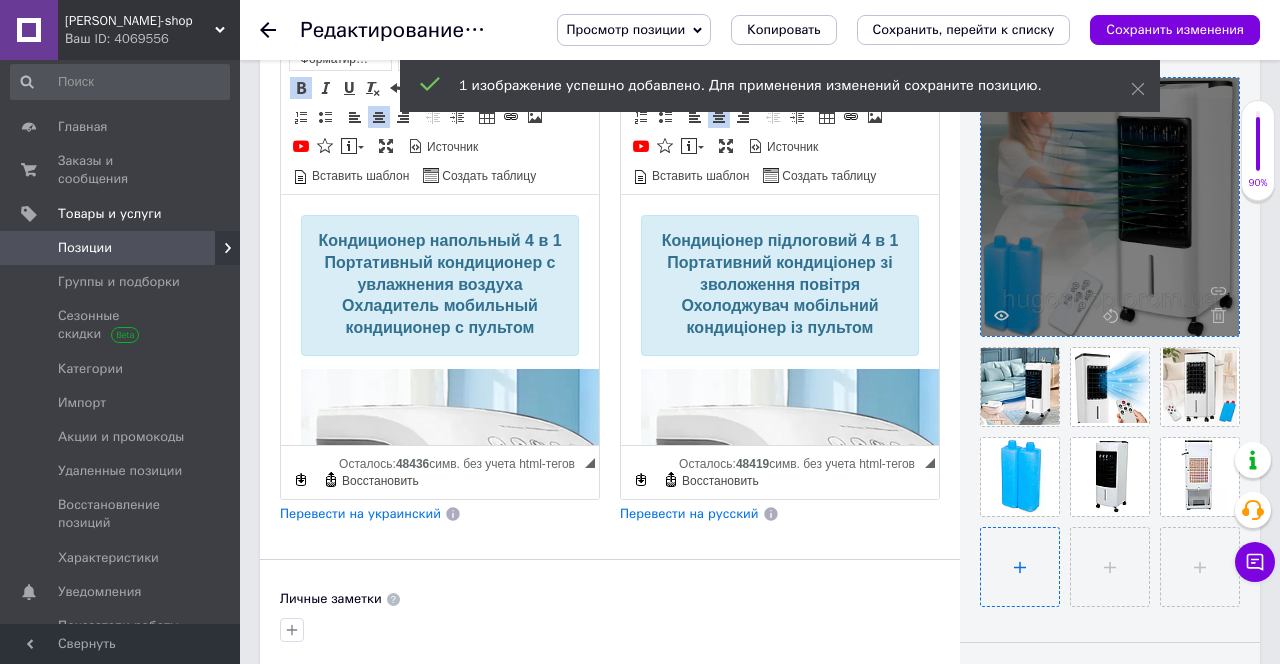 type on "C:\fakepath\Opera Снимок_2025-07-ывыв.png" 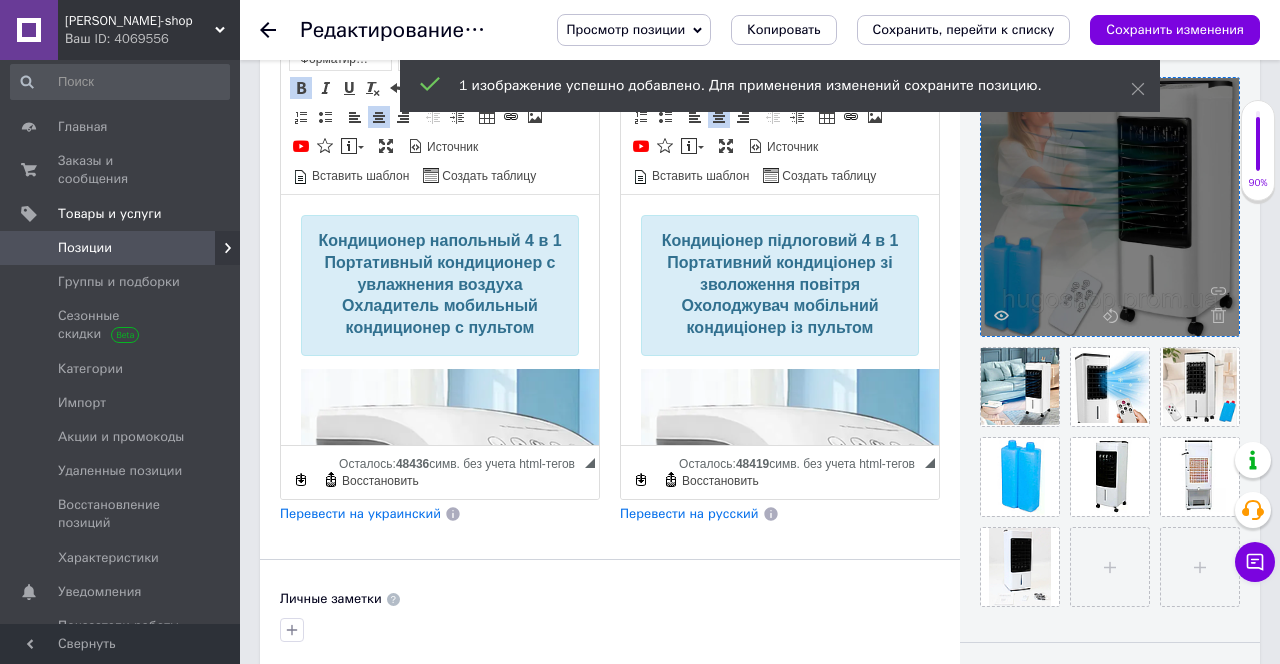 click on "Кондиционер напольный 4 в 1 Портативный кондиционер с увлажнения воздуха Охладитель мобильный кондиционер с пультом" at bounding box center [440, 285] 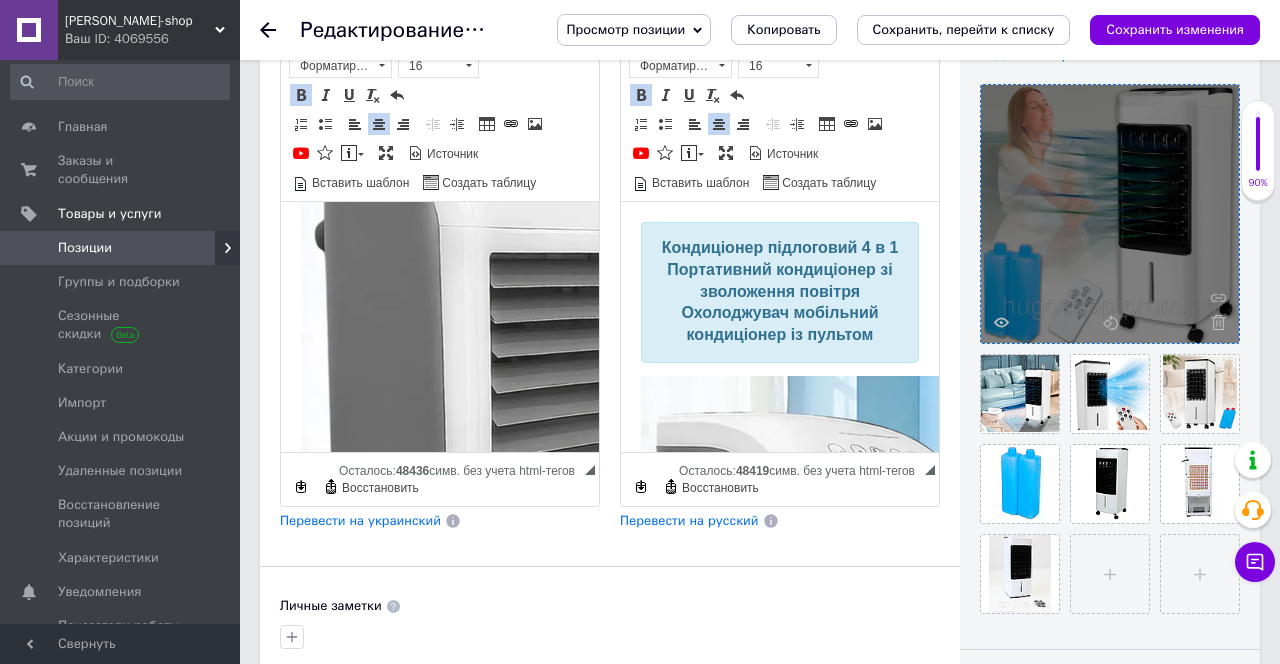 scroll, scrollTop: 303, scrollLeft: 3, axis: both 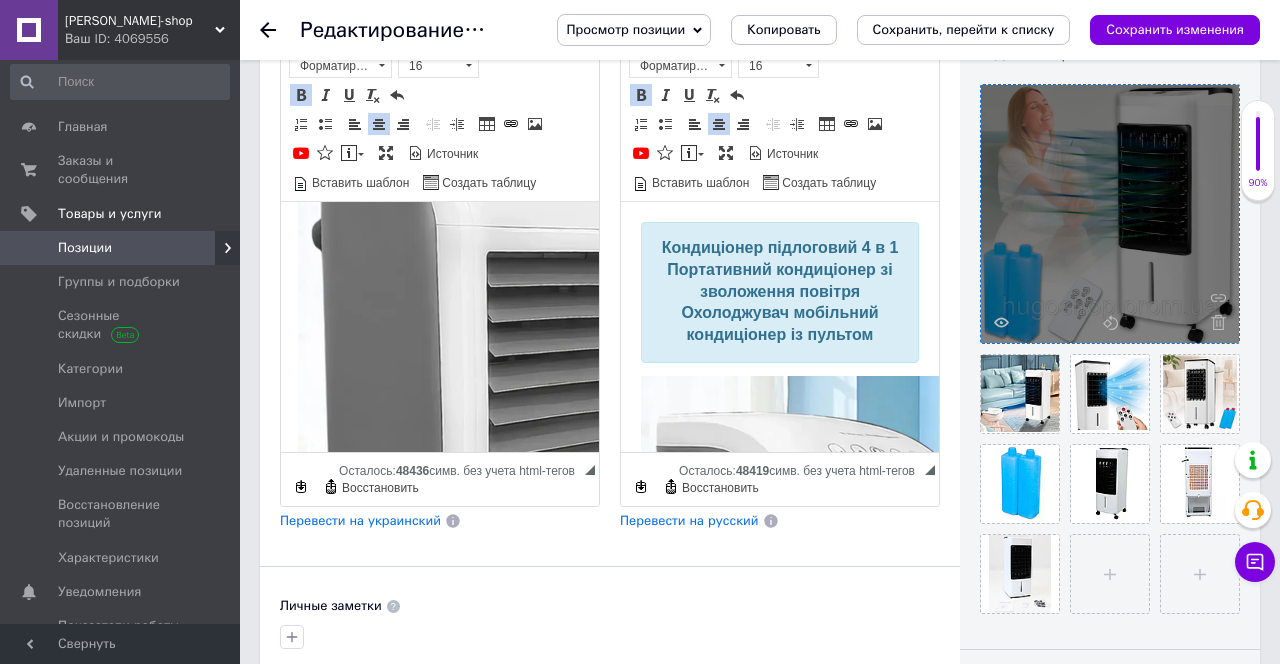 click at bounding box center (618, 392) 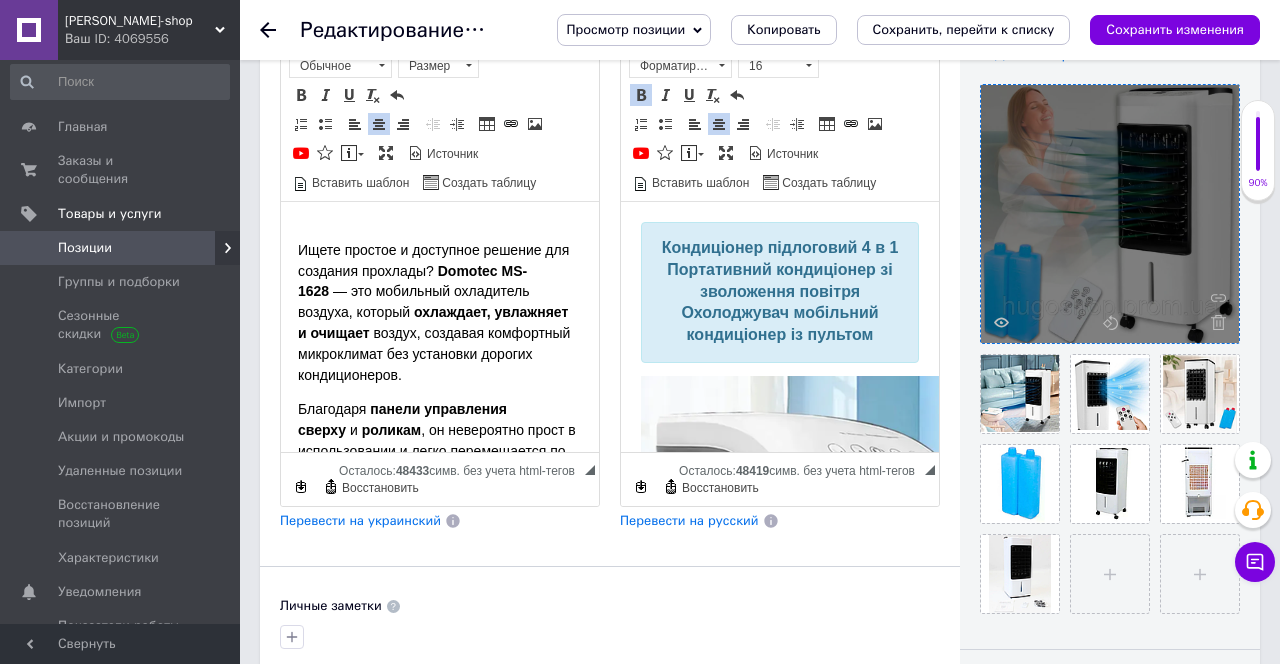 scroll, scrollTop: 175, scrollLeft: 3, axis: both 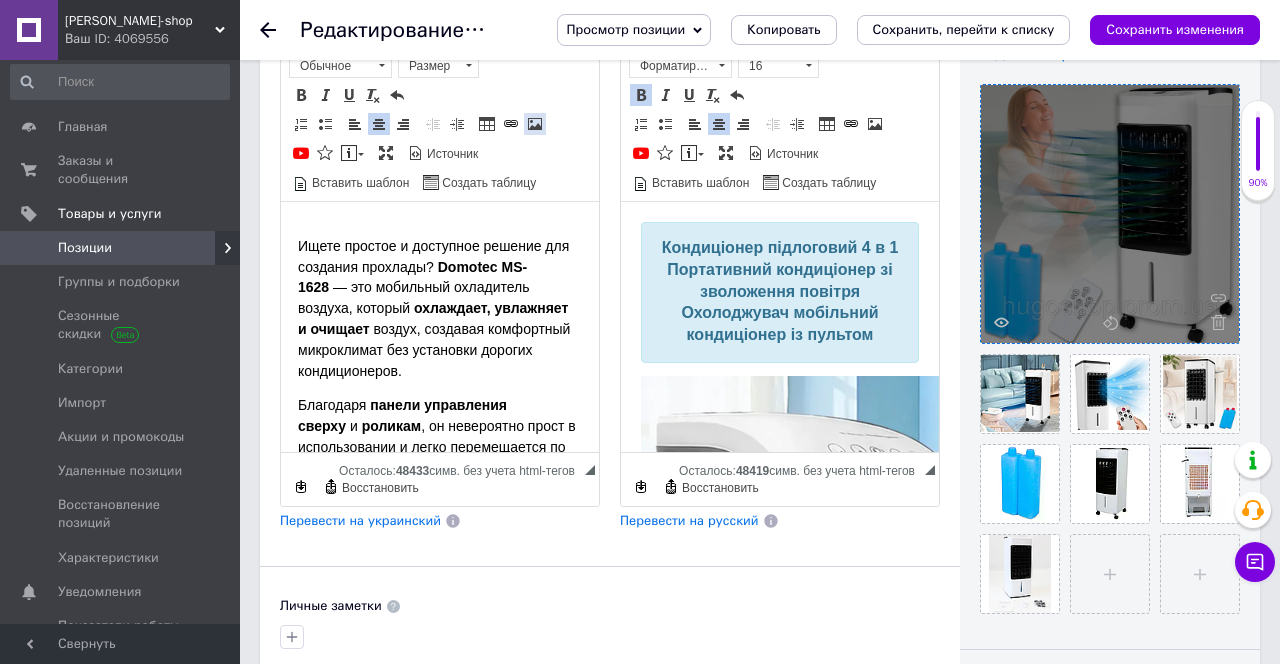 click at bounding box center [535, 124] 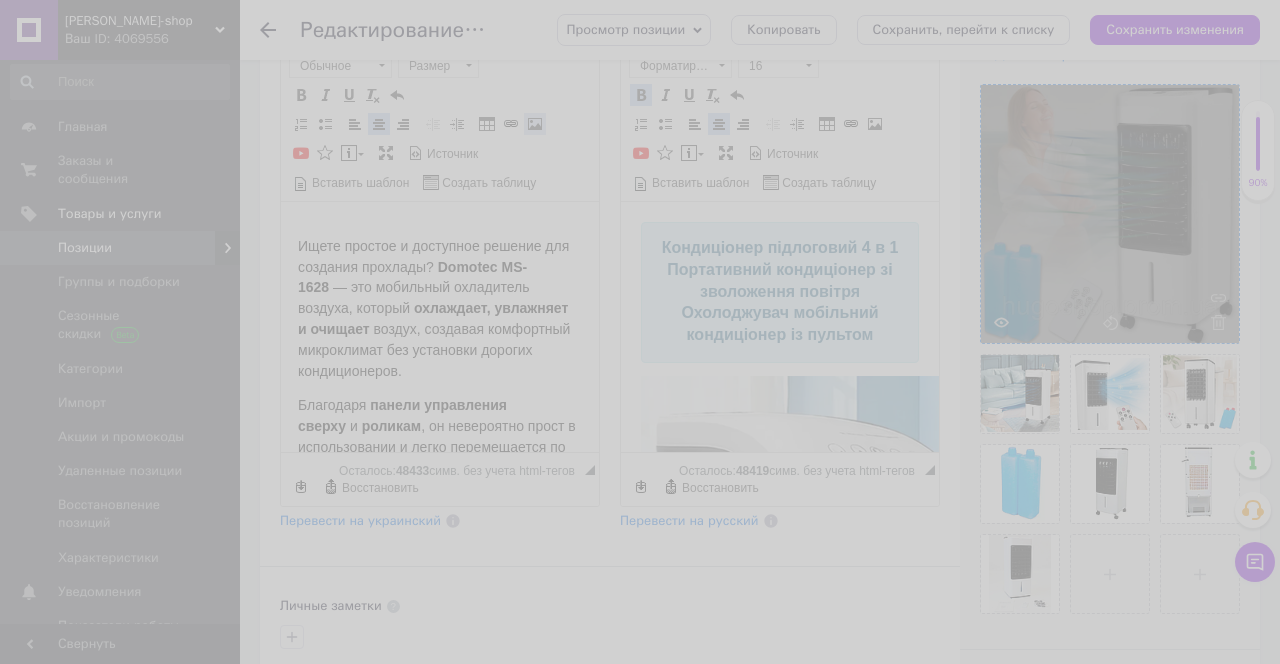select 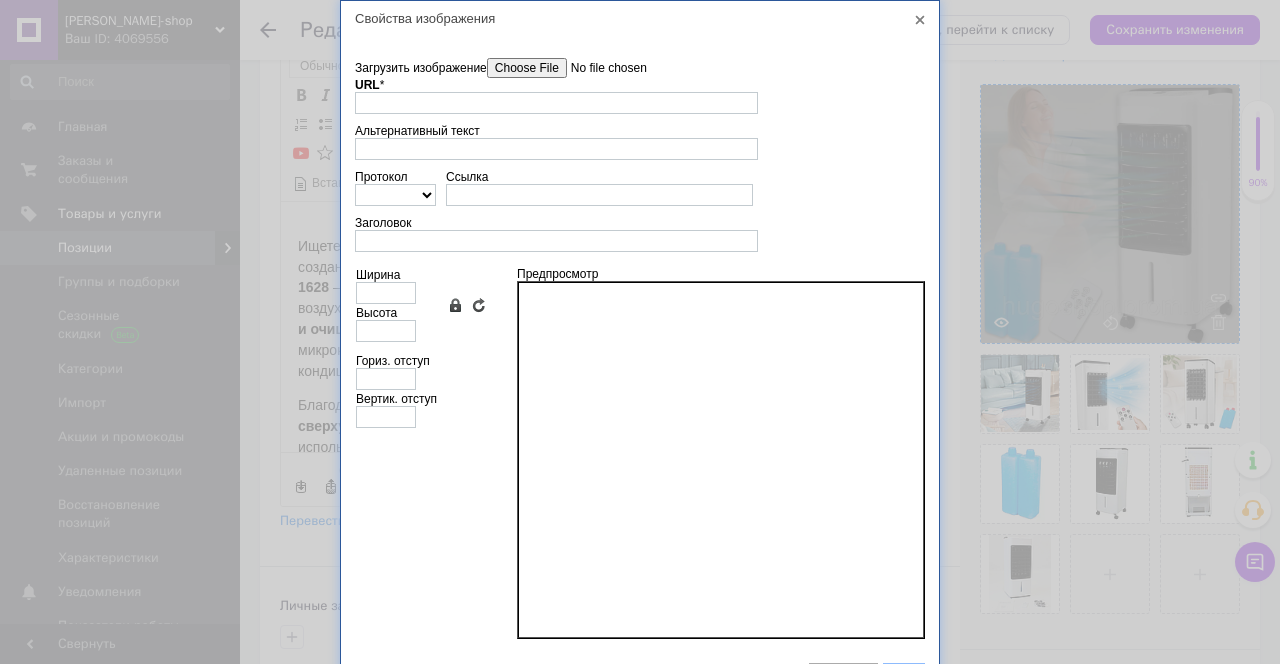click on "Загрузить изображение" at bounding box center (600, 68) 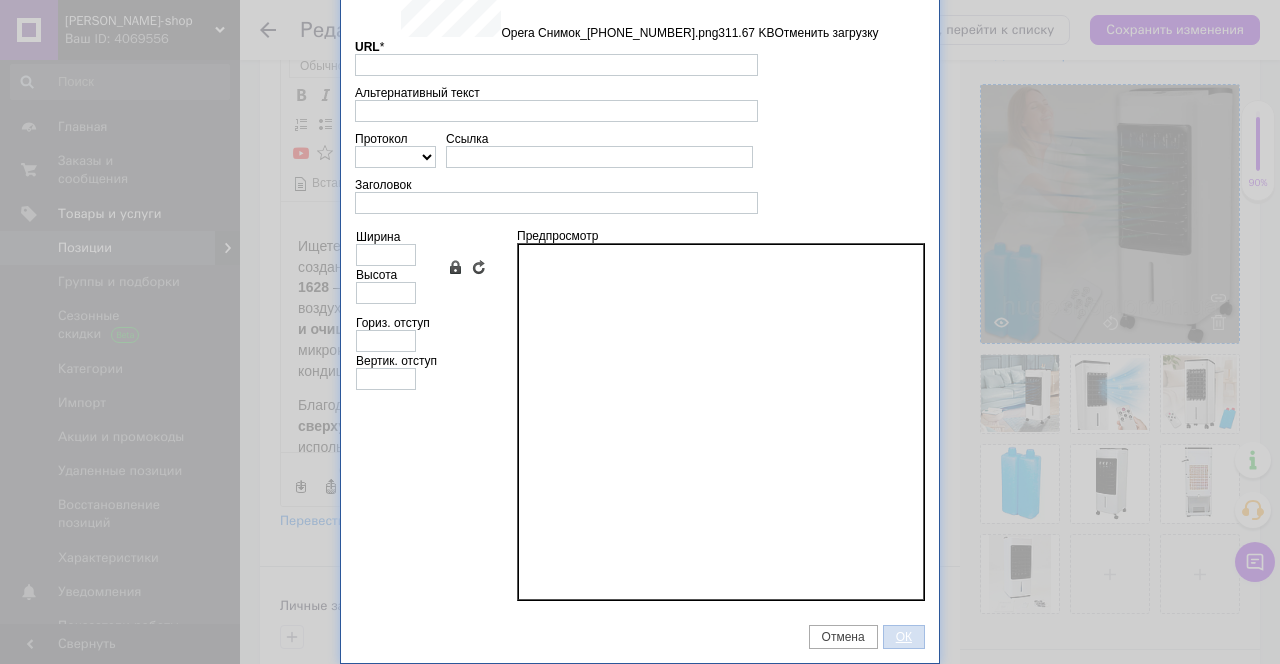 type on "https://images.prom.ua/6743465527_w640_h2048_opera_snimok_2025_07_342332.png?fresh=1&PIMAGE_ID=6743465527" 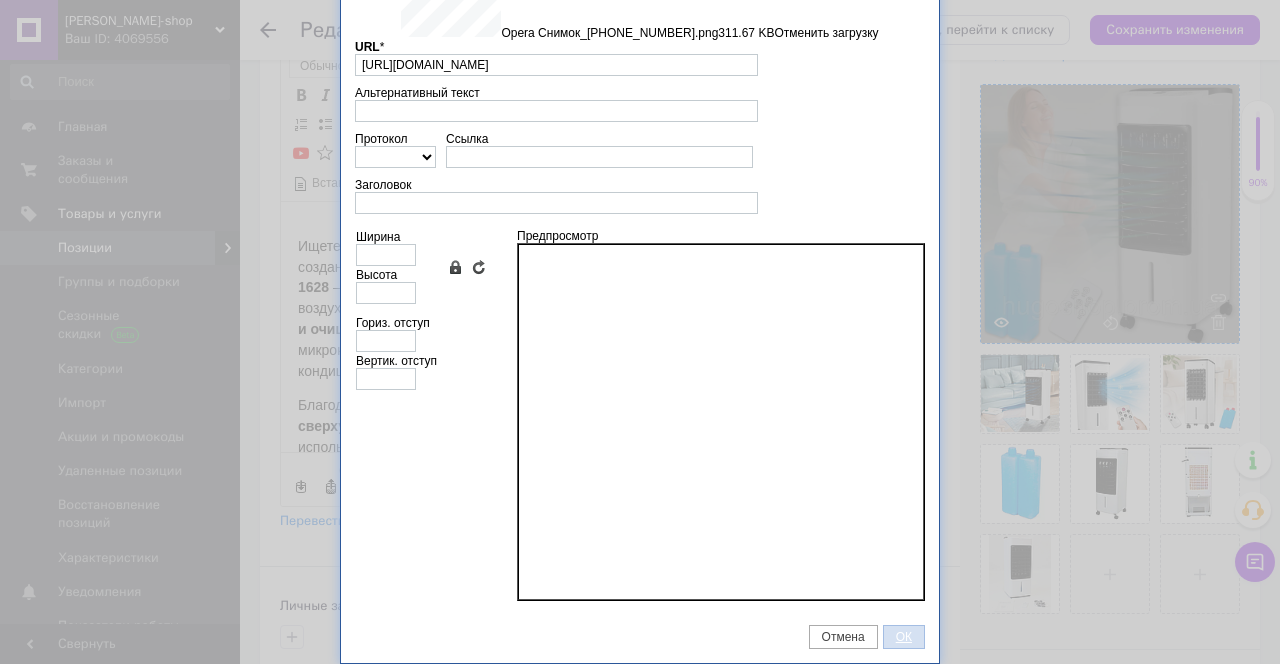 scroll, scrollTop: 42, scrollLeft: 0, axis: vertical 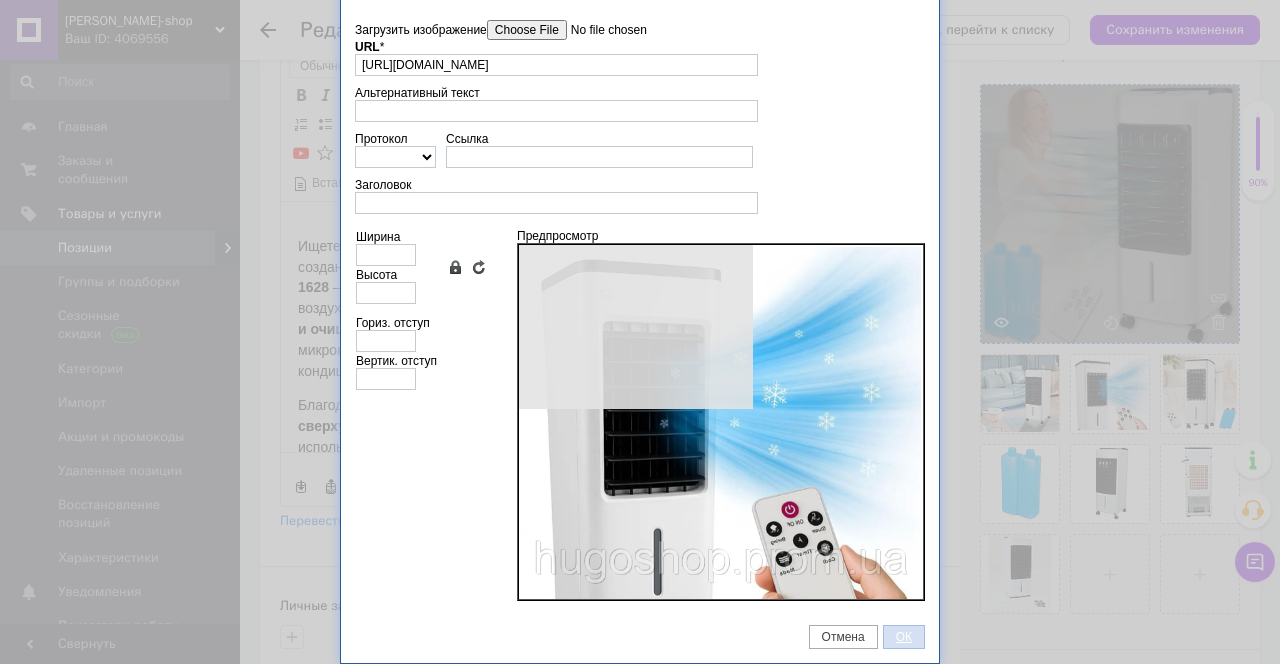 type on "640" 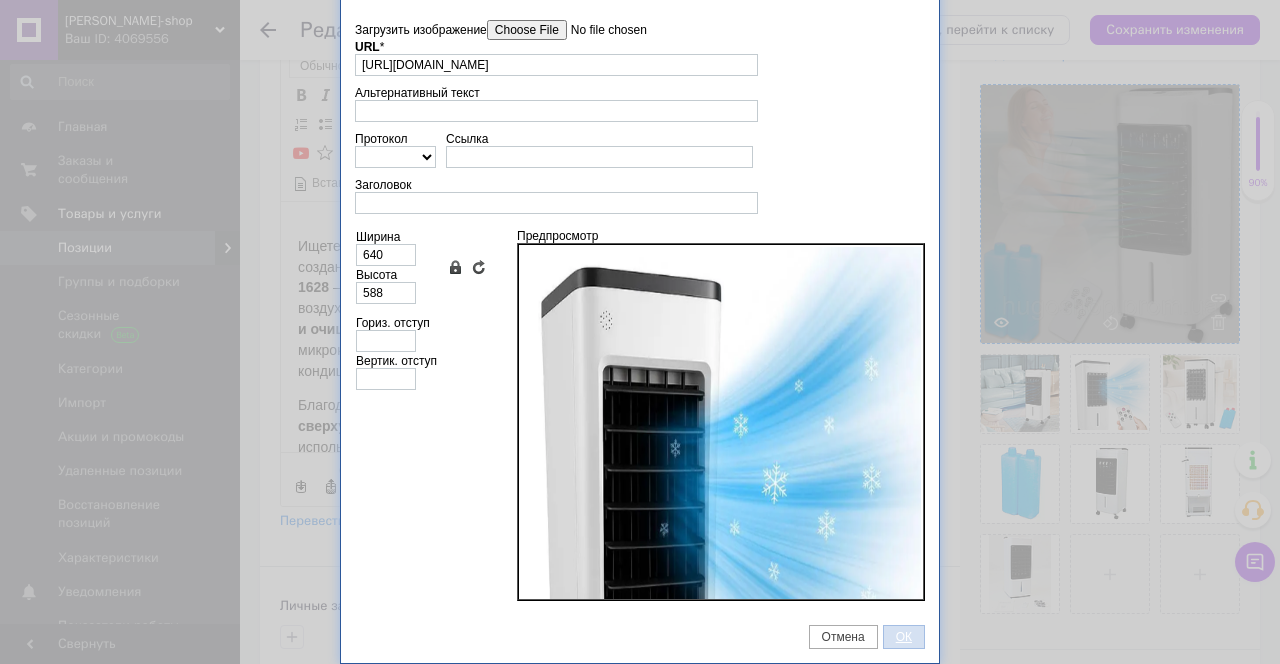click on "ОК" at bounding box center [904, 637] 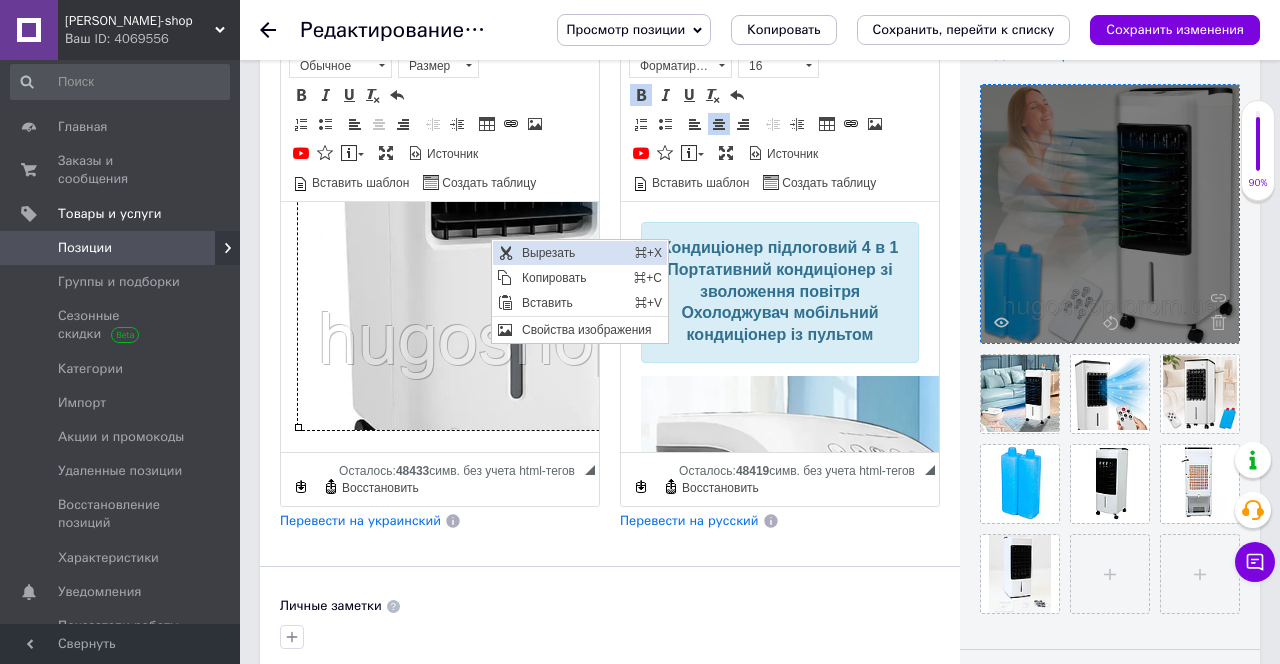 scroll, scrollTop: 0, scrollLeft: 0, axis: both 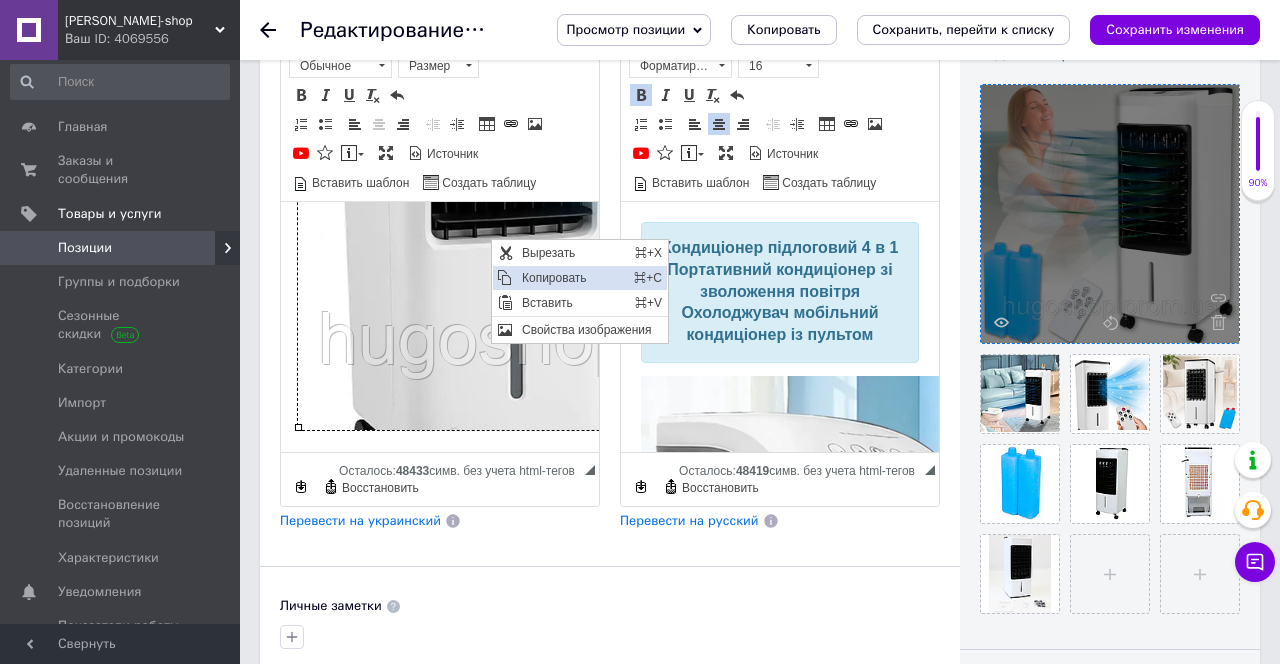 click on "Копировать" at bounding box center (573, 278) 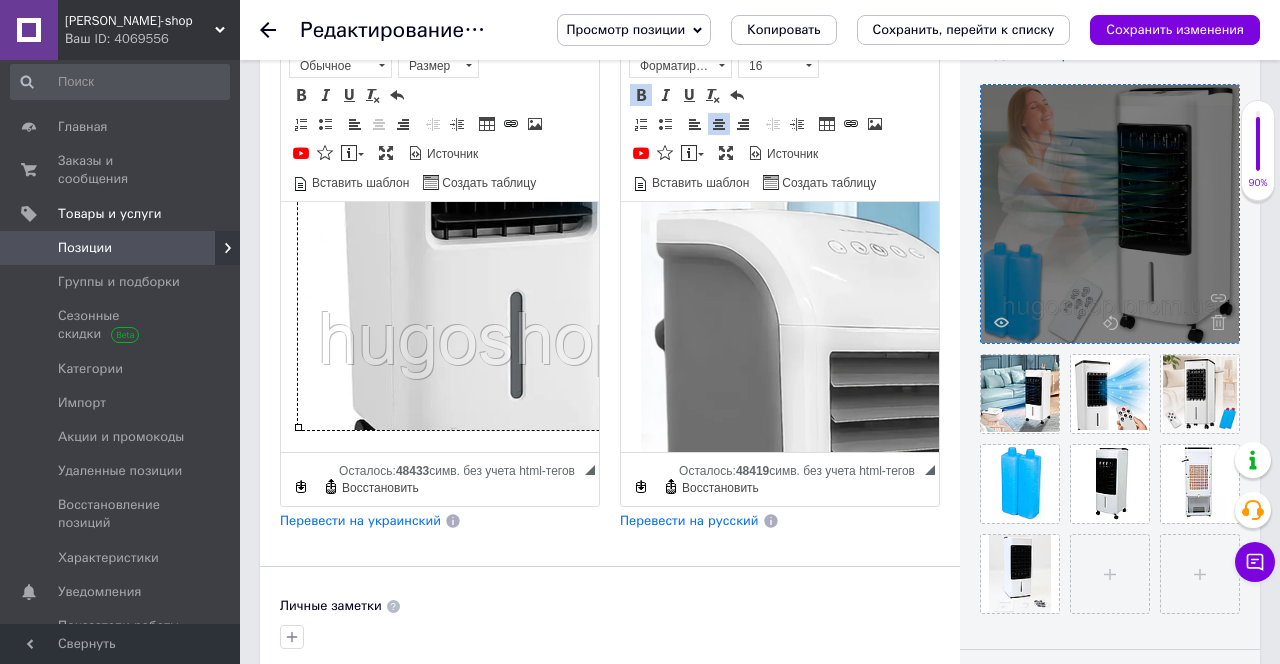 scroll, scrollTop: 222, scrollLeft: 0, axis: vertical 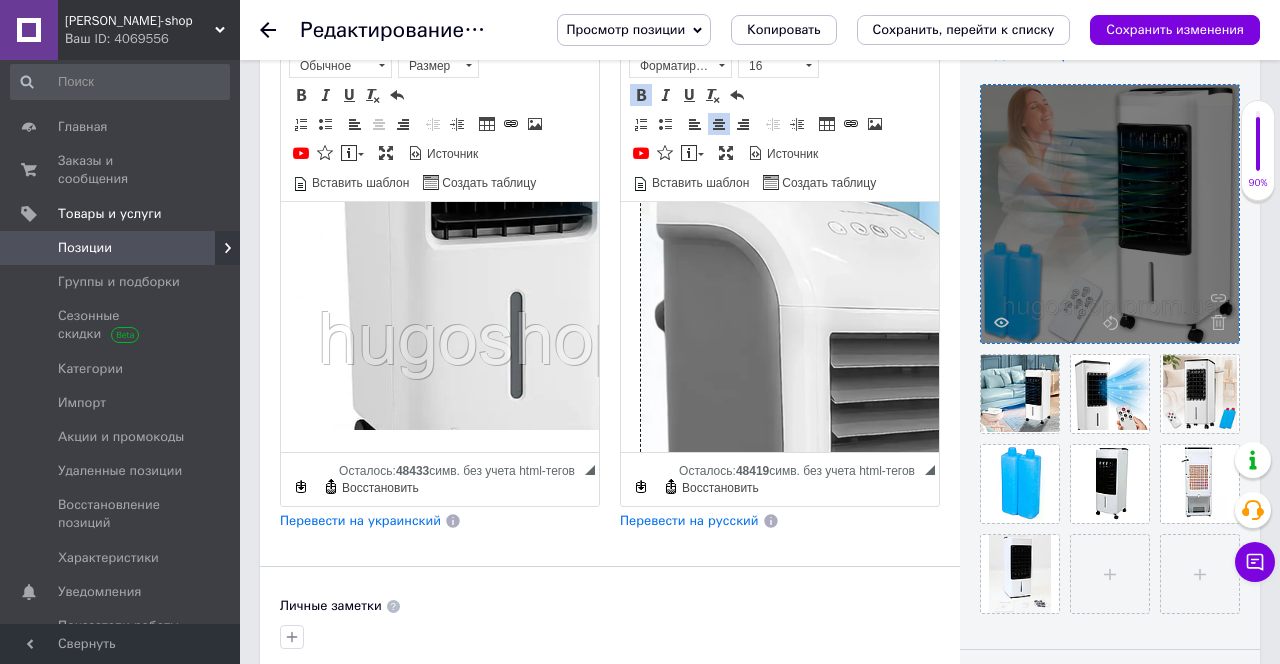 click at bounding box center (961, 473) 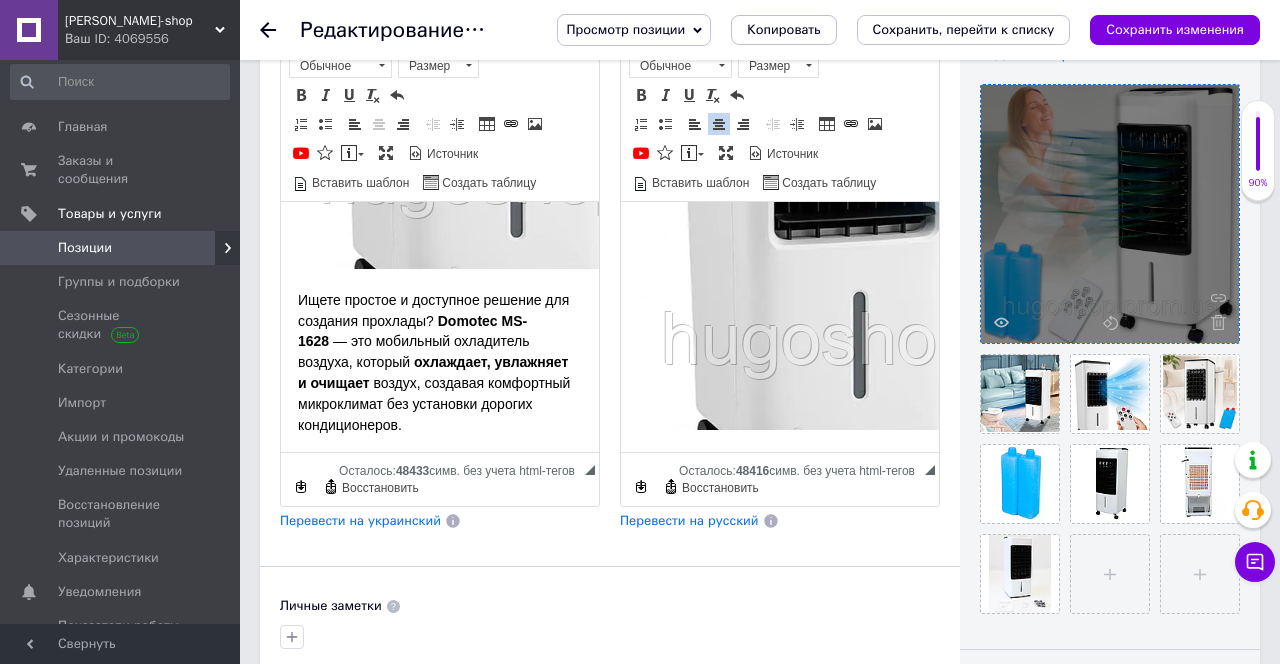 scroll, scrollTop: 723, scrollLeft: 3, axis: both 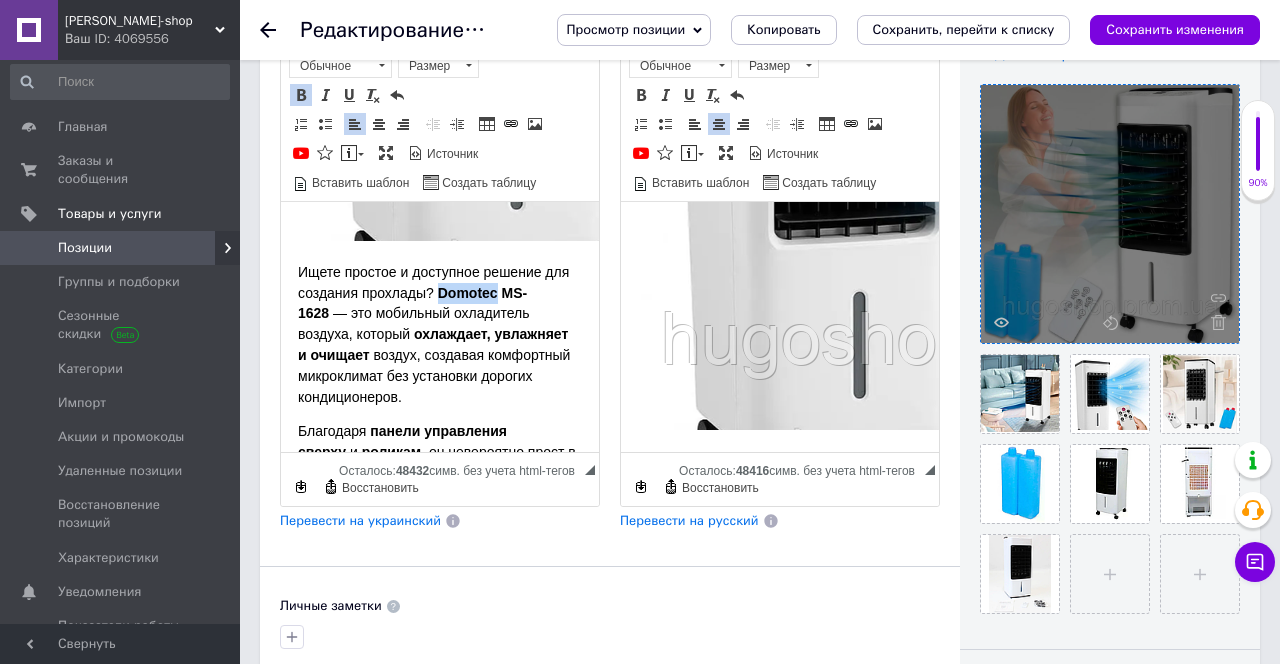 drag, startPoint x: 438, startPoint y: 288, endPoint x: 502, endPoint y: 291, distance: 64.070274 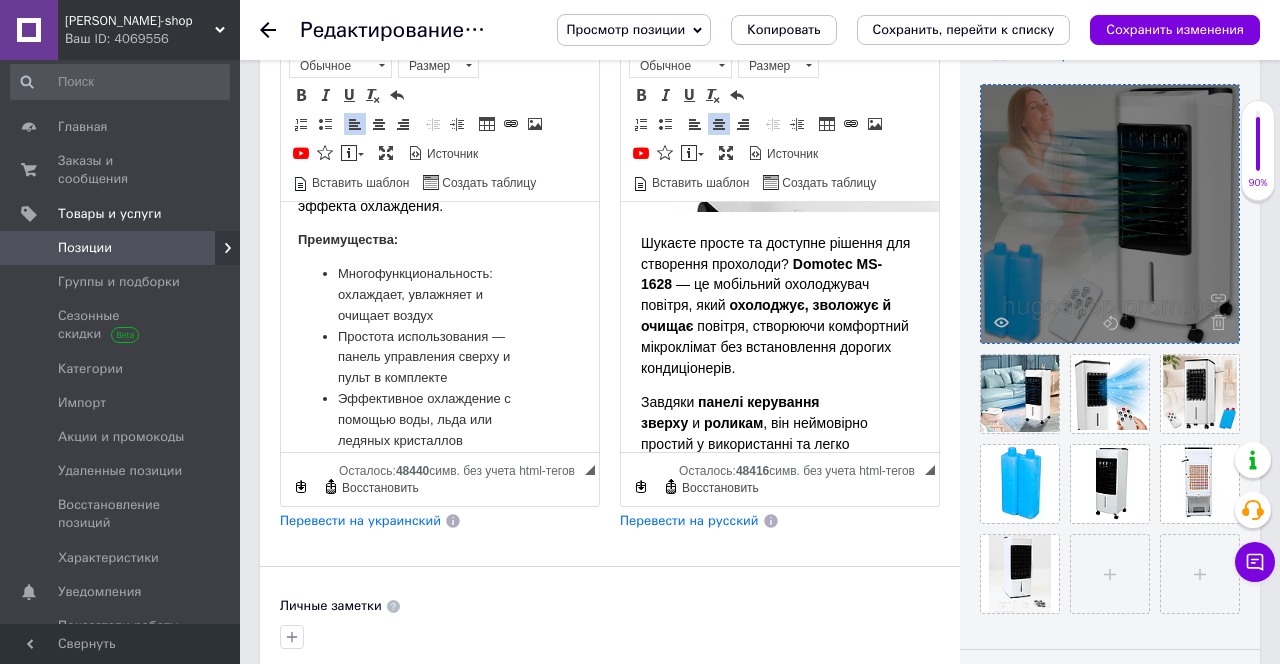 scroll, scrollTop: 751, scrollLeft: 0, axis: vertical 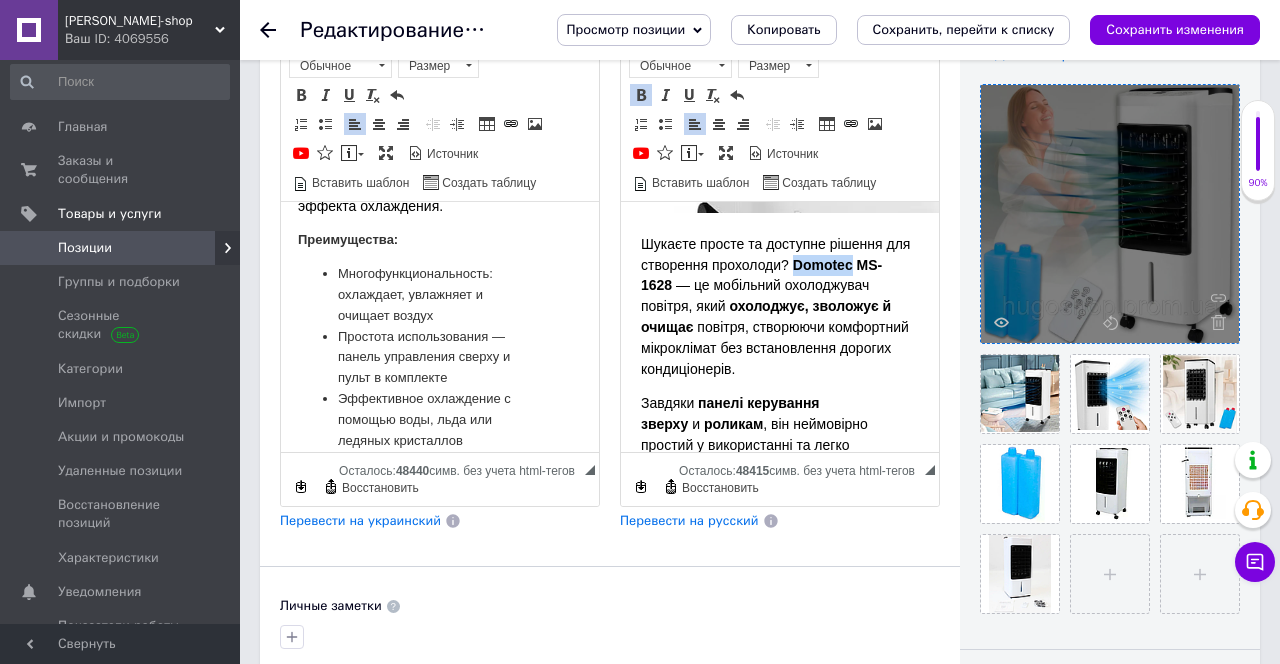 drag, startPoint x: 795, startPoint y: 260, endPoint x: 850, endPoint y: 268, distance: 55.578773 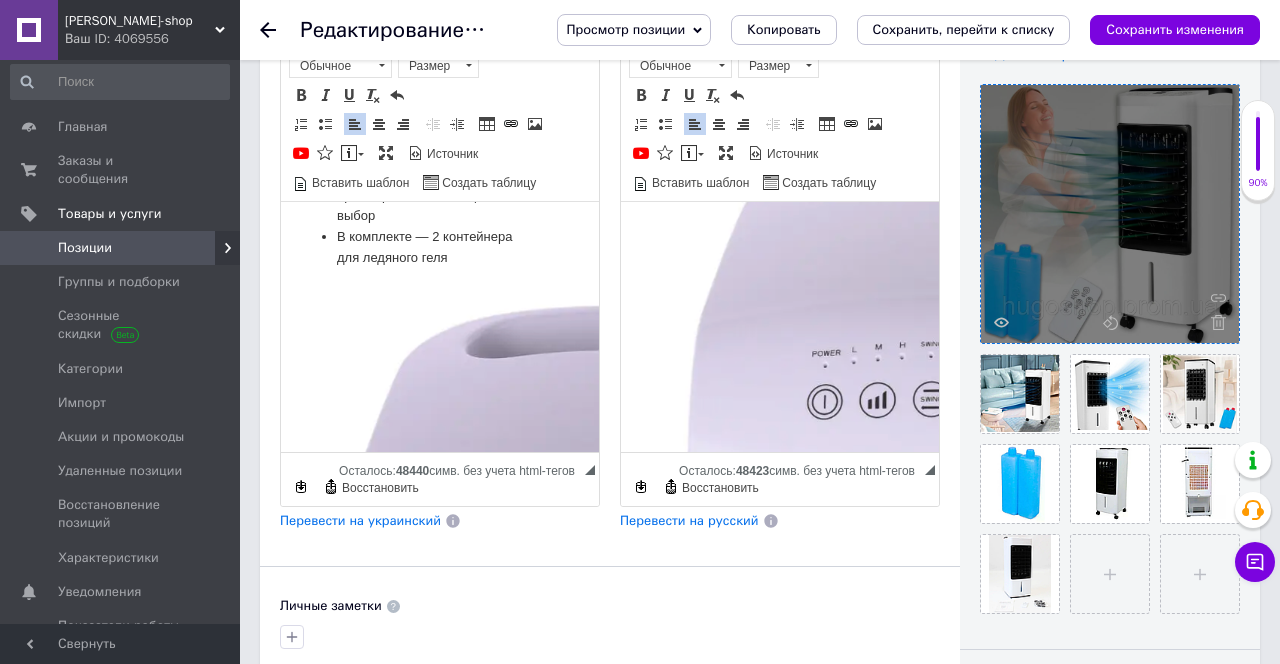 scroll, scrollTop: 1745, scrollLeft: 0, axis: vertical 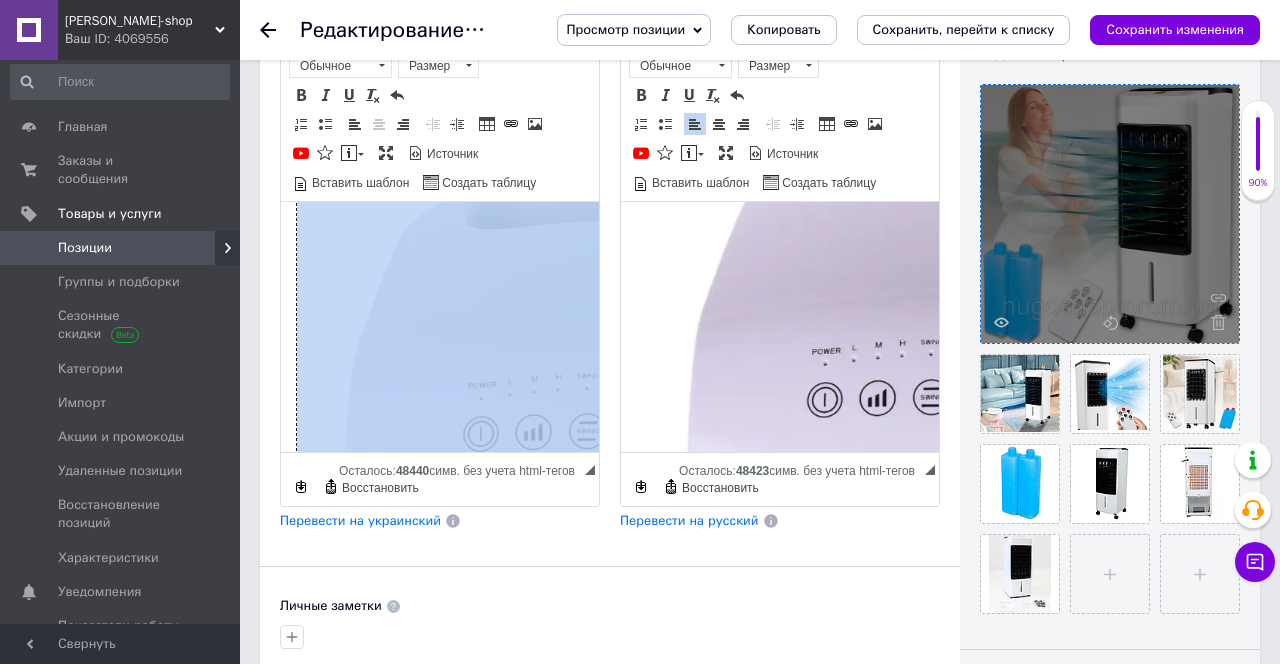 click at bounding box center (608, 552) 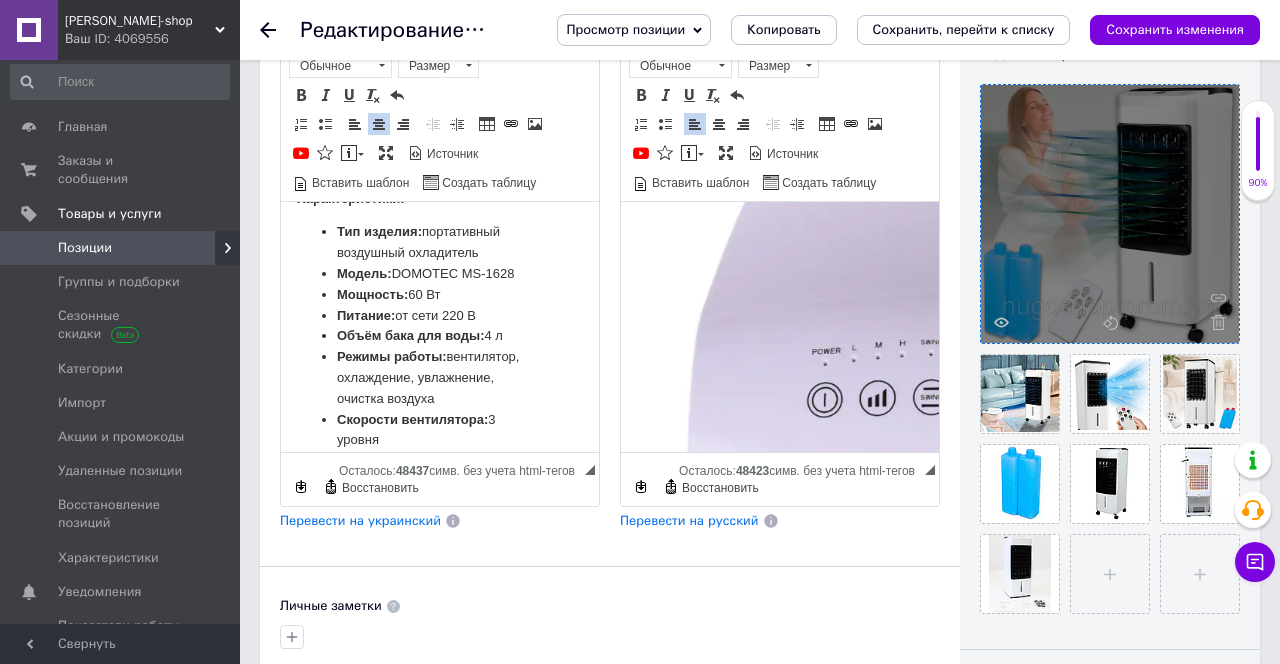 scroll, scrollTop: 1669, scrollLeft: 4, axis: both 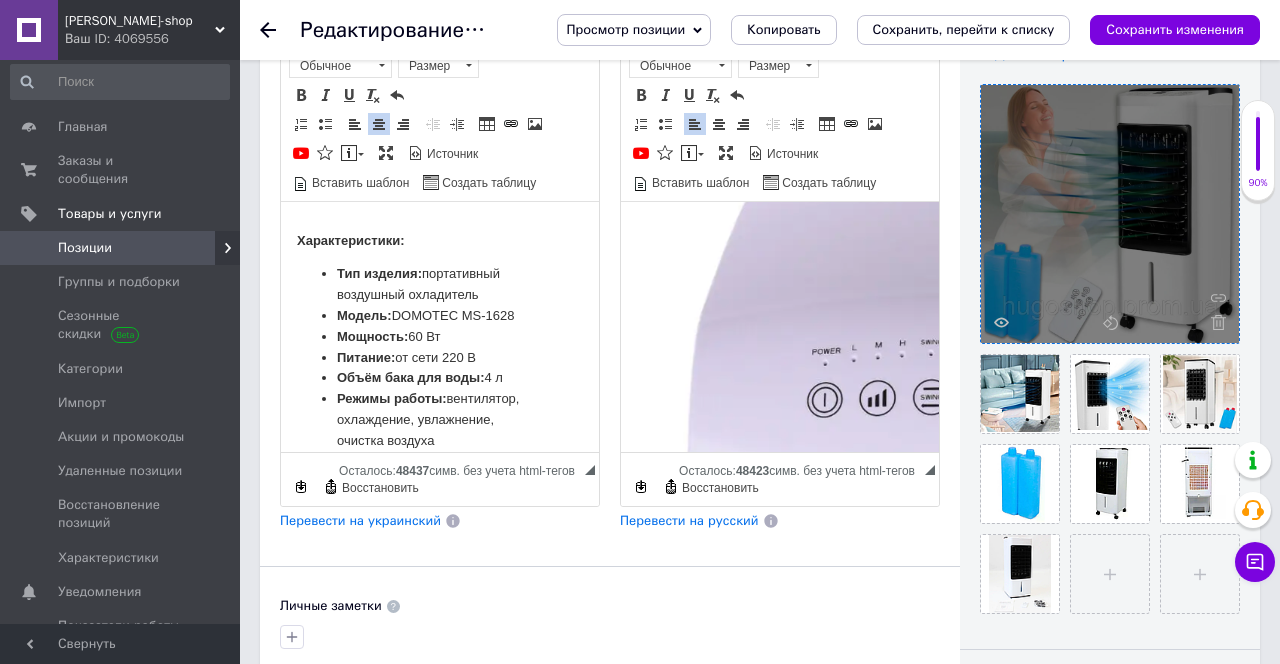 click at bounding box center (535, 124) 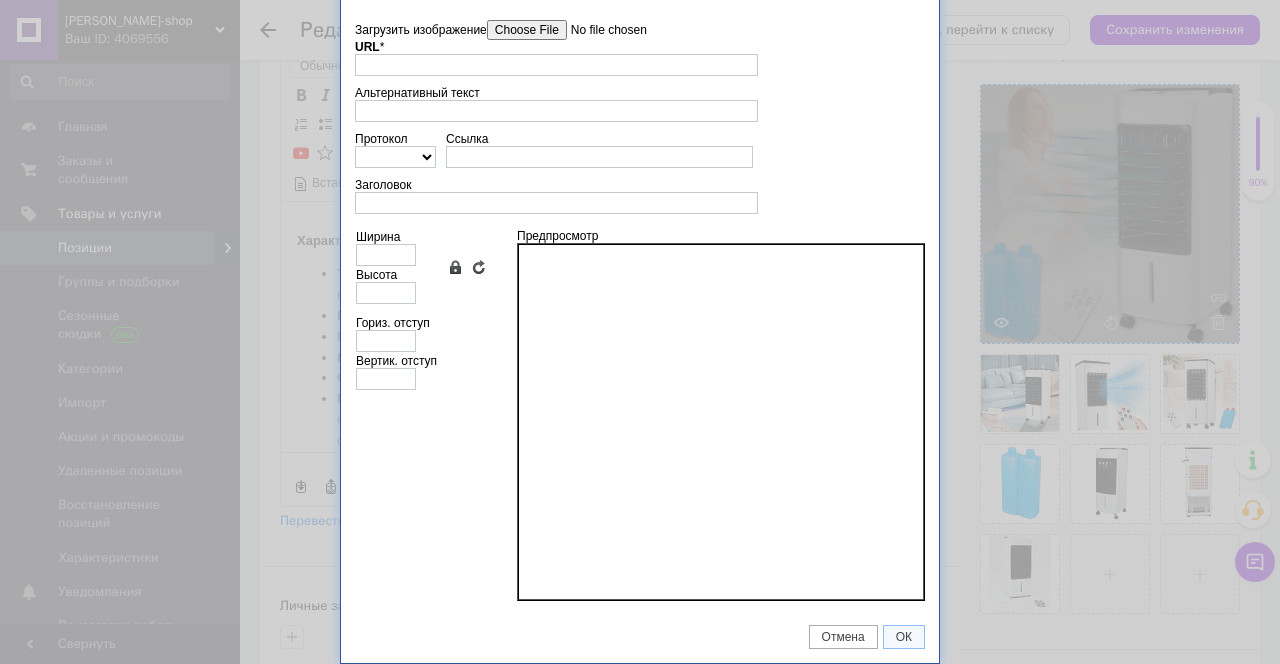 click on "Загрузить изображение" at bounding box center [600, 30] 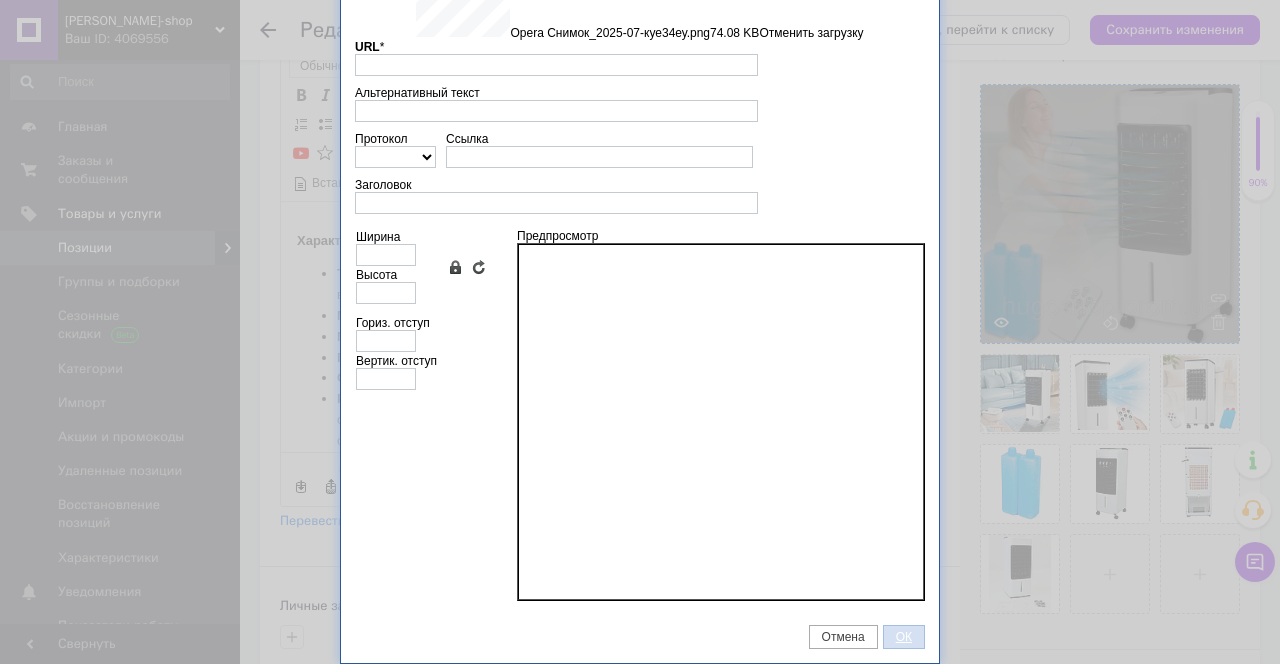 type on "https://images.prom.ua/6743466300_w640_h2048_opera_snimok_2025_07_kue34eu.png?fresh=1&PIMAGE_ID=6743466300" 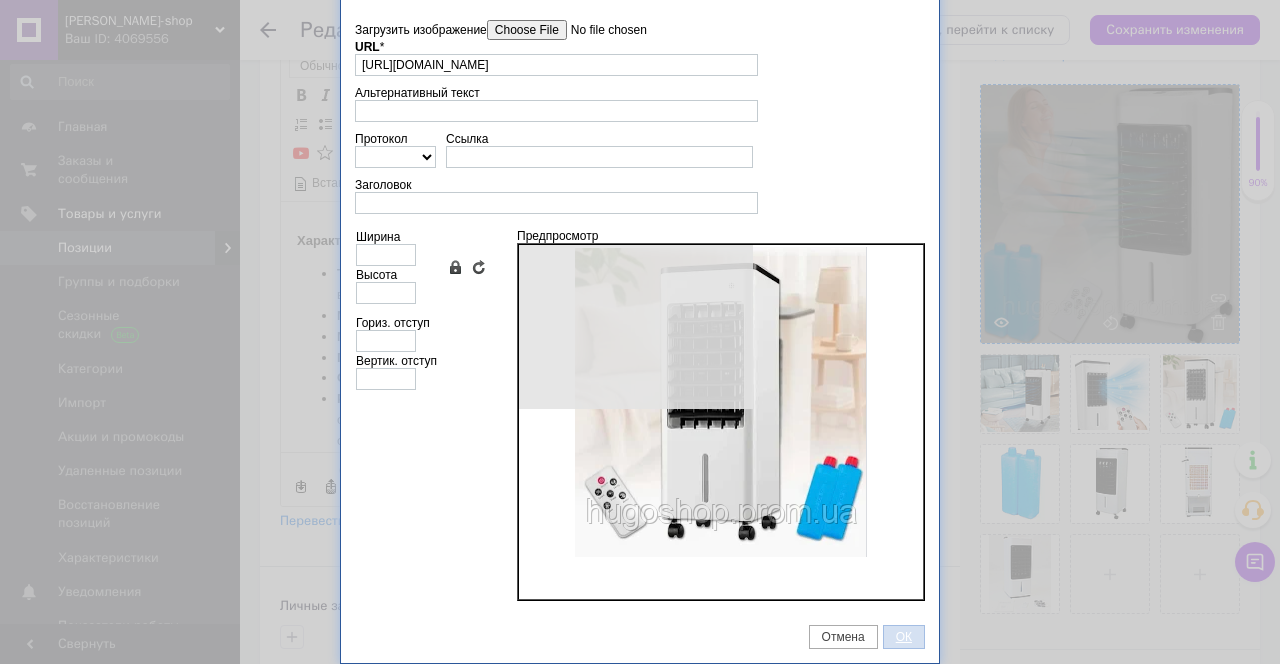 type on "292" 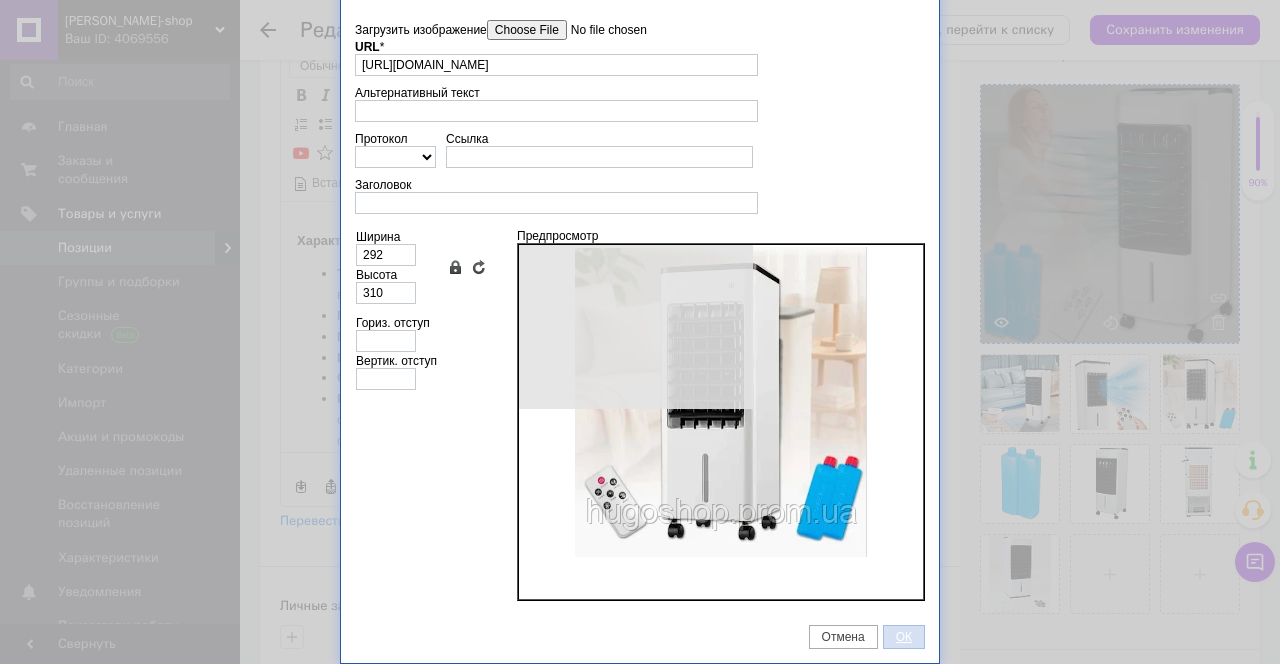 scroll, scrollTop: 42, scrollLeft: 0, axis: vertical 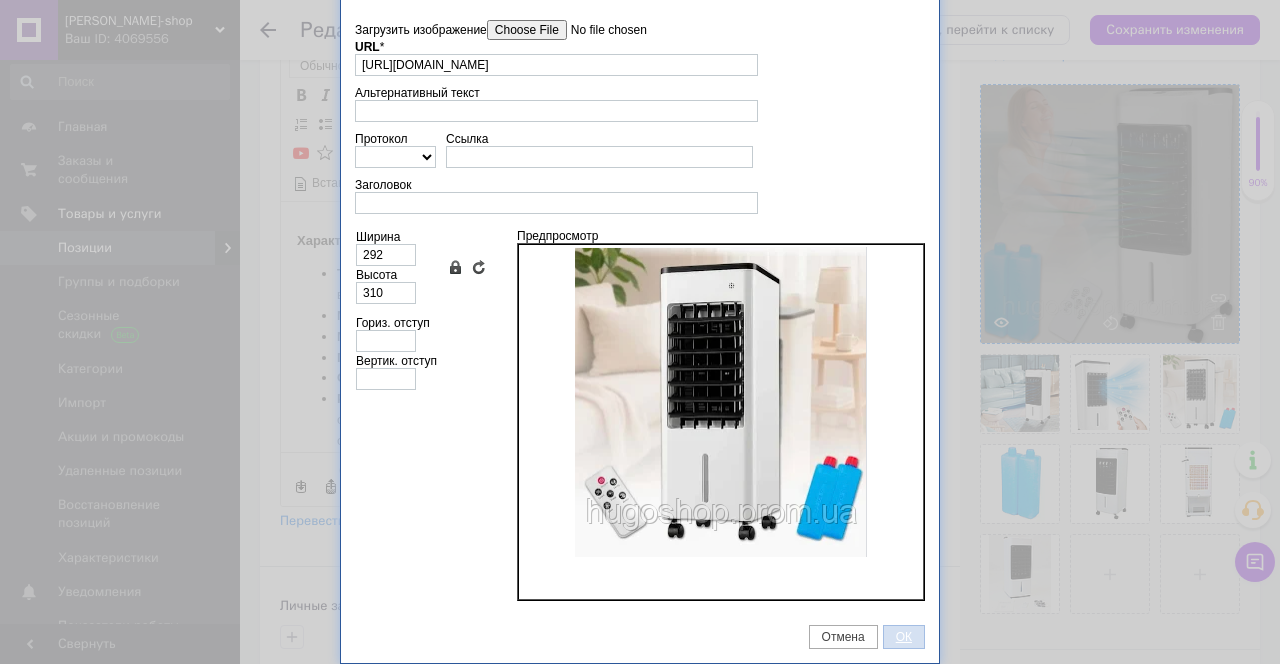click on "ОК" at bounding box center [904, 637] 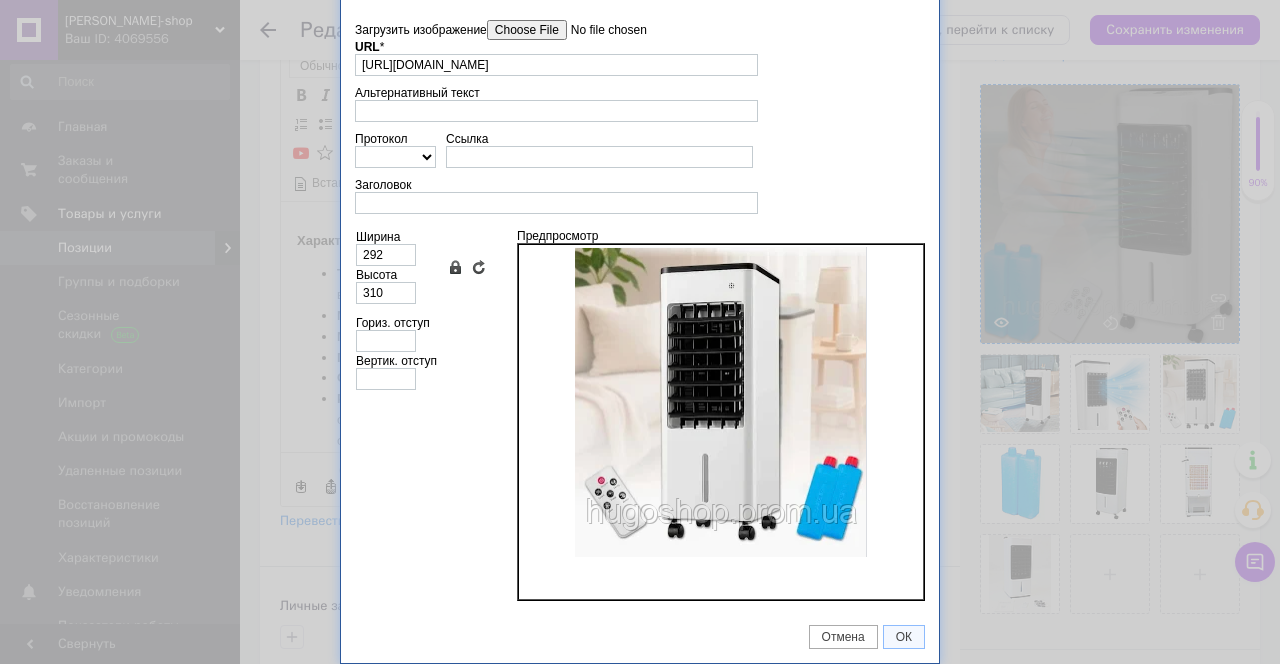 scroll, scrollTop: 1753, scrollLeft: 4, axis: both 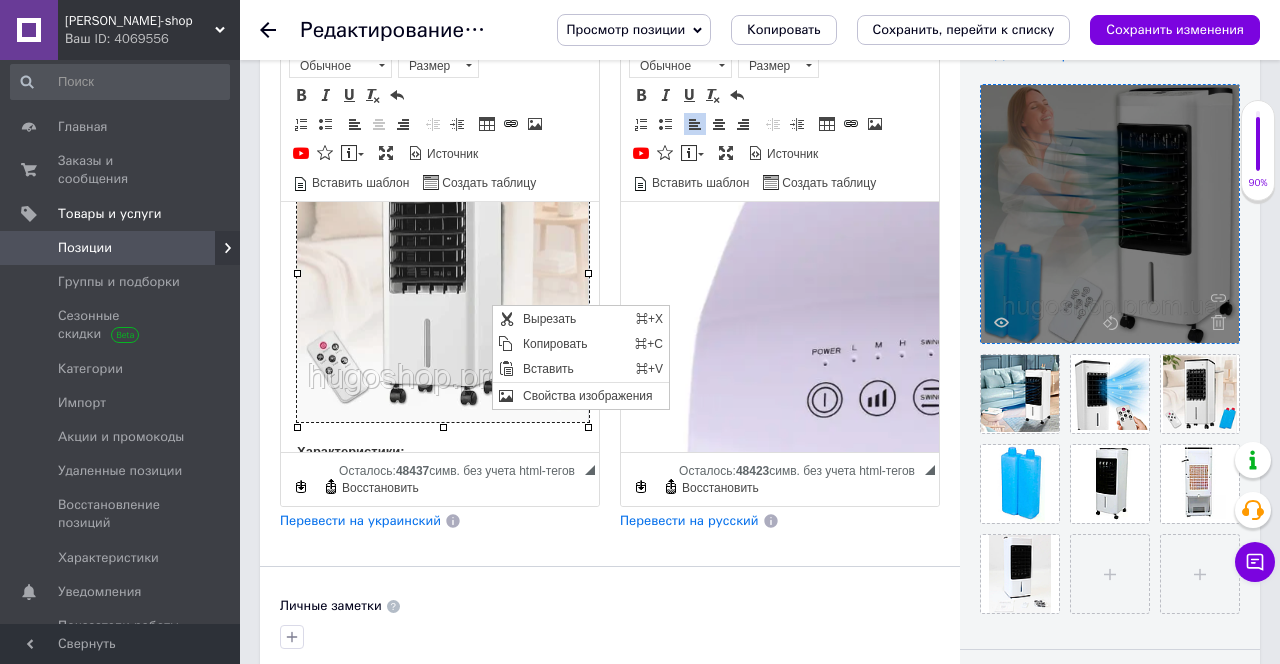drag, startPoint x: 492, startPoint y: 305, endPoint x: 775, endPoint y: 508, distance: 348.27863 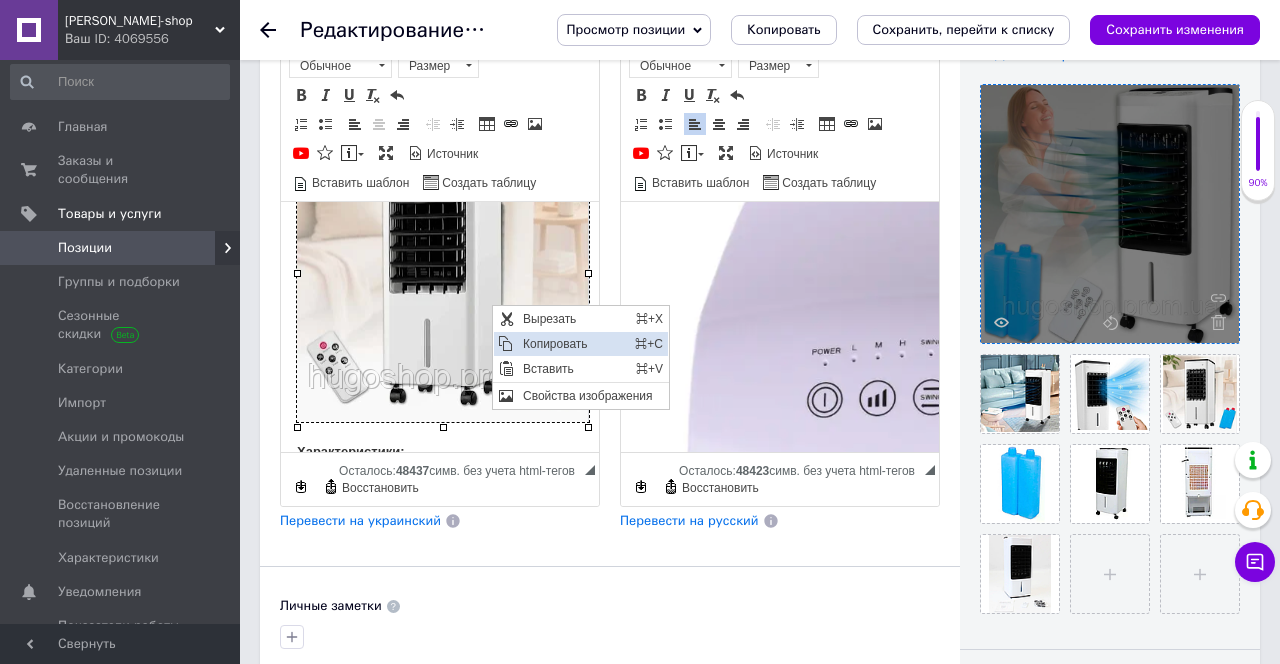 drag, startPoint x: 776, startPoint y: 442, endPoint x: 544, endPoint y: 339, distance: 253.83656 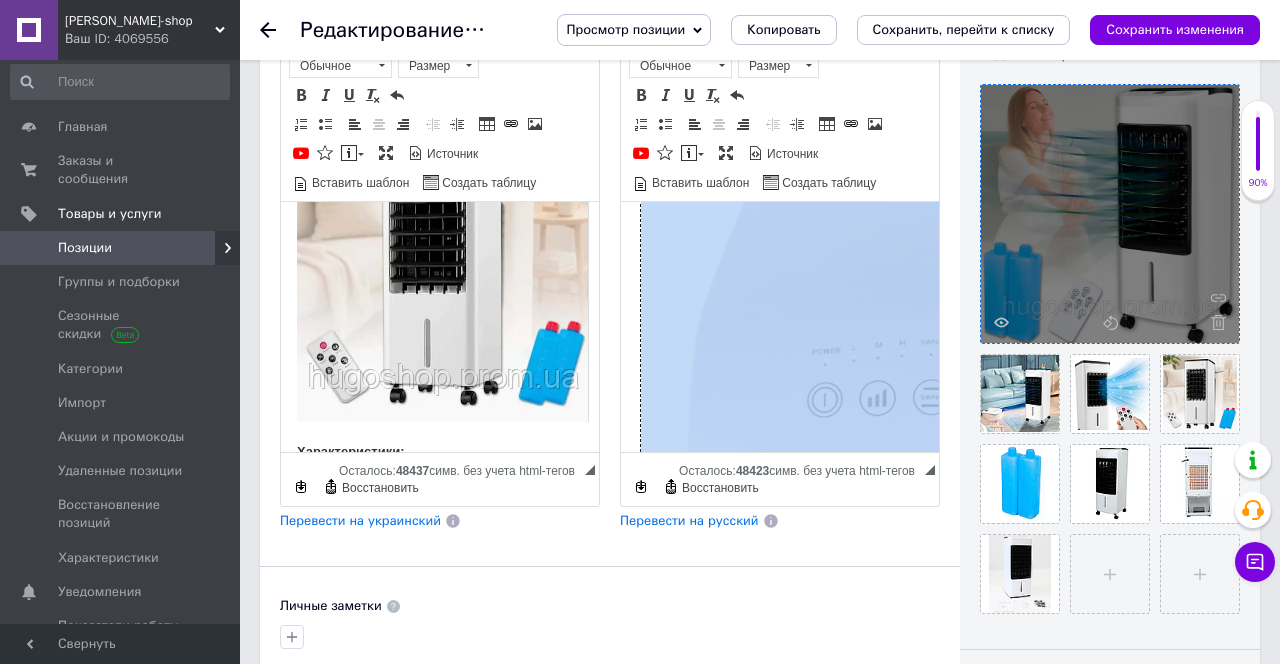 click at bounding box center (952, 518) 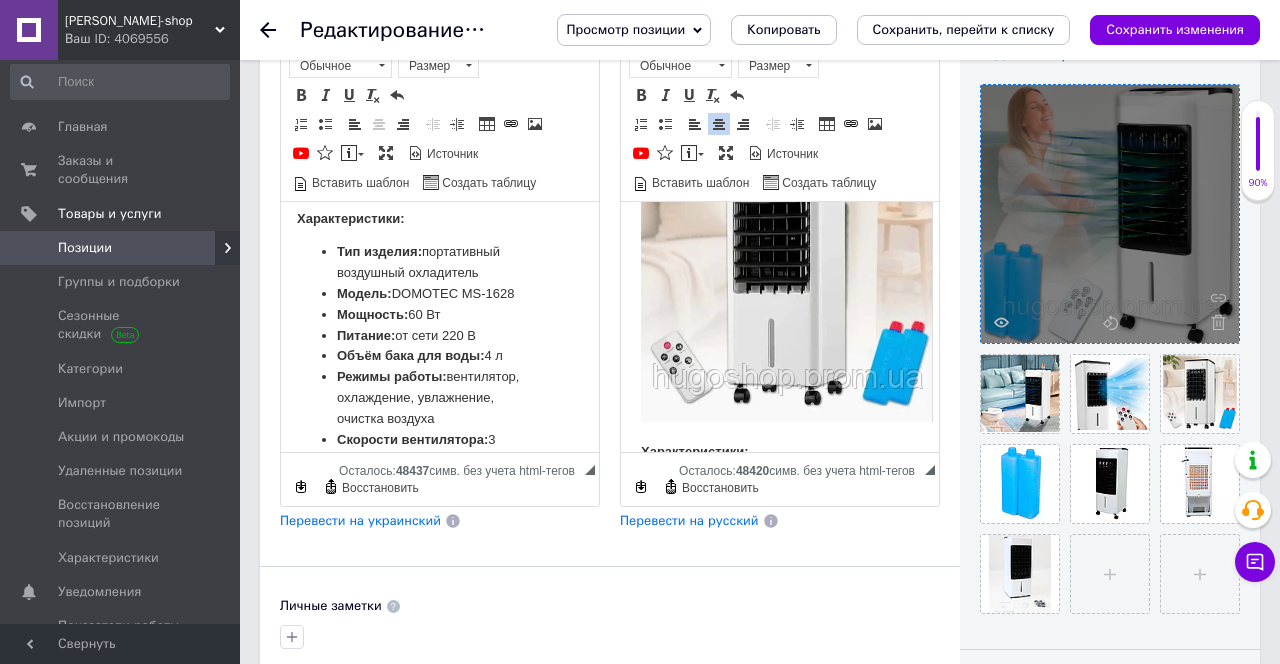 scroll, scrollTop: 1987, scrollLeft: 4, axis: both 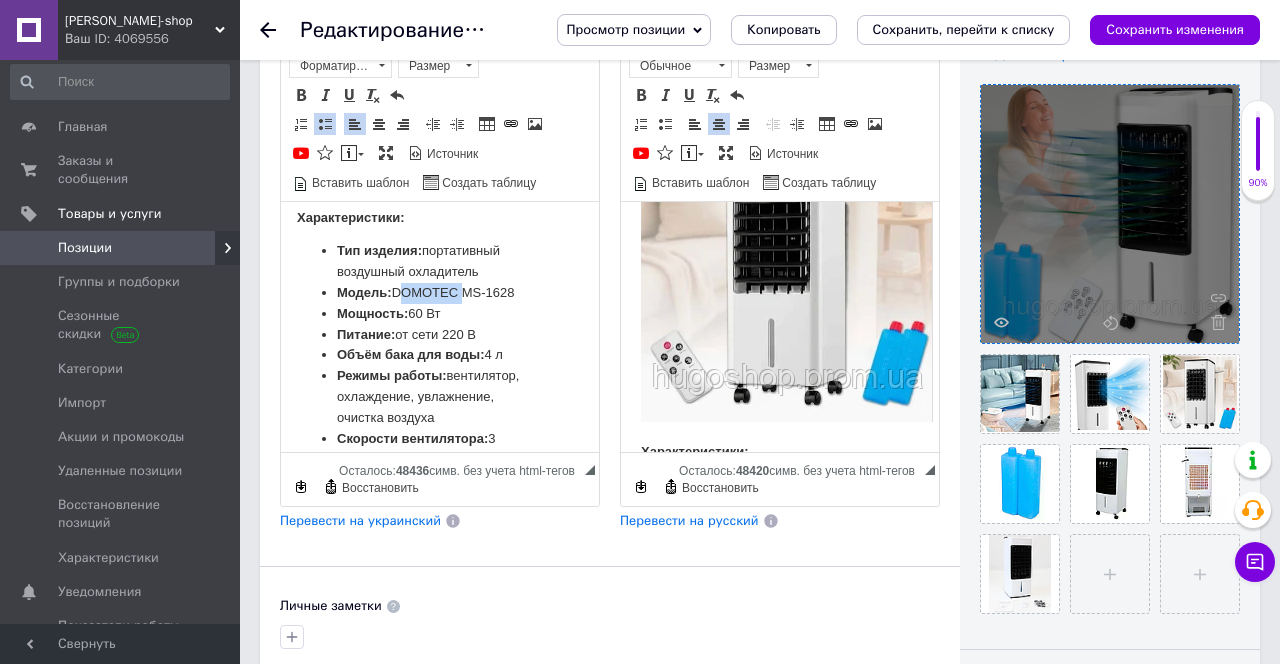 drag, startPoint x: 461, startPoint y: 300, endPoint x: 396, endPoint y: 306, distance: 65.27634 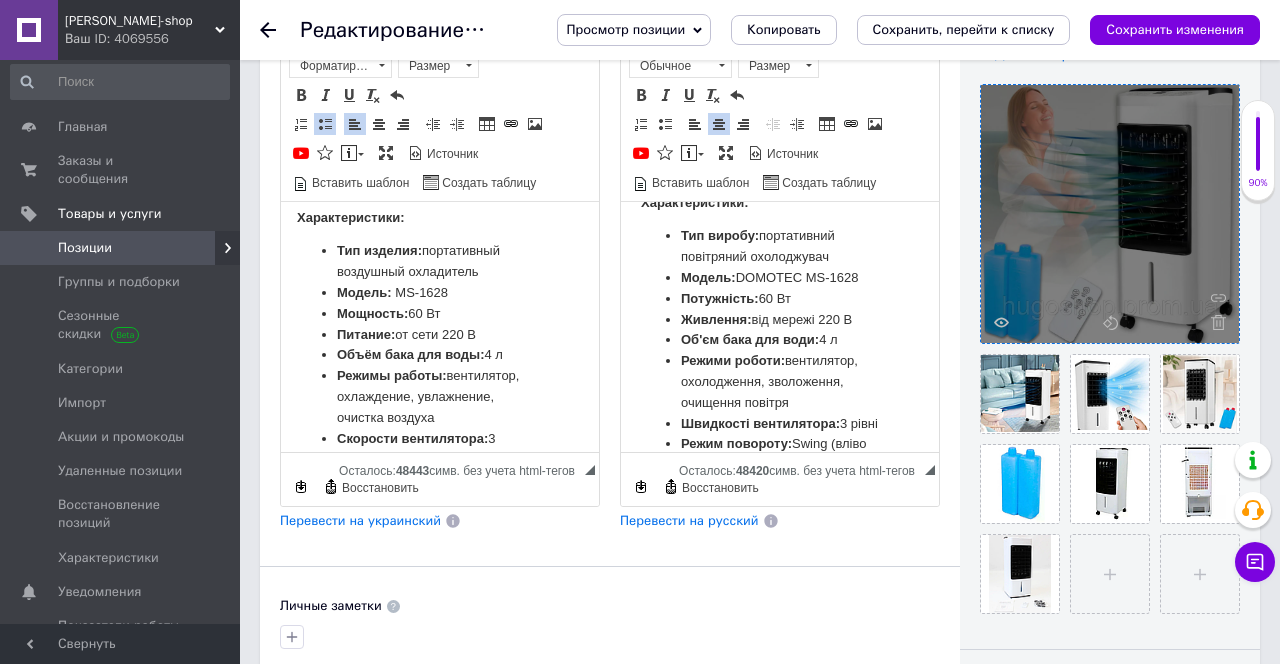 scroll, scrollTop: 2005, scrollLeft: 0, axis: vertical 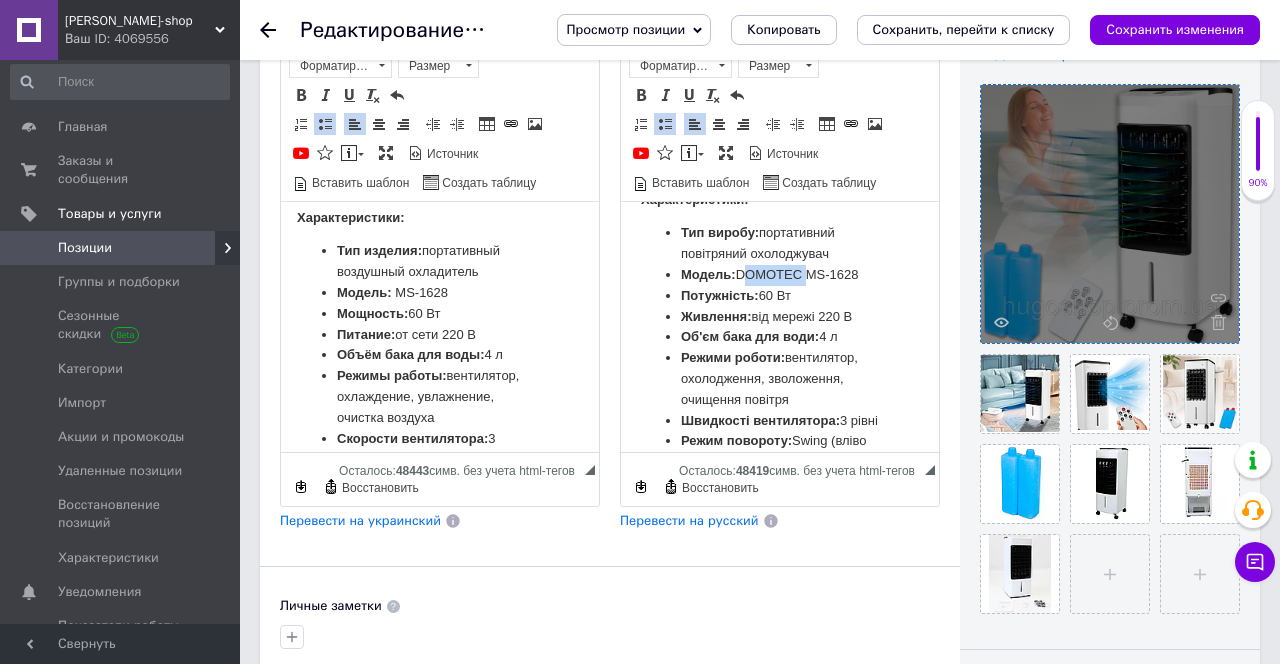 drag, startPoint x: 805, startPoint y: 285, endPoint x: 742, endPoint y: 288, distance: 63.07139 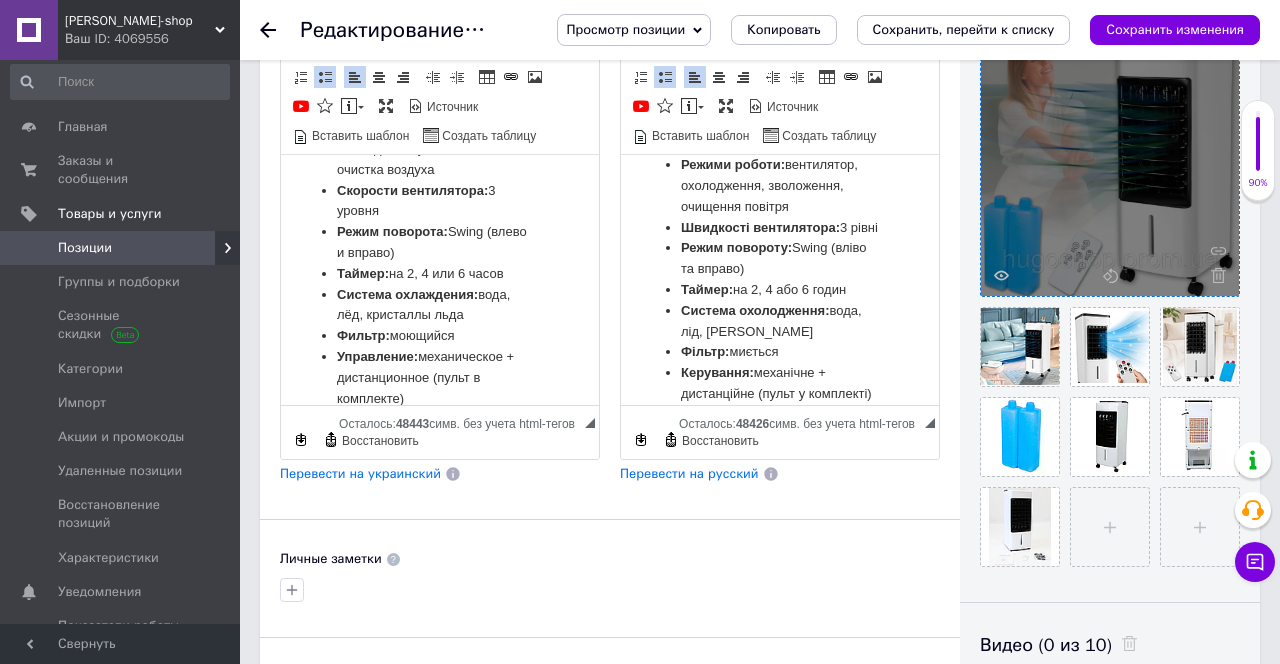 scroll, scrollTop: 2210, scrollLeft: 4, axis: both 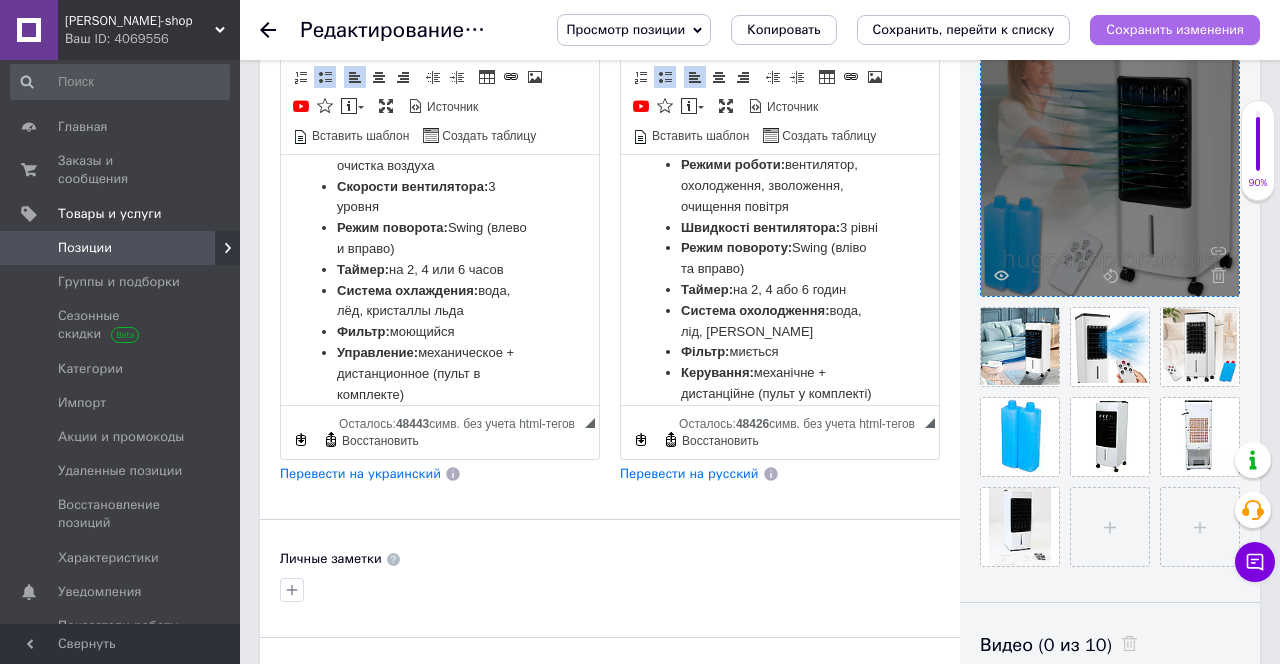 click on "Сохранить изменения" at bounding box center (1175, 29) 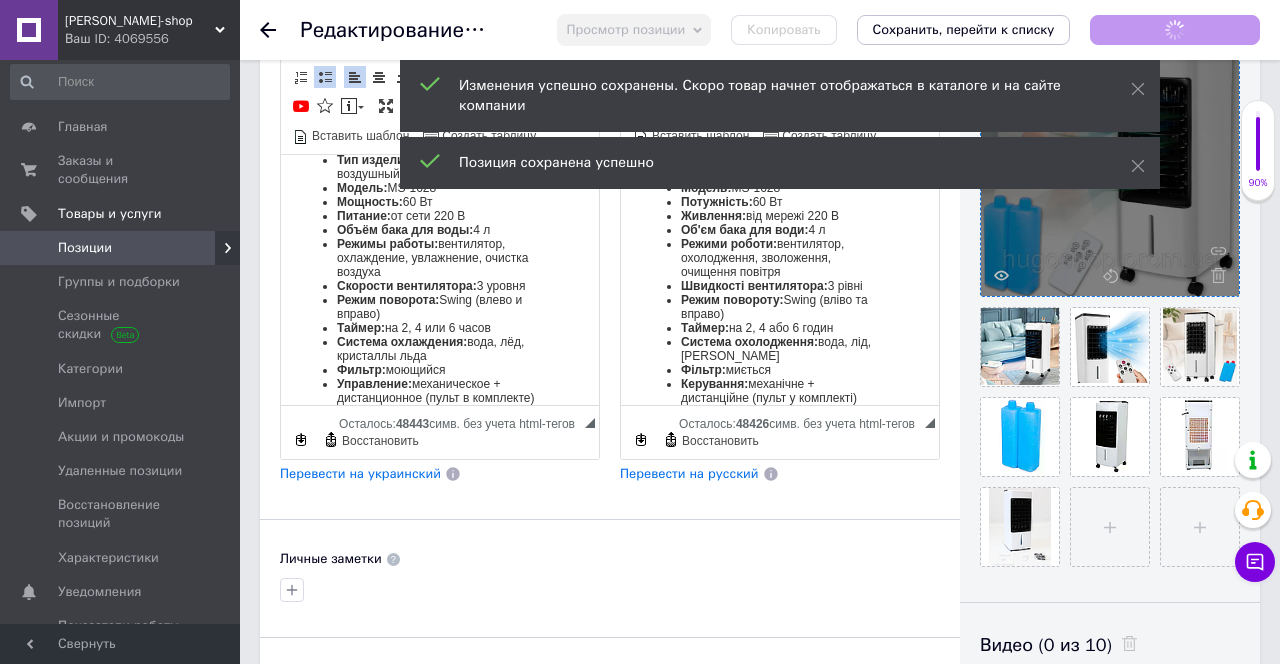 scroll, scrollTop: 0, scrollLeft: 0, axis: both 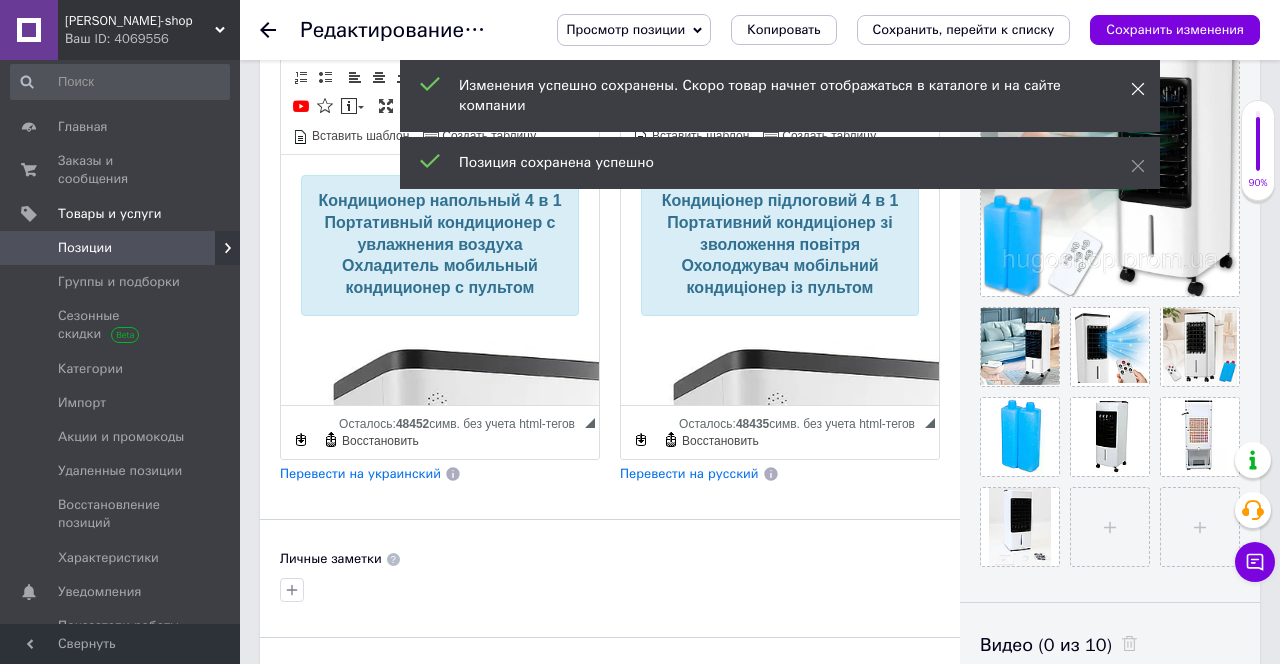 drag, startPoint x: 1139, startPoint y: 167, endPoint x: 1138, endPoint y: 88, distance: 79.00633 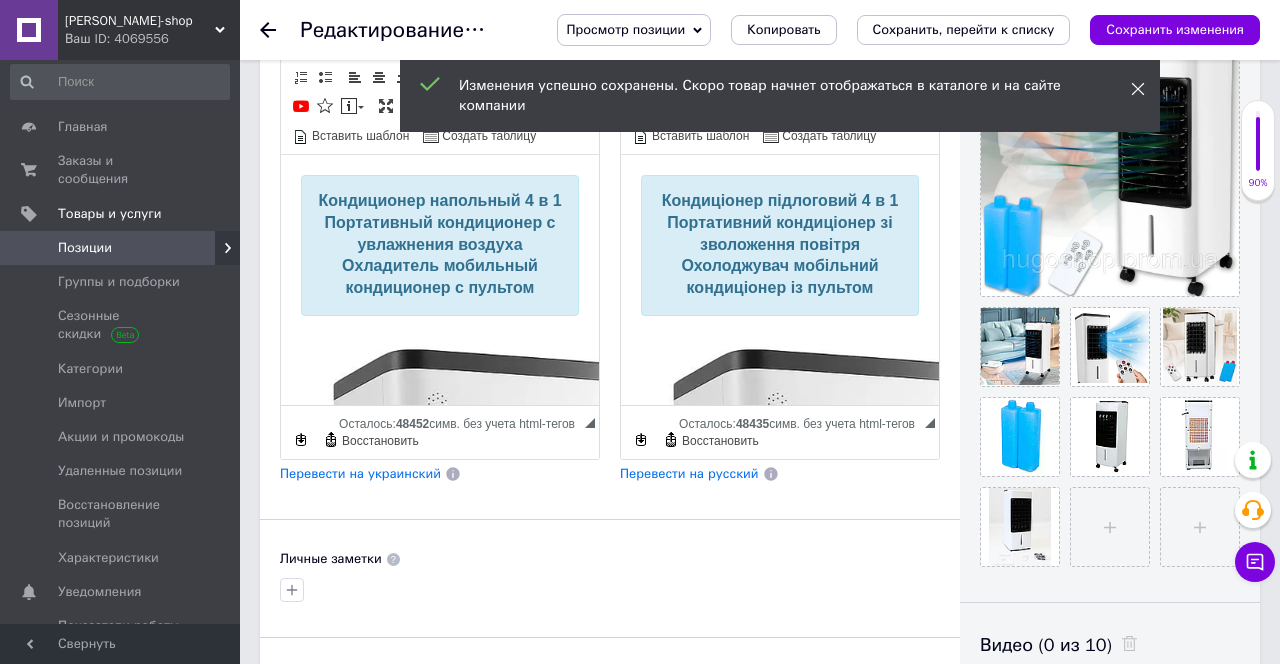 click 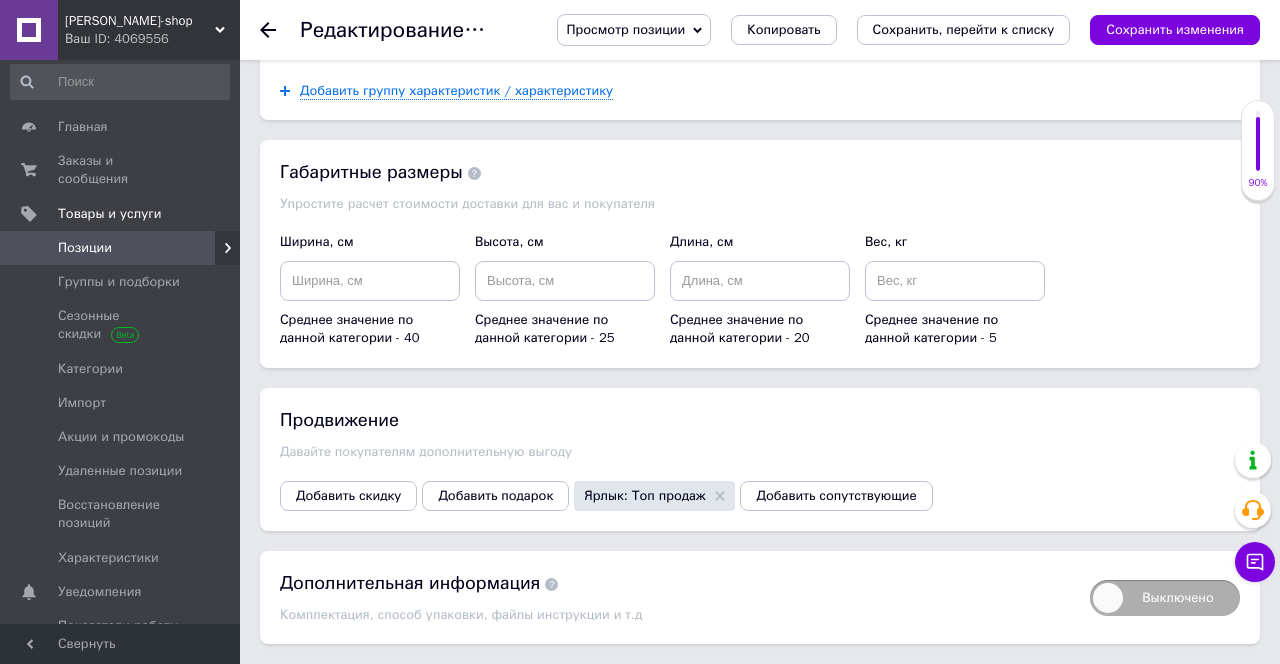 scroll, scrollTop: 3037, scrollLeft: 0, axis: vertical 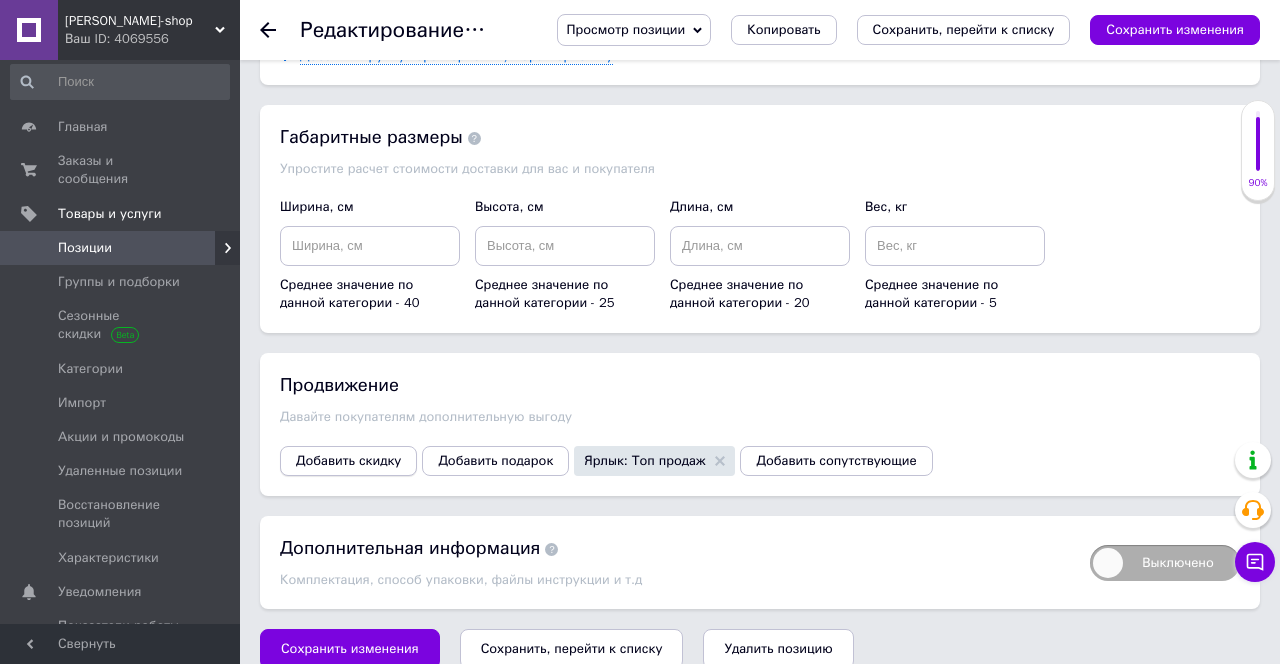 click on "Добавить скидку" at bounding box center [348, 461] 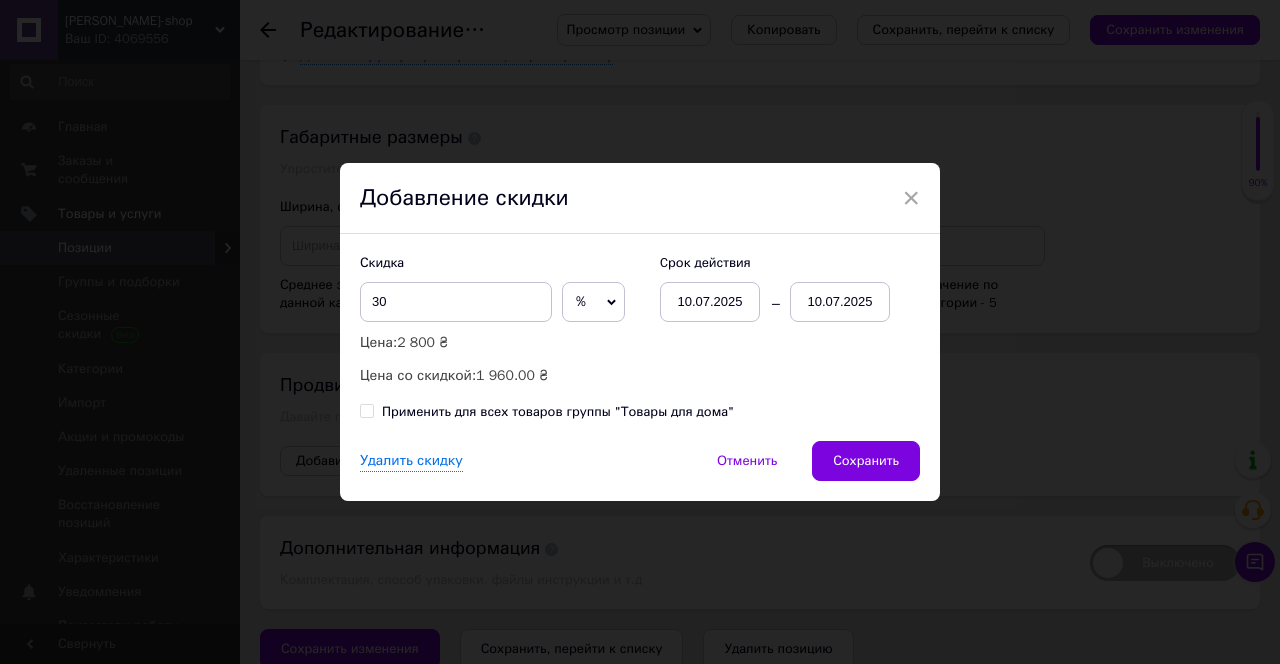 click on "× Добавление скидки Скидка 30 % ₴ Цена:  2 800   ₴ Цена со скидкой:  1 960.00   ₴ Cрок действия 10.07.2025 10.07.2025 Применить для всех товаров группы "Товары для дома" Удалить скидку   Отменить   Сохранить" at bounding box center (640, 332) 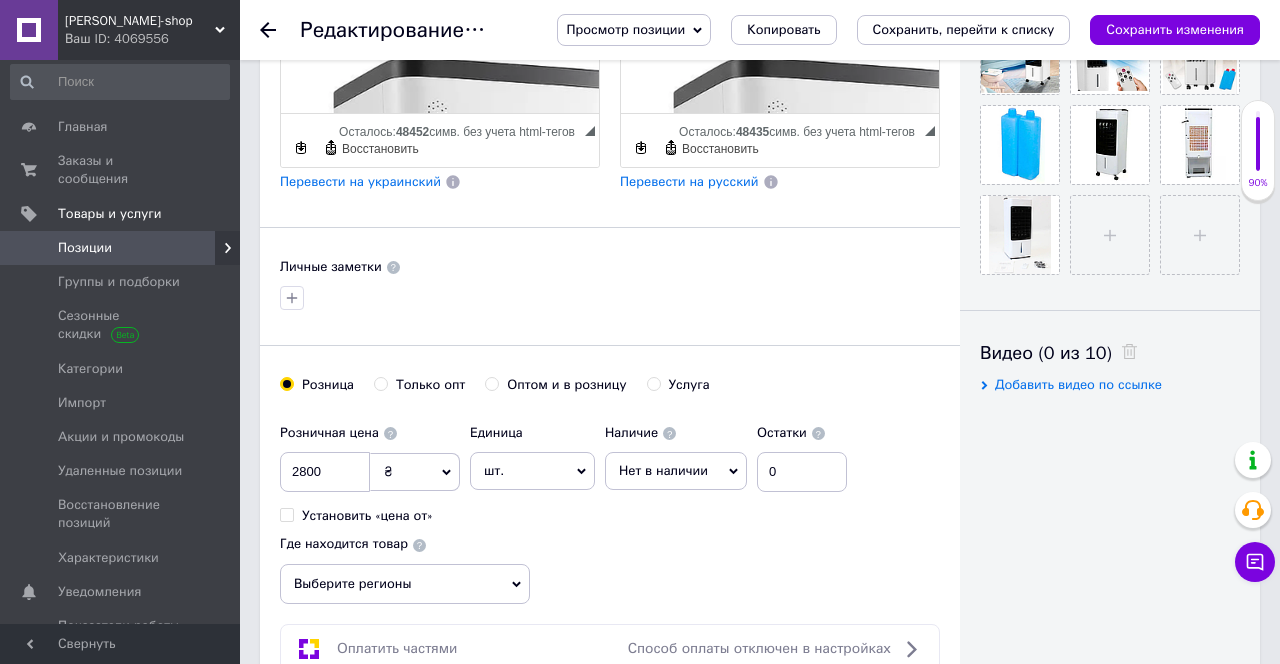 scroll, scrollTop: 760, scrollLeft: 0, axis: vertical 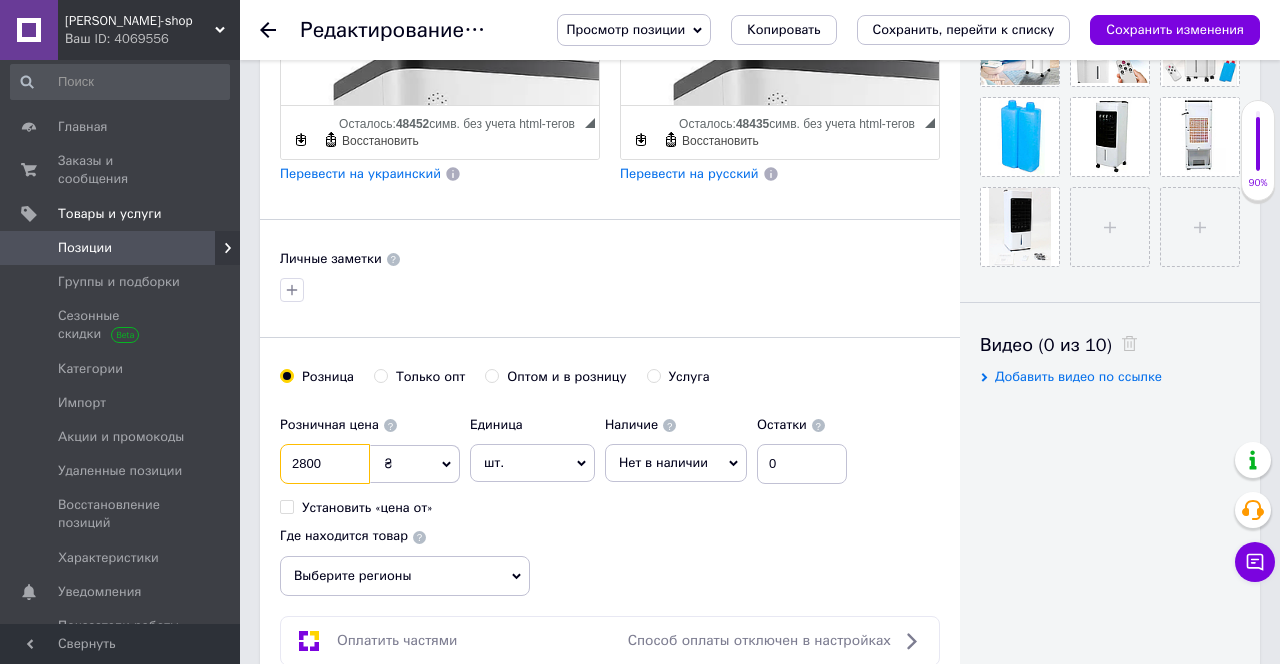 click on "2800" at bounding box center (325, 464) 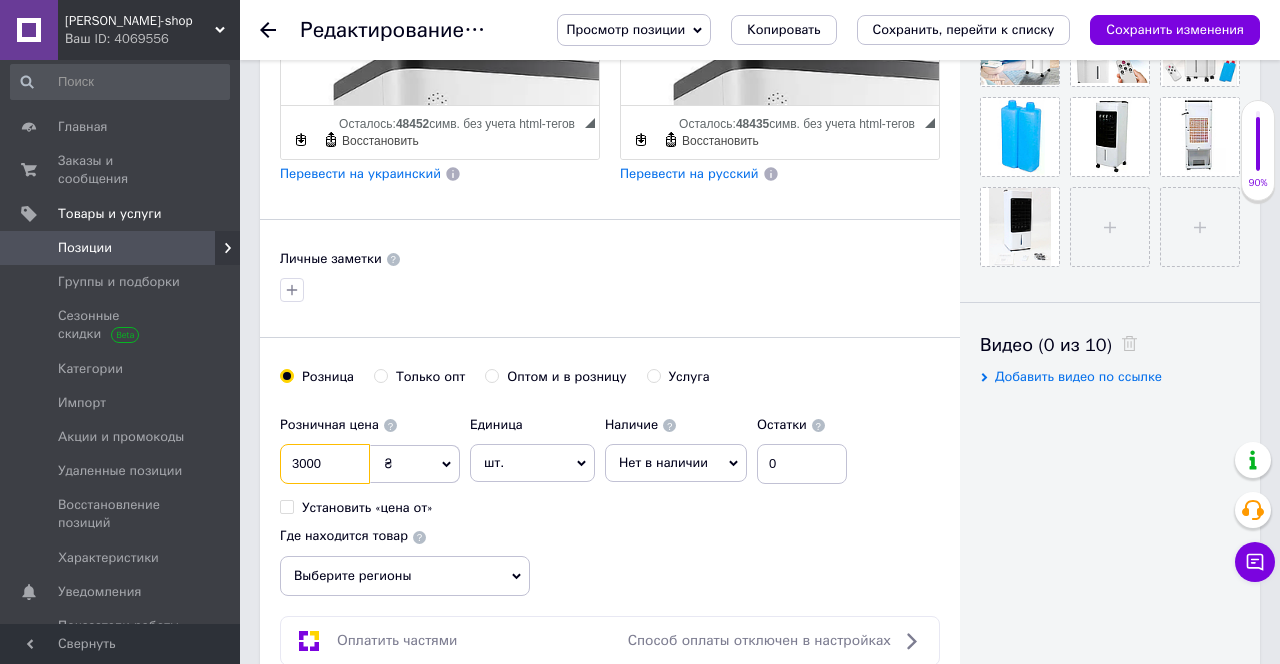 type on "3000" 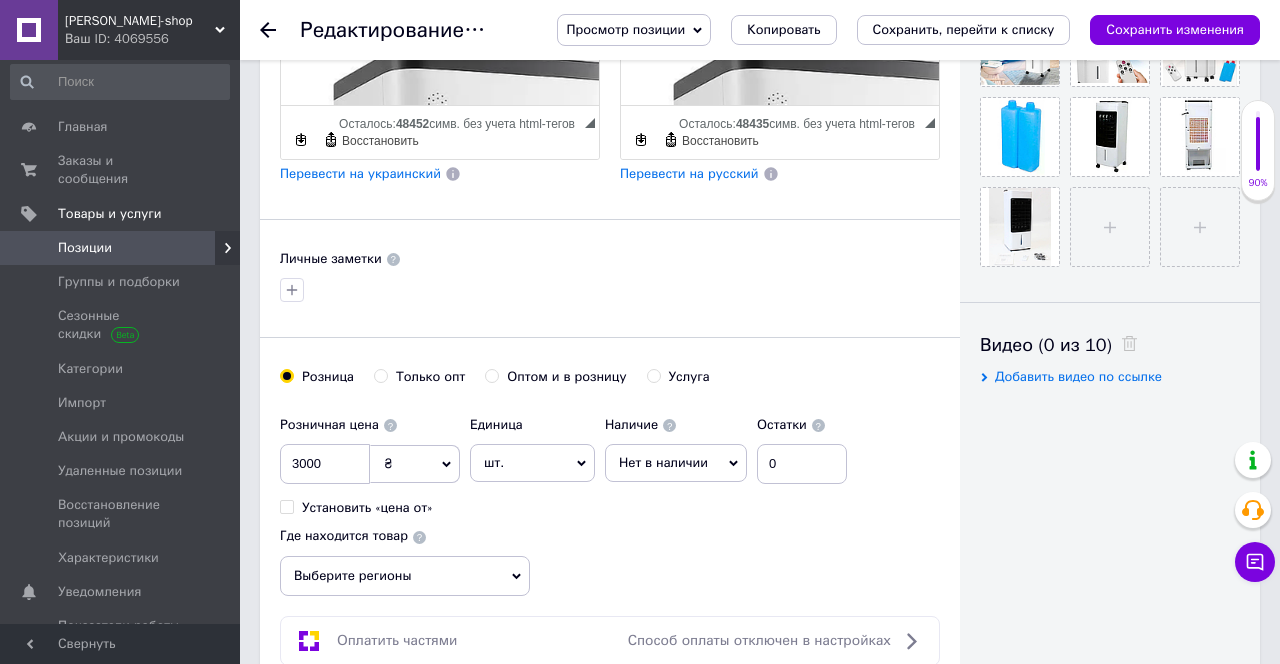 drag, startPoint x: 660, startPoint y: 462, endPoint x: 728, endPoint y: 577, distance: 133.60014 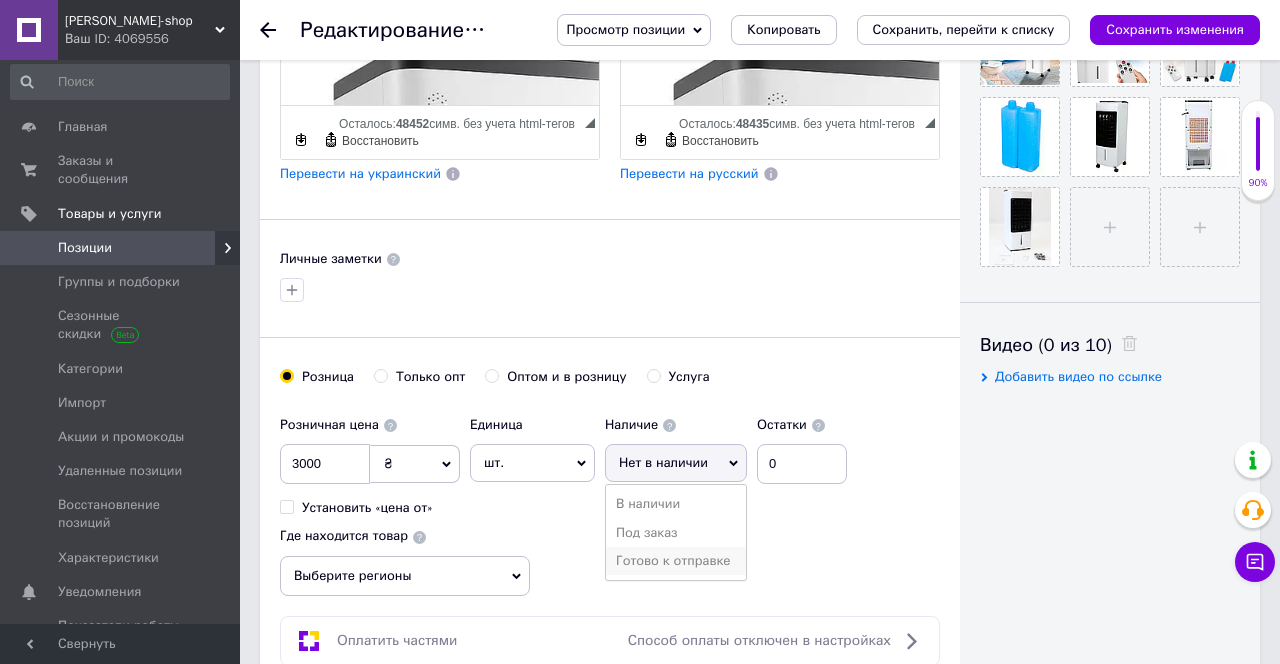 click on "Готово к отправке" at bounding box center [676, 561] 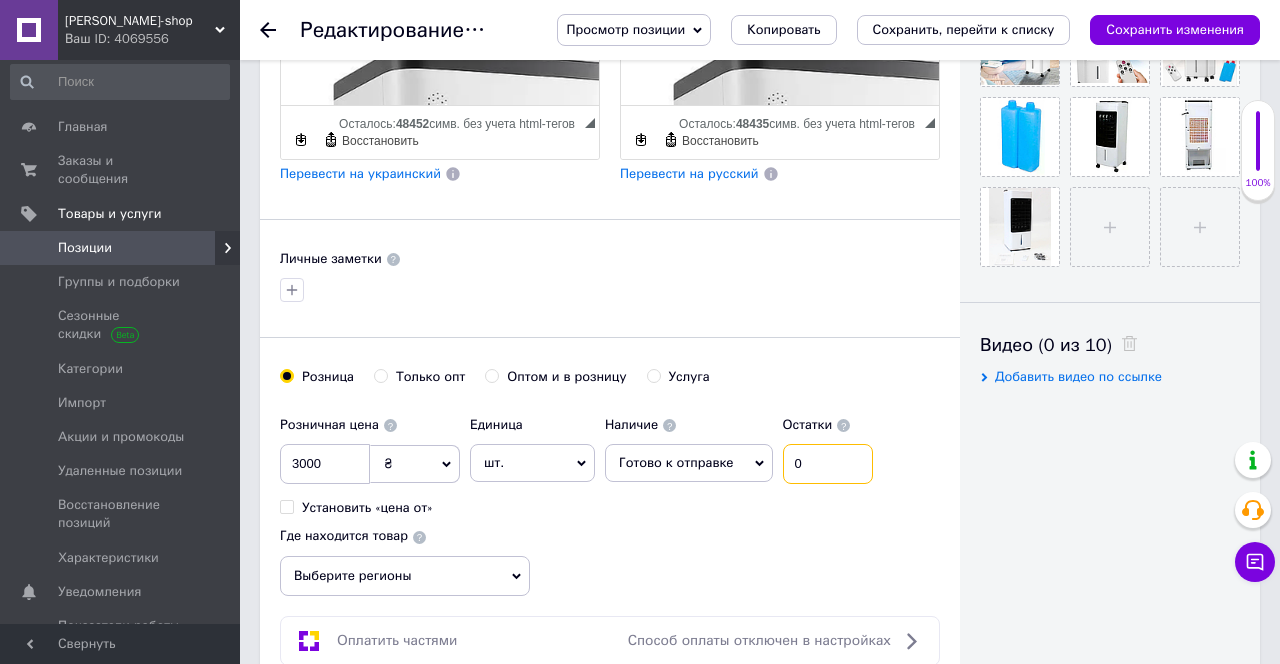 click on "0" at bounding box center (828, 464) 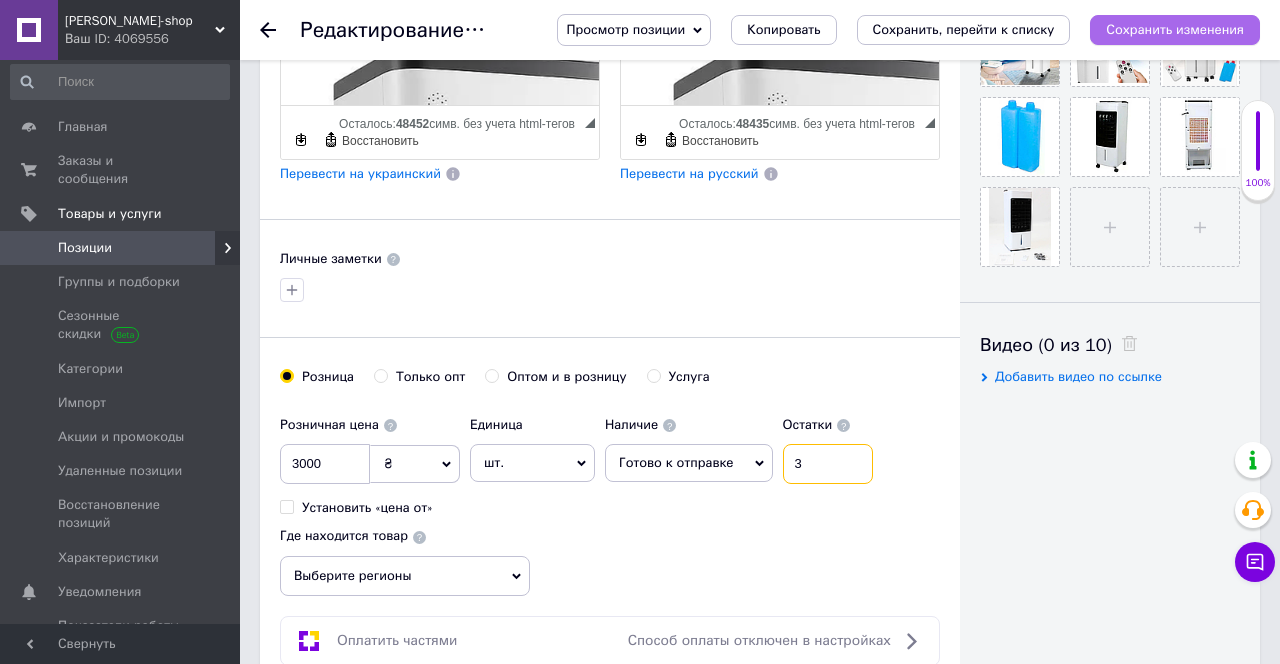 type on "3" 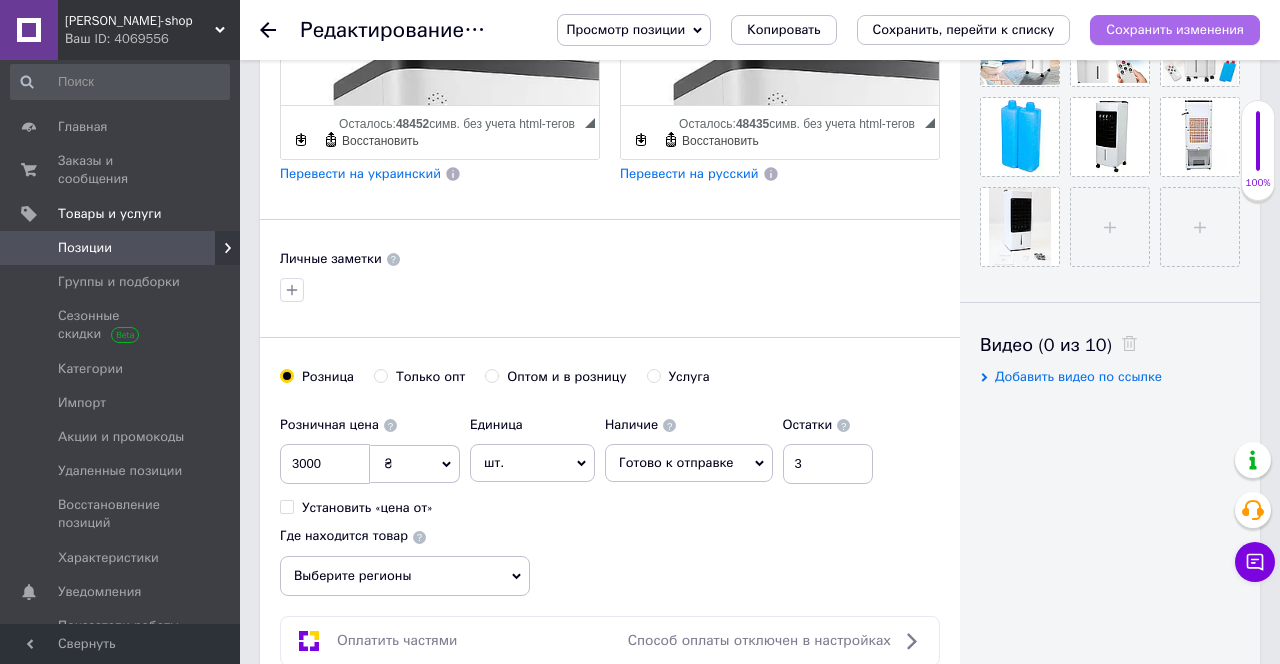 click on "Сохранить изменения" at bounding box center (1175, 29) 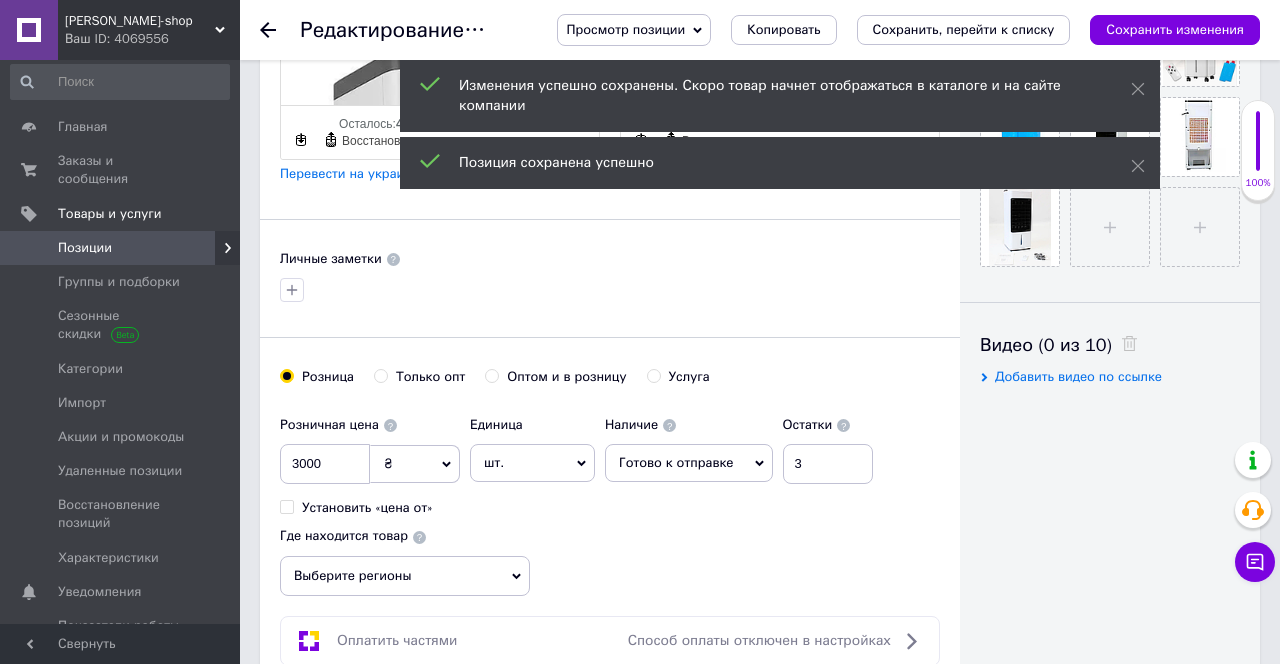 drag, startPoint x: 1136, startPoint y: 165, endPoint x: 1142, endPoint y: 128, distance: 37.48333 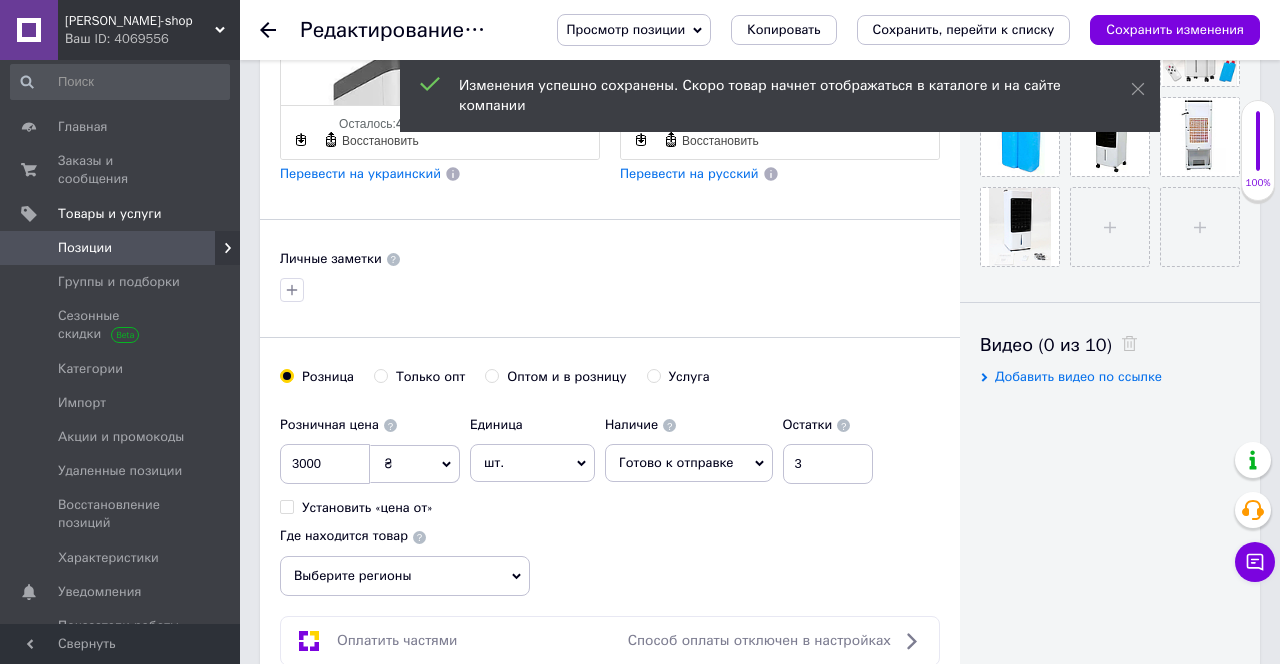 drag, startPoint x: 1137, startPoint y: 90, endPoint x: 1125, endPoint y: 106, distance: 20 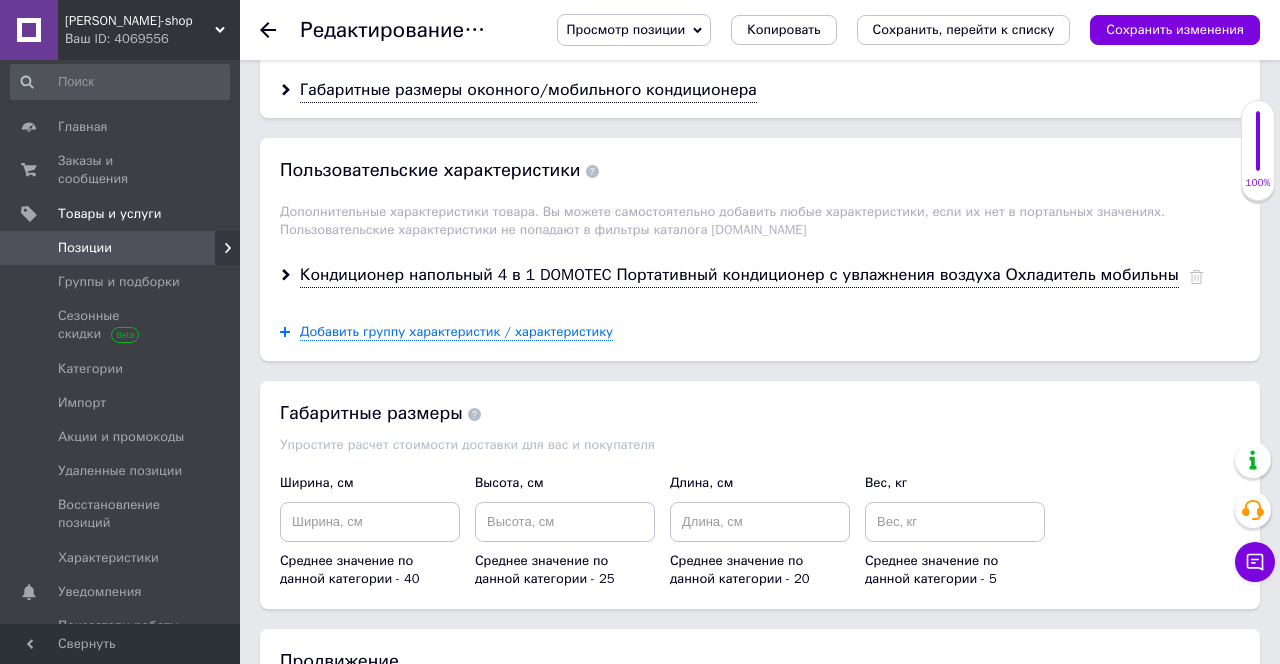 scroll, scrollTop: 3058, scrollLeft: 0, axis: vertical 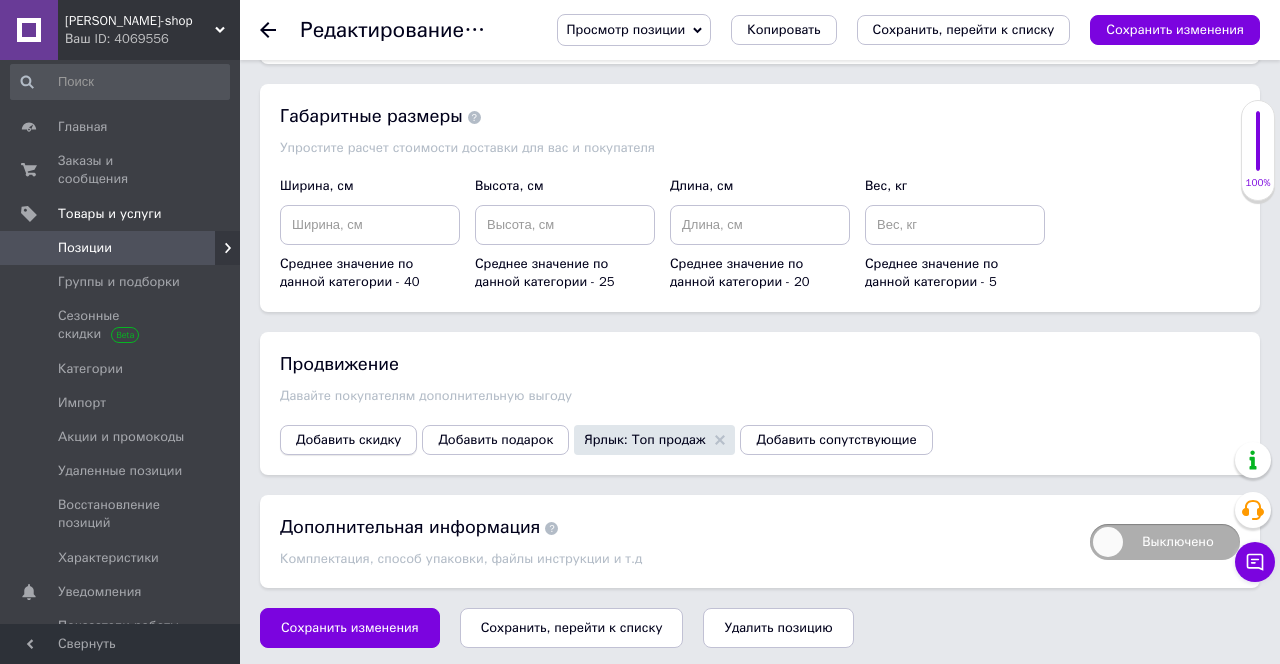 click on "Добавить скидку" at bounding box center (348, 440) 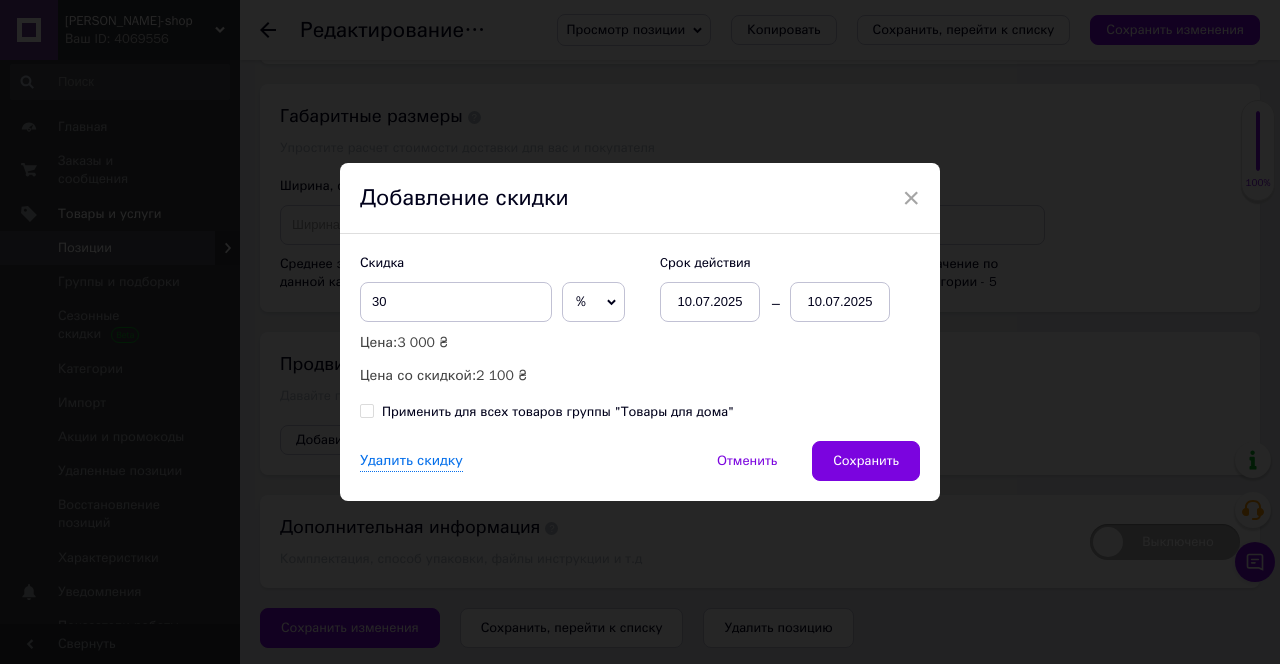 click on "10.07.2025" at bounding box center (840, 302) 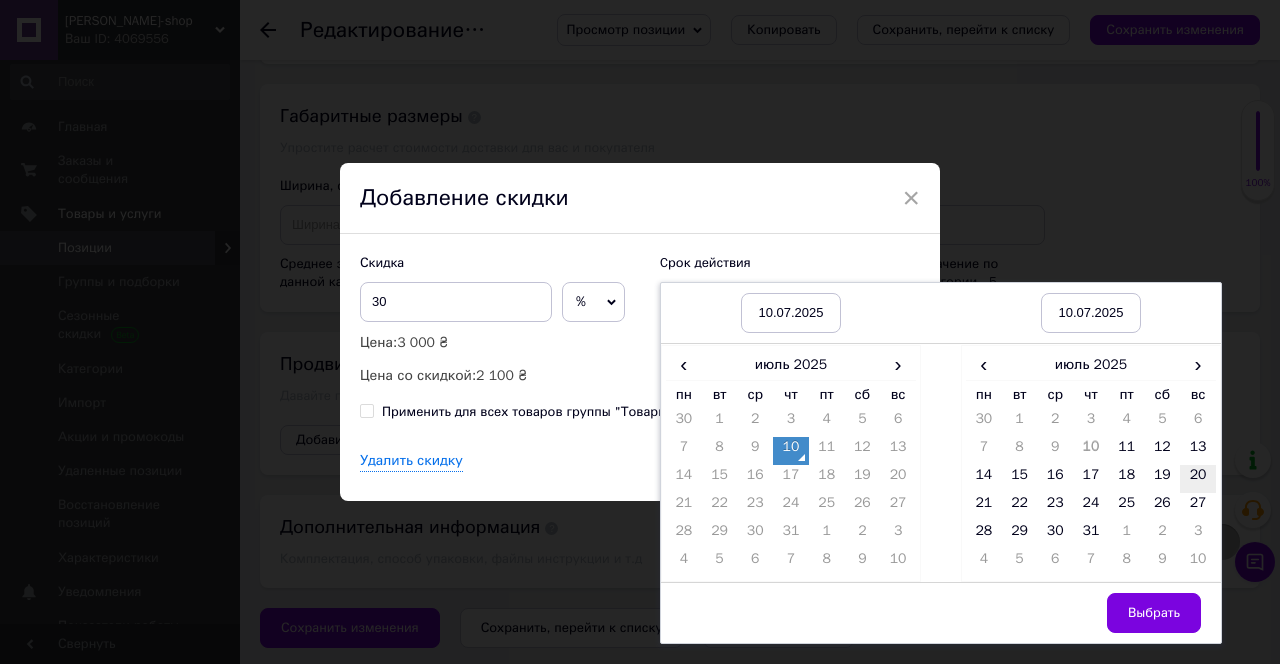 click on "20" at bounding box center [1198, 479] 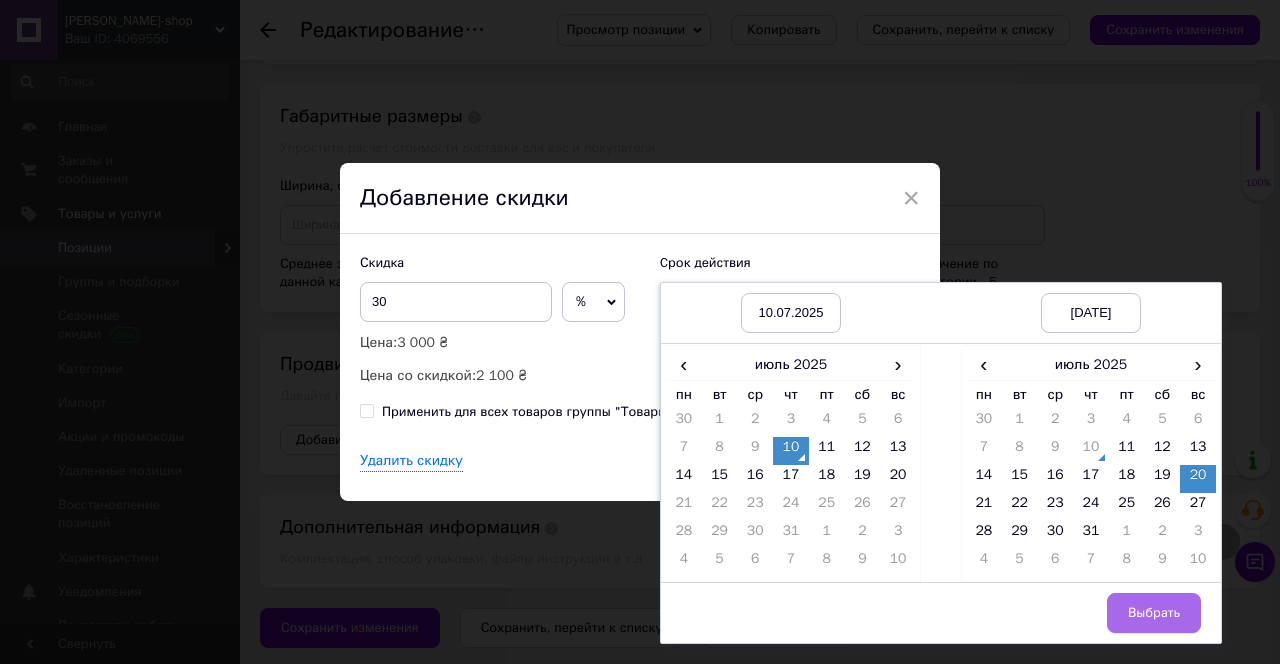 click on "Выбрать" at bounding box center (1154, 613) 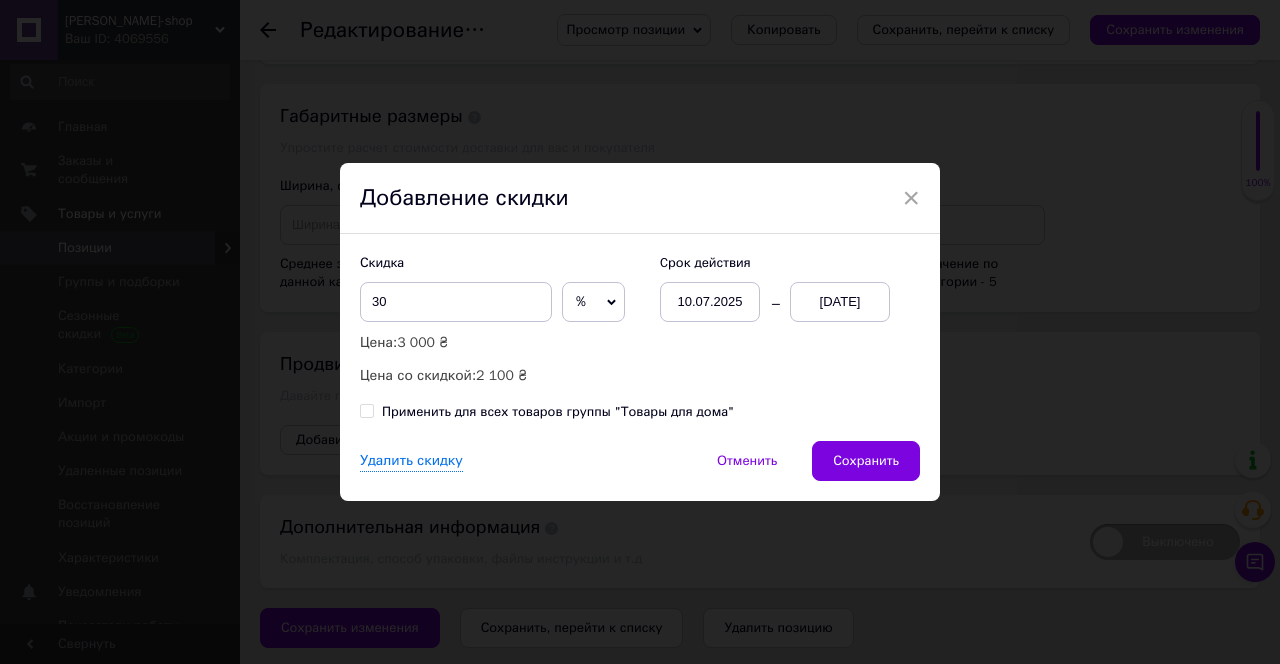 click on "Сохранить" at bounding box center [866, 461] 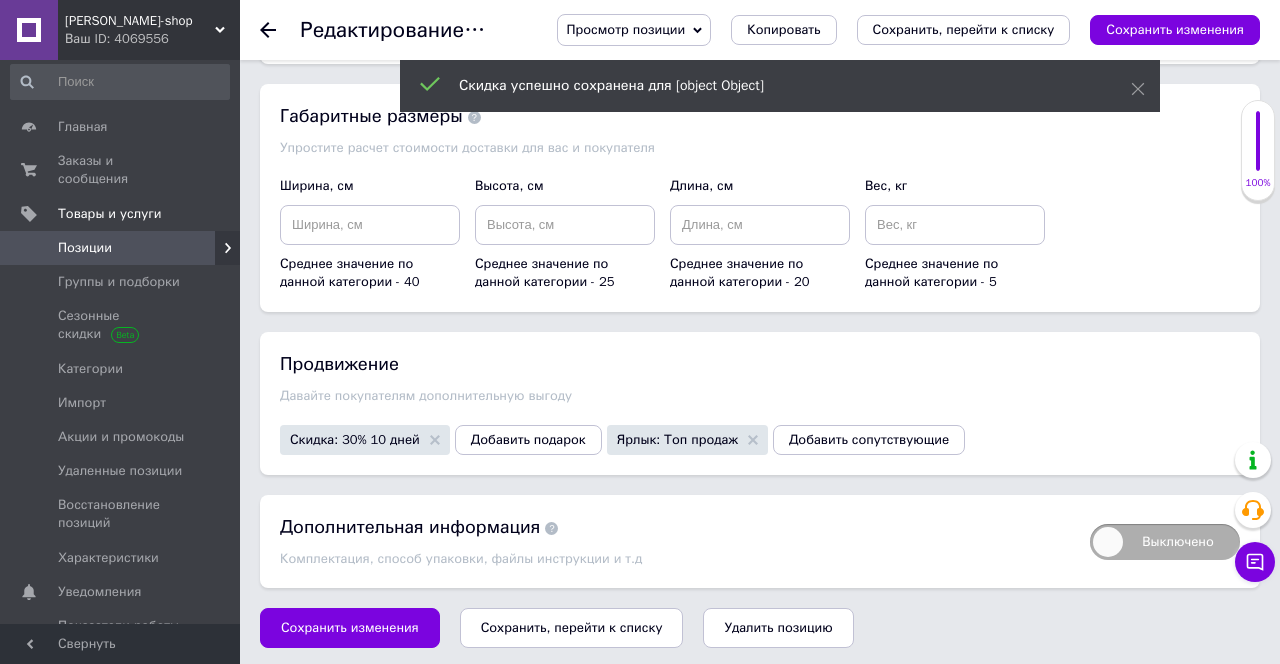 drag, startPoint x: 1225, startPoint y: 31, endPoint x: 1215, endPoint y: 39, distance: 12.806249 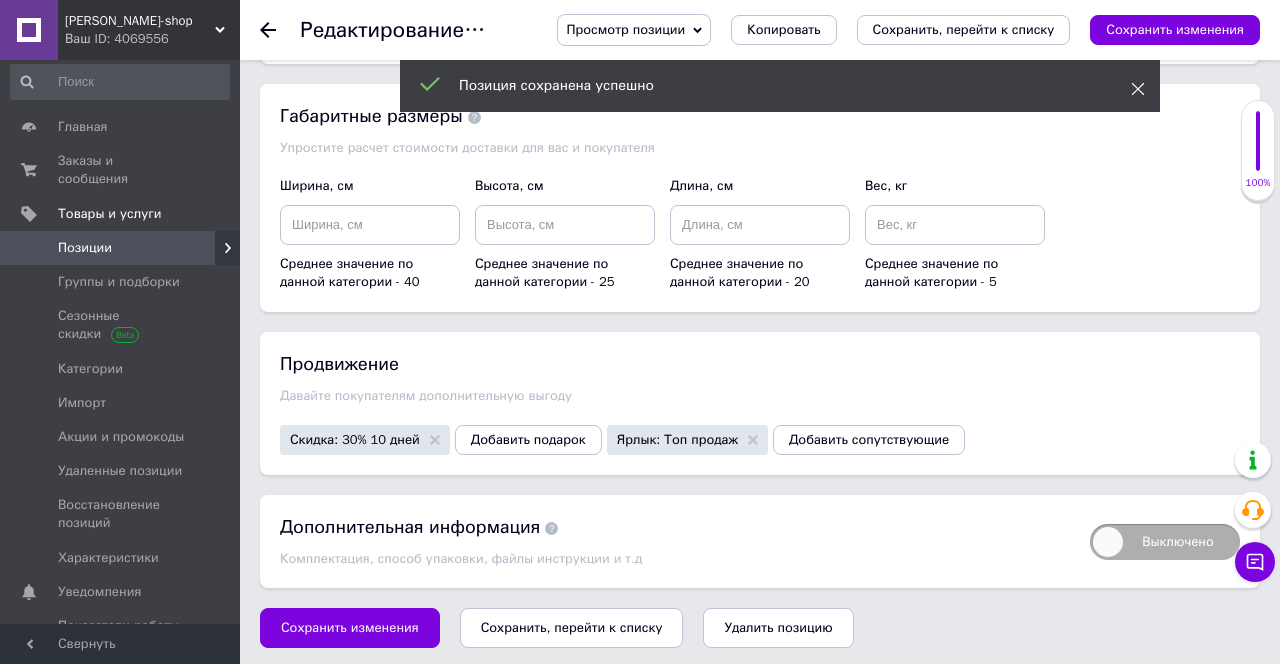 click 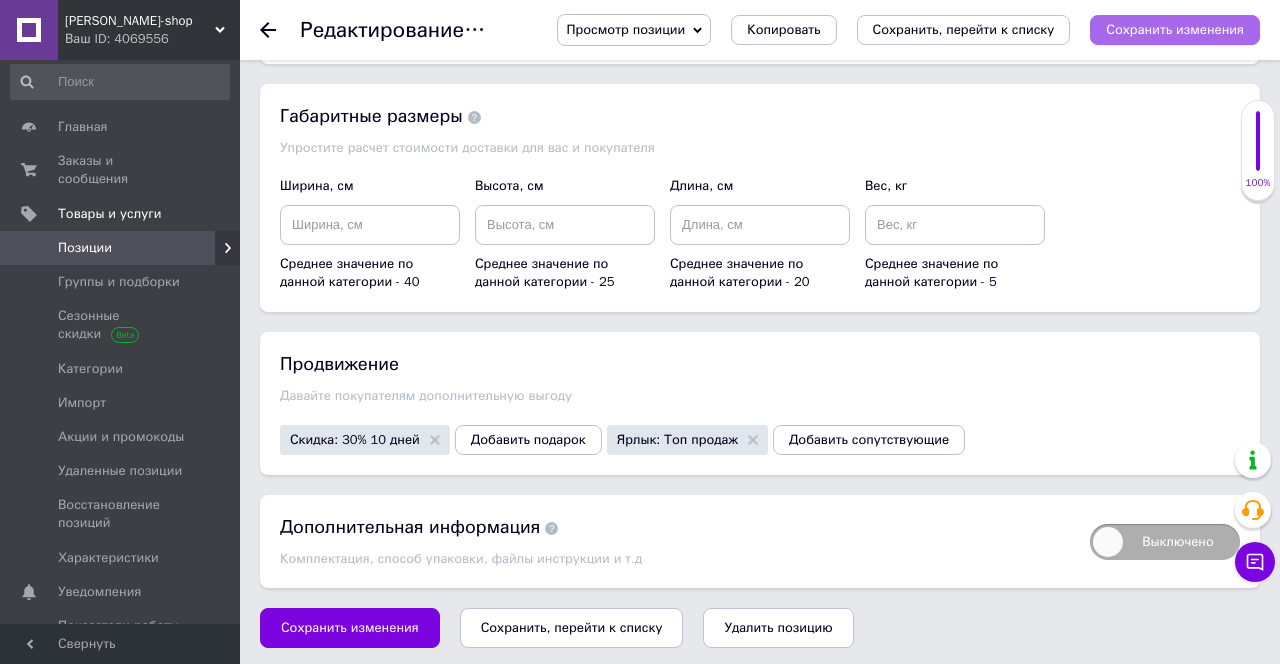 click on "Сохранить изменения" at bounding box center [1175, 30] 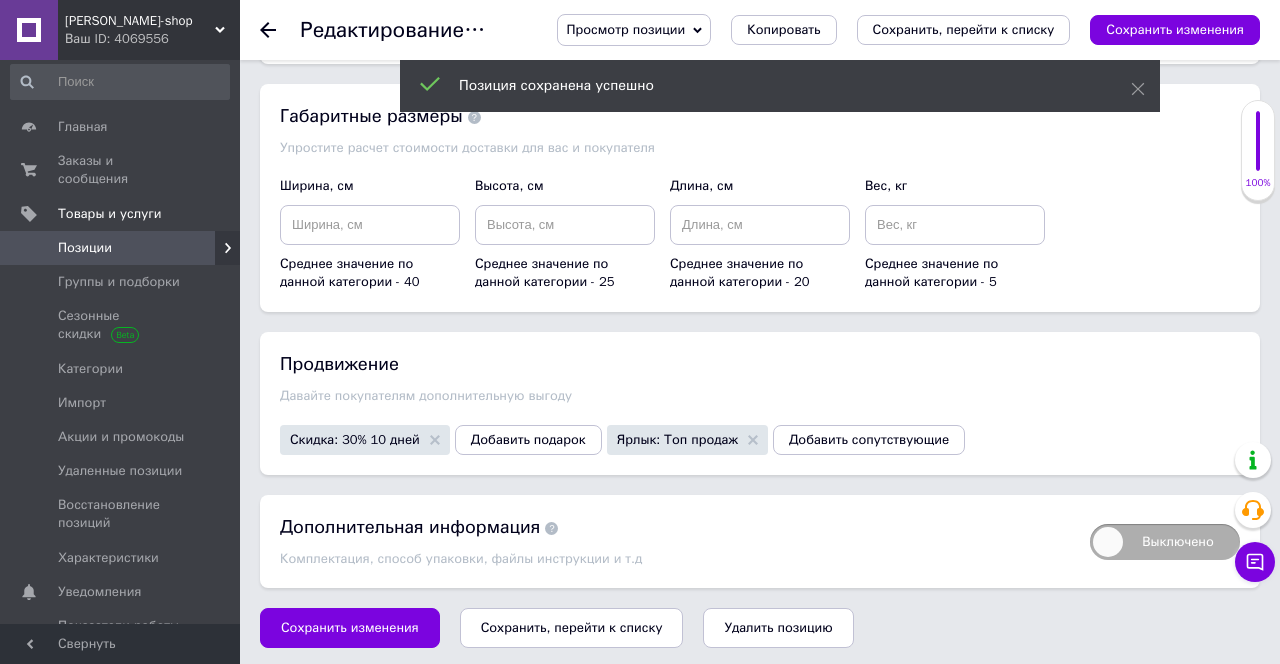 drag, startPoint x: 1141, startPoint y: 90, endPoint x: 1010, endPoint y: 110, distance: 132.51793 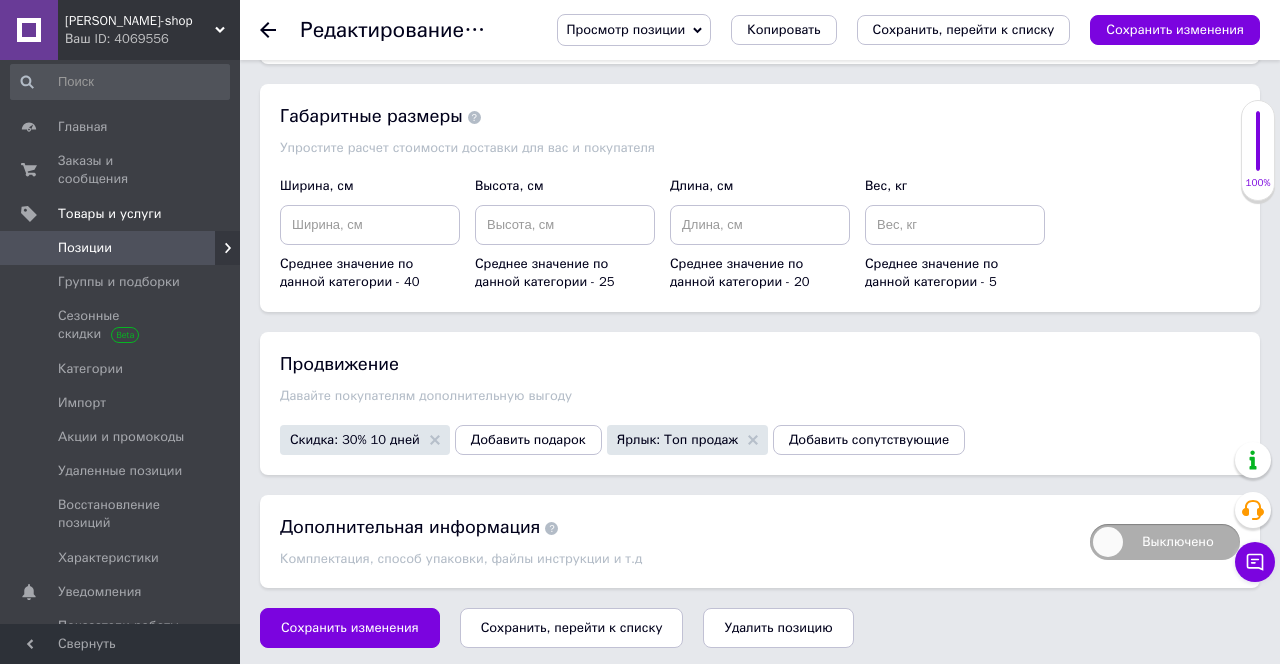 click on "Позиции" at bounding box center (120, 248) 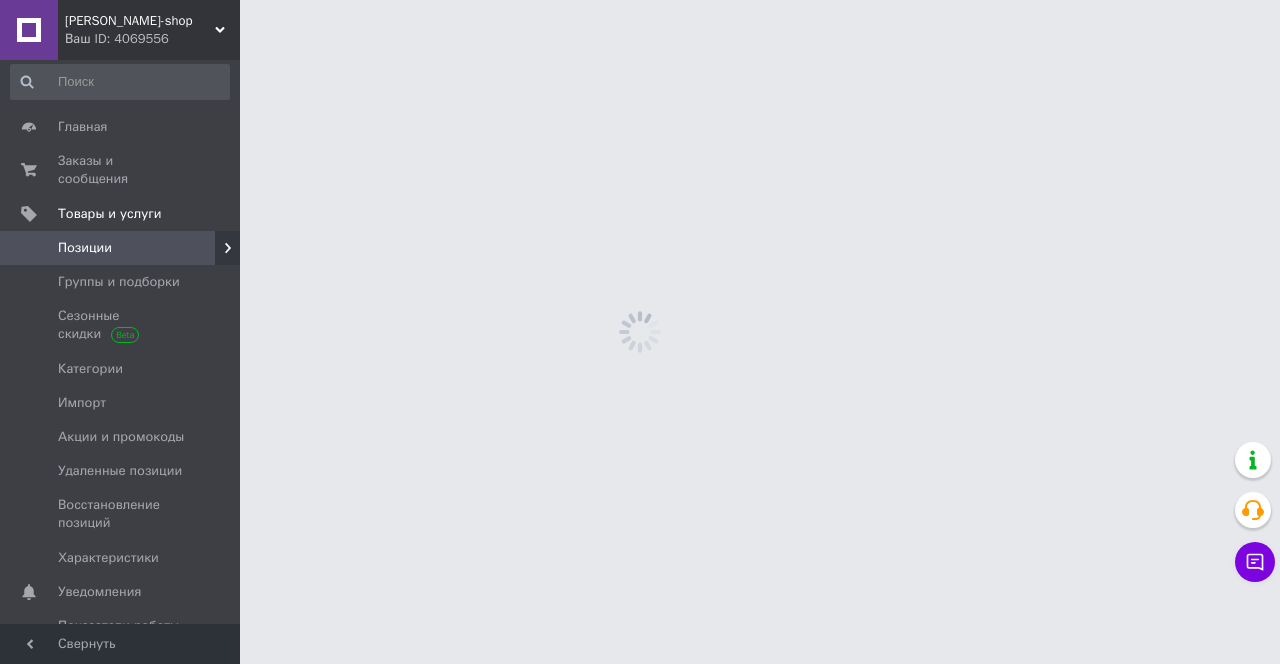 scroll, scrollTop: 0, scrollLeft: 0, axis: both 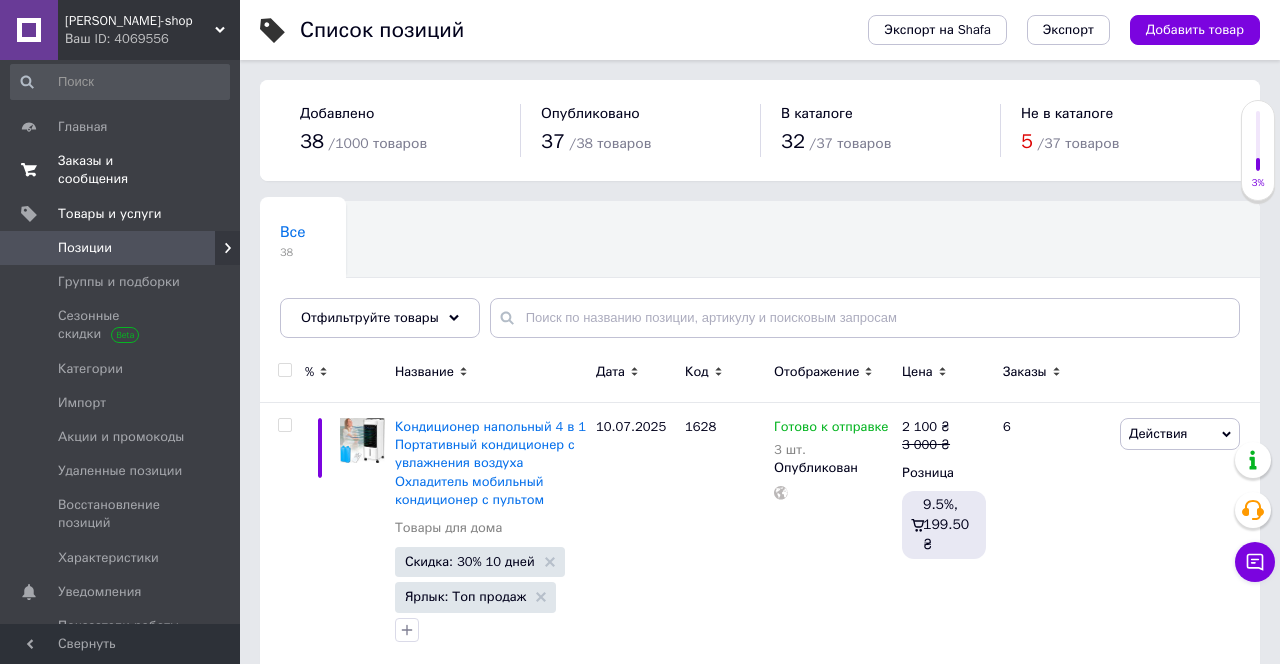 click on "Заказы и сообщения" at bounding box center (121, 170) 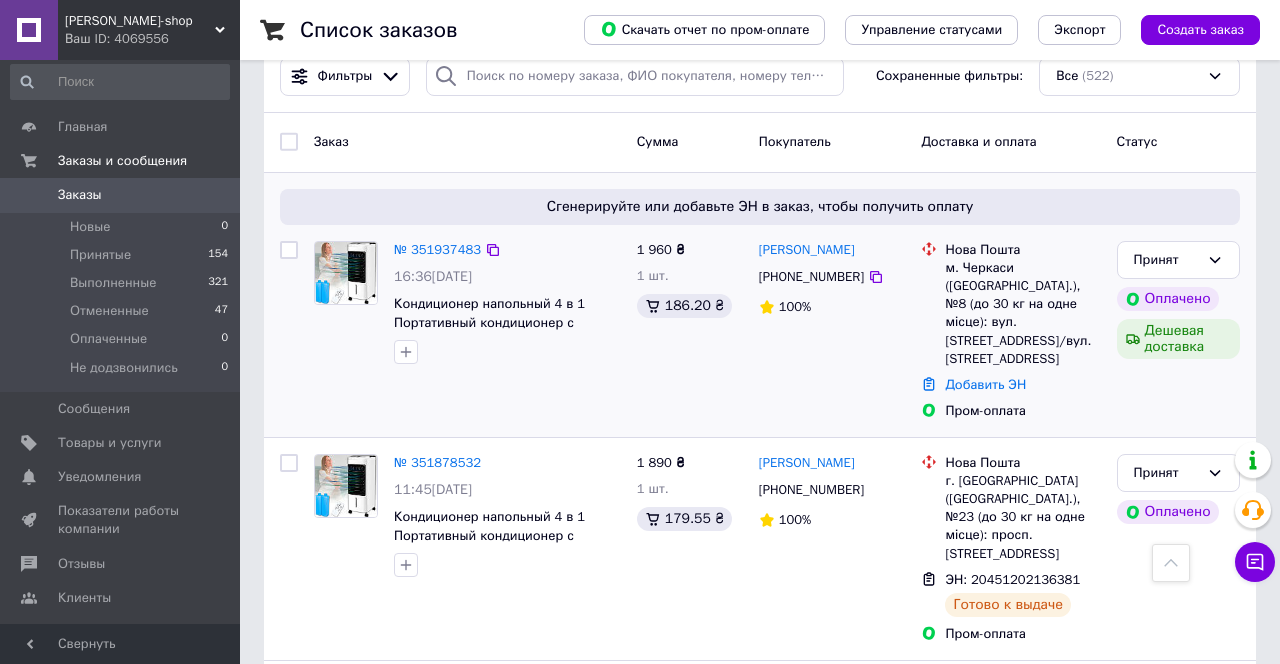 scroll, scrollTop: 0, scrollLeft: 0, axis: both 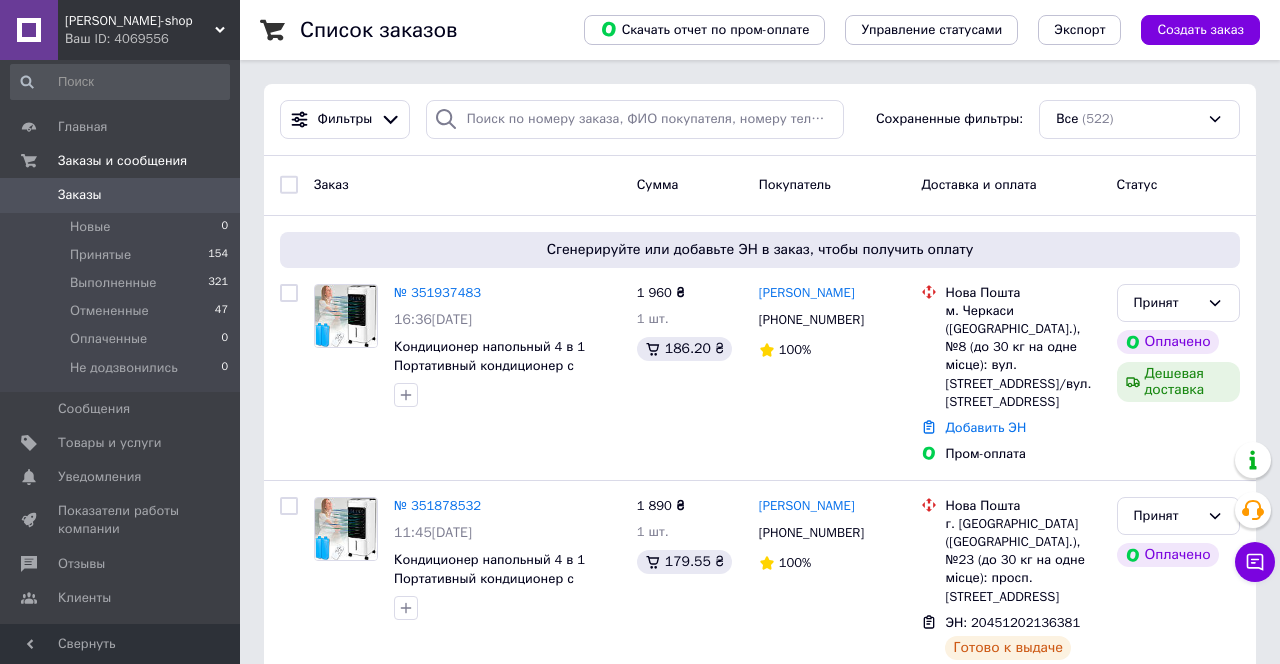 click on "№ 351937483" at bounding box center (437, 292) 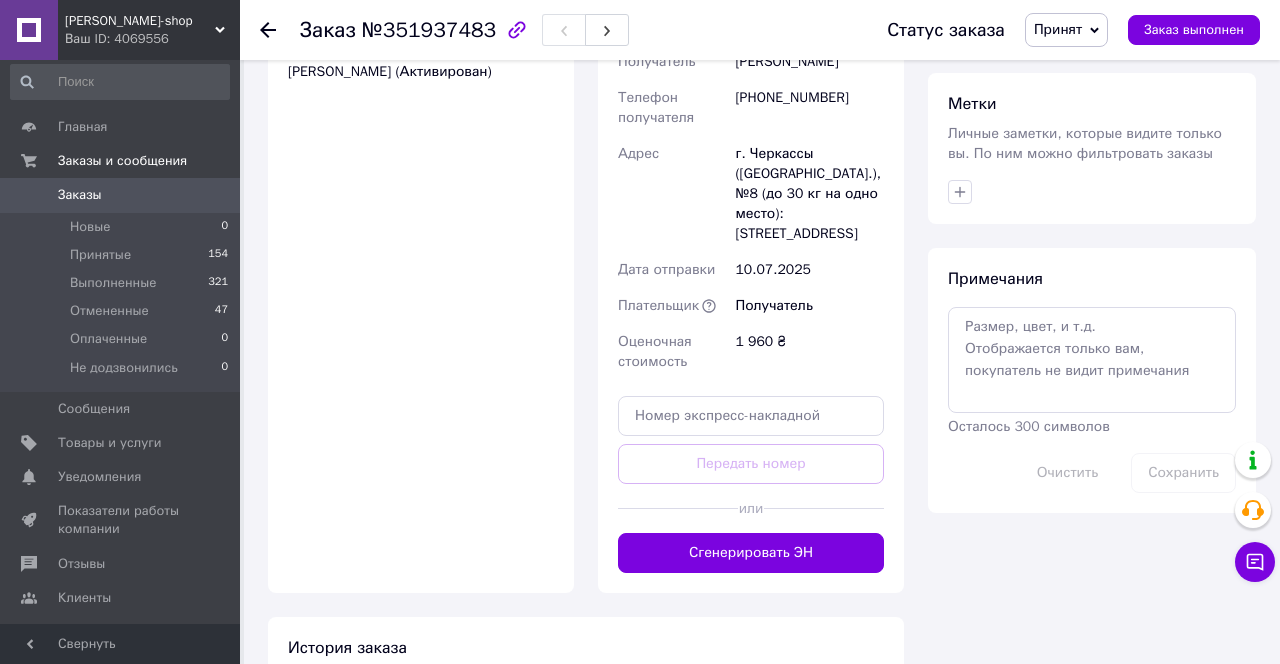 scroll, scrollTop: 969, scrollLeft: 0, axis: vertical 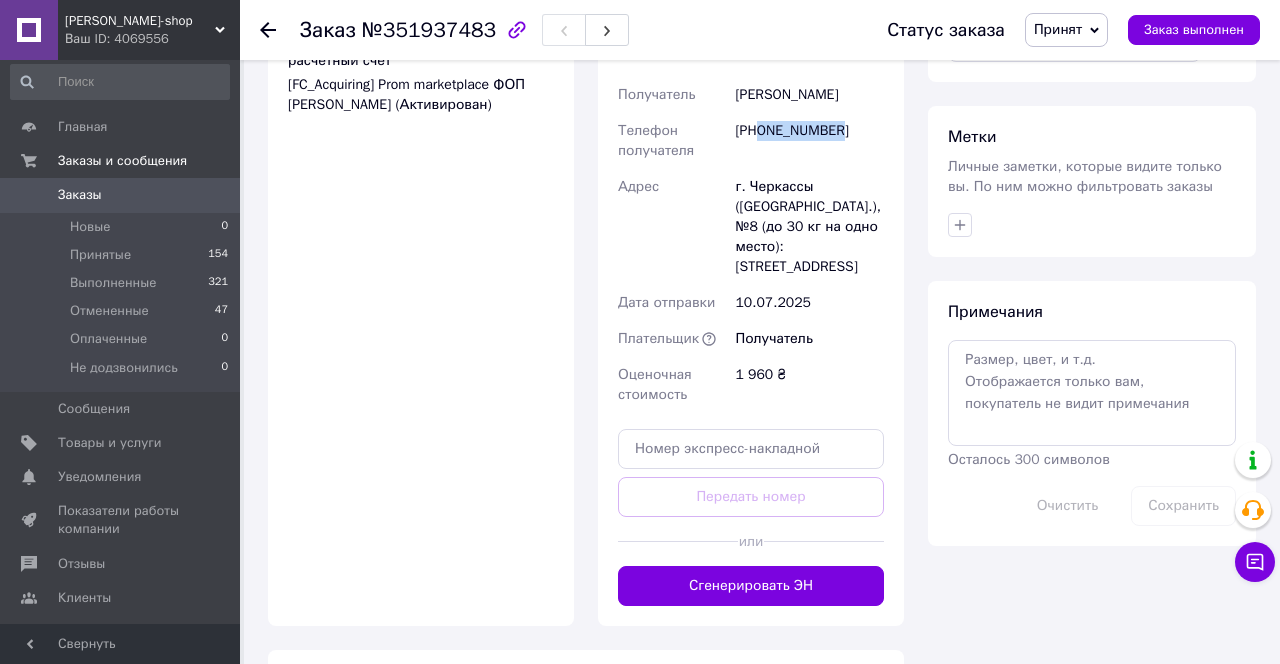 drag, startPoint x: 832, startPoint y: 248, endPoint x: 768, endPoint y: 254, distance: 64.28063 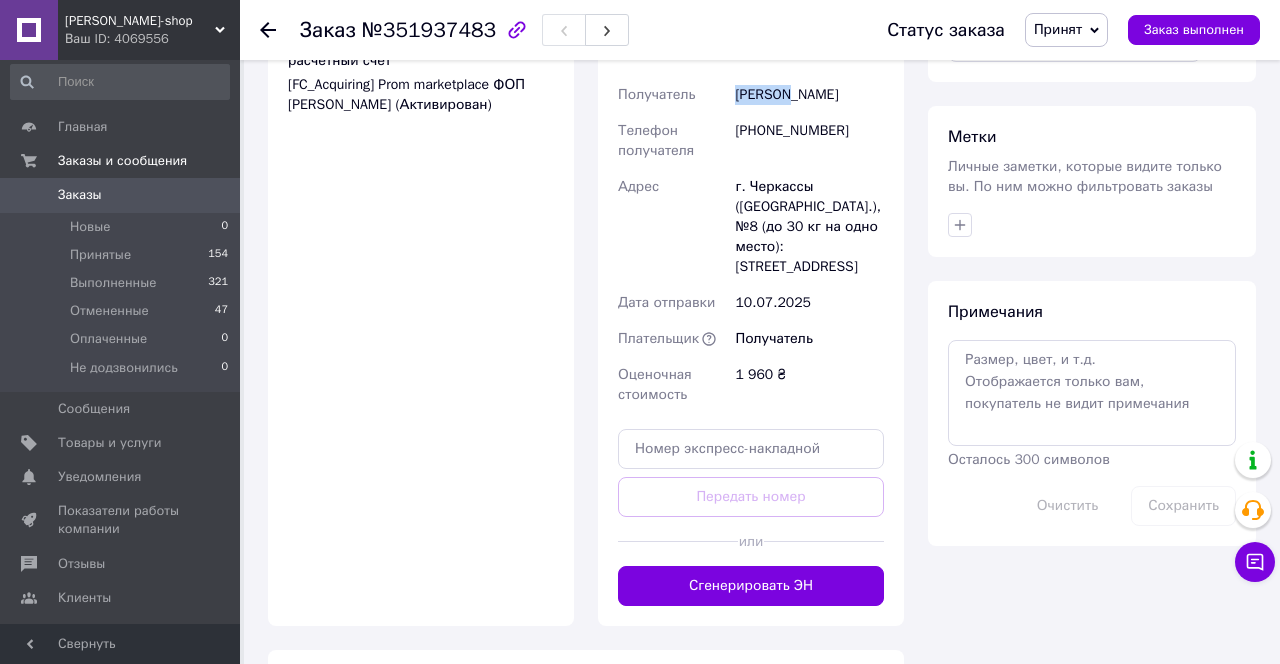 drag, startPoint x: 789, startPoint y: 207, endPoint x: 731, endPoint y: 213, distance: 58.30952 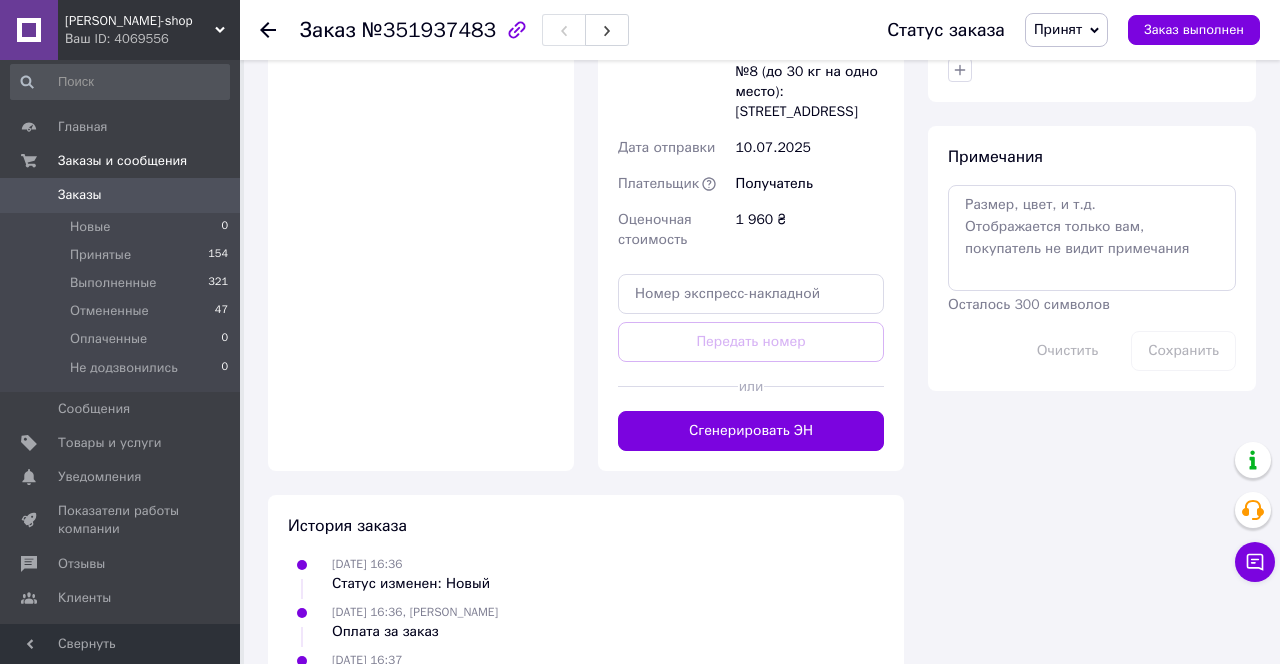 scroll, scrollTop: 1139, scrollLeft: 0, axis: vertical 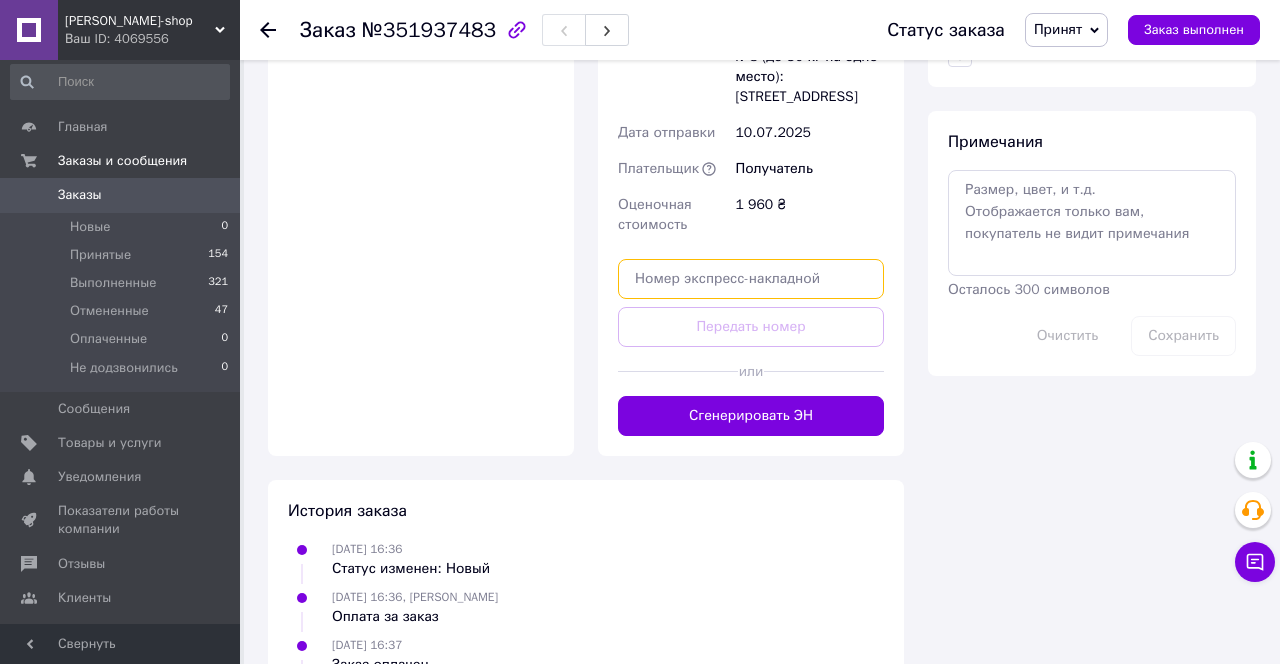click at bounding box center [751, 279] 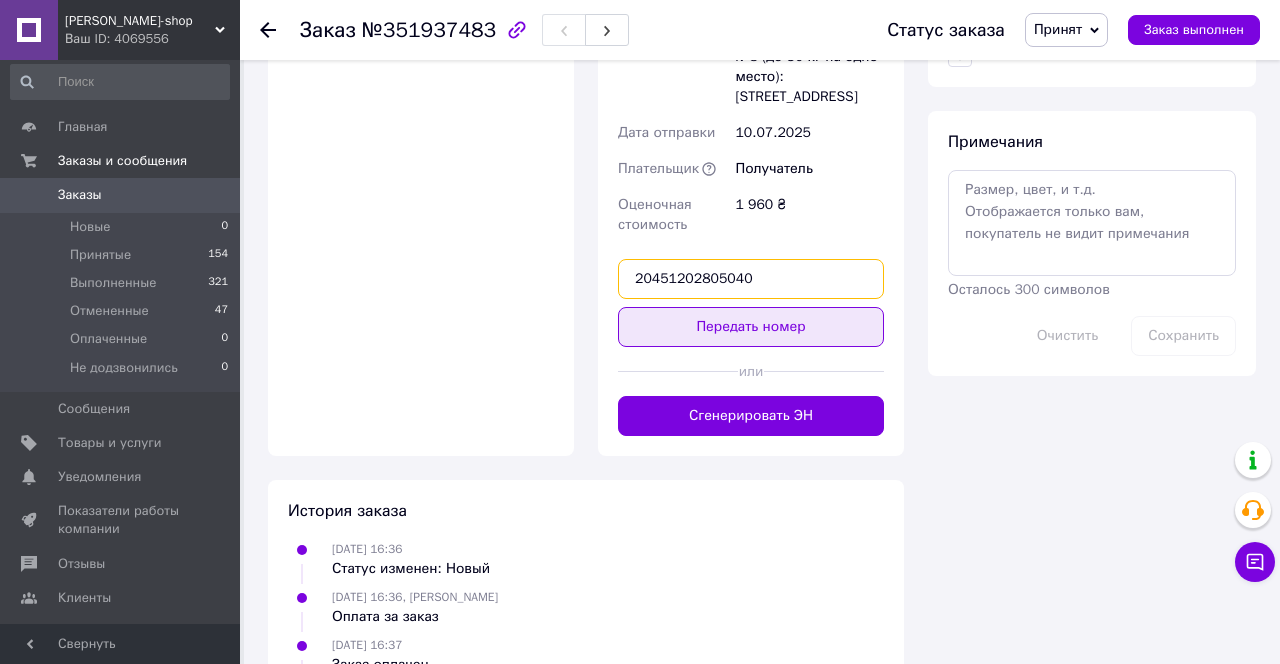 type on "20451202805040" 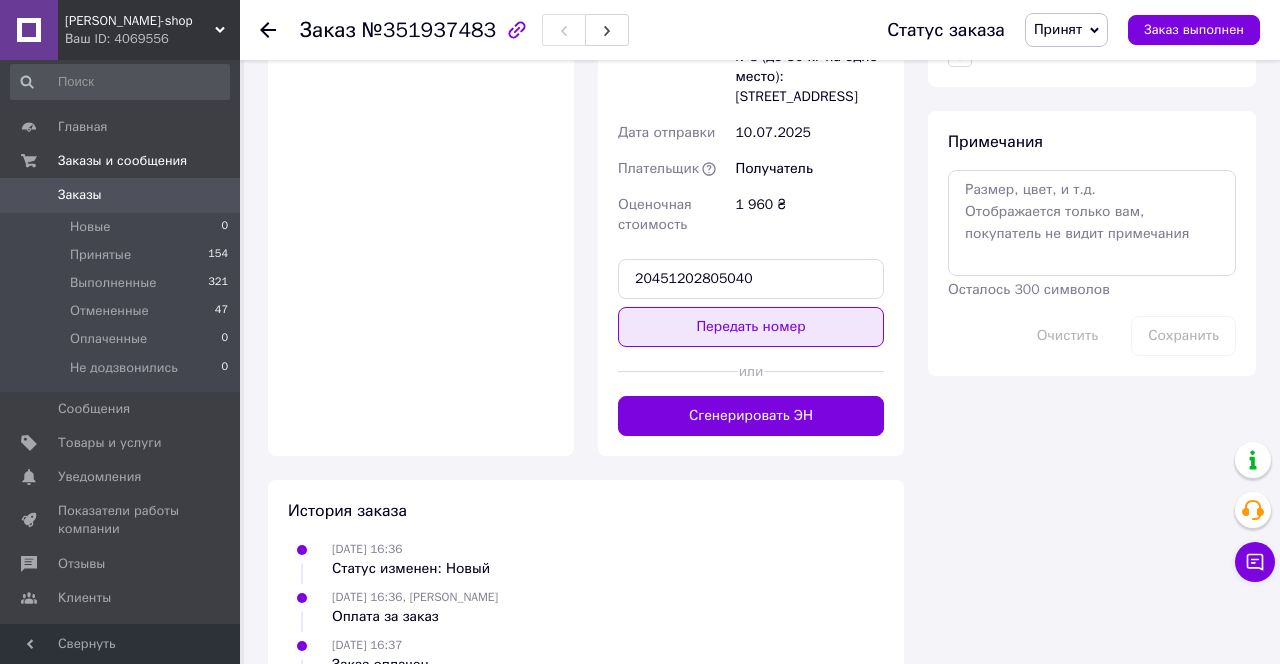 click on "Передать номер" at bounding box center [751, 327] 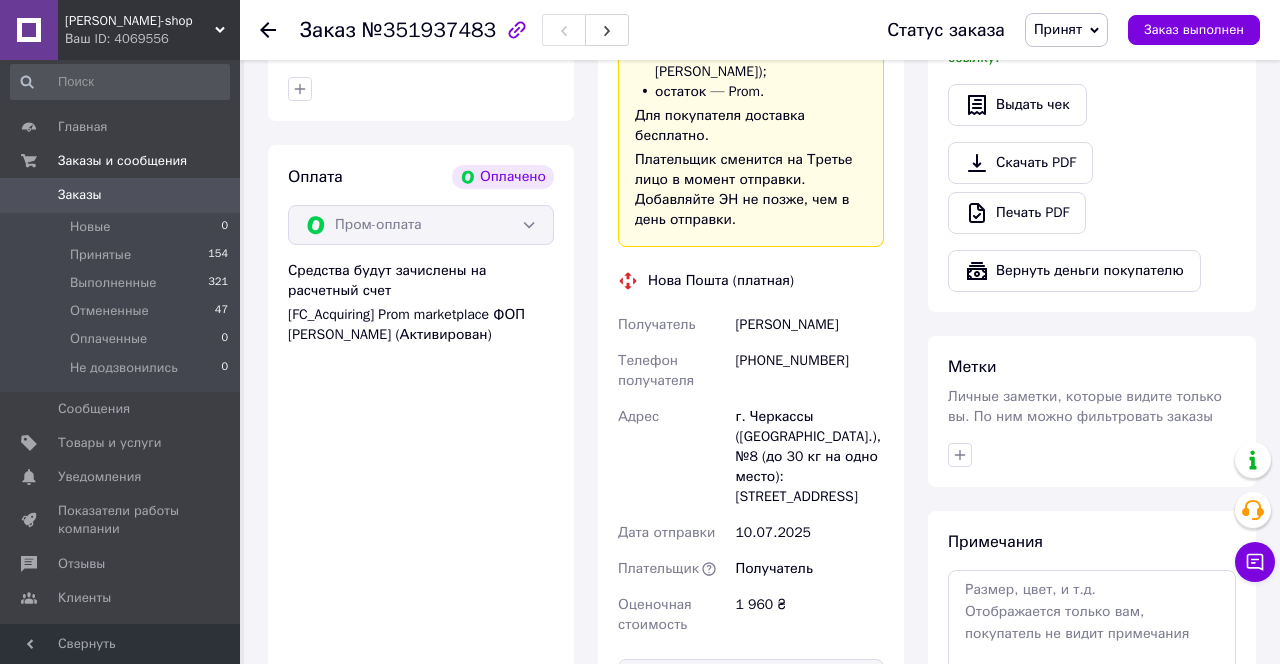 scroll, scrollTop: 736, scrollLeft: 0, axis: vertical 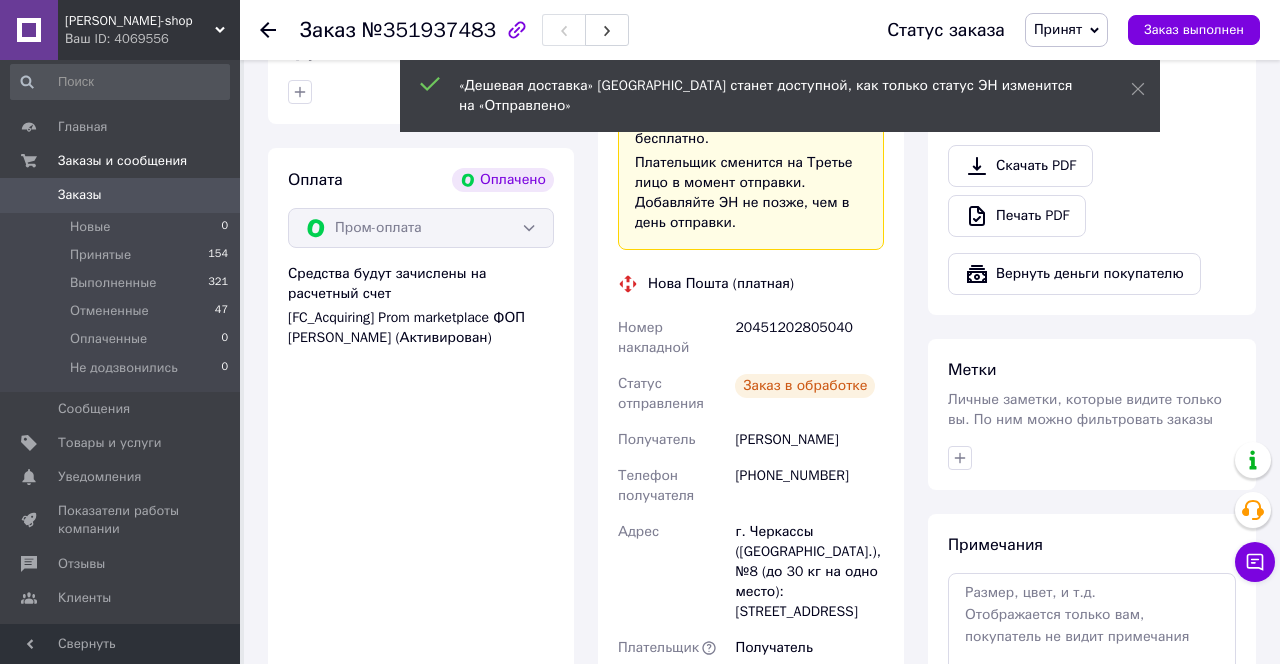 click on "Заказы" at bounding box center [121, 195] 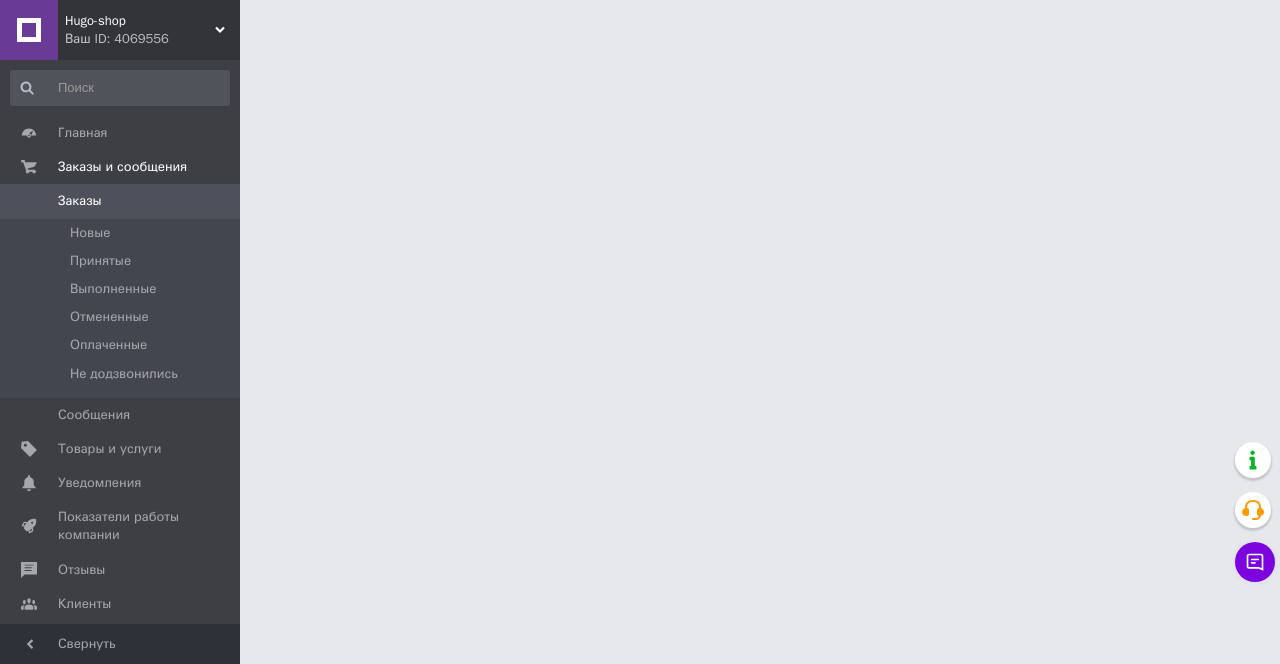 scroll, scrollTop: 0, scrollLeft: 0, axis: both 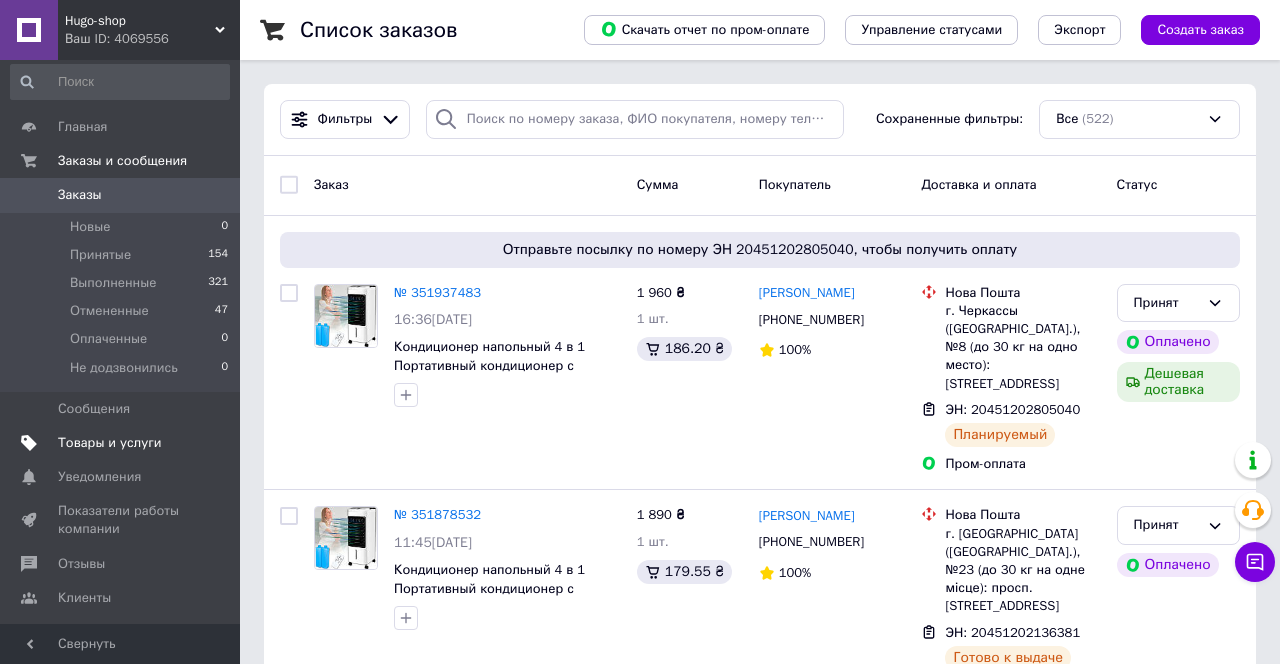 click on "Товары и услуги" at bounding box center (110, 443) 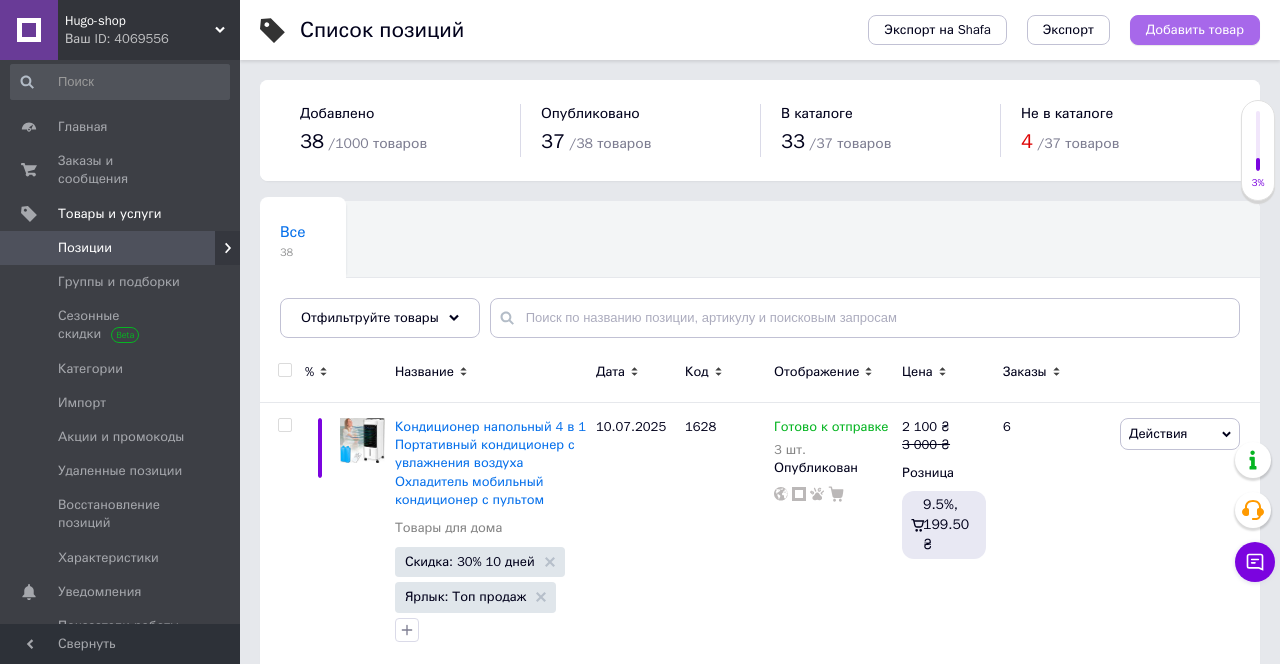 click on "Добавить товар" at bounding box center (1195, 30) 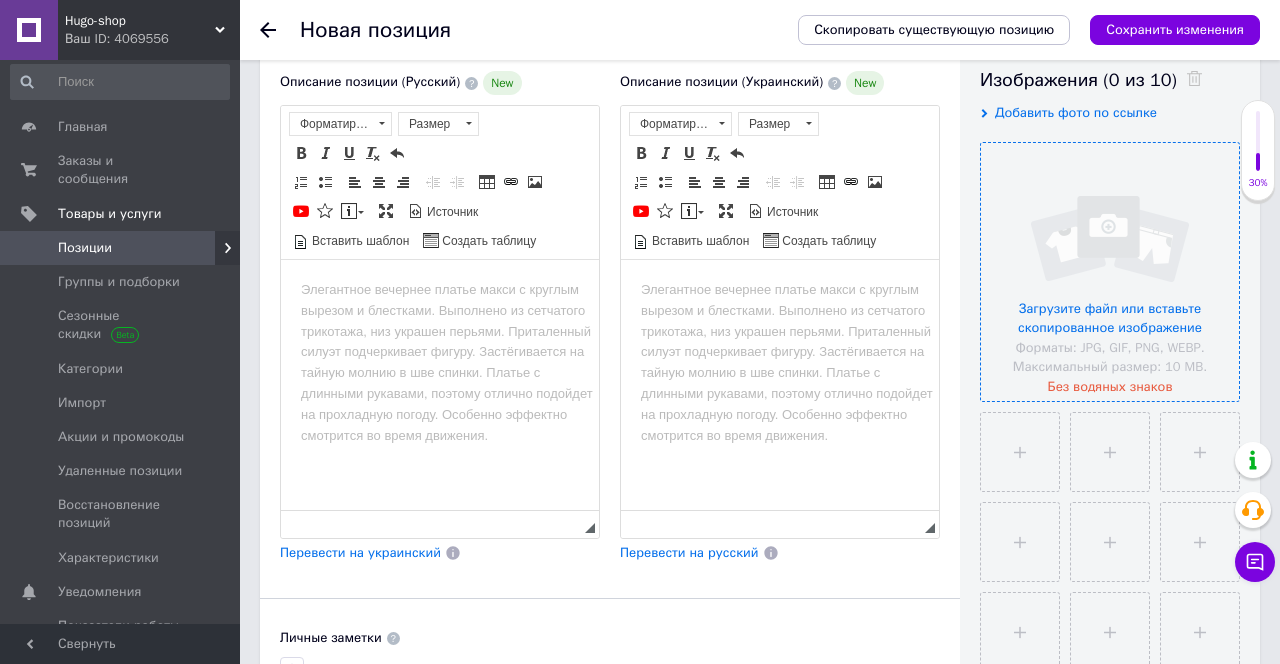 scroll, scrollTop: 359, scrollLeft: 0, axis: vertical 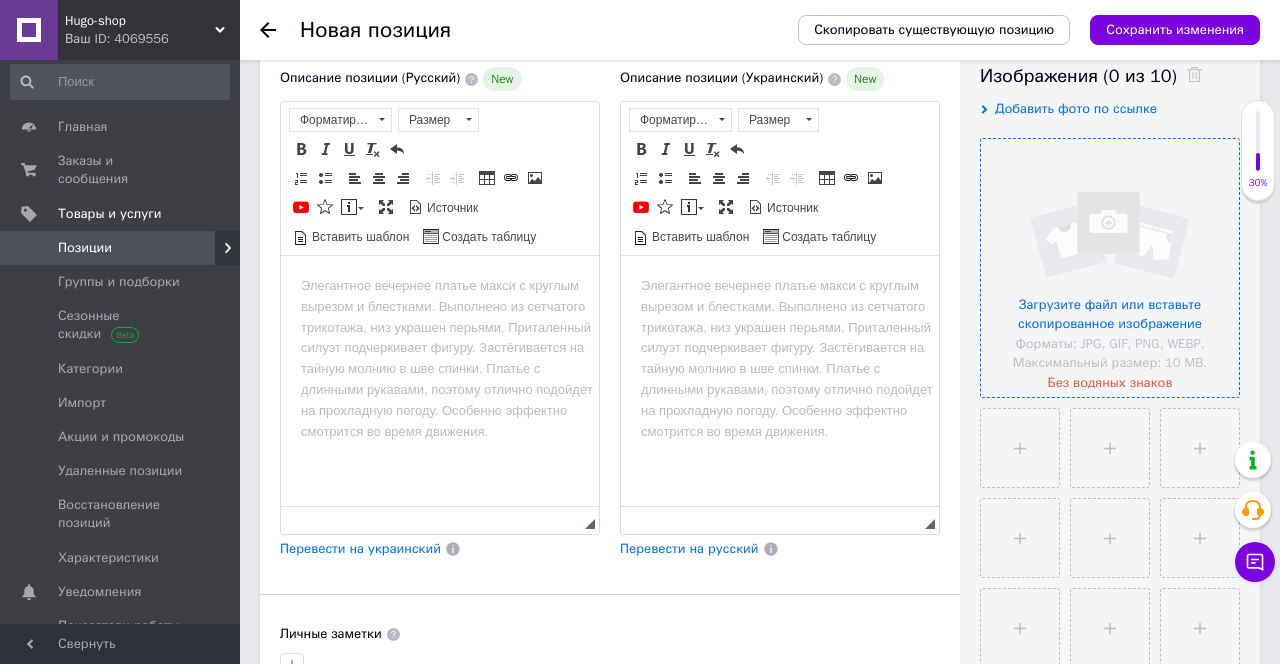click at bounding box center (1110, 268) 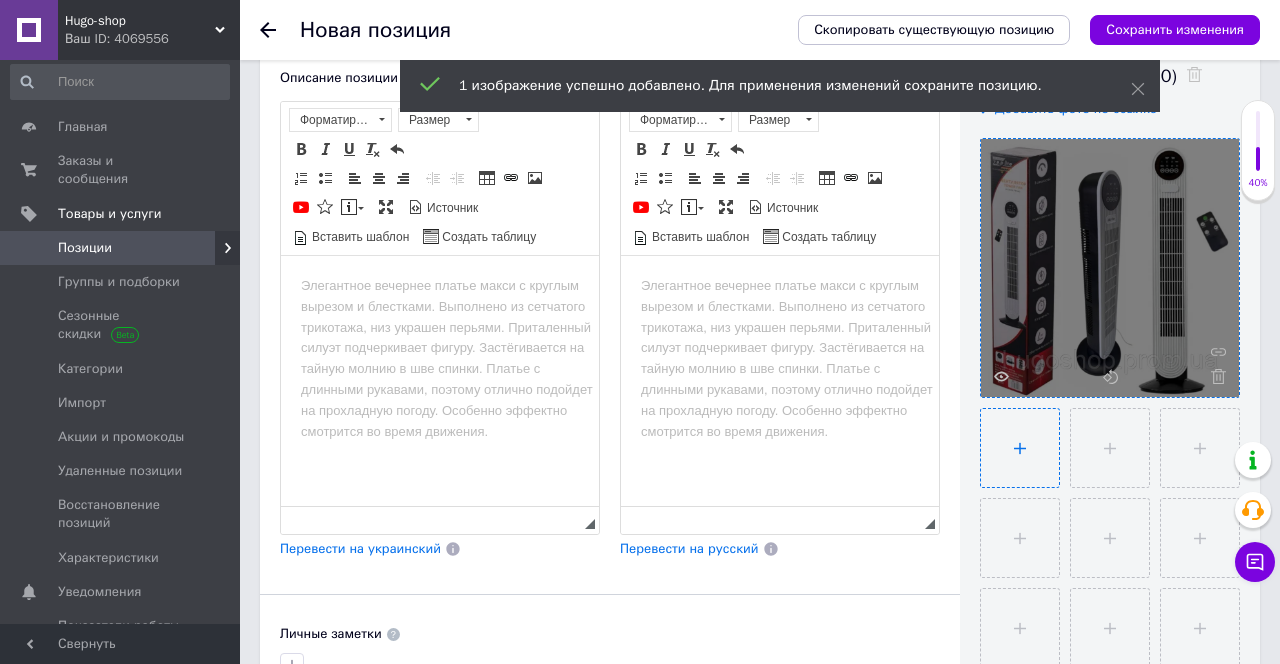 click at bounding box center [1020, 448] 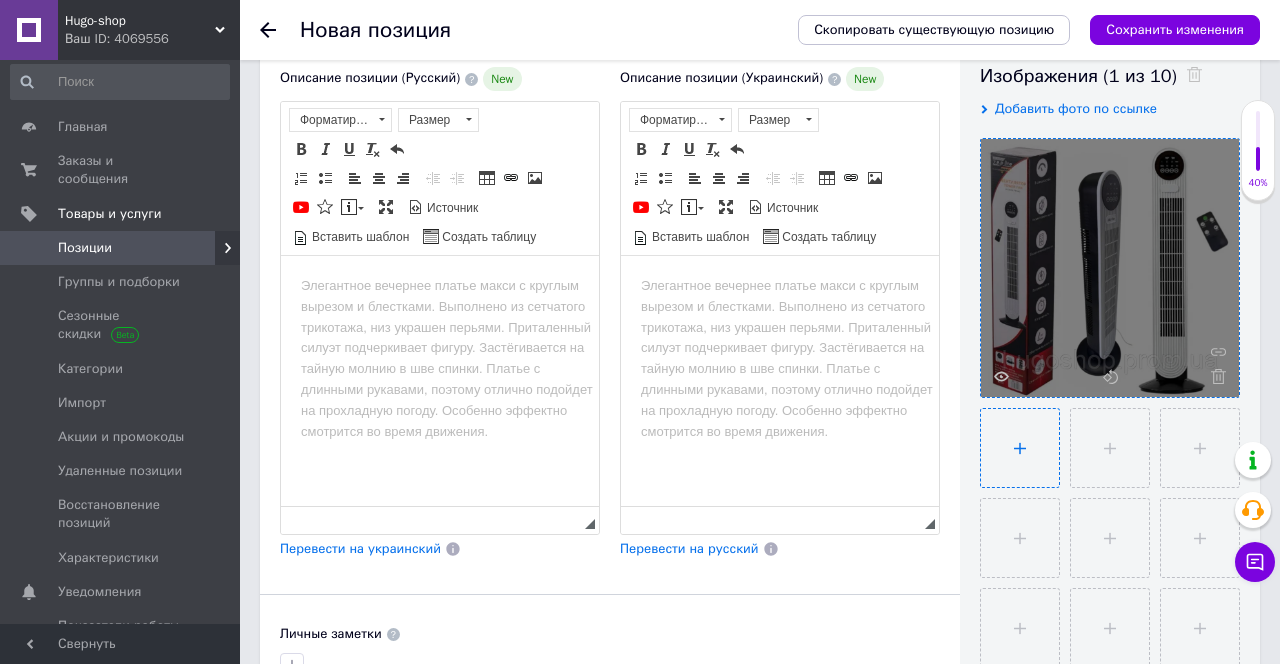 type on "C:\fakepath\Opera Снимок_2025-07-итмит.png" 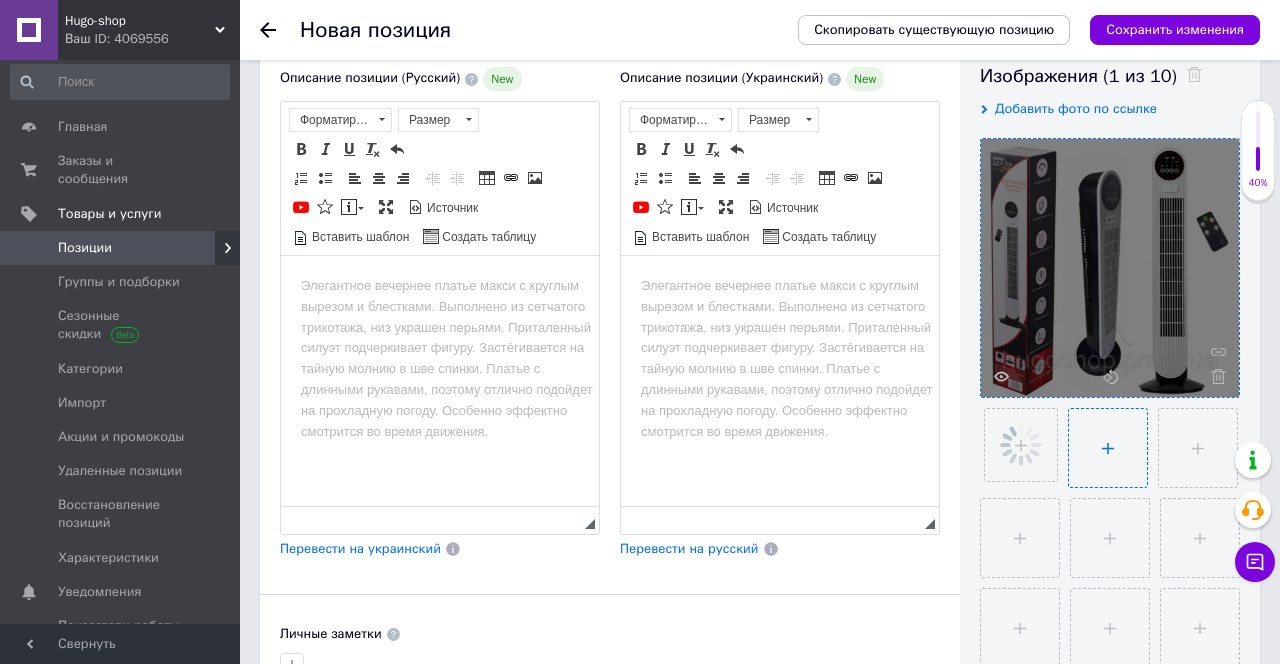 click at bounding box center [1108, 448] 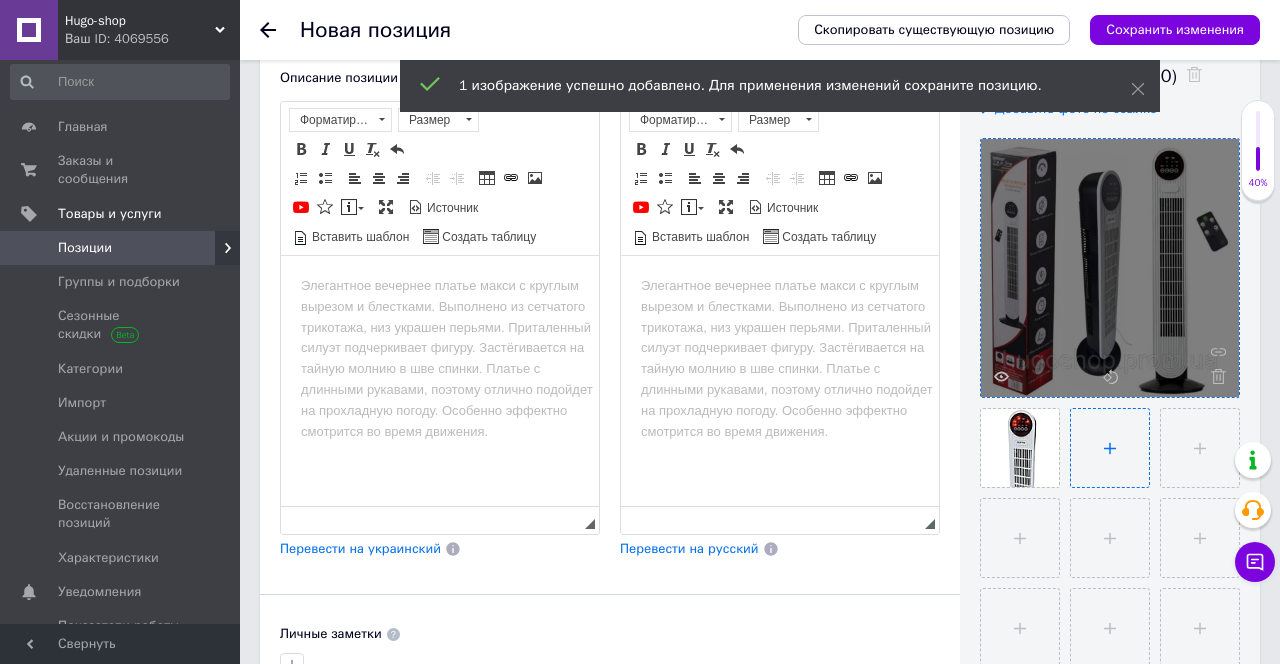 type on "C:\fakepath\Opera Снимок_2025-07-тьитьпр.png" 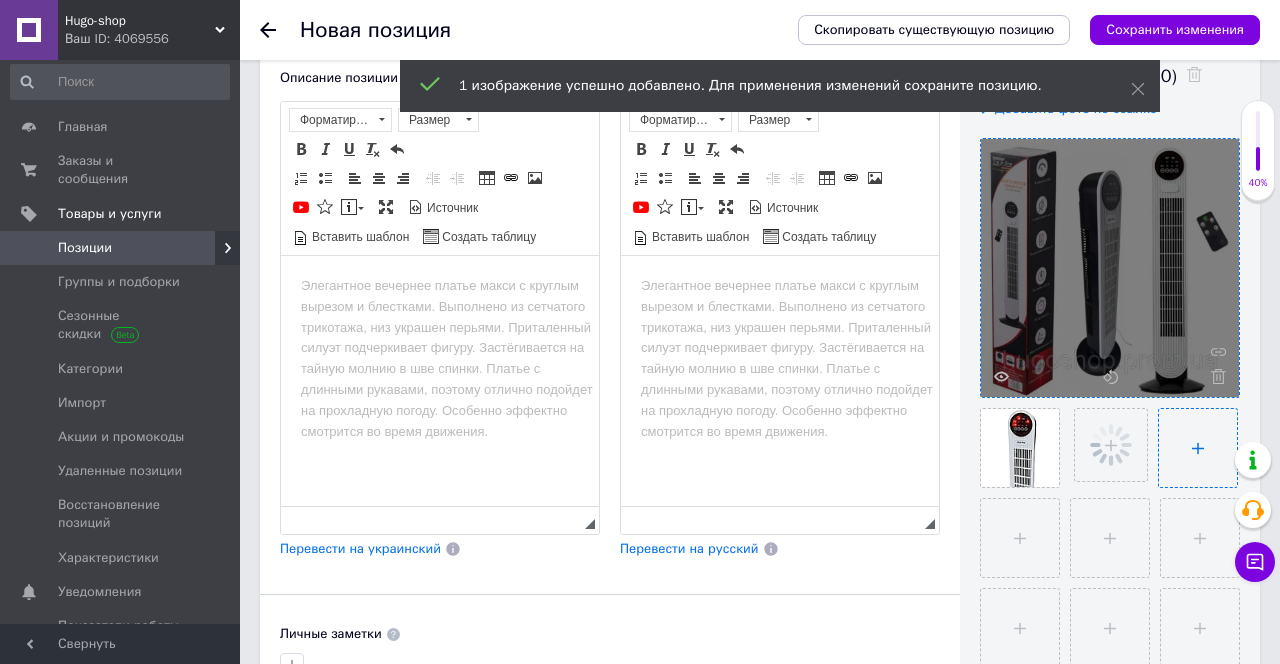 click at bounding box center [1198, 448] 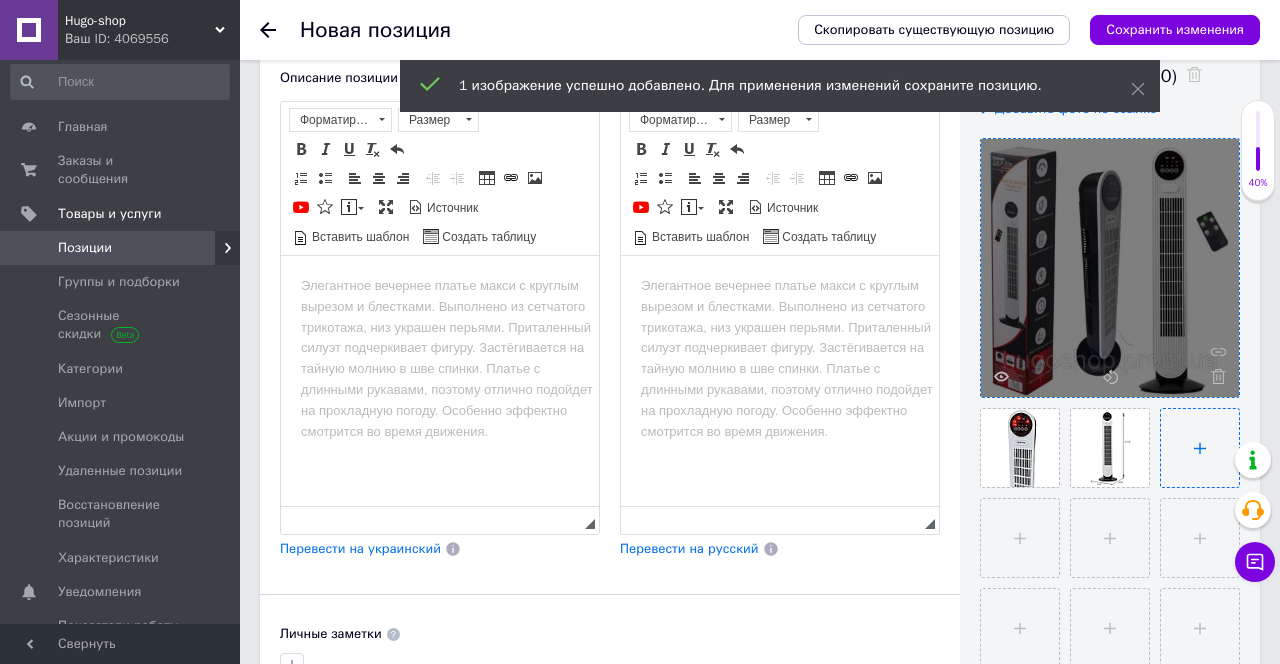 type on "C:\fakepath\Opera Снимок_2025-07-фыфыф.png" 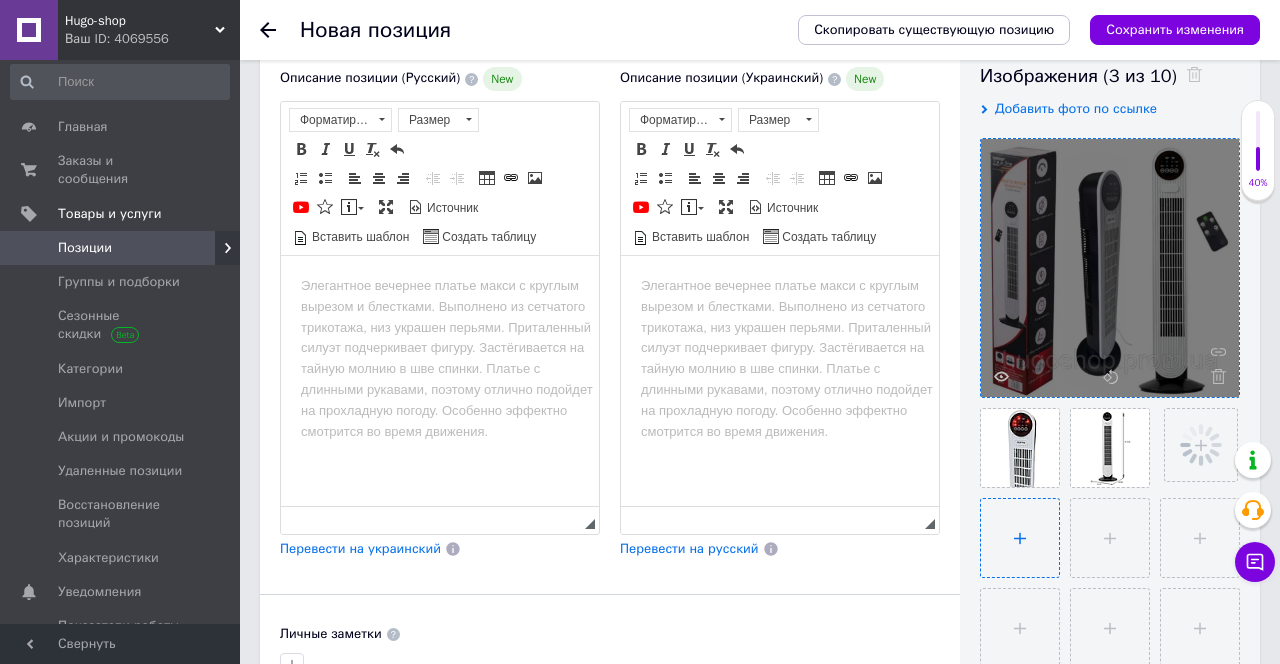 click at bounding box center (1020, 538) 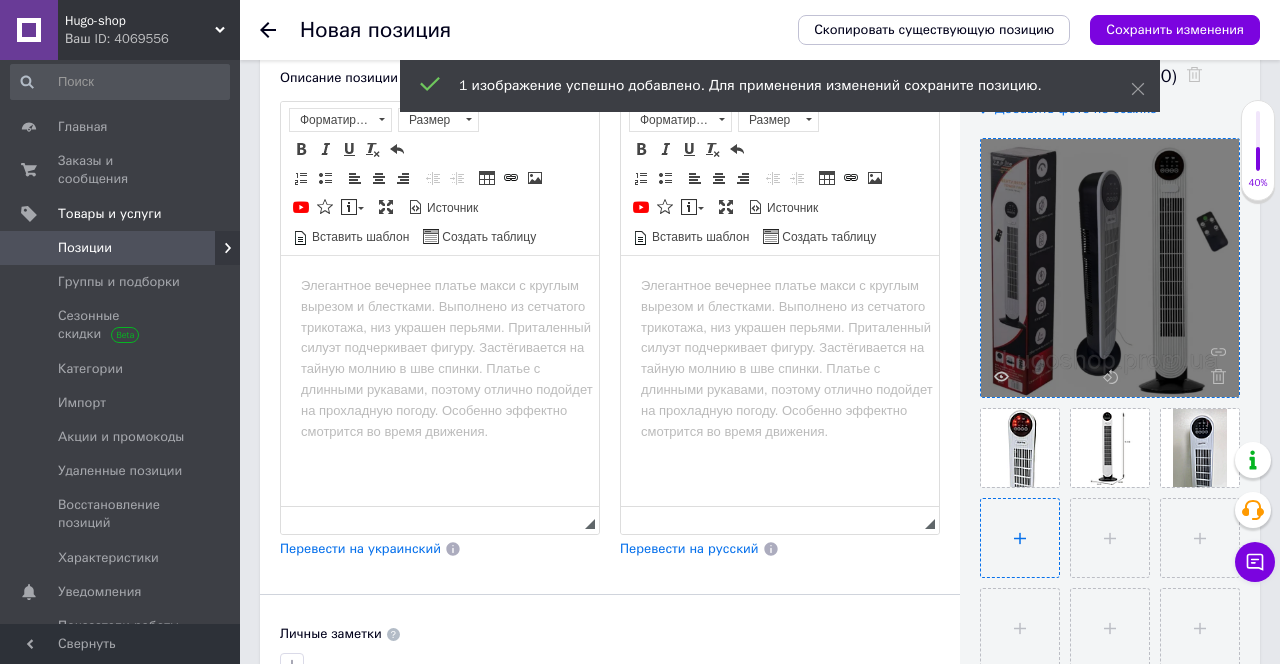 type on "C:\fakepath\Opera Снимок_2025-07-чячячч.png" 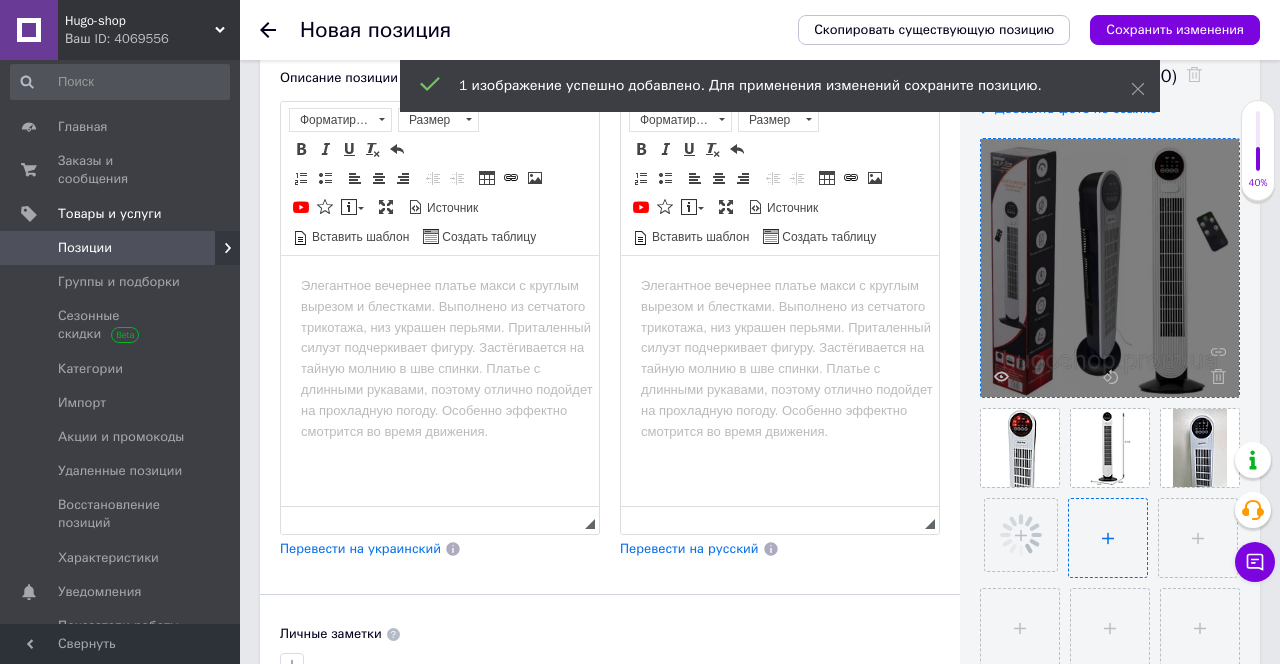 click at bounding box center (1108, 538) 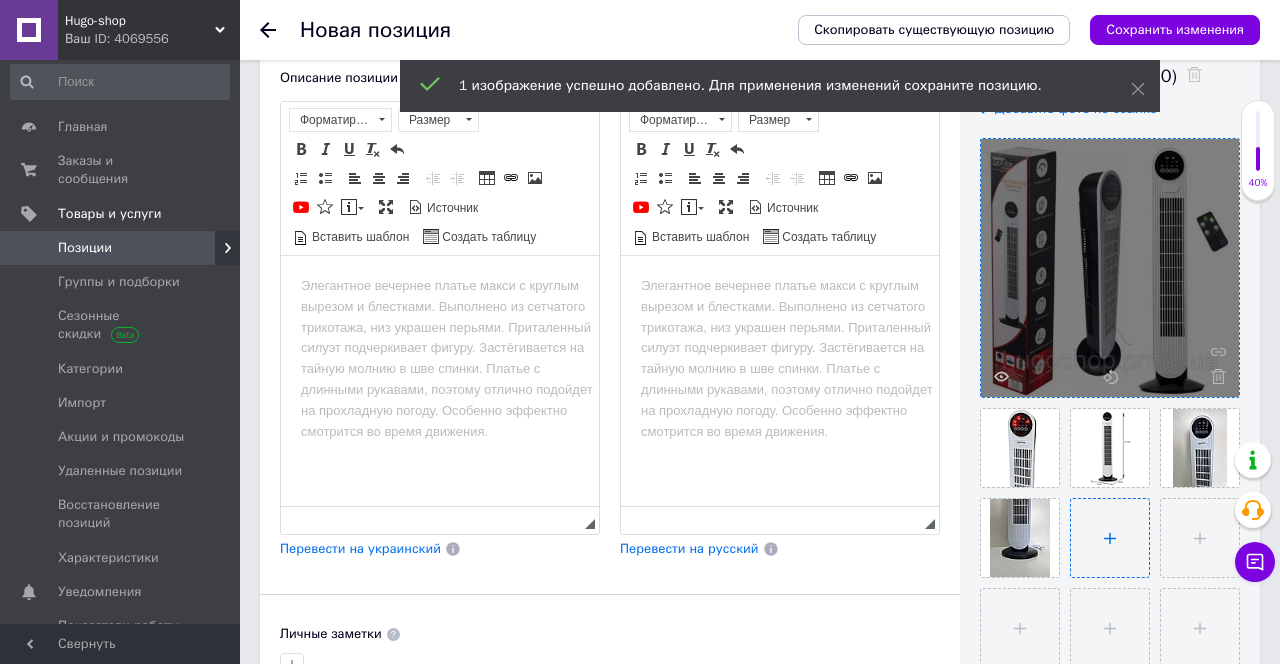 type on "C:\fakepath\Opera Снимок_2025-07-10_10вукуу.png" 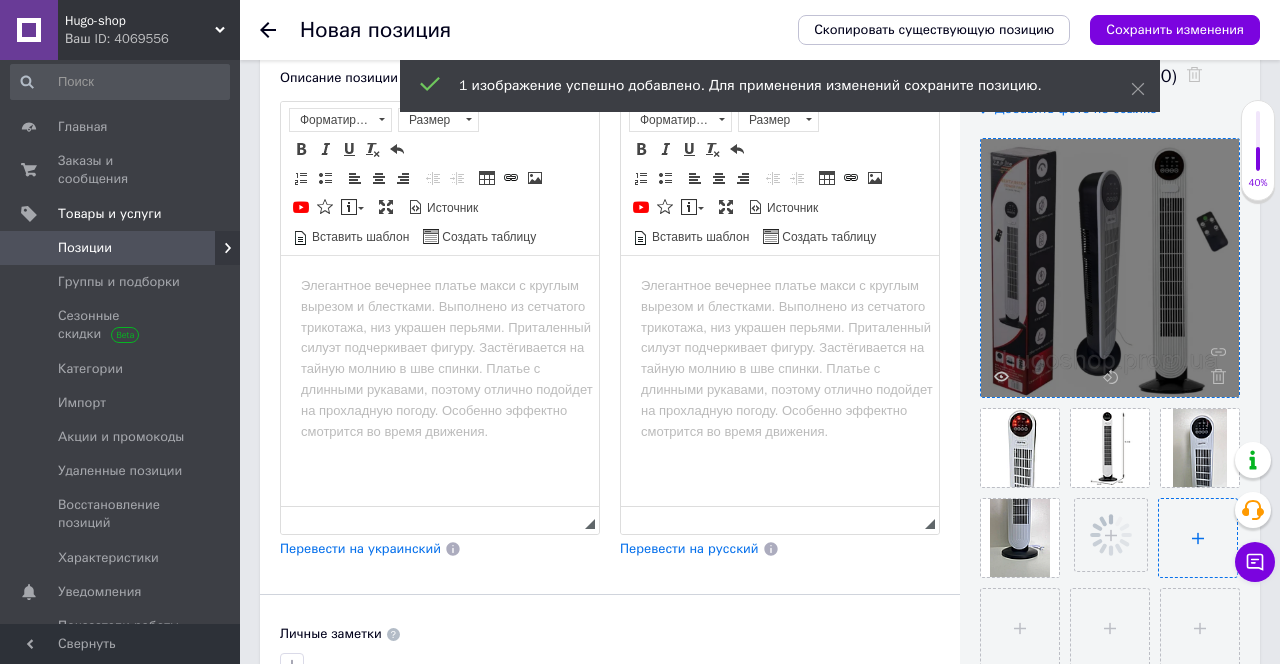 click at bounding box center (1198, 538) 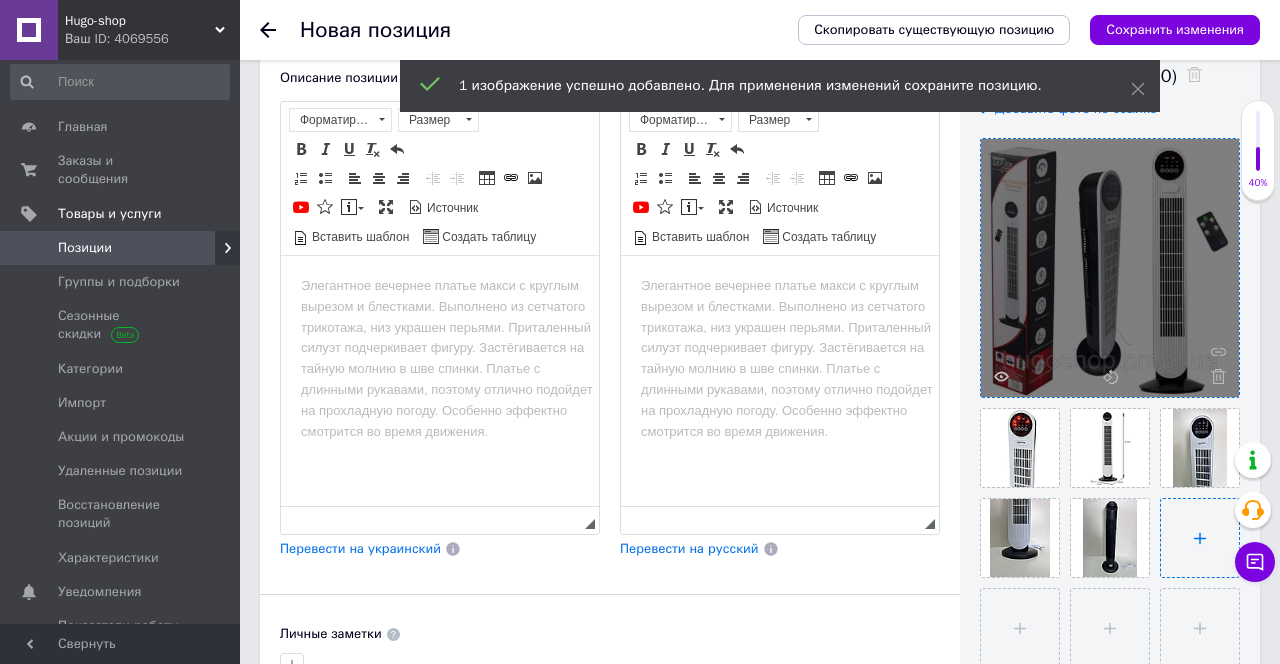 type on "C:\fakepath\Opera Снимок_2025-07-вавва.png" 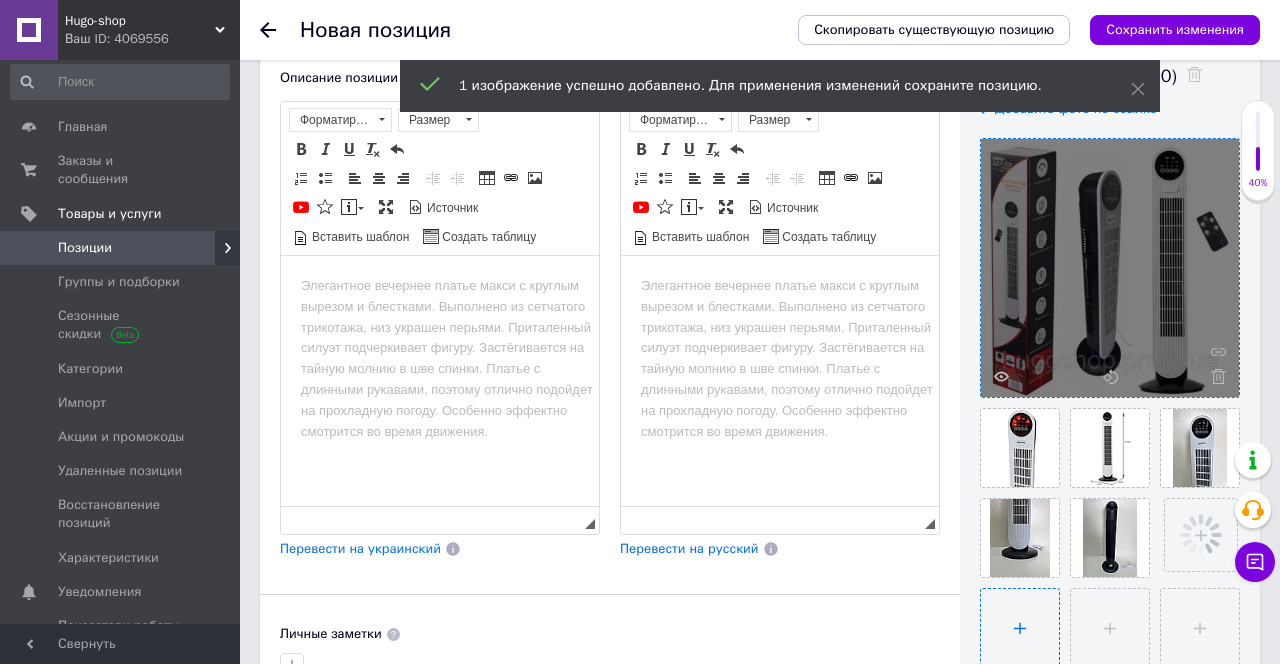 click at bounding box center (1020, 628) 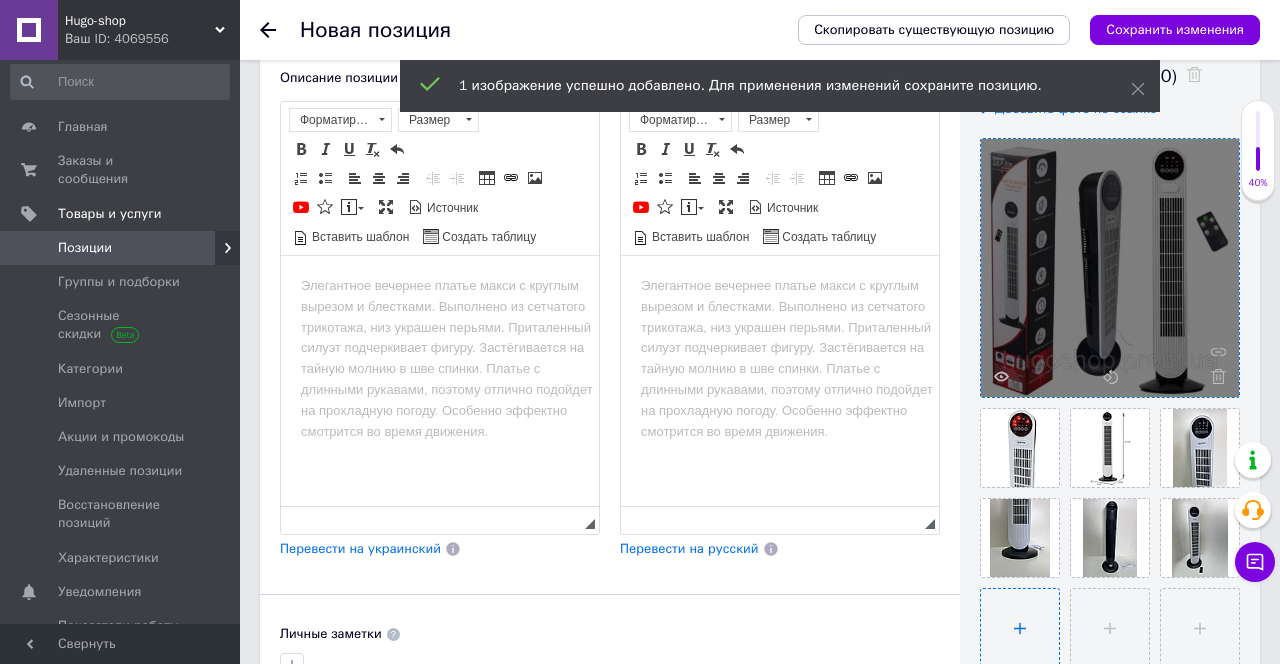 type on "C:\fakepath\Opera Снимок_2025-07-чяячяч.png" 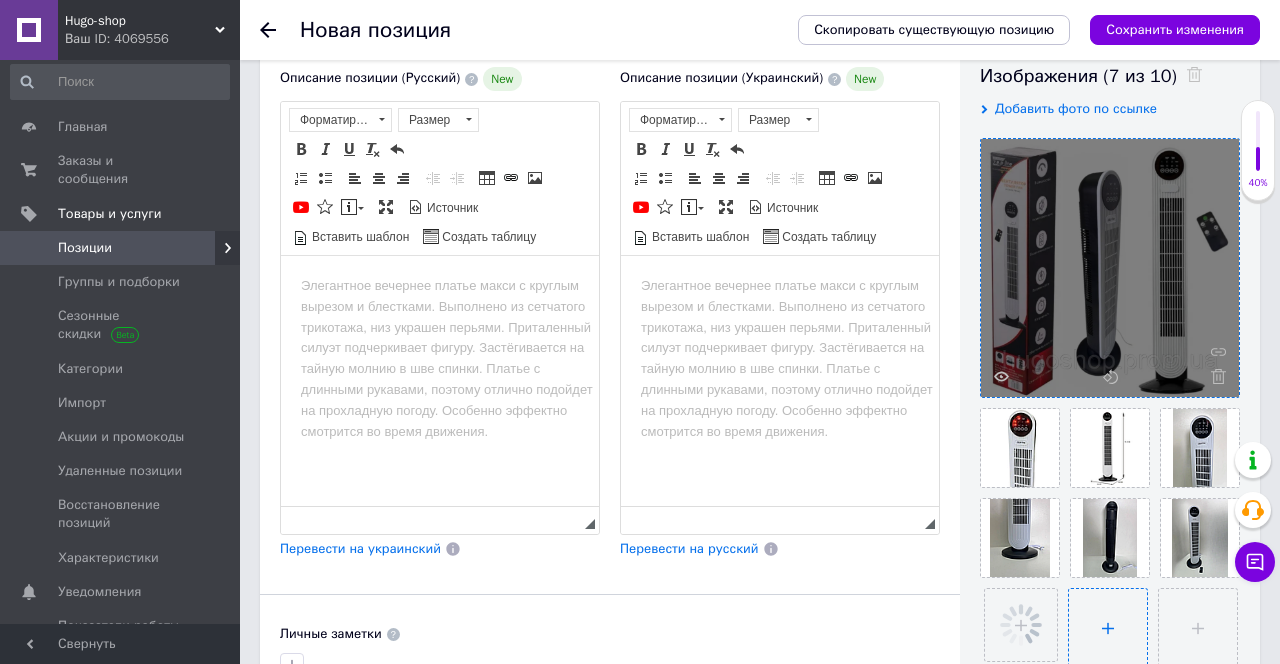 click at bounding box center (1108, 628) 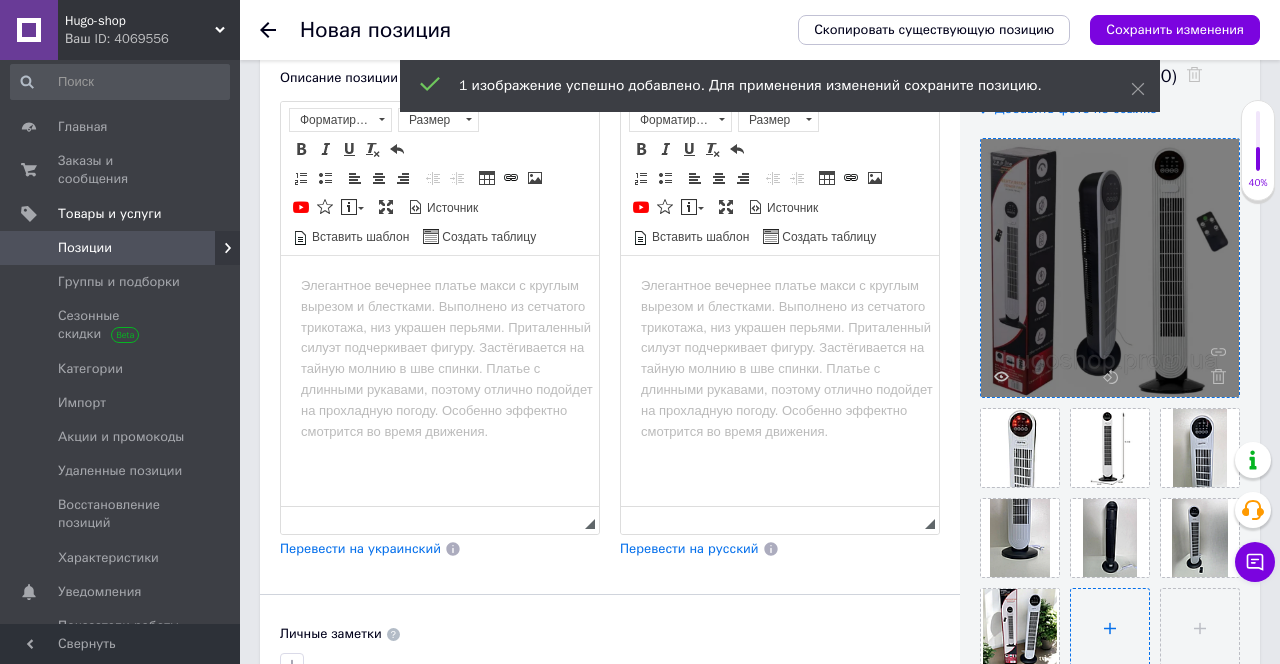 type on "C:\fakepath\Opera Снимок_2025-07-ячччч.png" 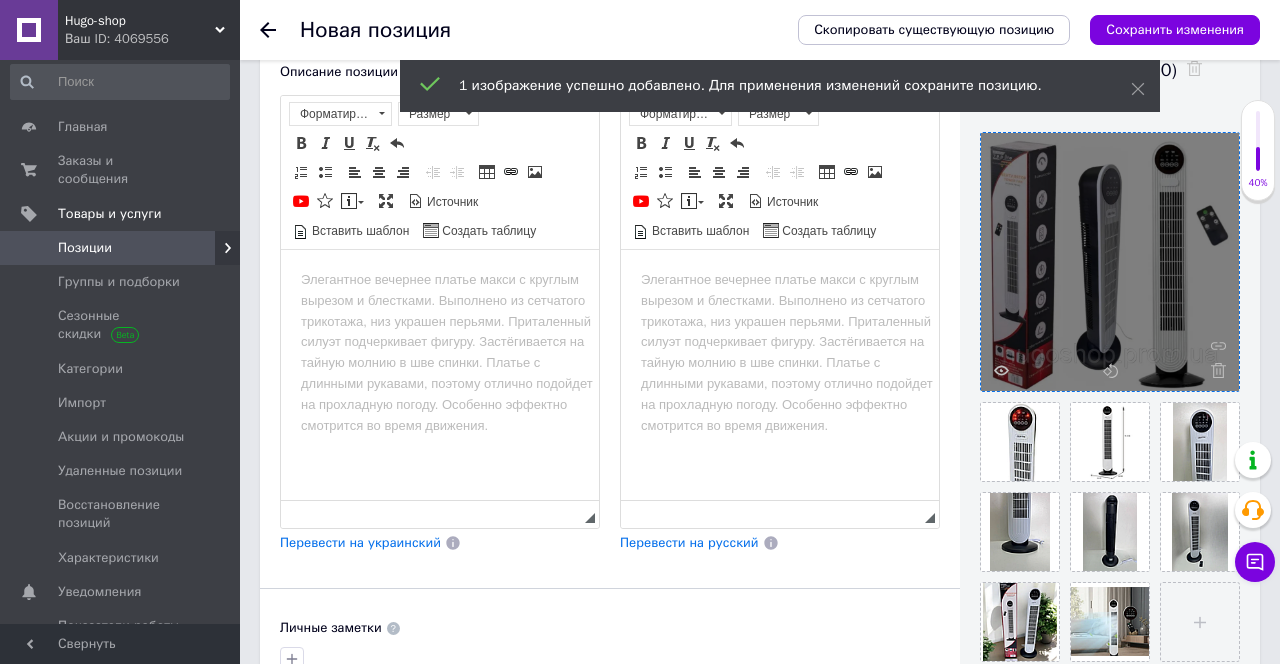 scroll, scrollTop: 368, scrollLeft: 0, axis: vertical 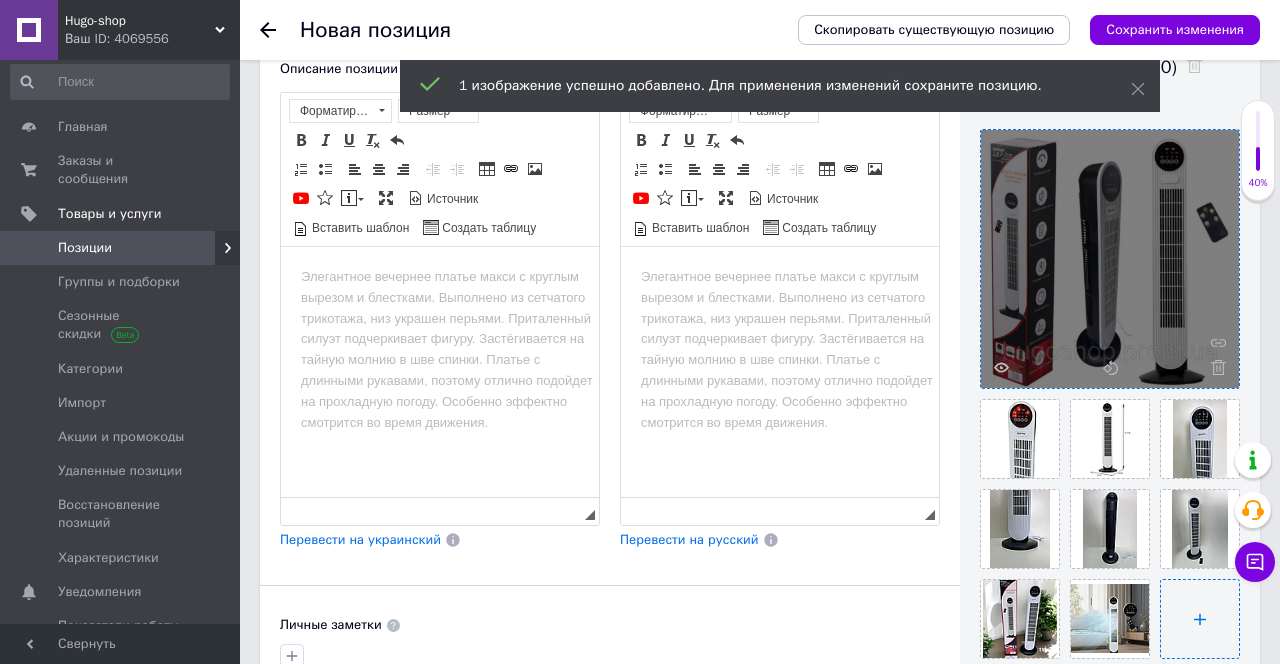 click at bounding box center [1200, 619] 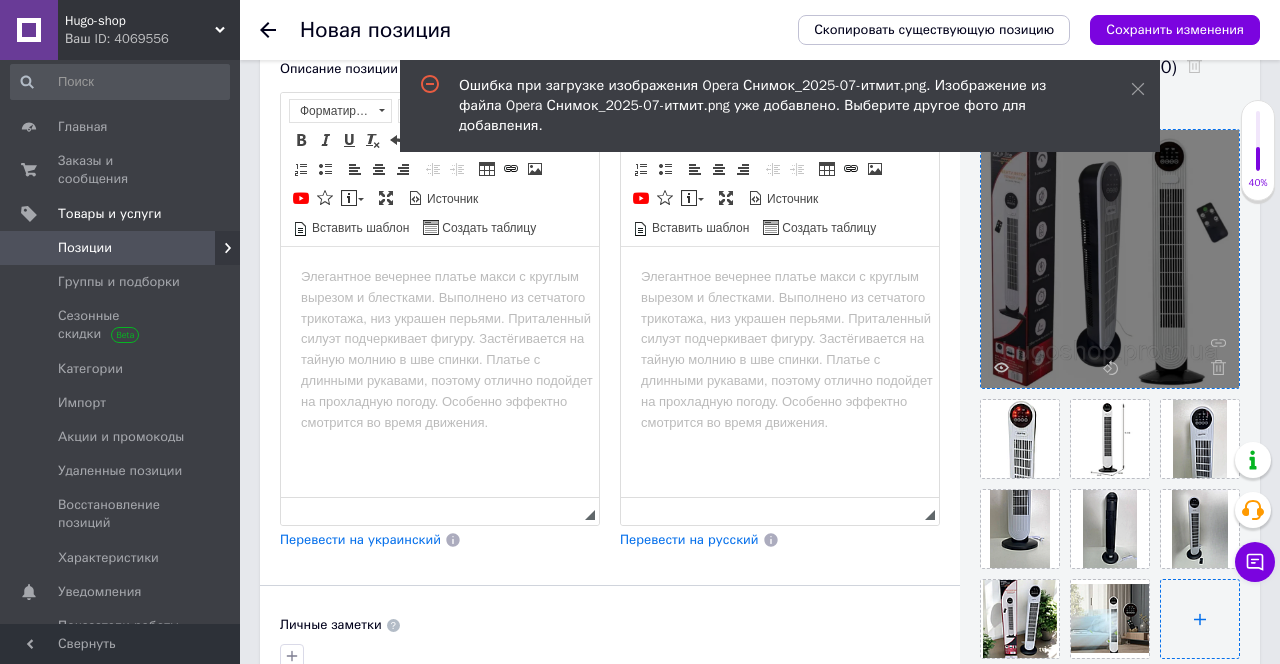 click at bounding box center [1200, 619] 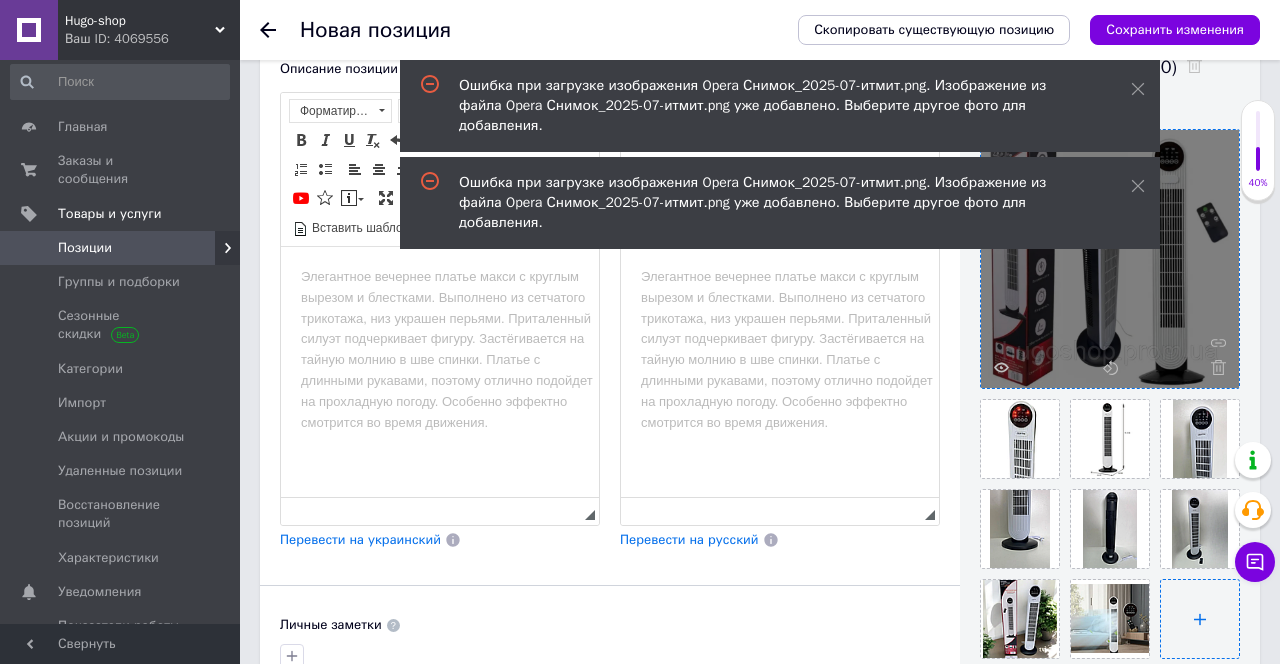 click at bounding box center (1200, 619) 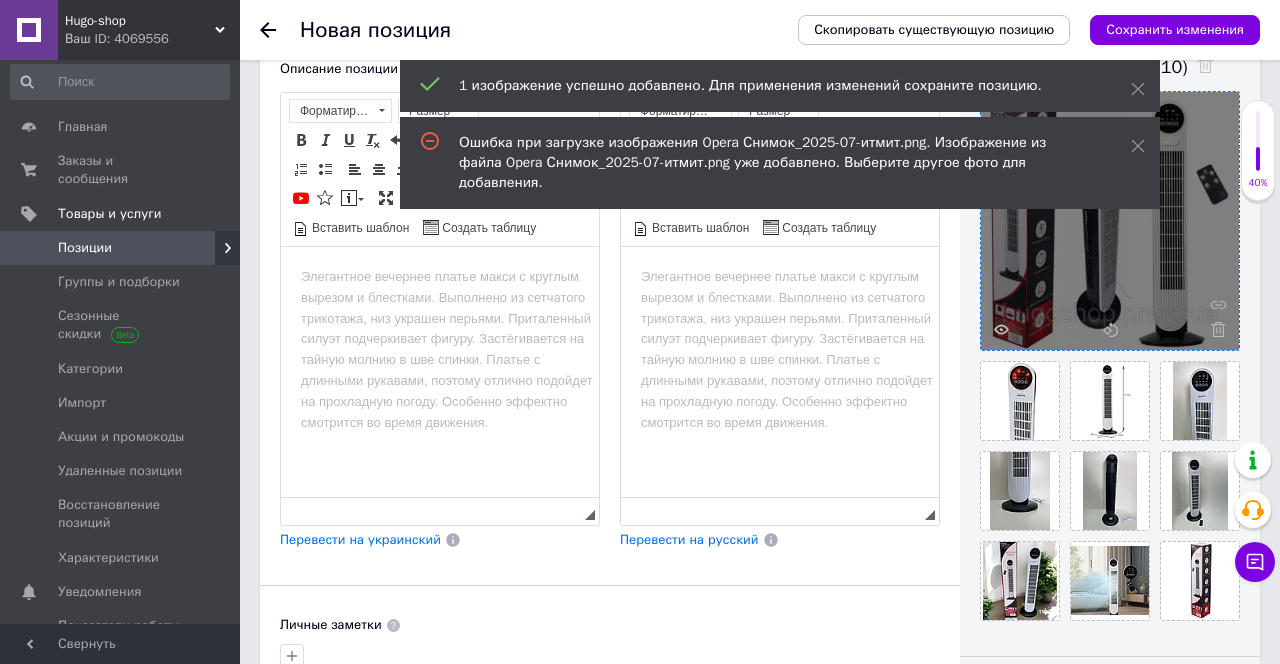 drag, startPoint x: 1143, startPoint y: 149, endPoint x: 1142, endPoint y: 111, distance: 38.013157 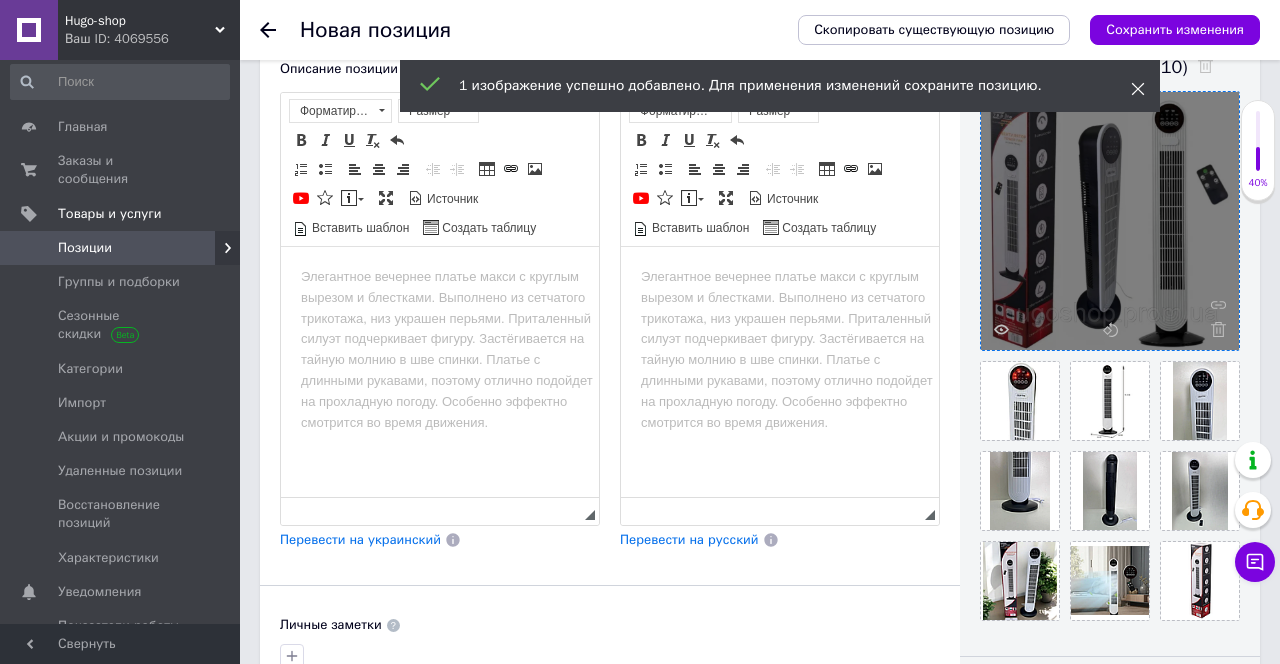 click 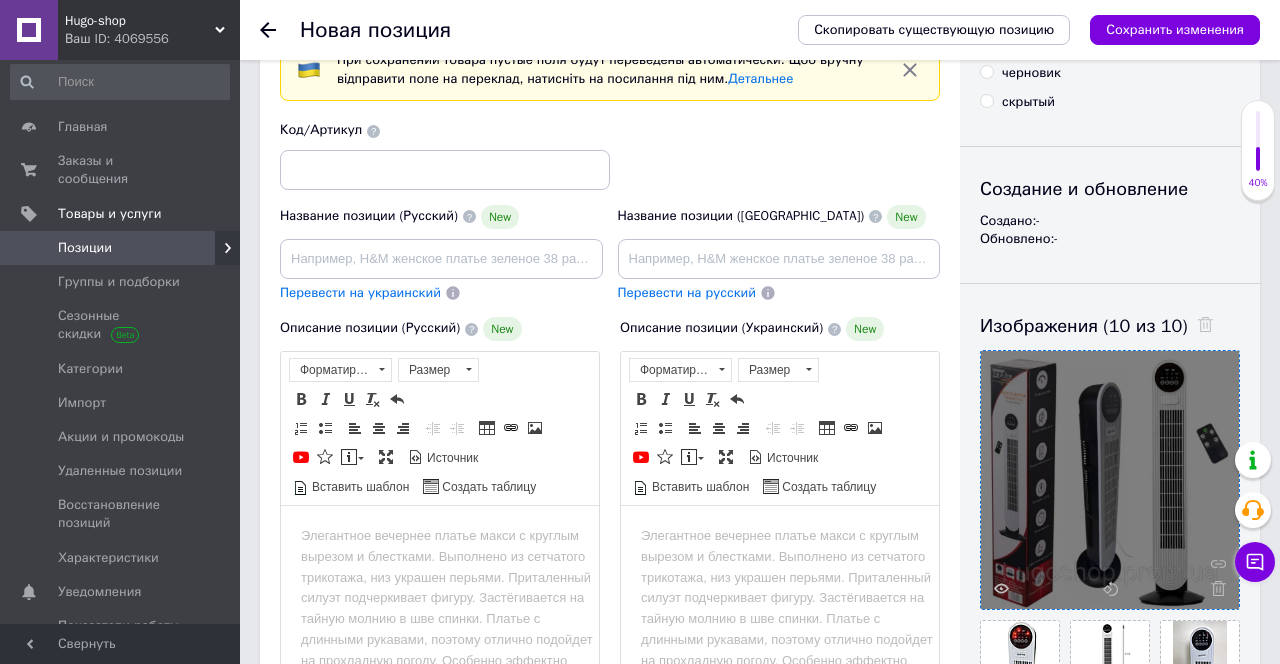 scroll, scrollTop: 114, scrollLeft: 0, axis: vertical 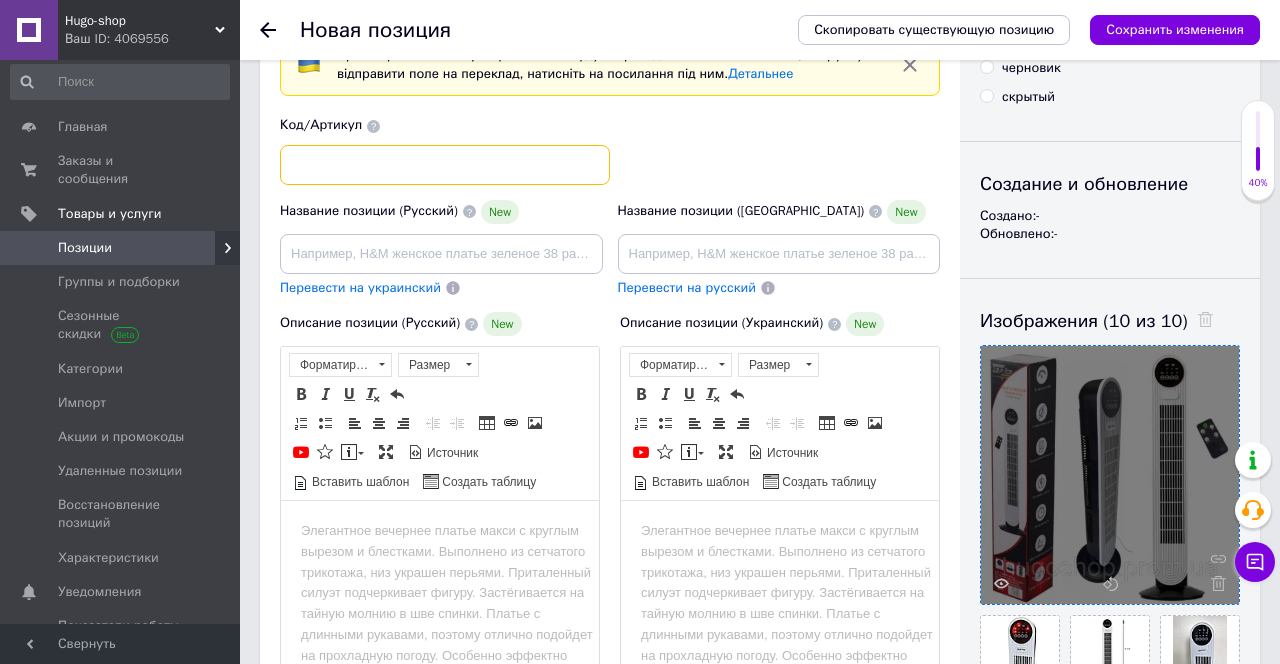 click at bounding box center (445, 165) 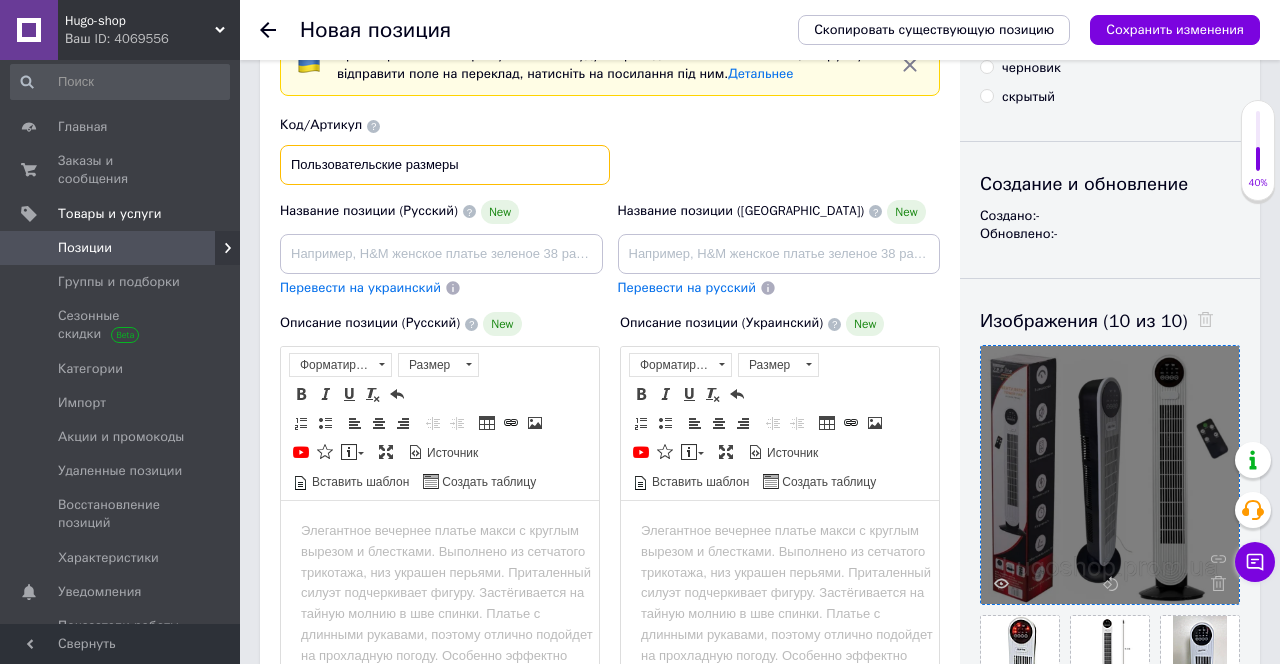 click on "Пользовательские размеры" at bounding box center (445, 165) 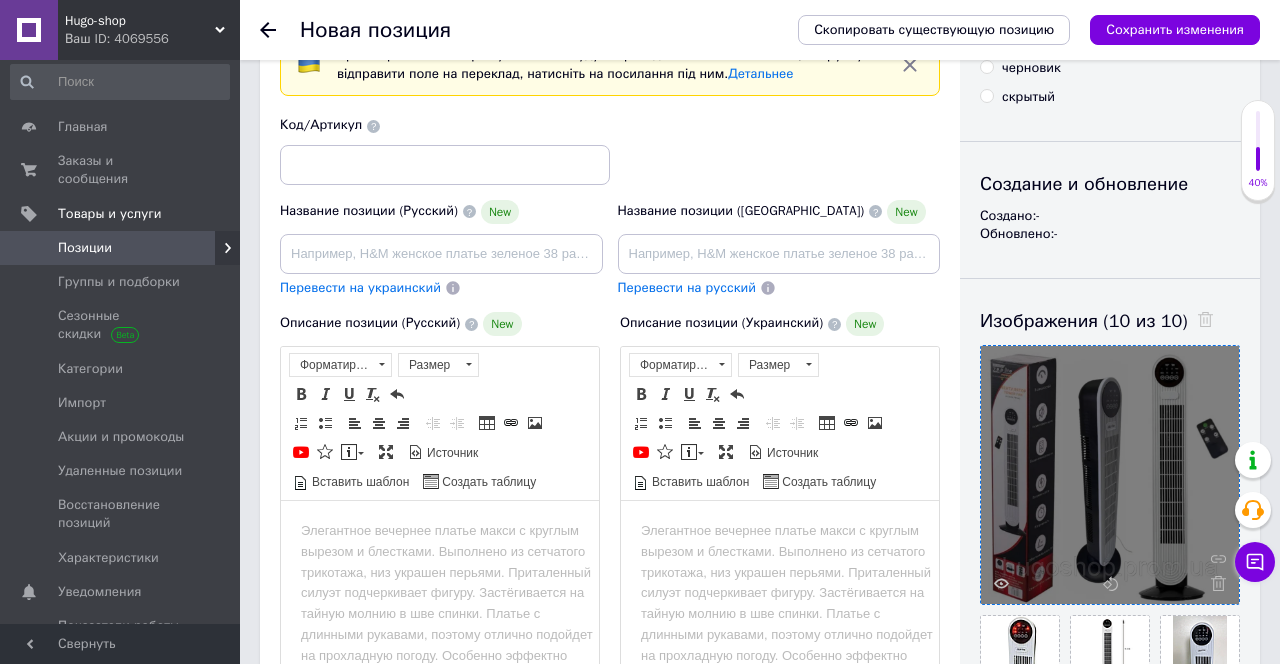 click on "Код/Артикул" at bounding box center [610, 150] 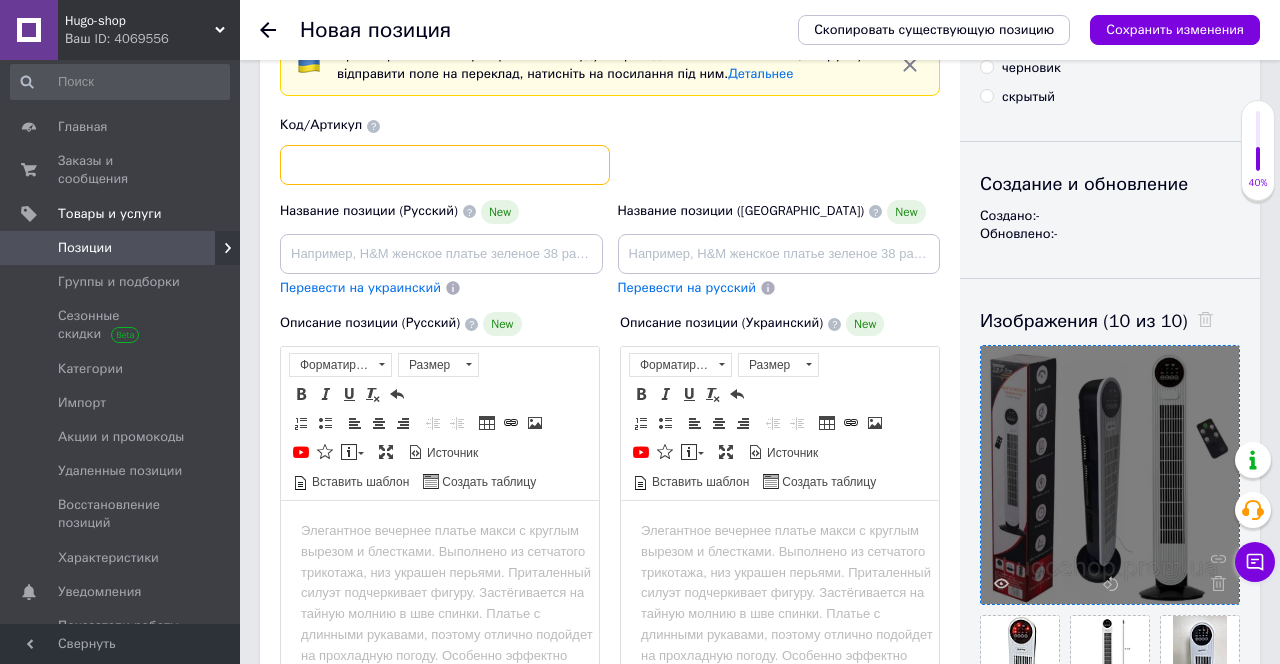 click at bounding box center [445, 165] 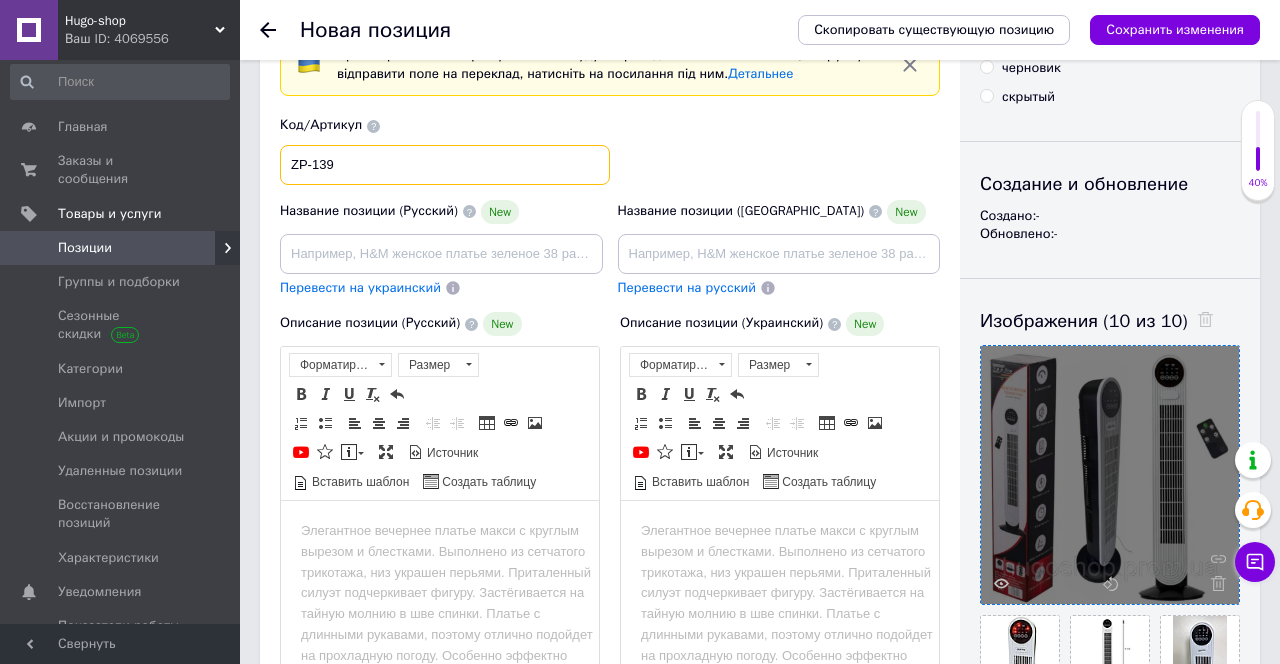 type on "ZP-139" 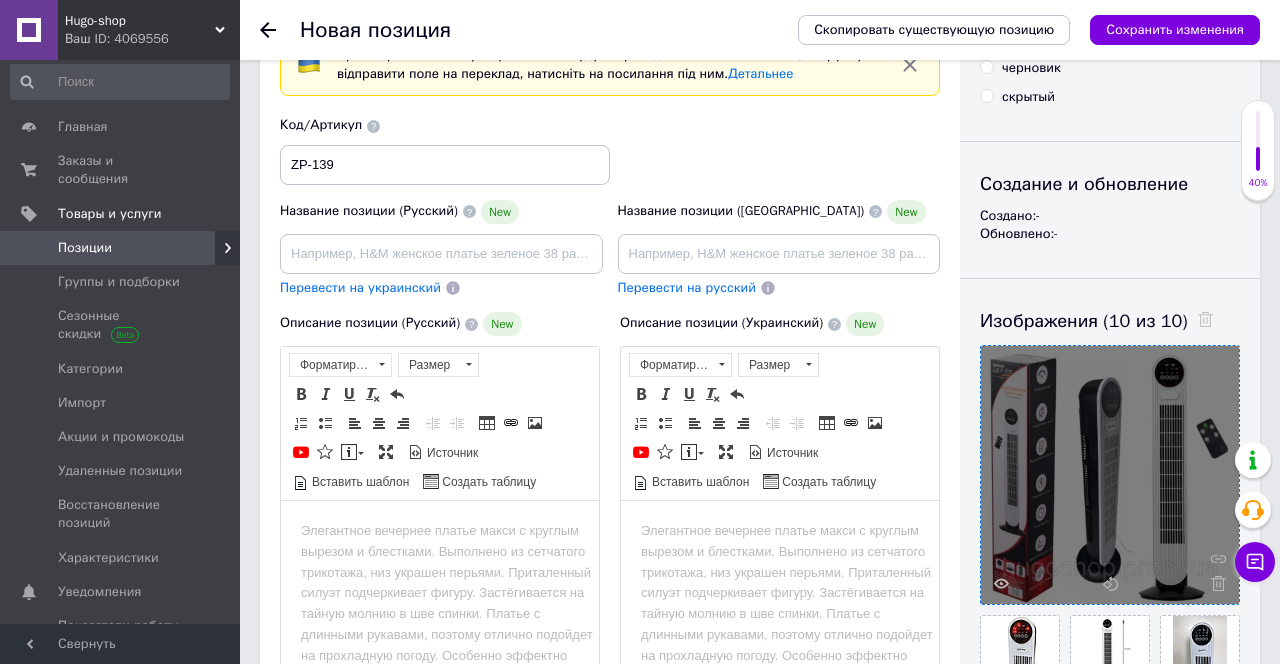 click on "Код/Артикул ZP-139" at bounding box center (610, 150) 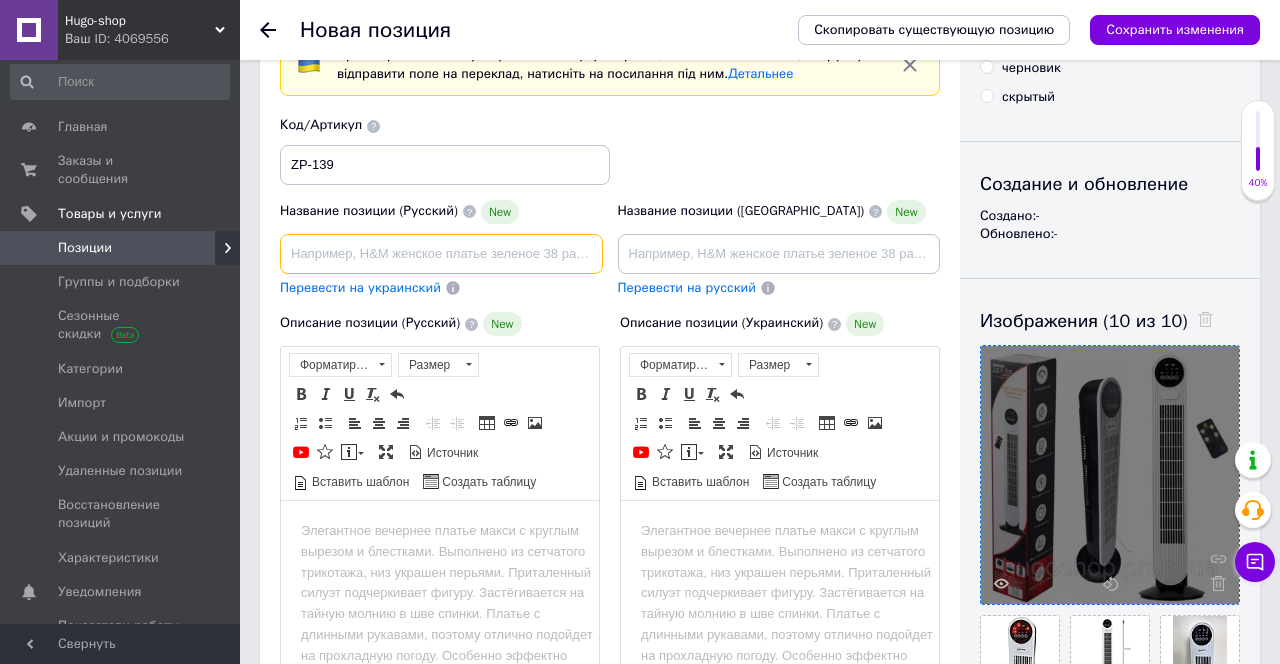 drag, startPoint x: 537, startPoint y: 252, endPoint x: 600, endPoint y: 244, distance: 63.505905 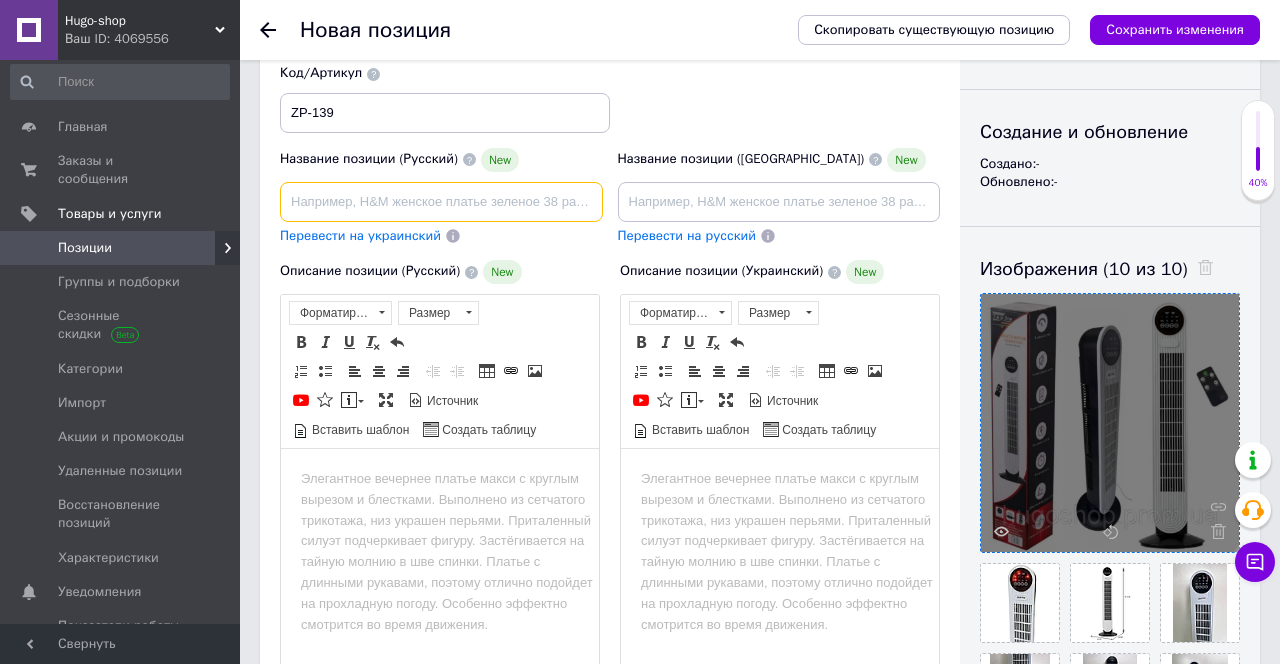 scroll, scrollTop: 174, scrollLeft: 0, axis: vertical 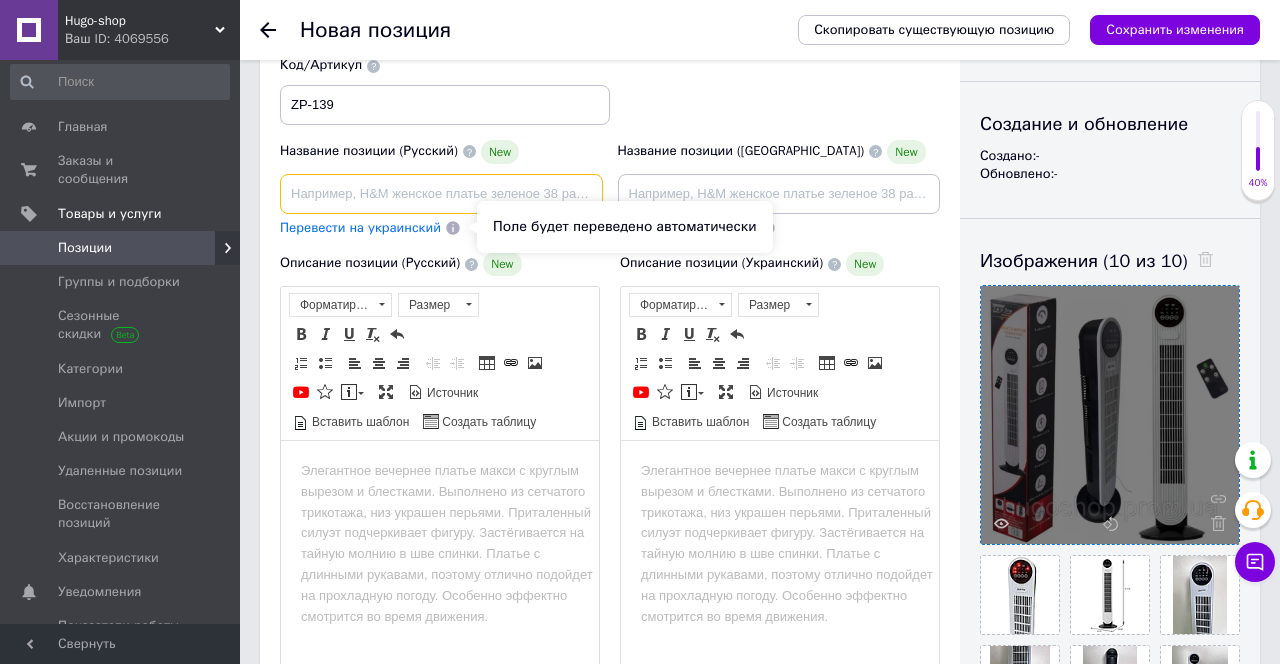 paste on "Напольный вентилятор с пультом дистанционного управления" 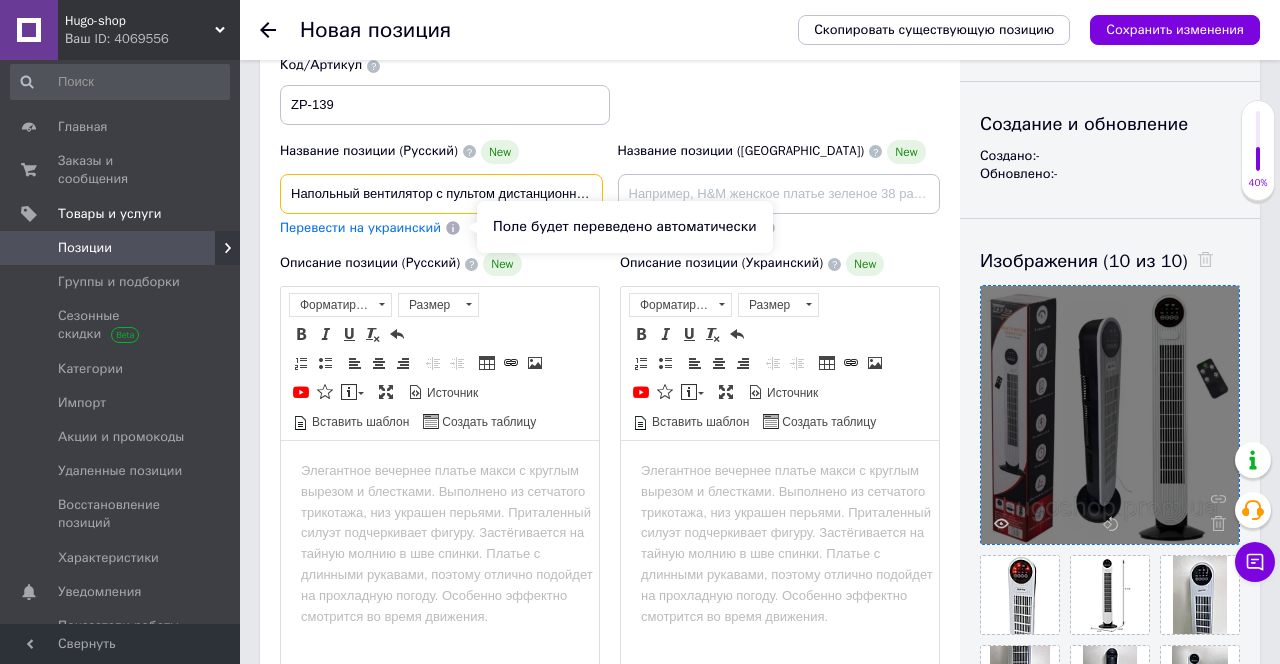 scroll, scrollTop: 0, scrollLeft: 81, axis: horizontal 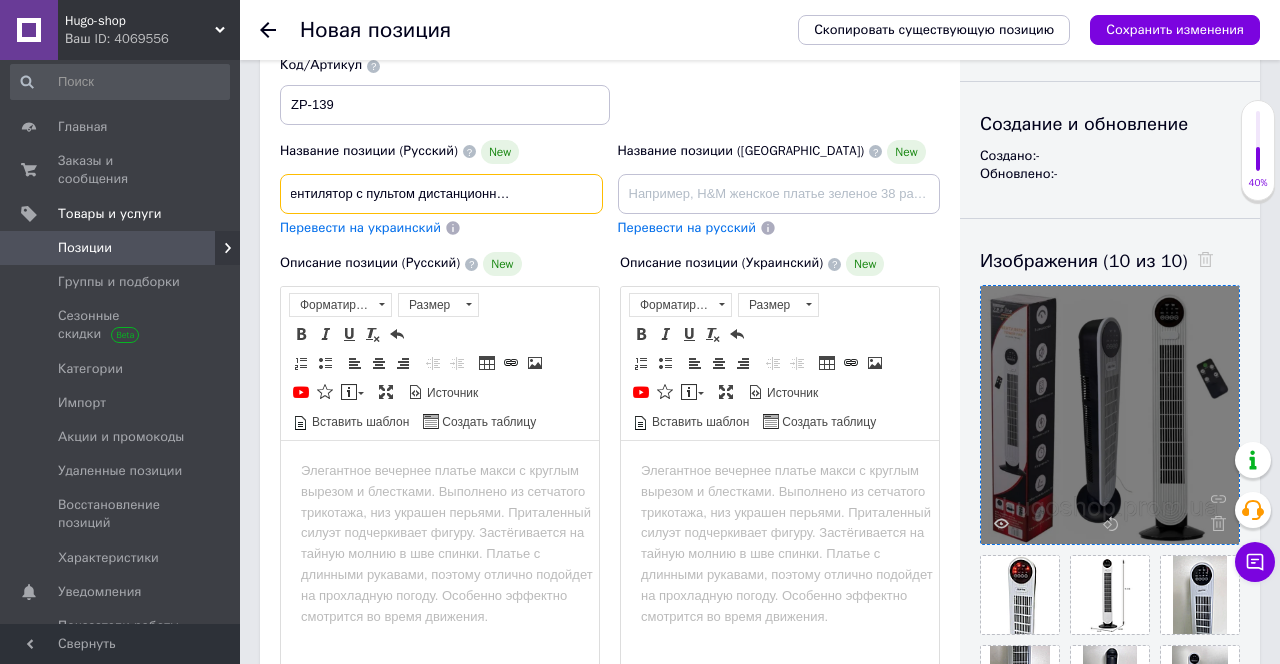 click on "Напольный вентилятор с пультом дистанционного управления" at bounding box center (441, 194) 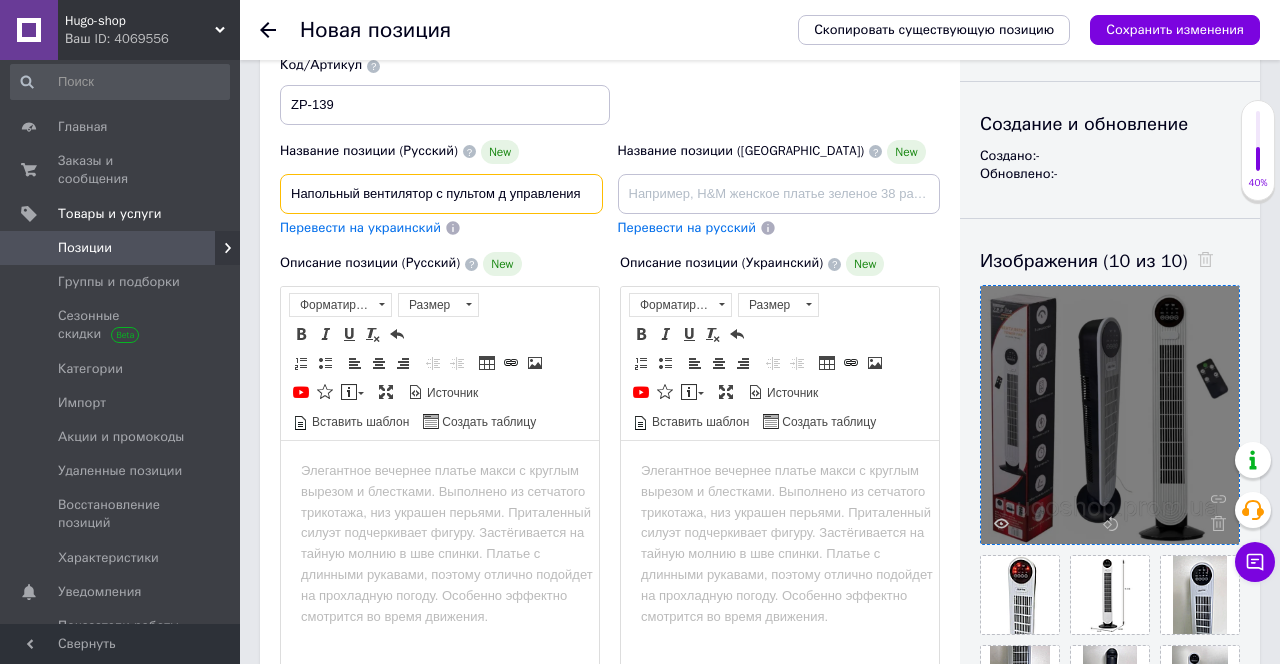 scroll, scrollTop: 0, scrollLeft: 0, axis: both 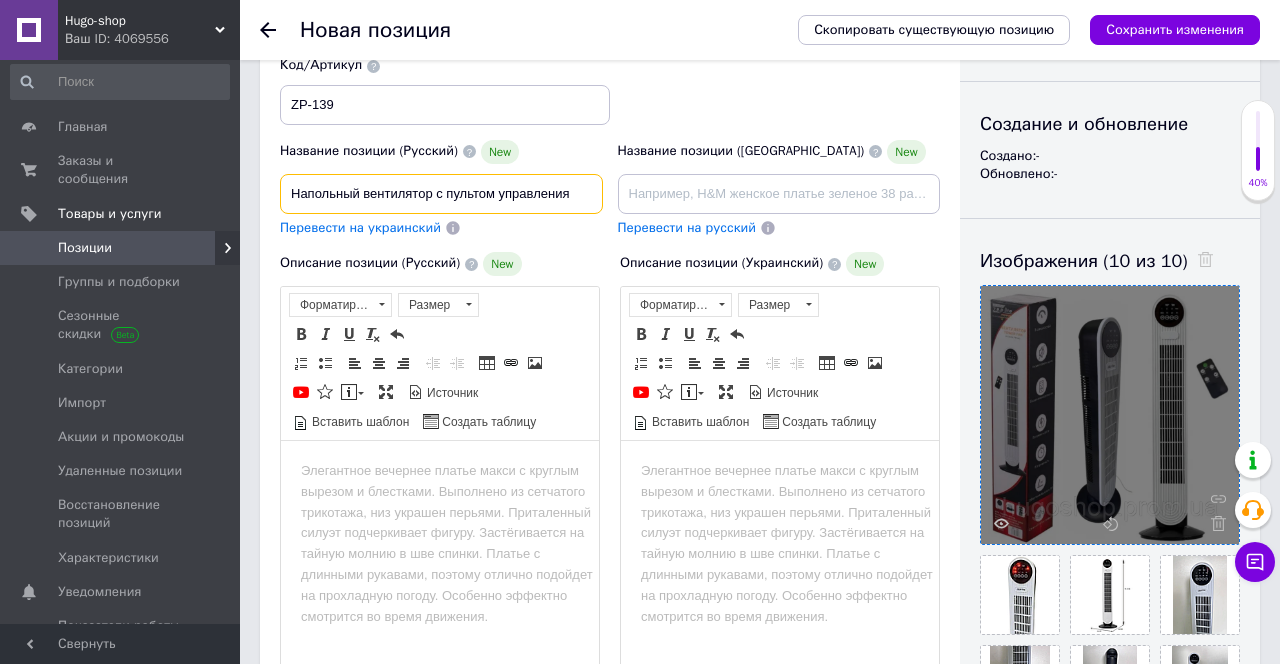 click on "Напольный вентилятор с пультом управления" at bounding box center (441, 194) 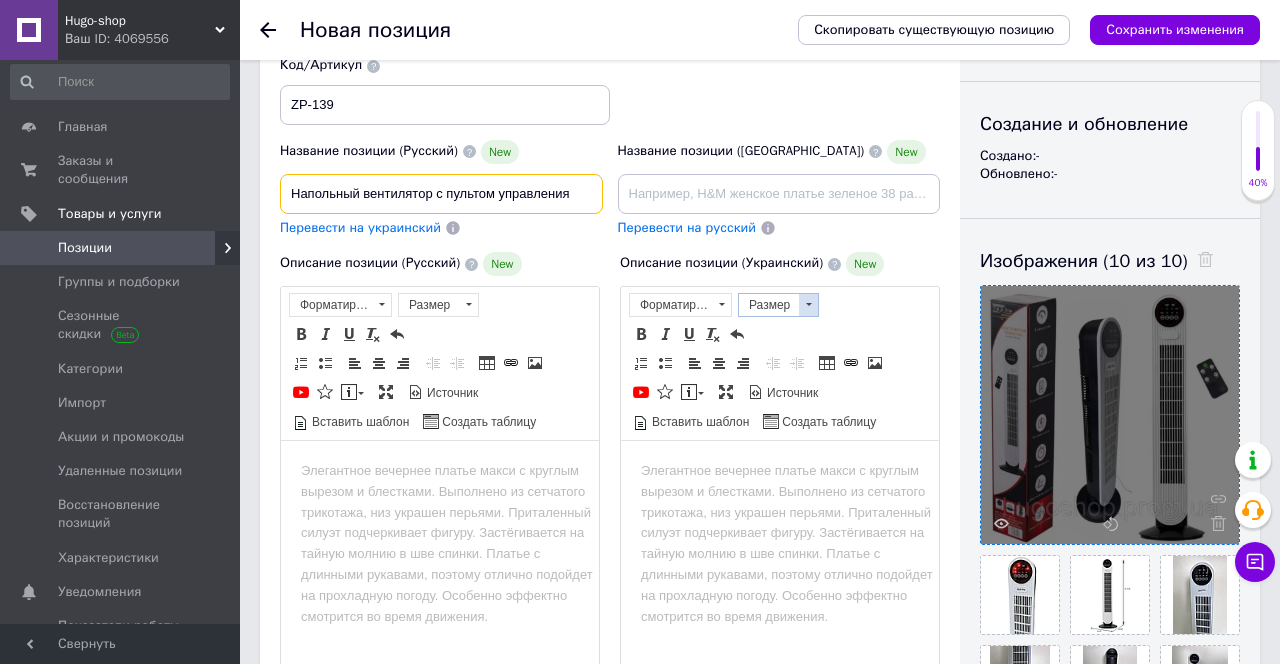 paste on "Zepline" 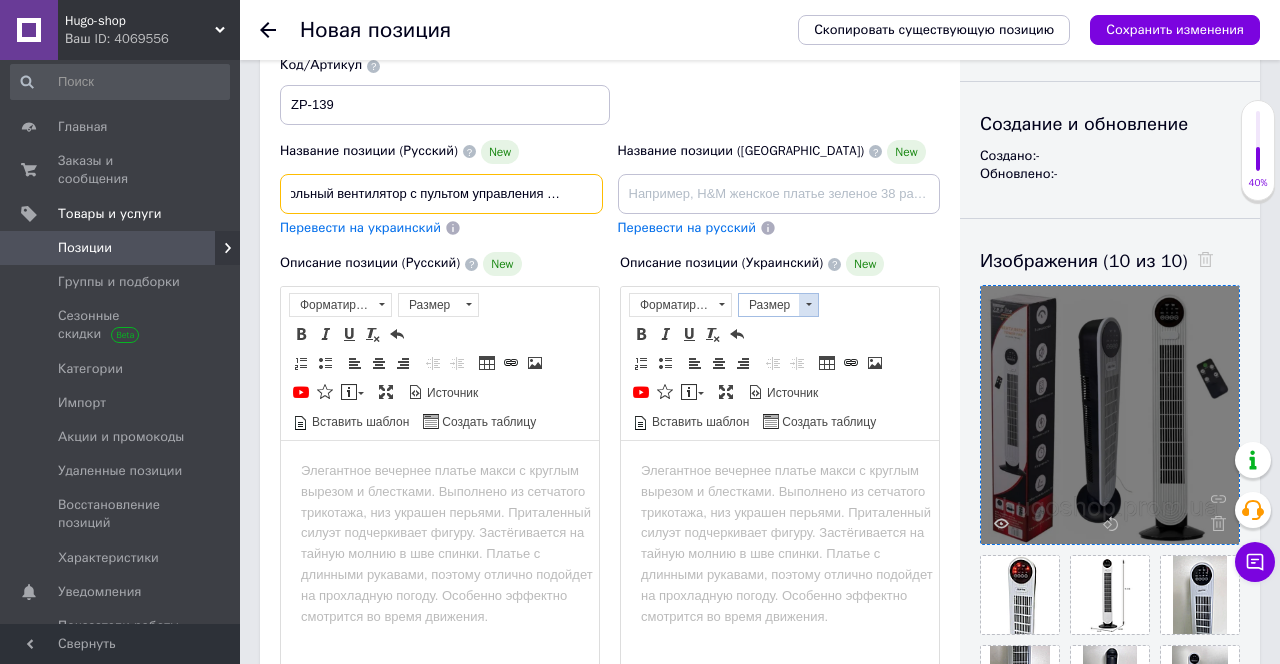 scroll, scrollTop: 0, scrollLeft: 30, axis: horizontal 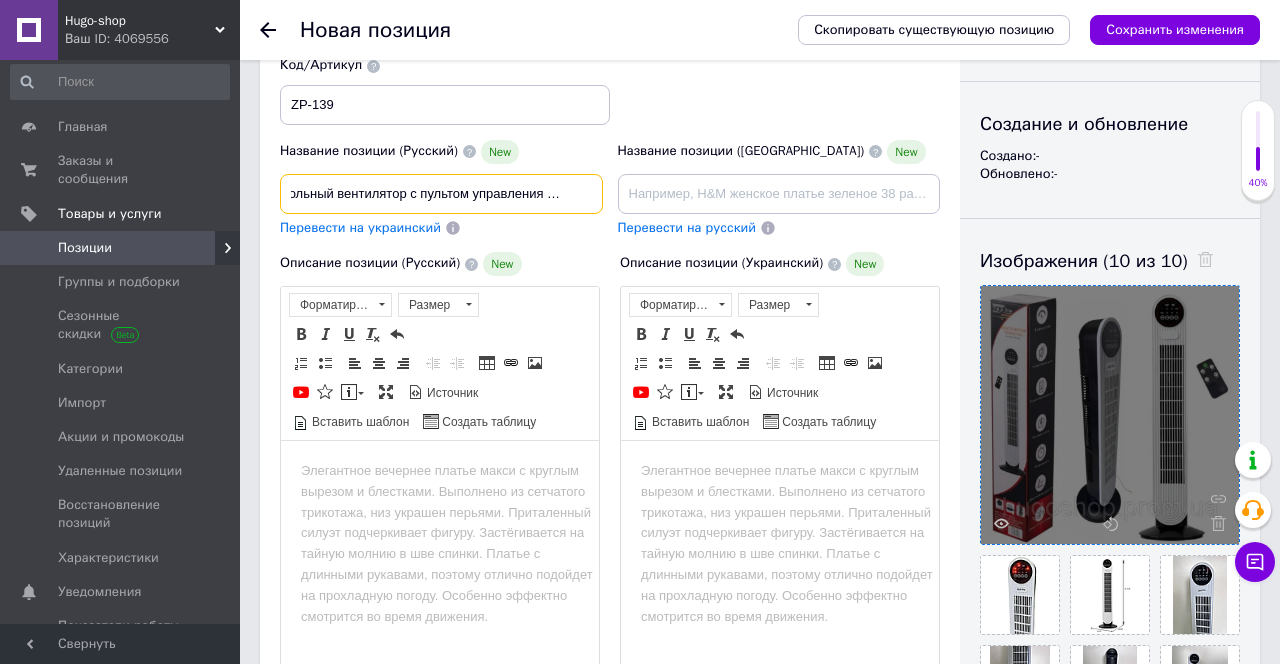 paste on "3 скорости" 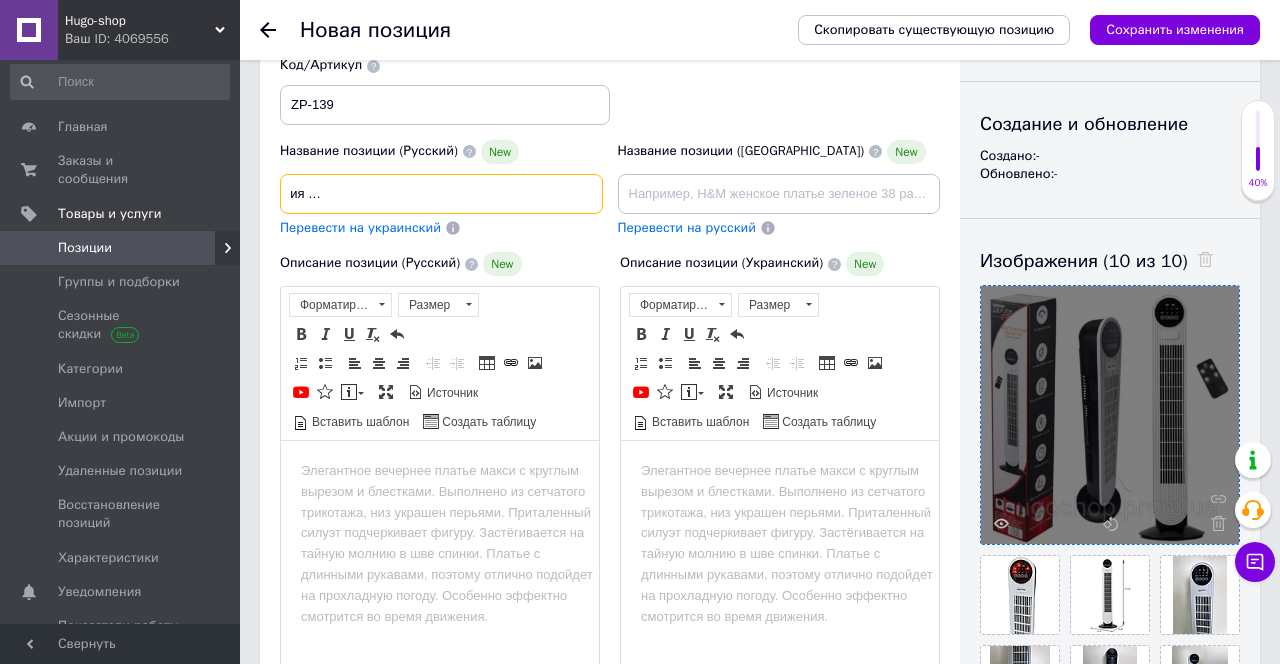 scroll, scrollTop: 0, scrollLeft: 272, axis: horizontal 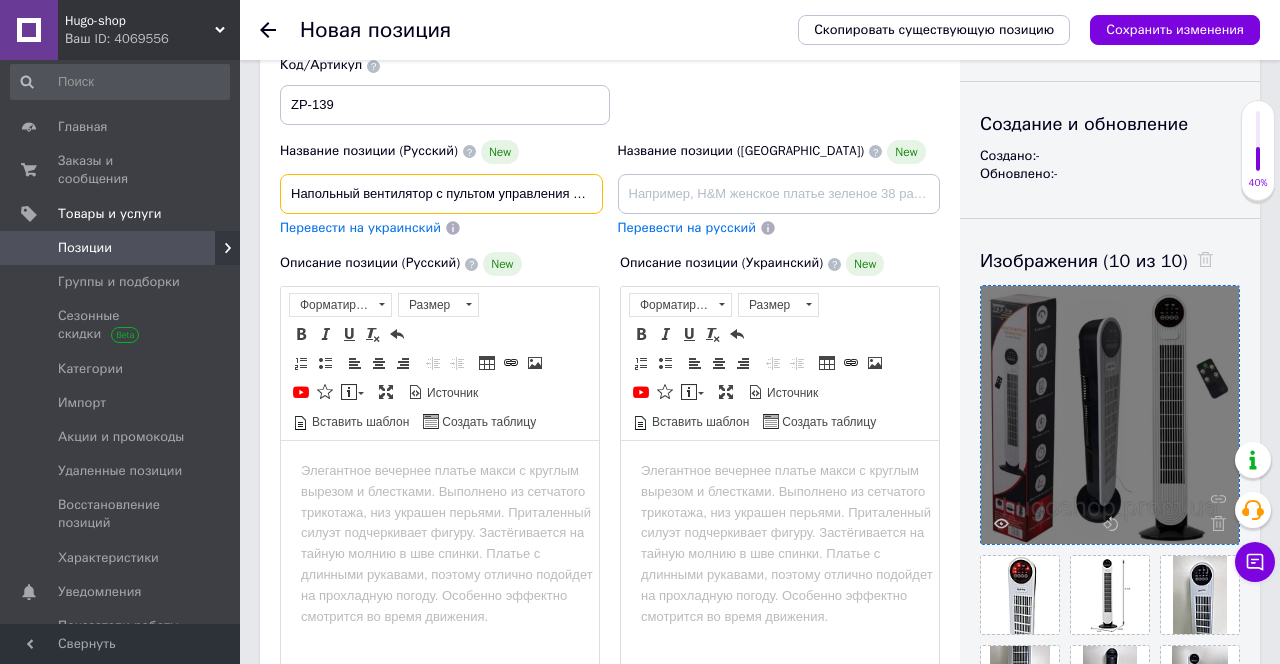 click on "Напольный вентилятор с пультом управления Zepline 3 скорости Вентилятор для дома офиса" at bounding box center [441, 194] 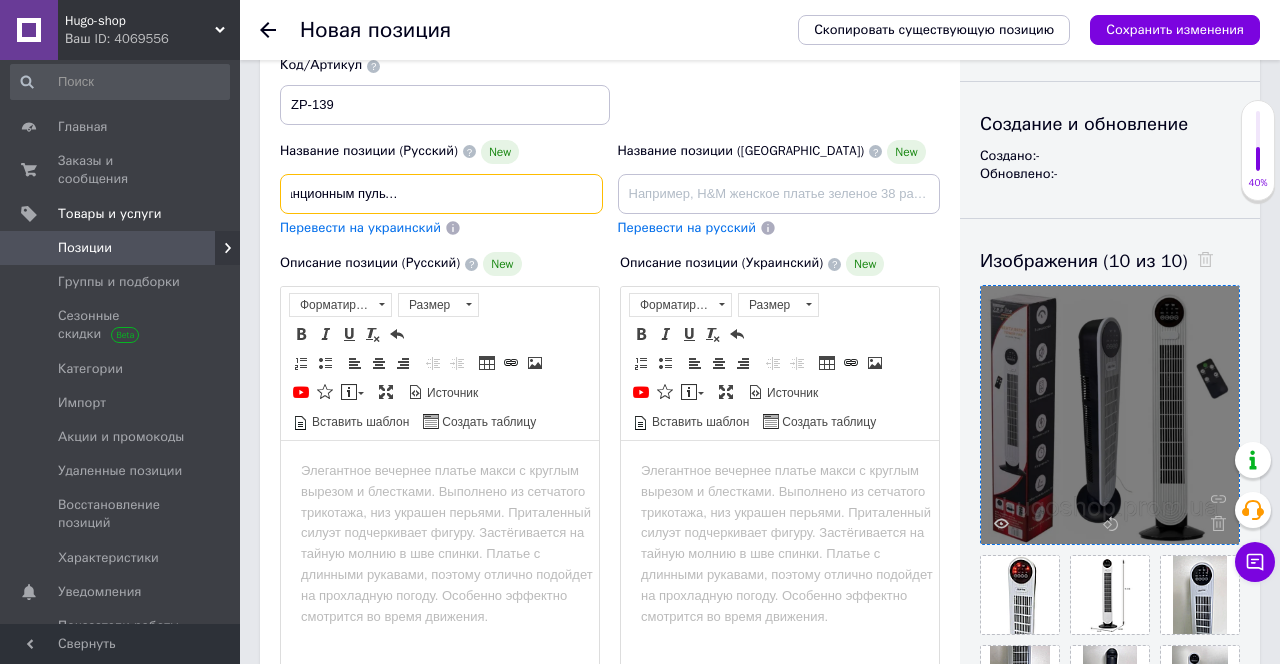 scroll, scrollTop: 0, scrollLeft: 190, axis: horizontal 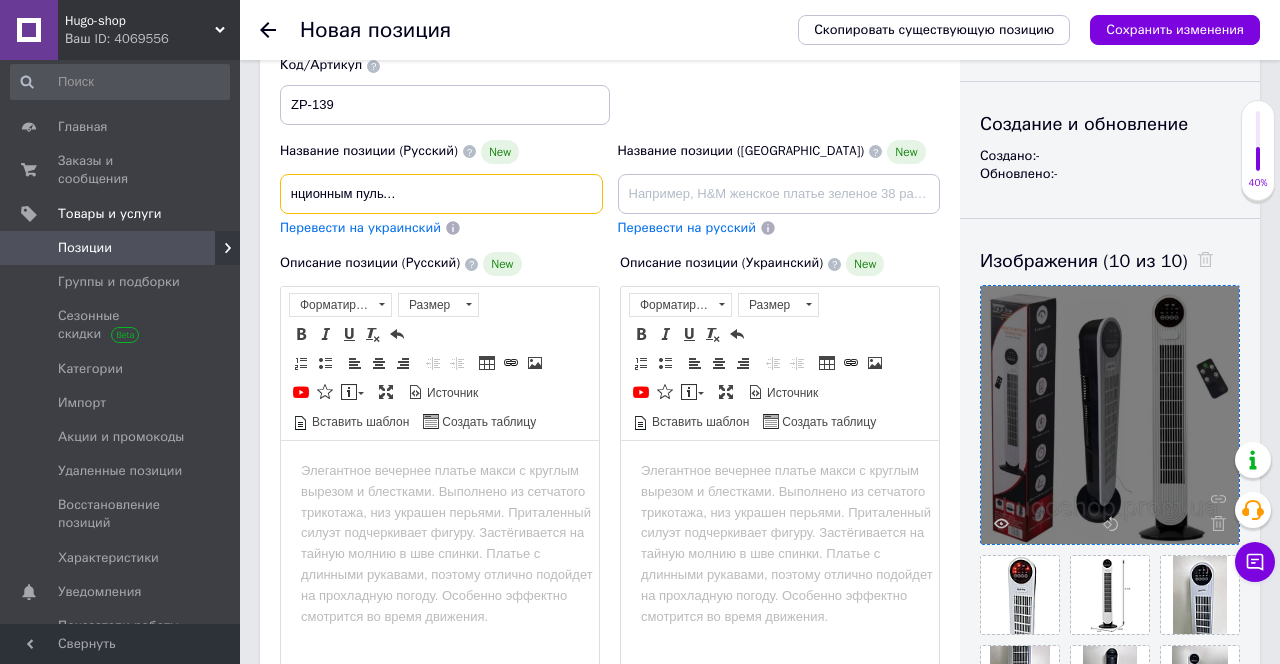 click on "Напольный вентилятор с дистанционным пультом управления Zepline 3 скорости Вентилятор для дома офиса" at bounding box center [441, 194] 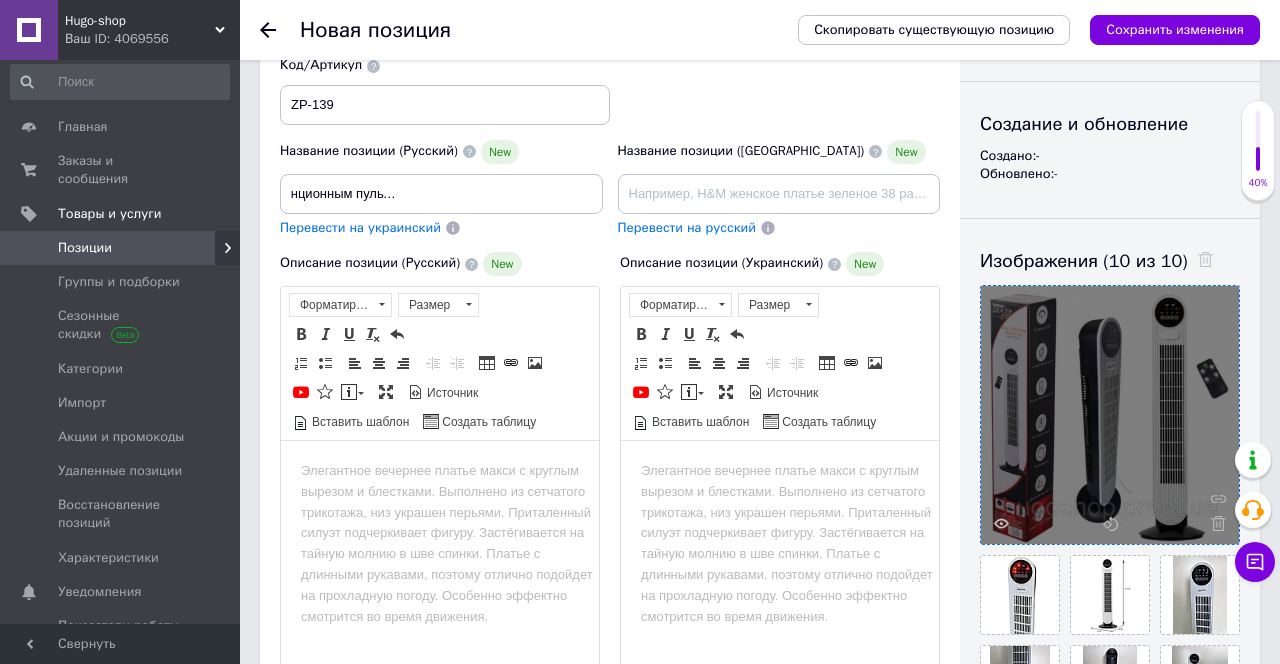 click on "Описание позиции (Русский) New" at bounding box center (440, 264) 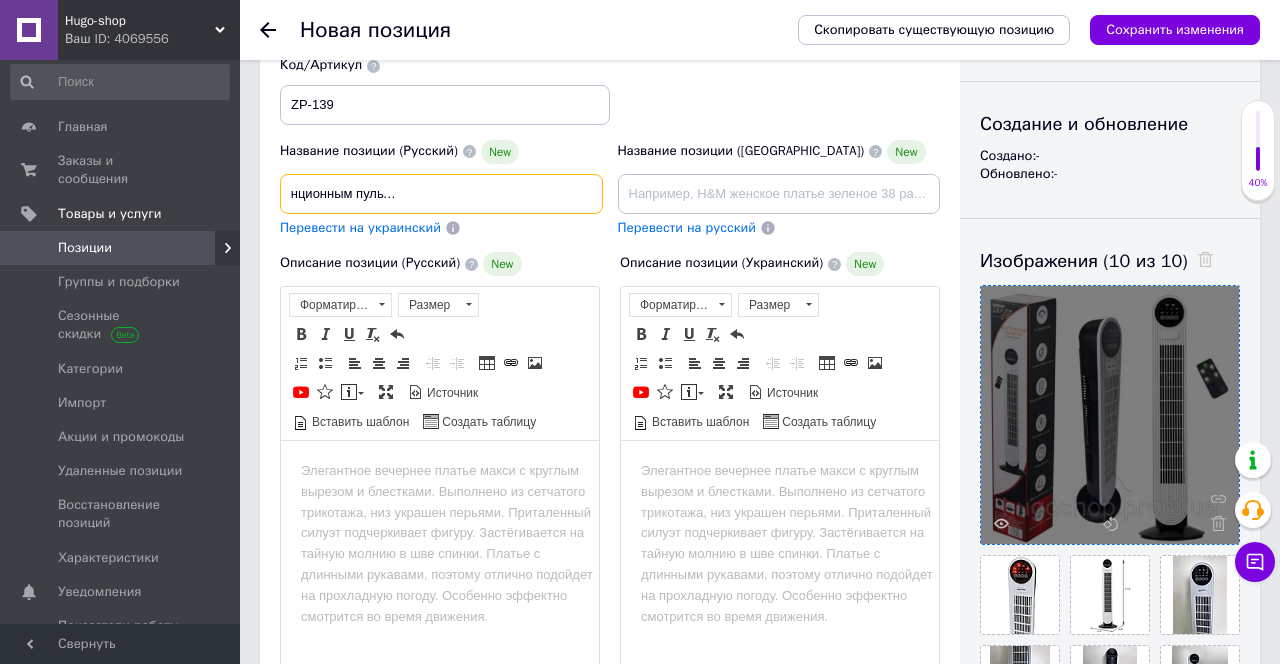click on "Напольный вентилятор с дистанционным пультом управления 500Вт Zepline 3 скорости Вентилятор для дома офиса" at bounding box center (441, 194) 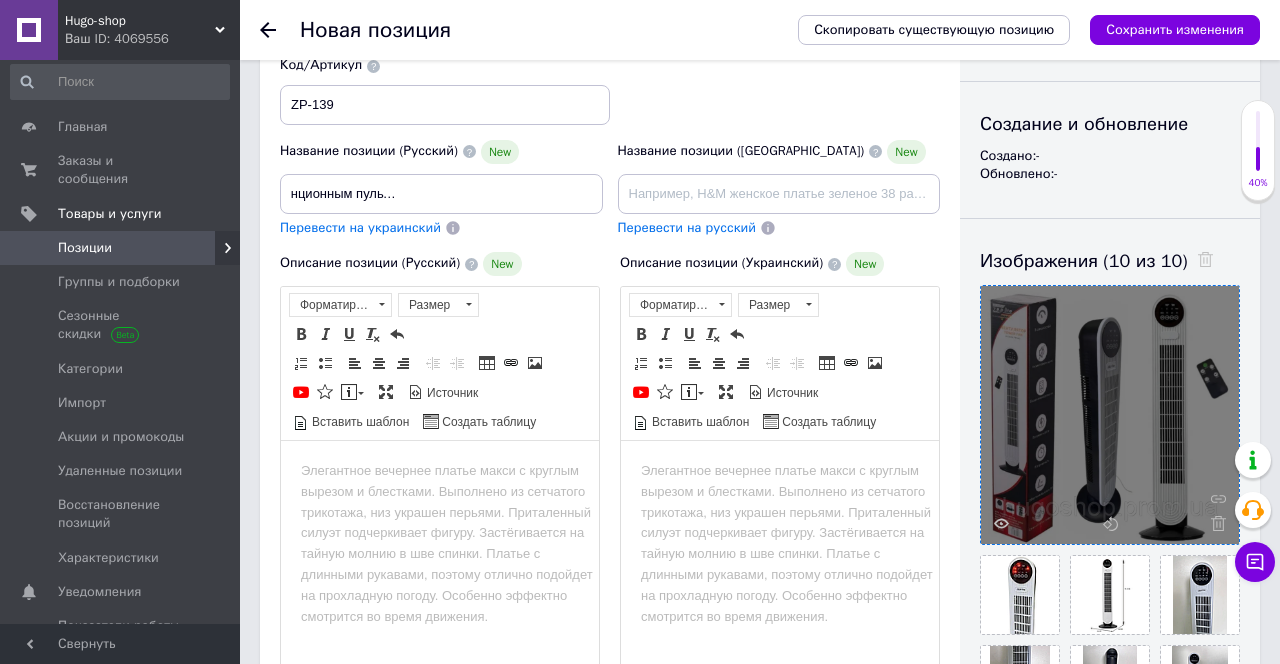 click on "Перевести на украинский" at bounding box center [441, 228] 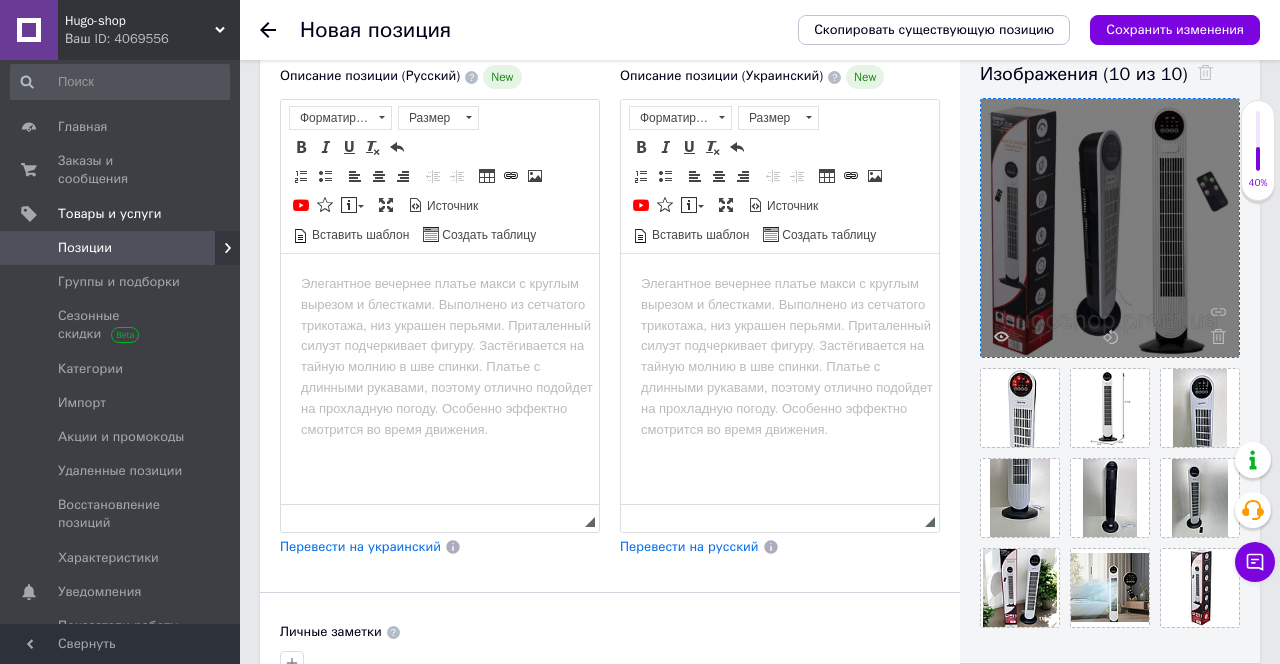 scroll, scrollTop: 370, scrollLeft: 0, axis: vertical 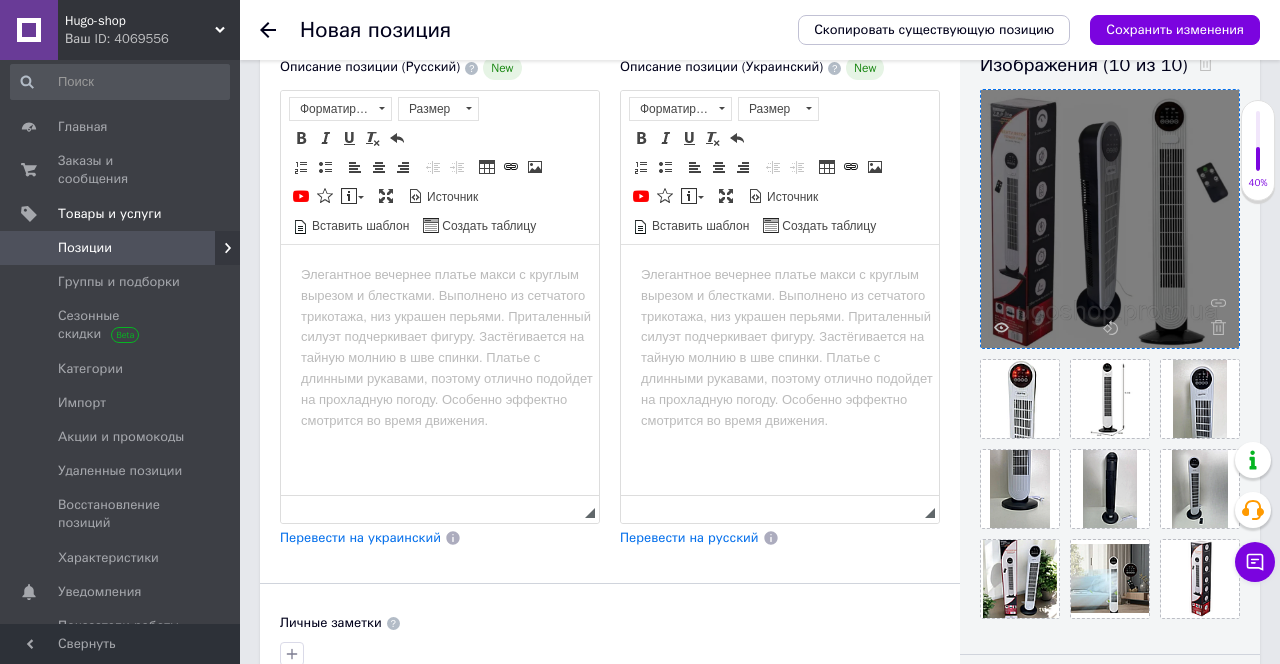click at bounding box center [440, 370] 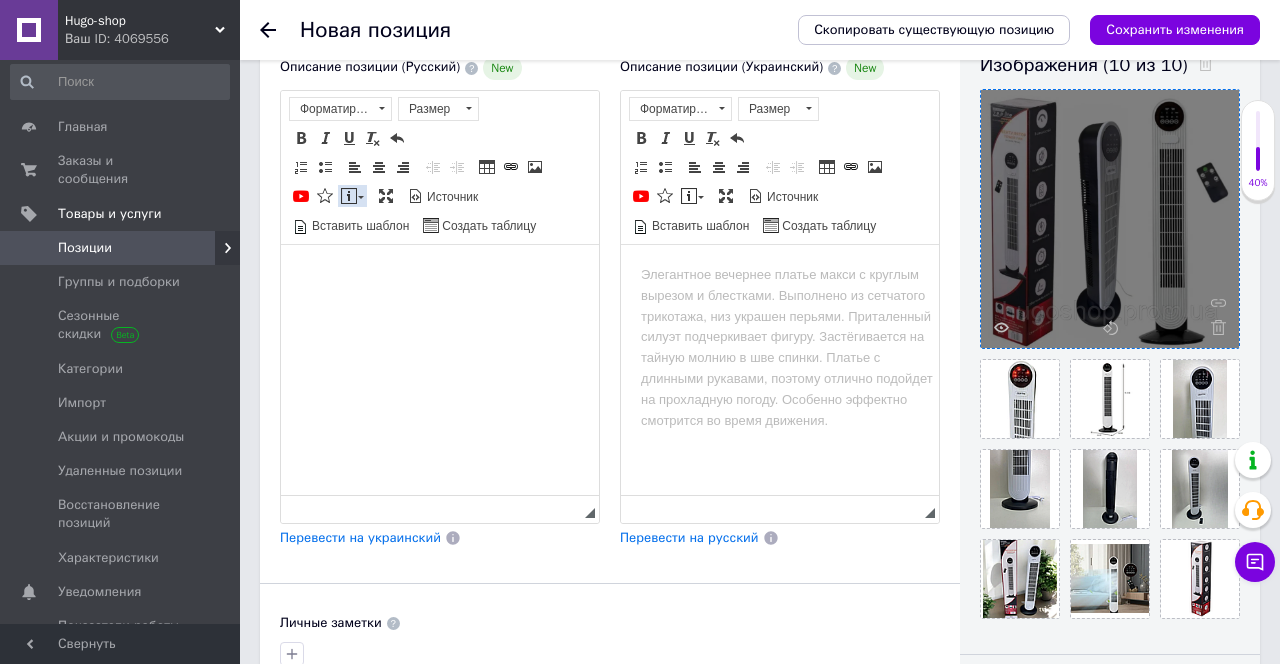 click at bounding box center [349, 196] 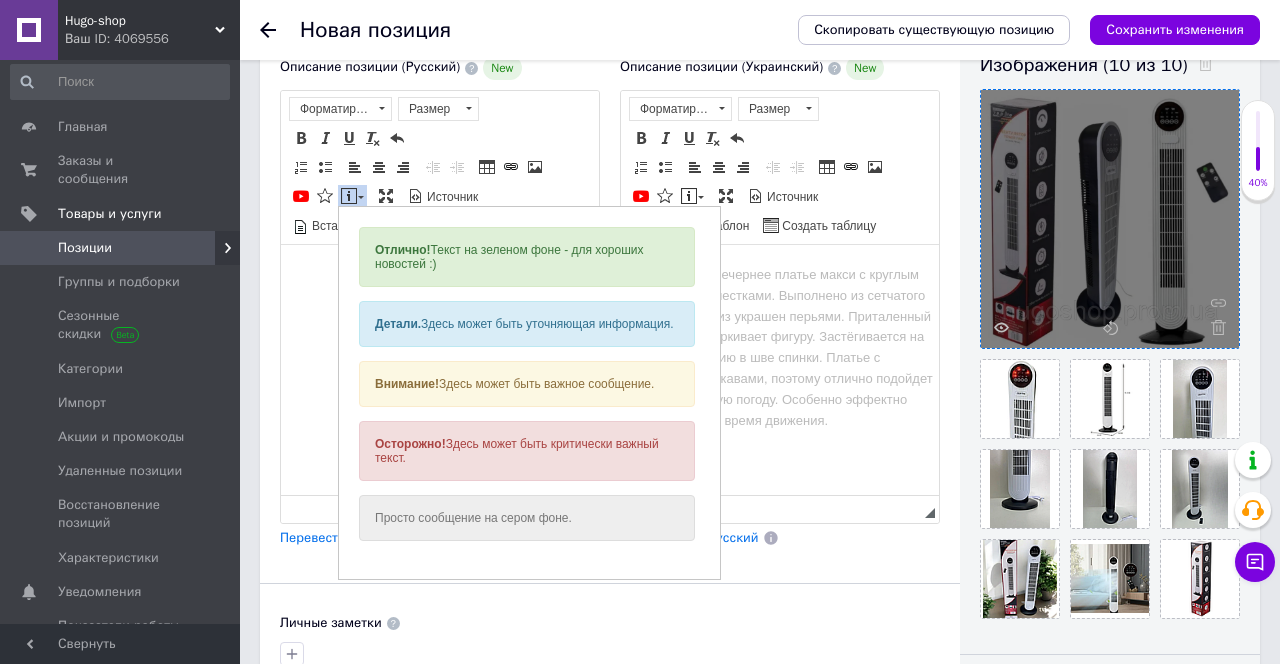 scroll, scrollTop: 0, scrollLeft: 0, axis: both 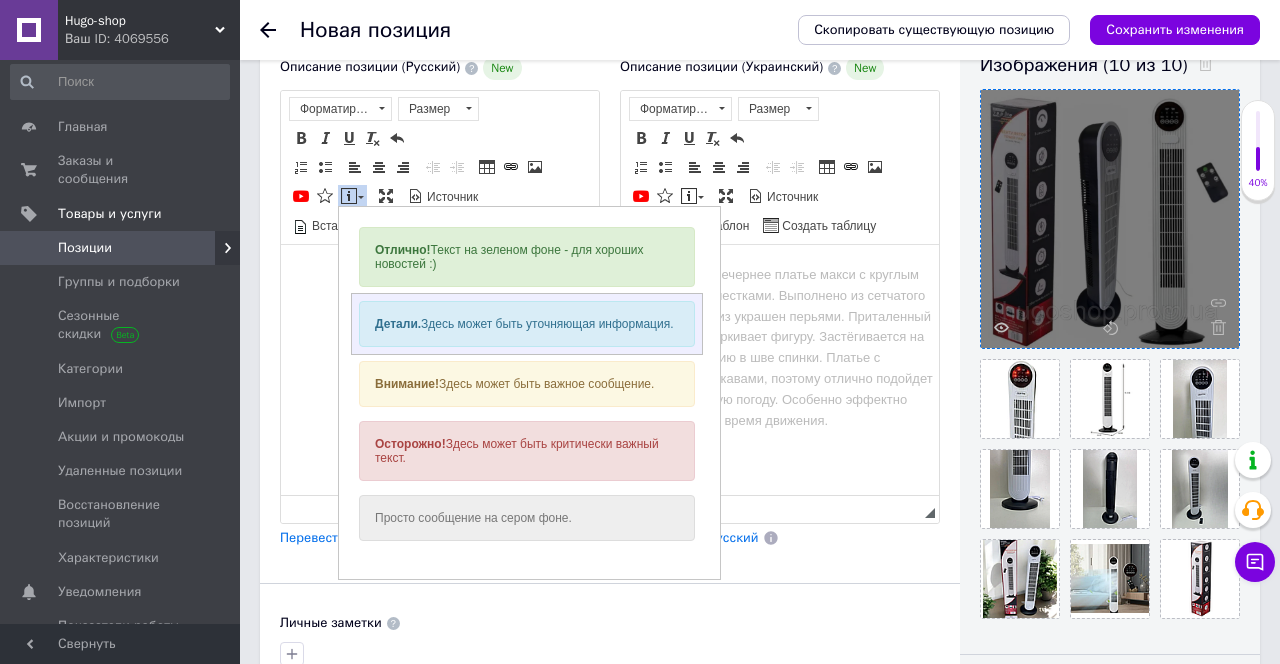 click on "Детали.  Здесь может быть уточняющая информация." at bounding box center [527, 324] 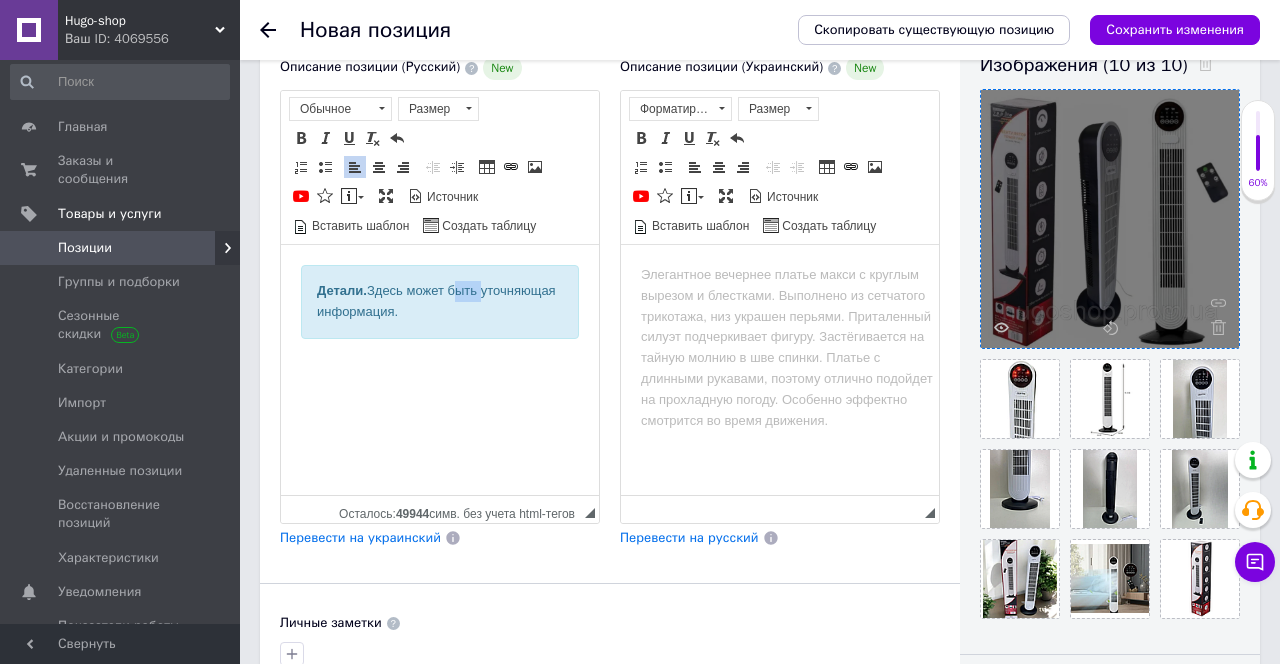 click on "Детали.  Здесь может быть уточняющая информация." at bounding box center [440, 302] 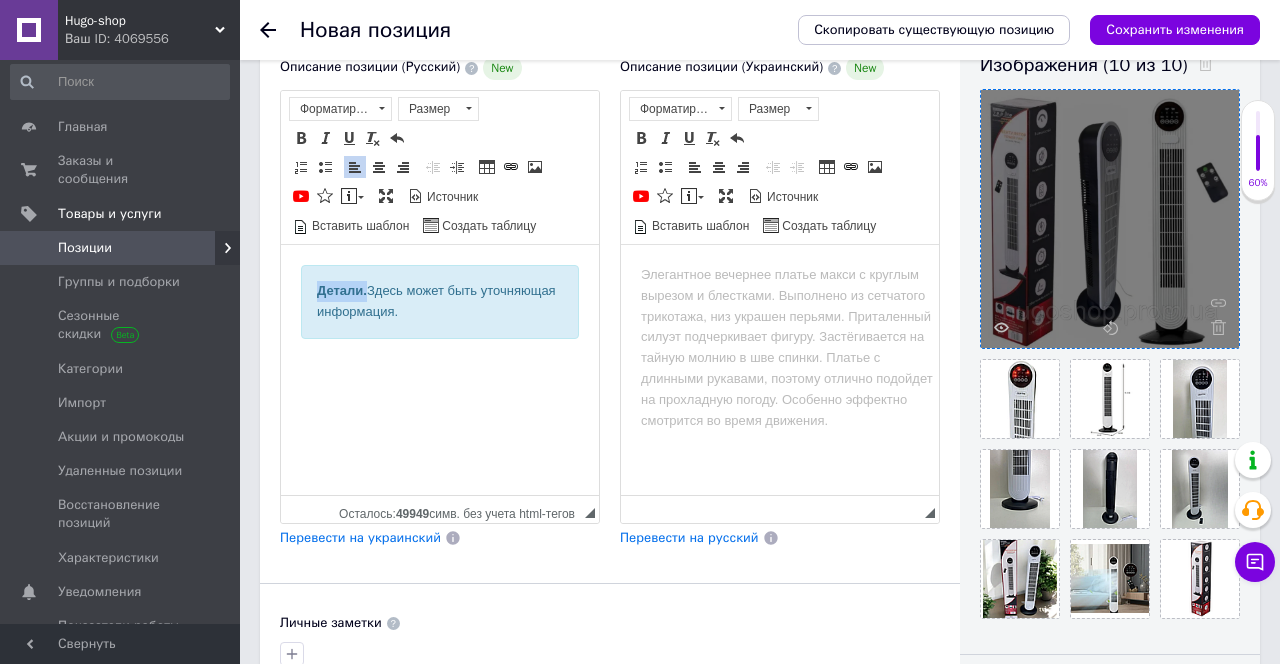 click on "Детали.  Здесь может быть уточняющая информация." at bounding box center [440, 302] 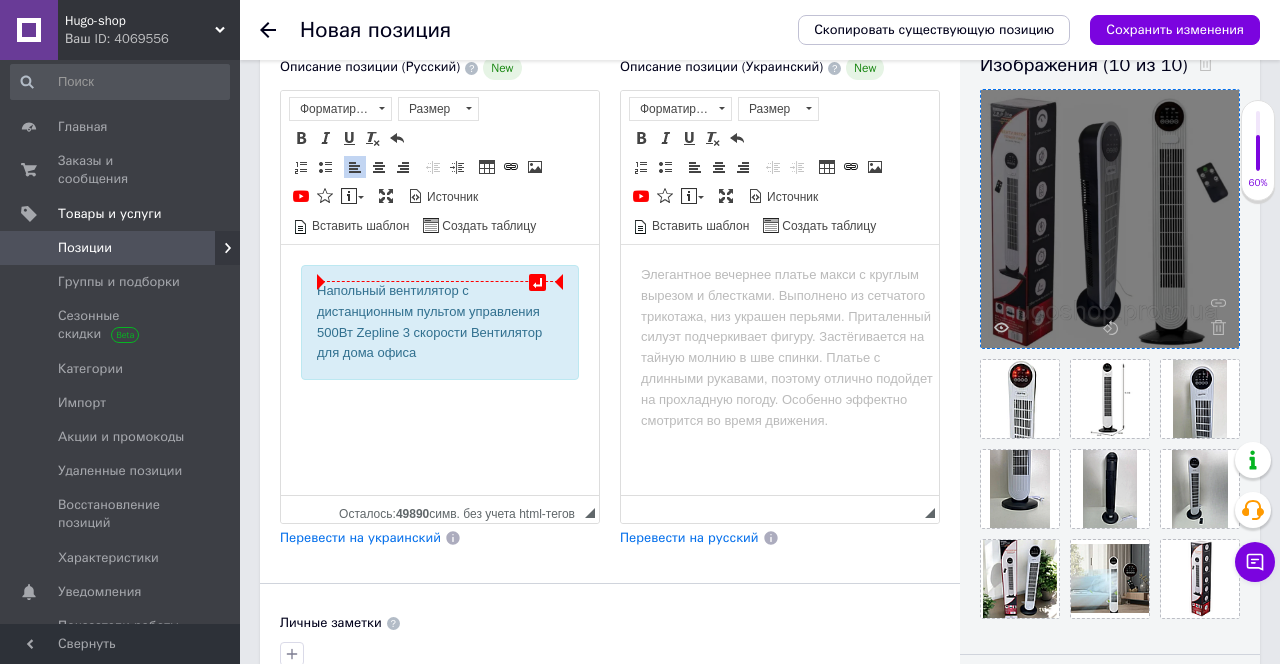 click on "Напольный вентилятор с дистанционным пультом управления 500Вт Zepline 3 скорости Вентилятор для дома офиса" at bounding box center (440, 322) 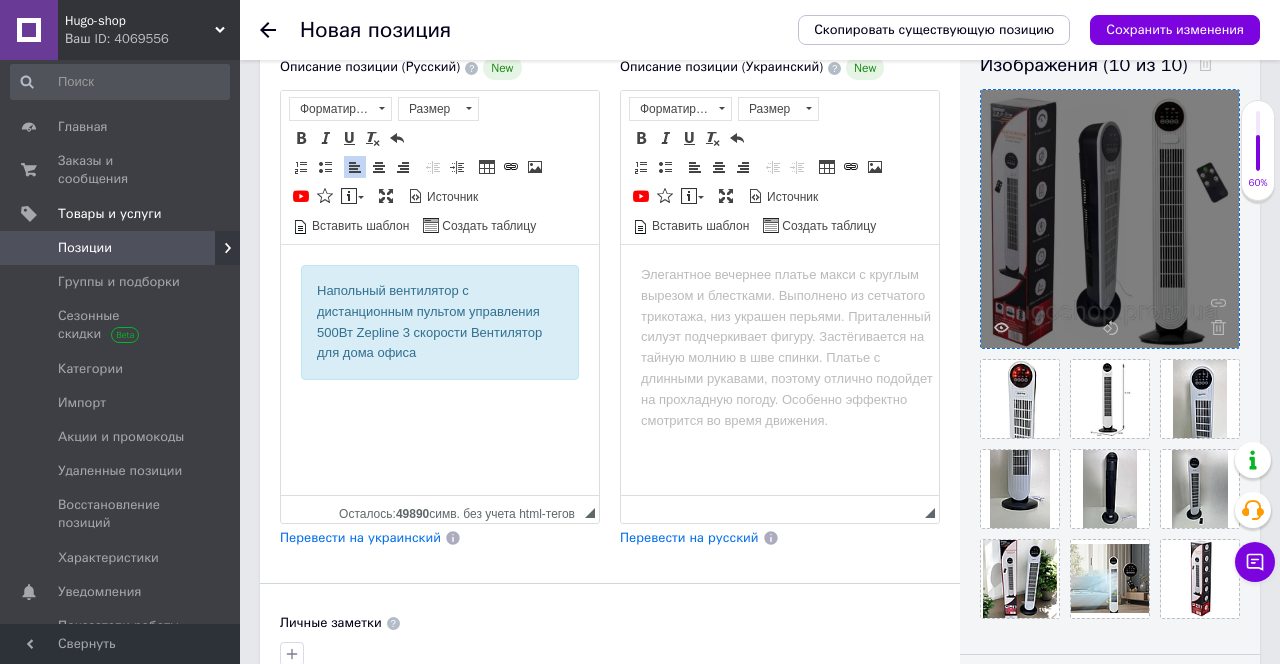 click on "Напольный вентилятор с дистанционным пультом управления 500Вт Zepline 3 скорости Вентилятор для дома офиса" at bounding box center (440, 322) 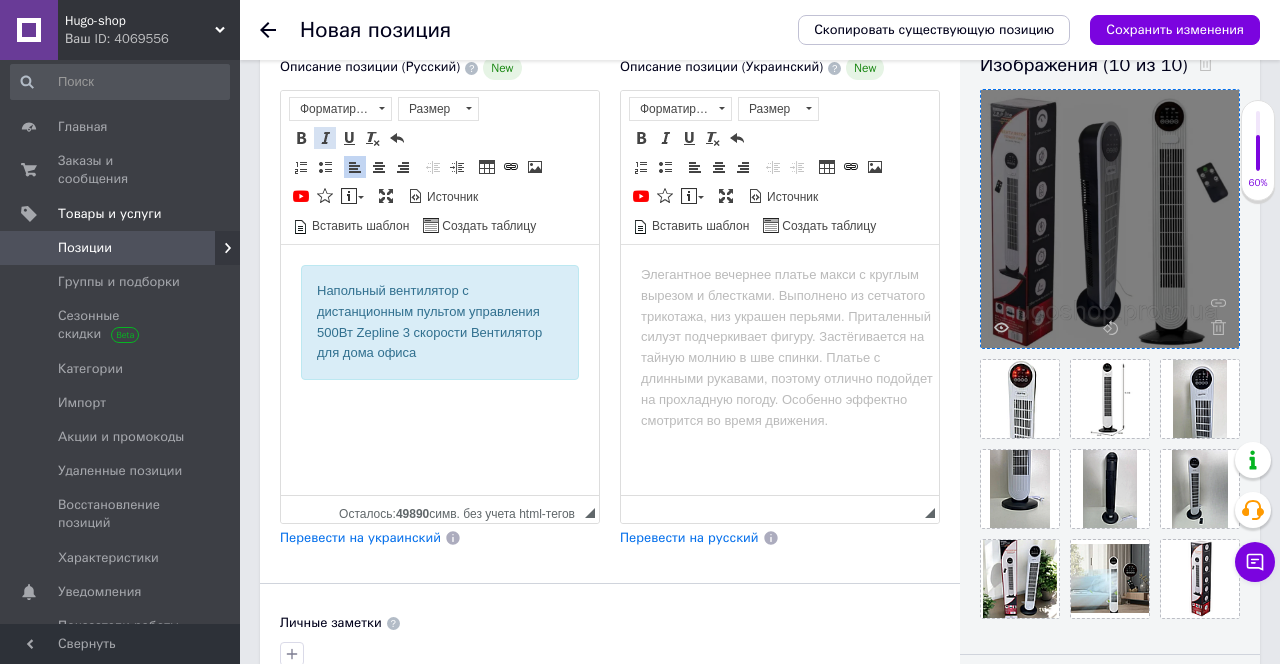 drag, startPoint x: 377, startPoint y: 164, endPoint x: 318, endPoint y: 143, distance: 62.625874 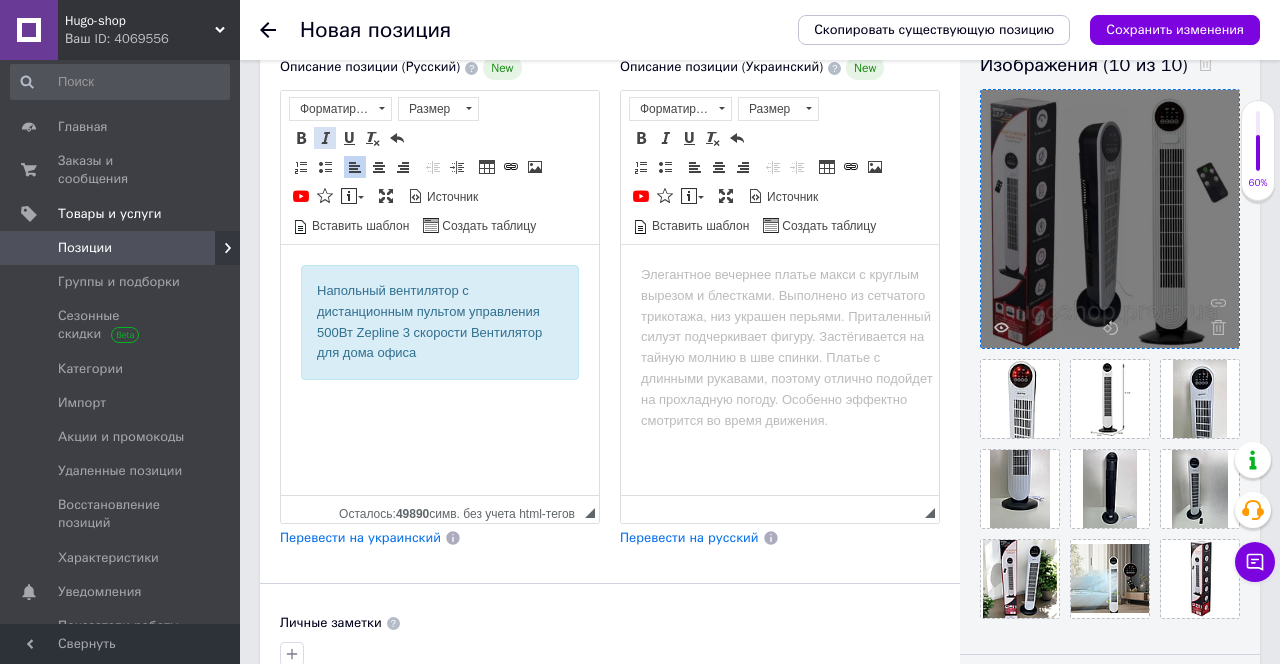 click at bounding box center (379, 167) 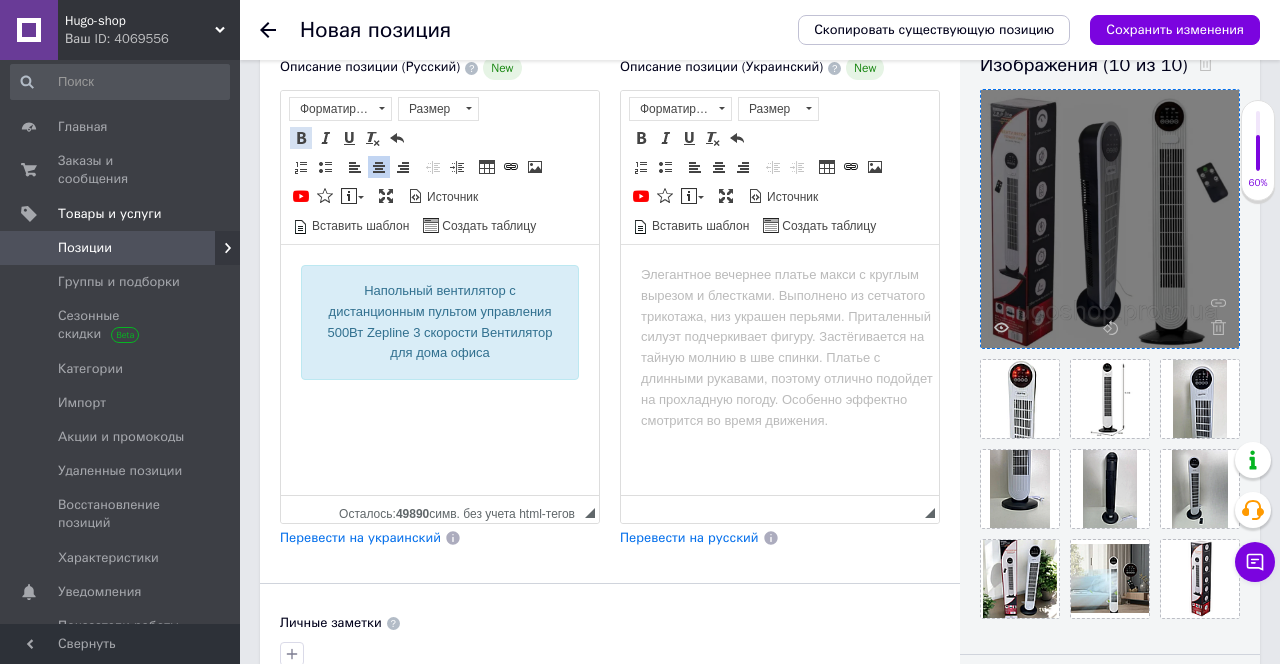 click at bounding box center [301, 138] 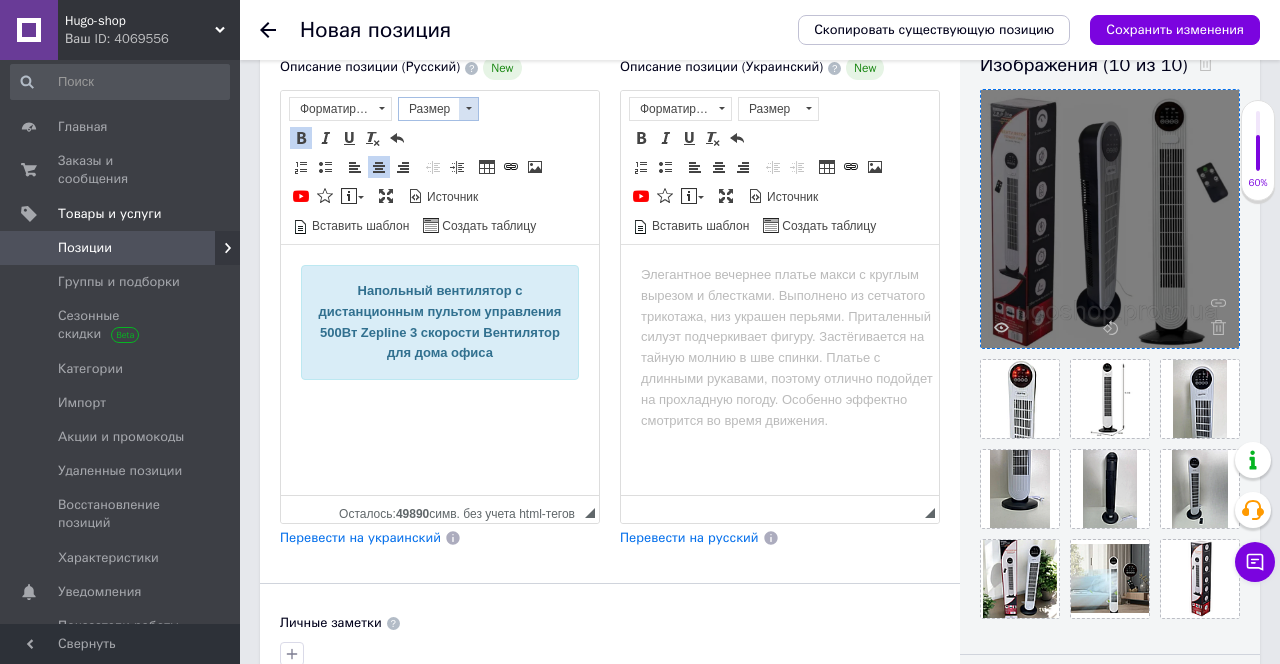click at bounding box center (469, 108) 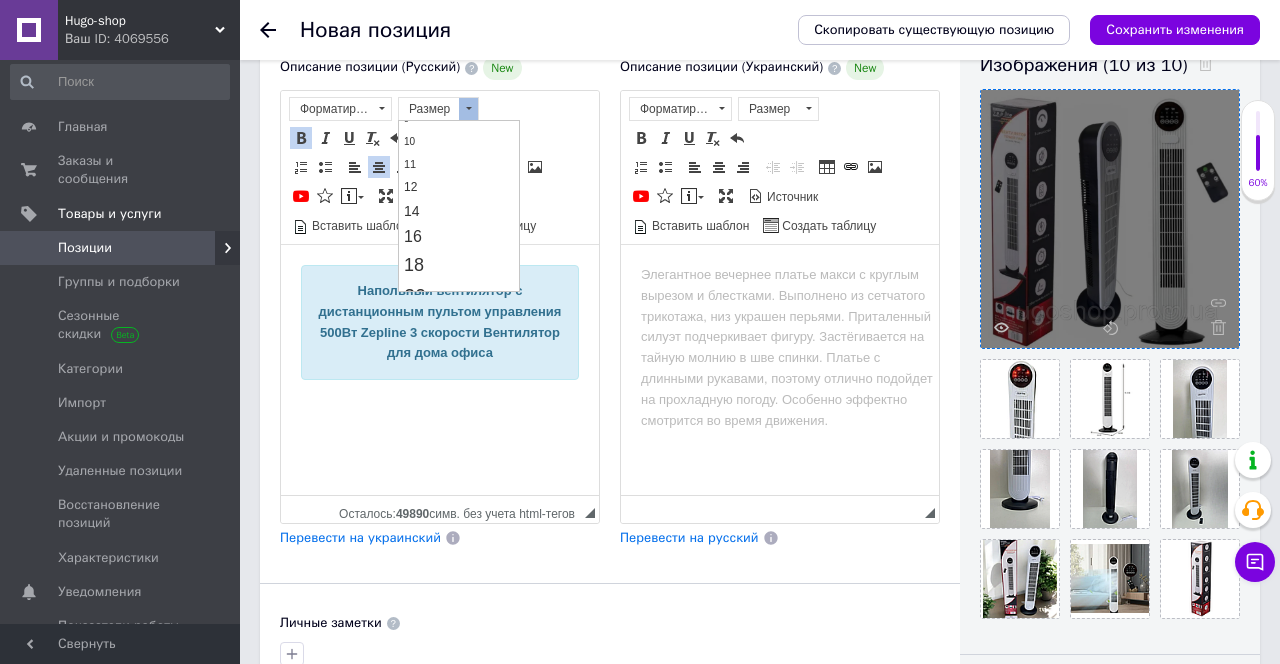 scroll, scrollTop: 123, scrollLeft: 0, axis: vertical 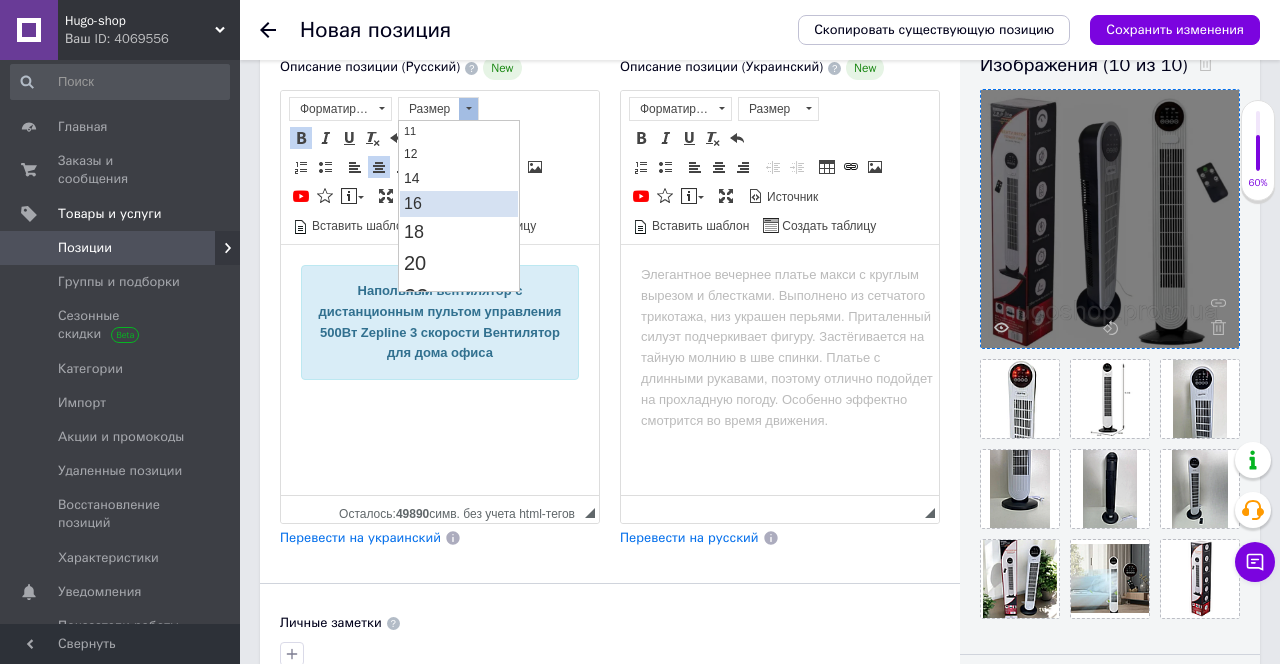 click on "16" at bounding box center (459, 204) 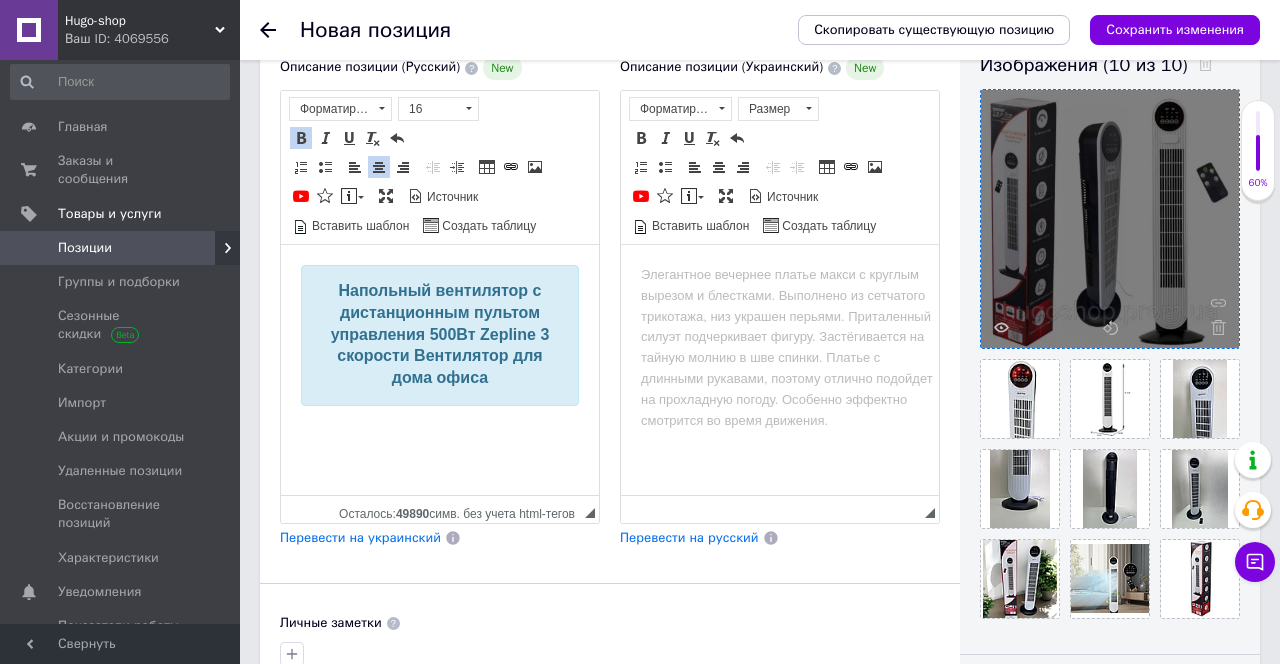 click at bounding box center (440, 429) 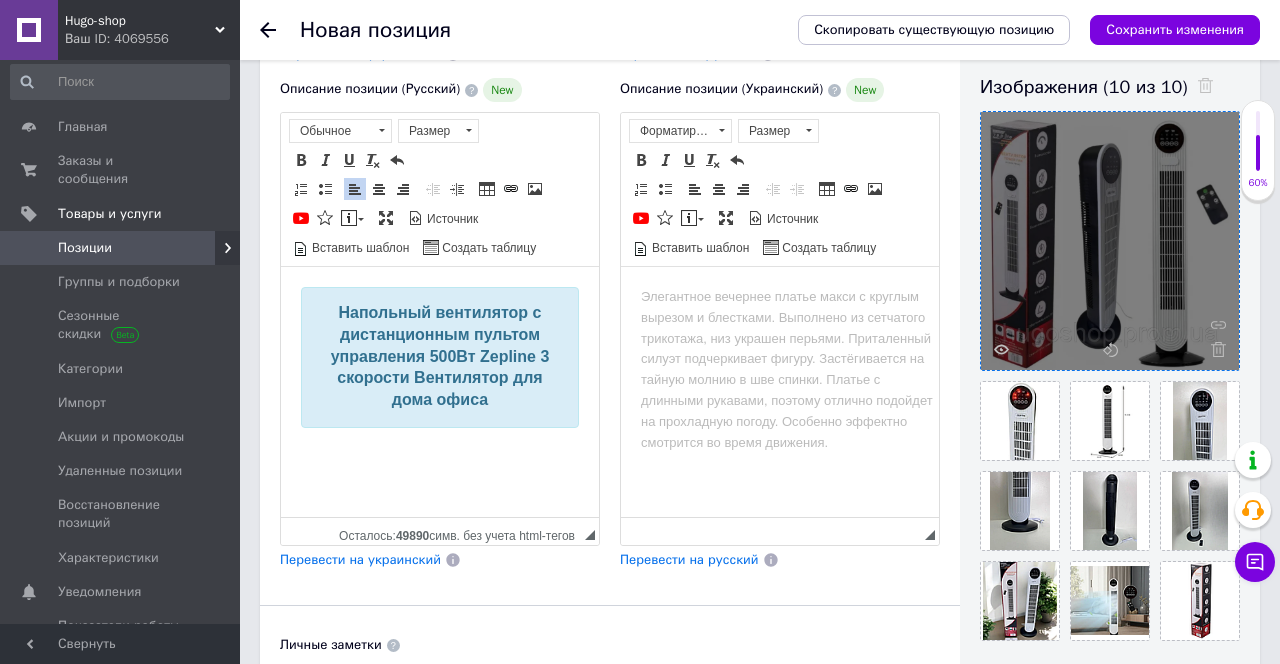scroll, scrollTop: 349, scrollLeft: 0, axis: vertical 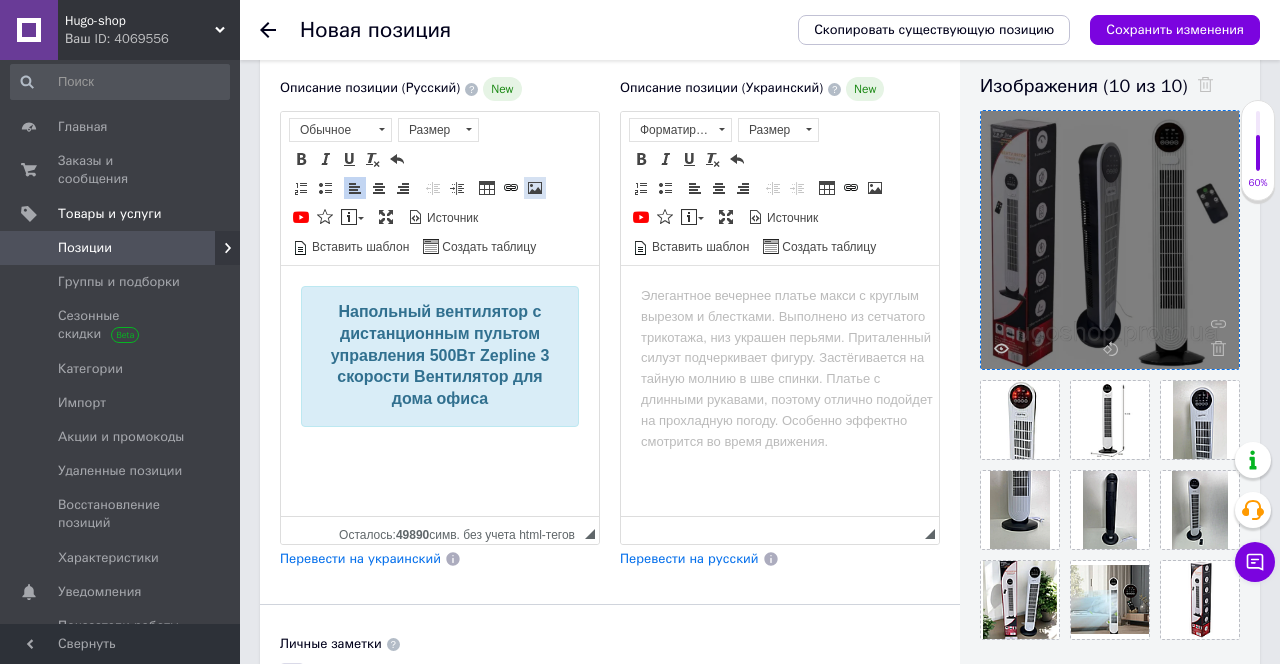 click at bounding box center (535, 188) 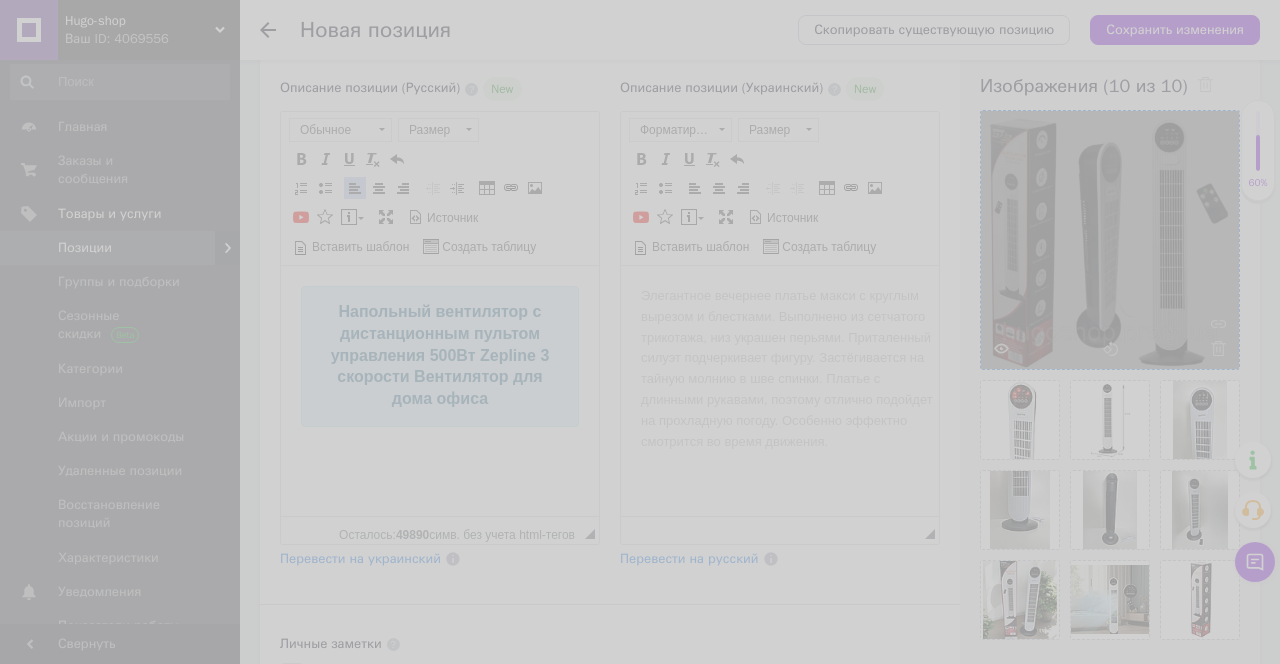 select 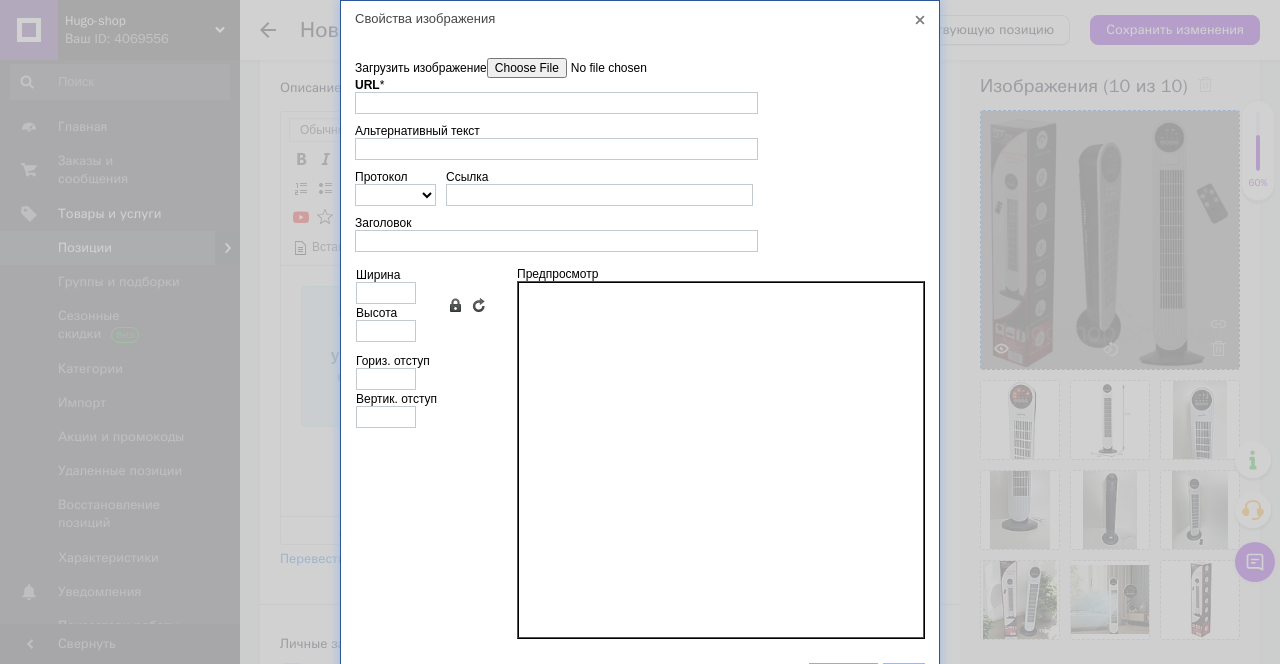 click on "X" at bounding box center [920, 20] 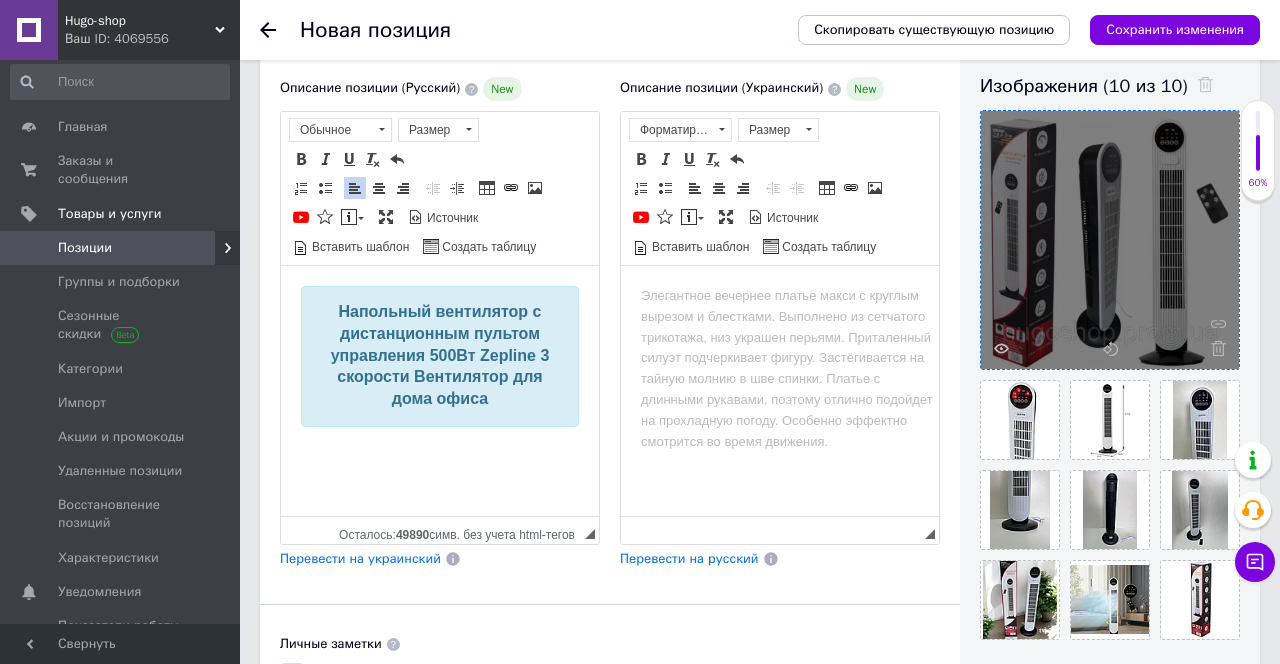 drag, startPoint x: 375, startPoint y: 185, endPoint x: 488, endPoint y: 159, distance: 115.952576 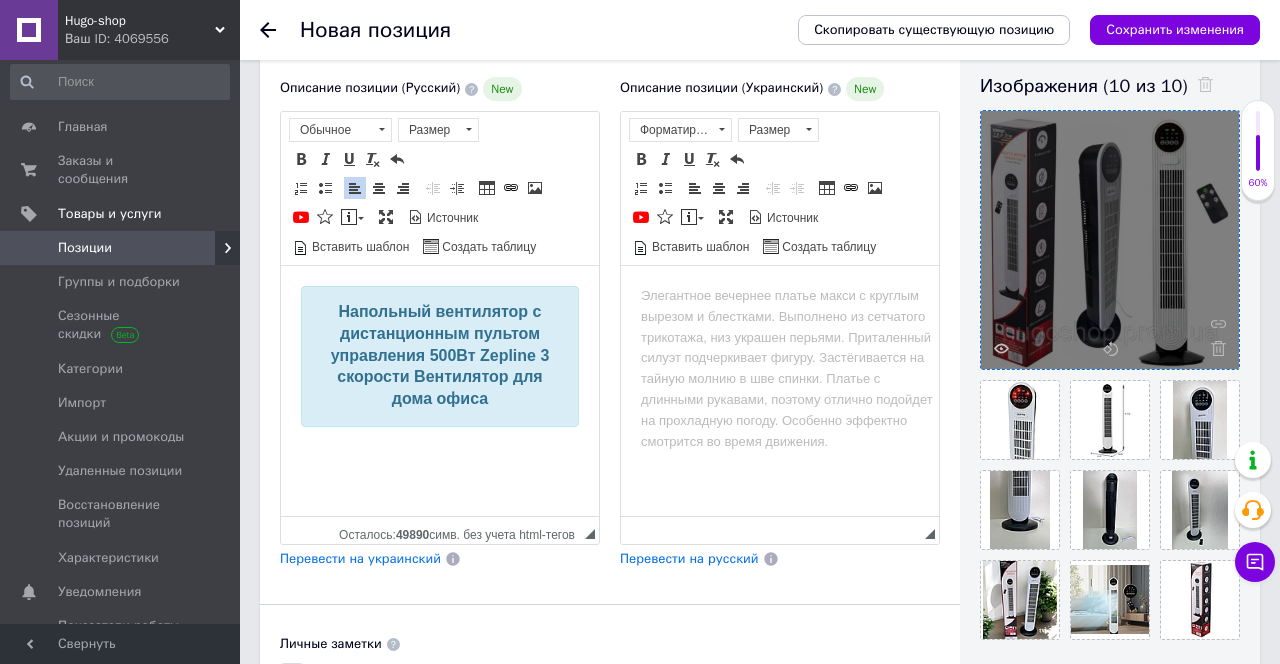 click at bounding box center (379, 188) 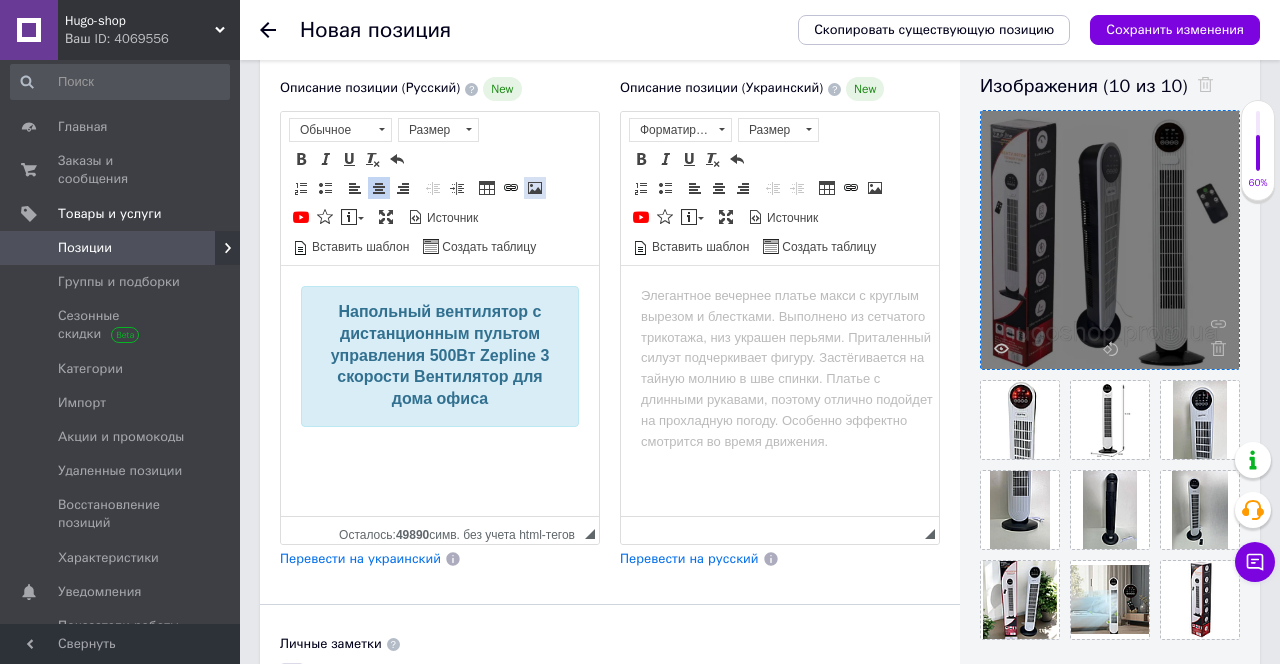 click at bounding box center [535, 188] 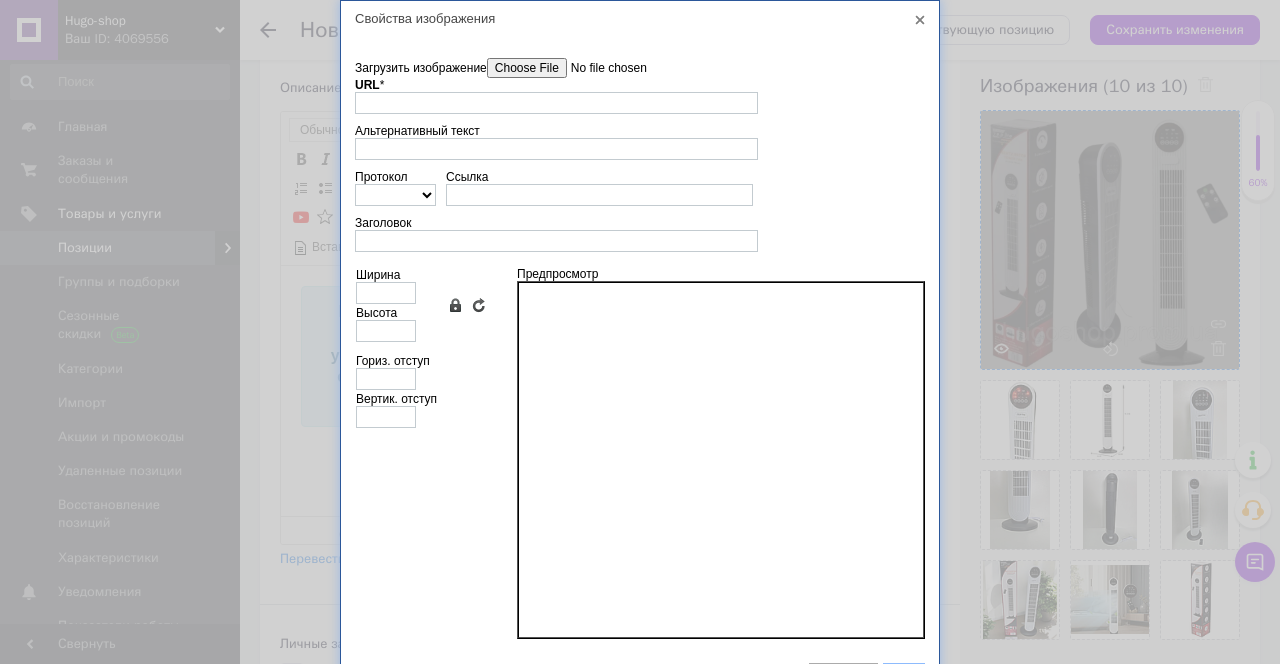 click on "Загрузить изображение" at bounding box center [600, 68] 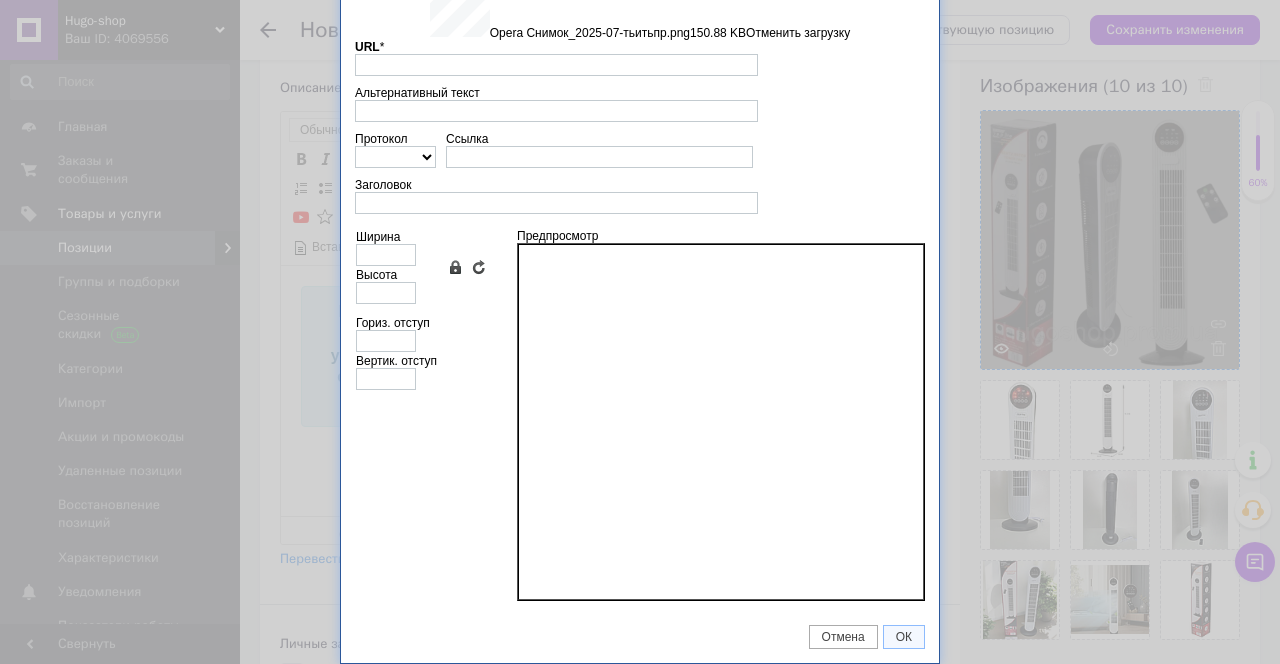 type on "https://images.prom.ua/6743490794_w640_h2048_opera_snimok_2025_07_titpr.png?fresh=1&PIMAGE_ID=6743490794" 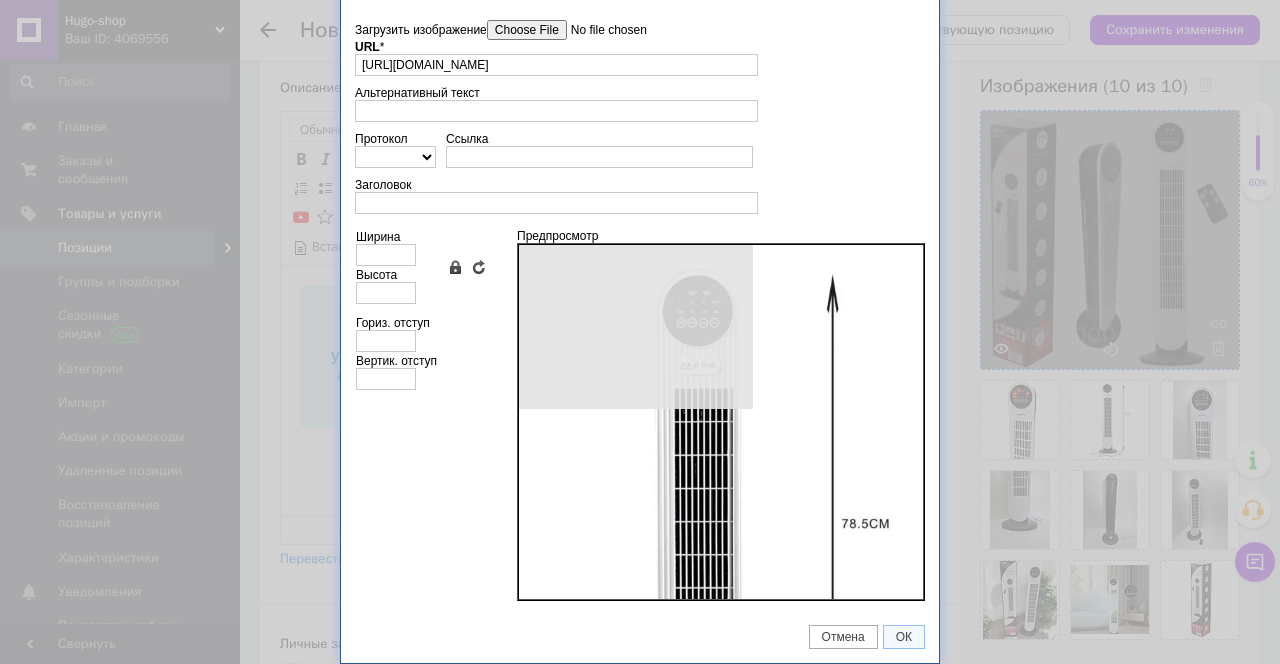 scroll, scrollTop: 42, scrollLeft: 0, axis: vertical 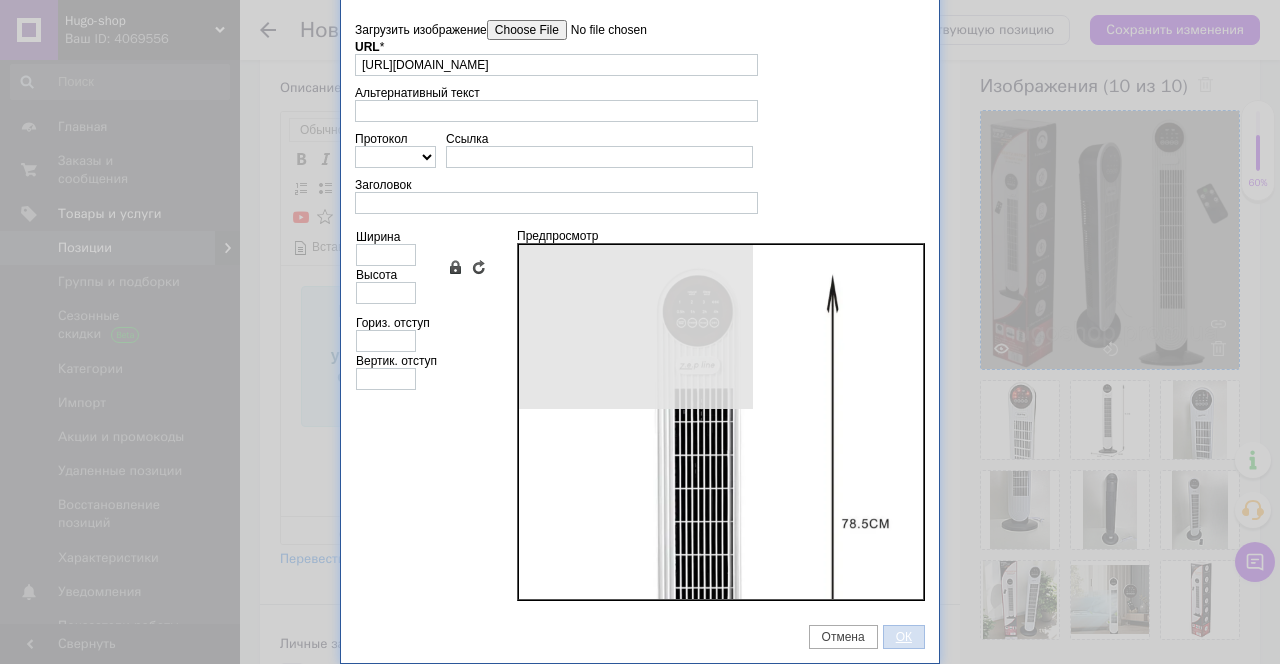 type on "630" 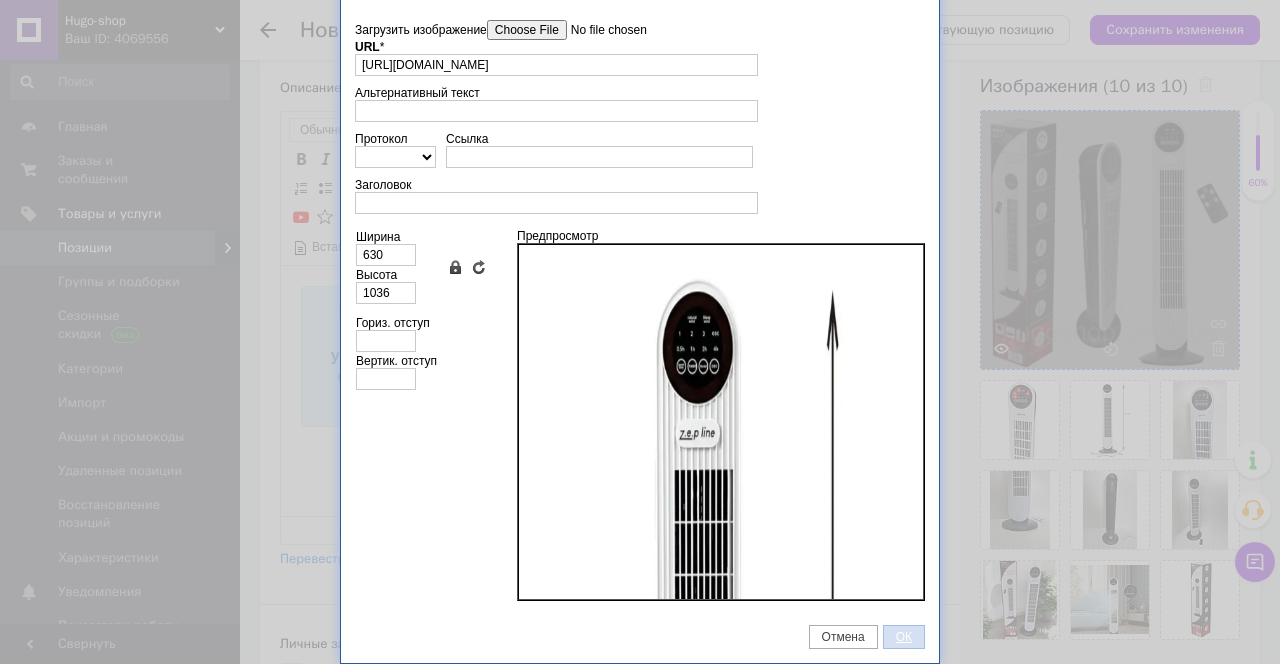 click on "ОК" at bounding box center (904, 637) 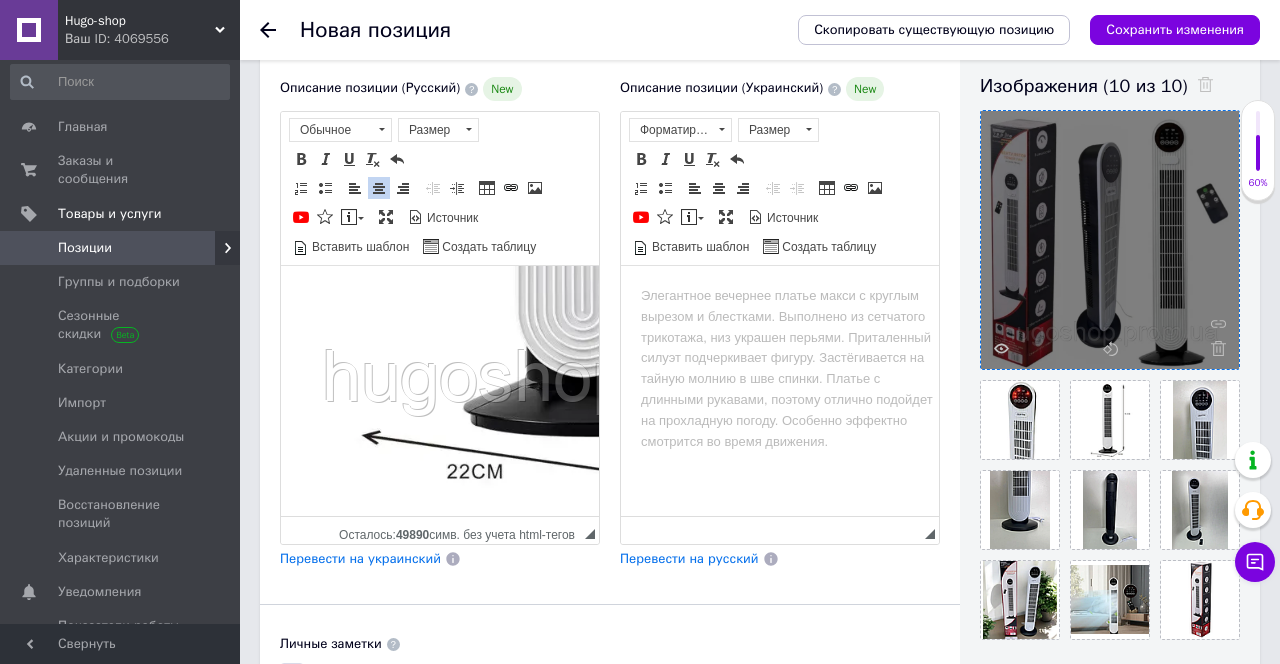 scroll, scrollTop: 995, scrollLeft: 0, axis: vertical 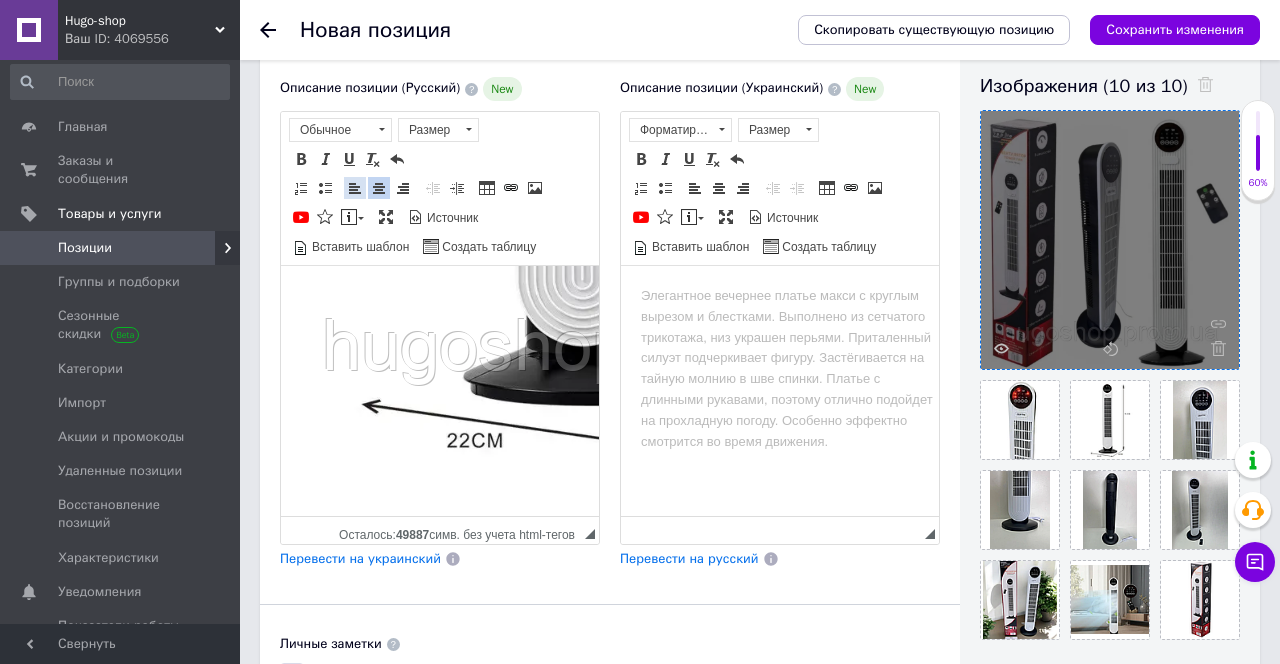 click at bounding box center [355, 188] 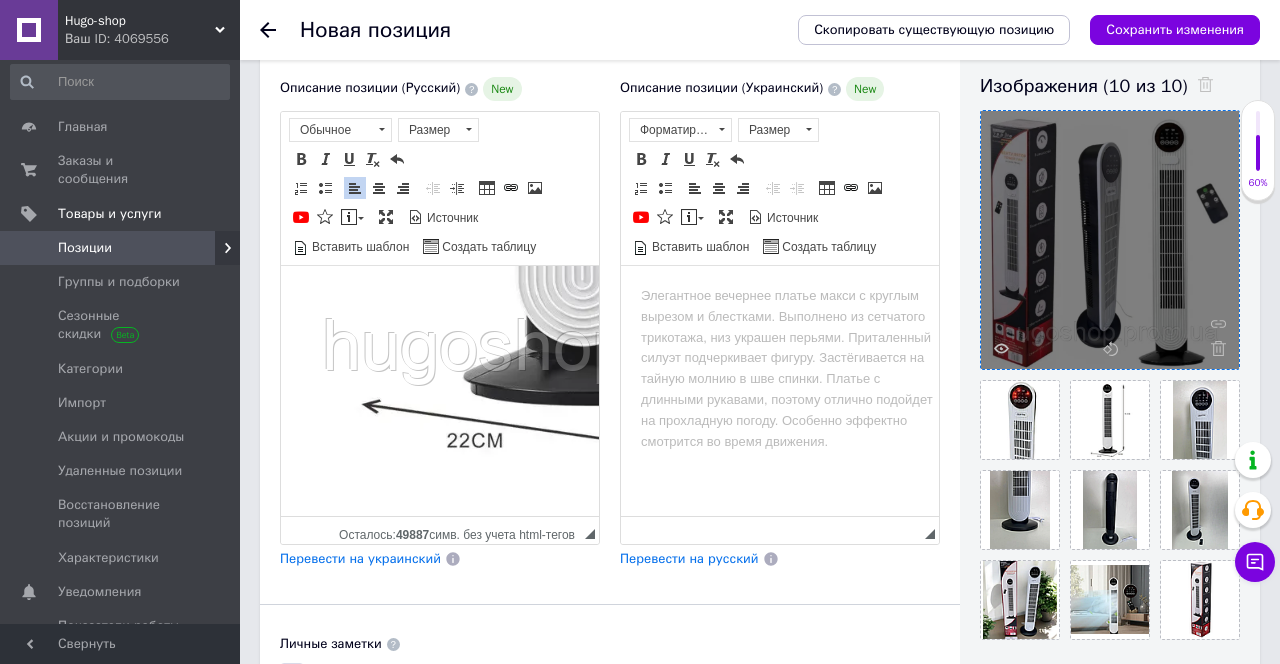 scroll, scrollTop: 998, scrollLeft: 0, axis: vertical 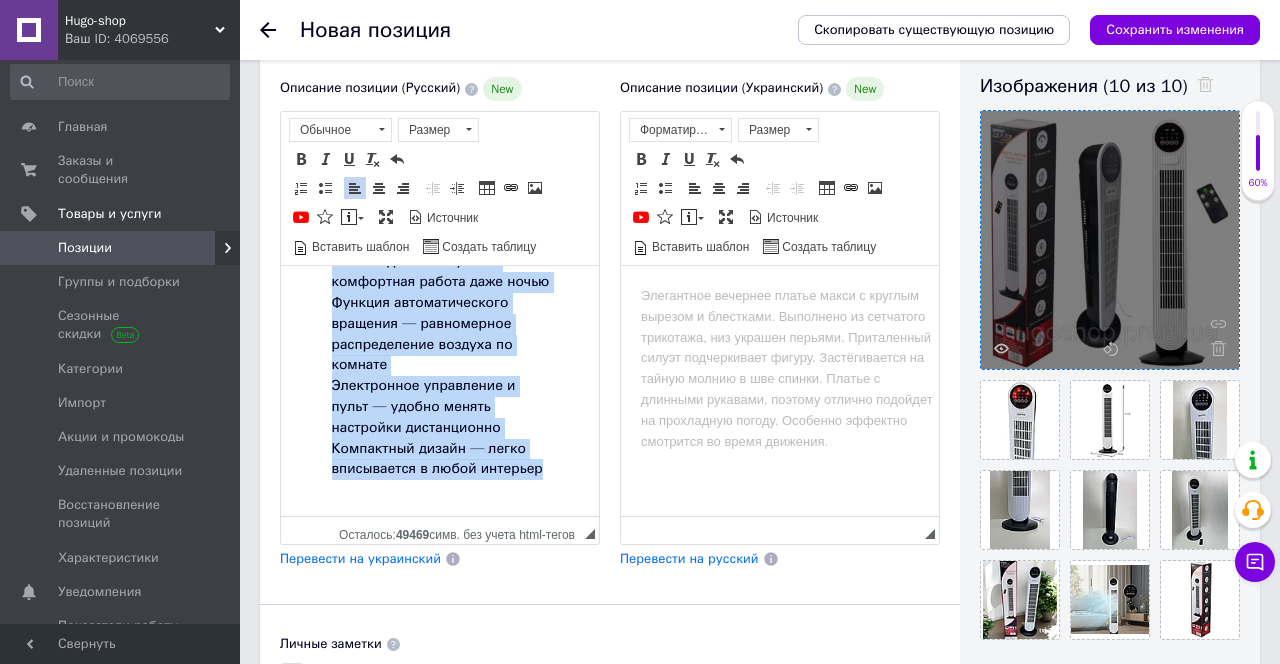 drag, startPoint x: 330, startPoint y: 340, endPoint x: 554, endPoint y: 471, distance: 259.49374 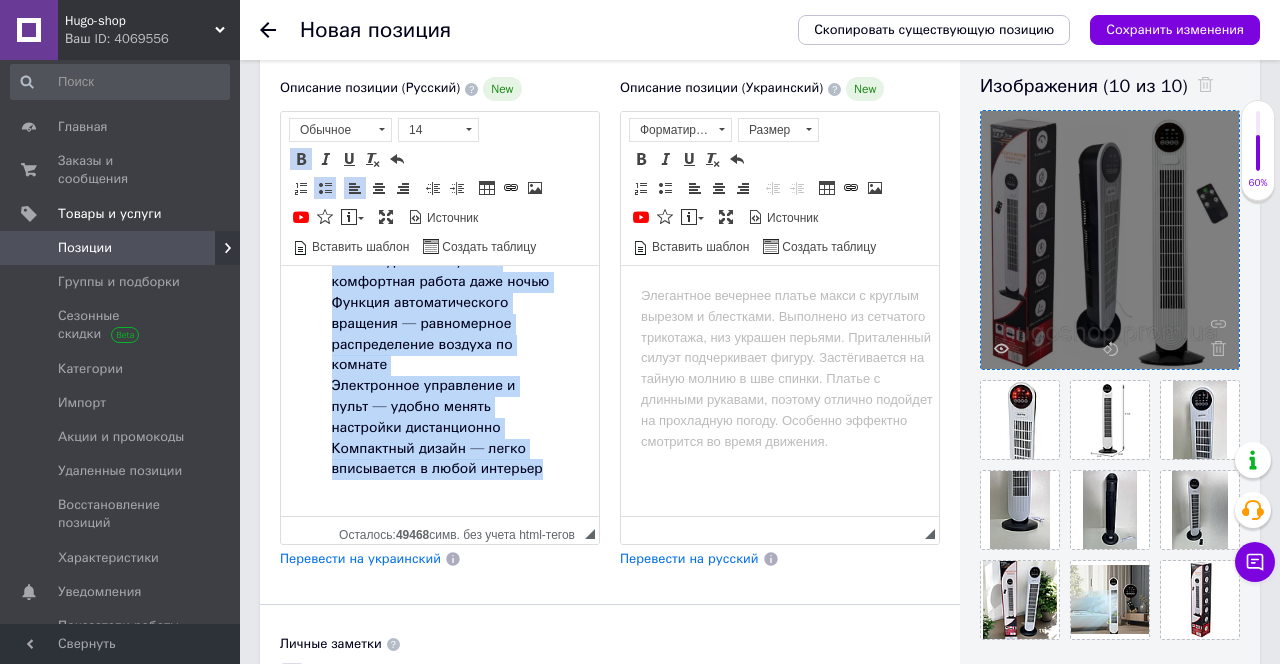 click at bounding box center [325, 188] 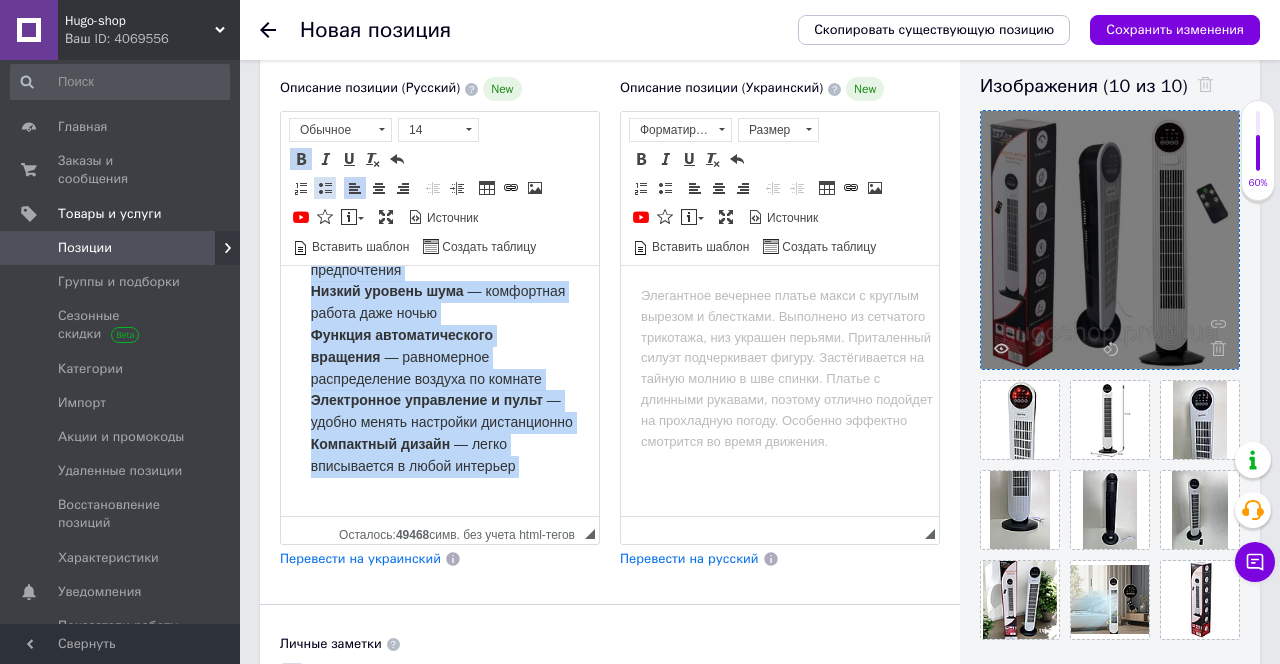 scroll, scrollTop: 1344, scrollLeft: 0, axis: vertical 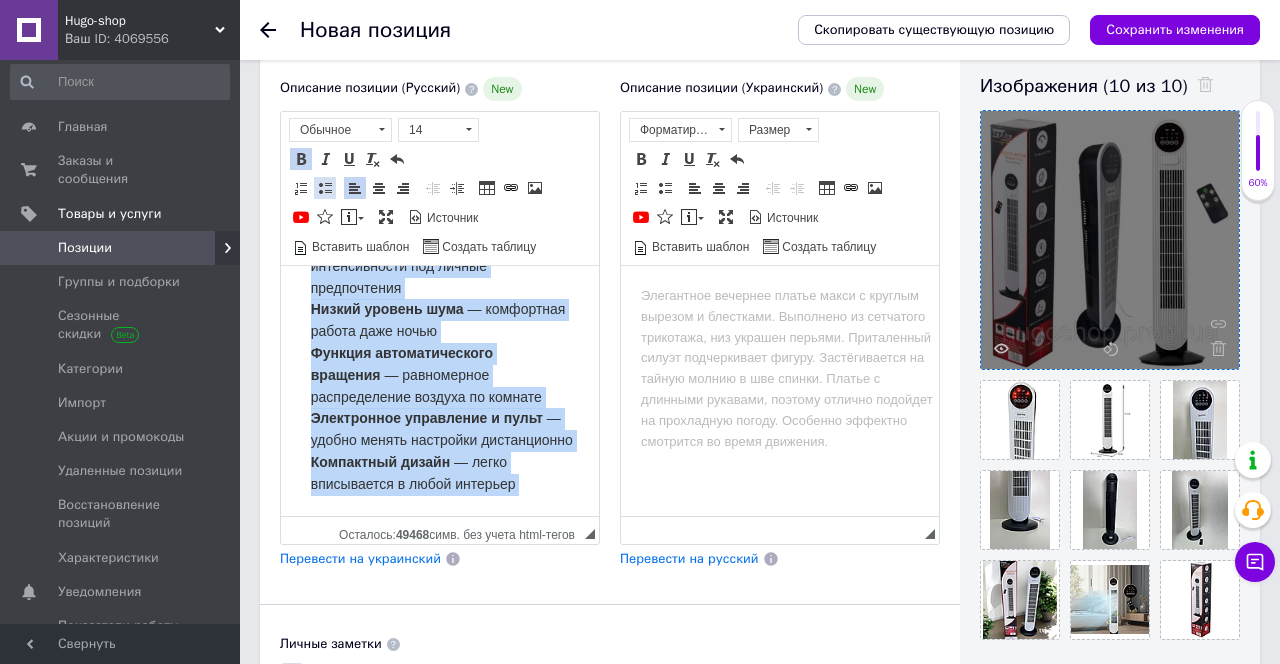 click at bounding box center (325, 188) 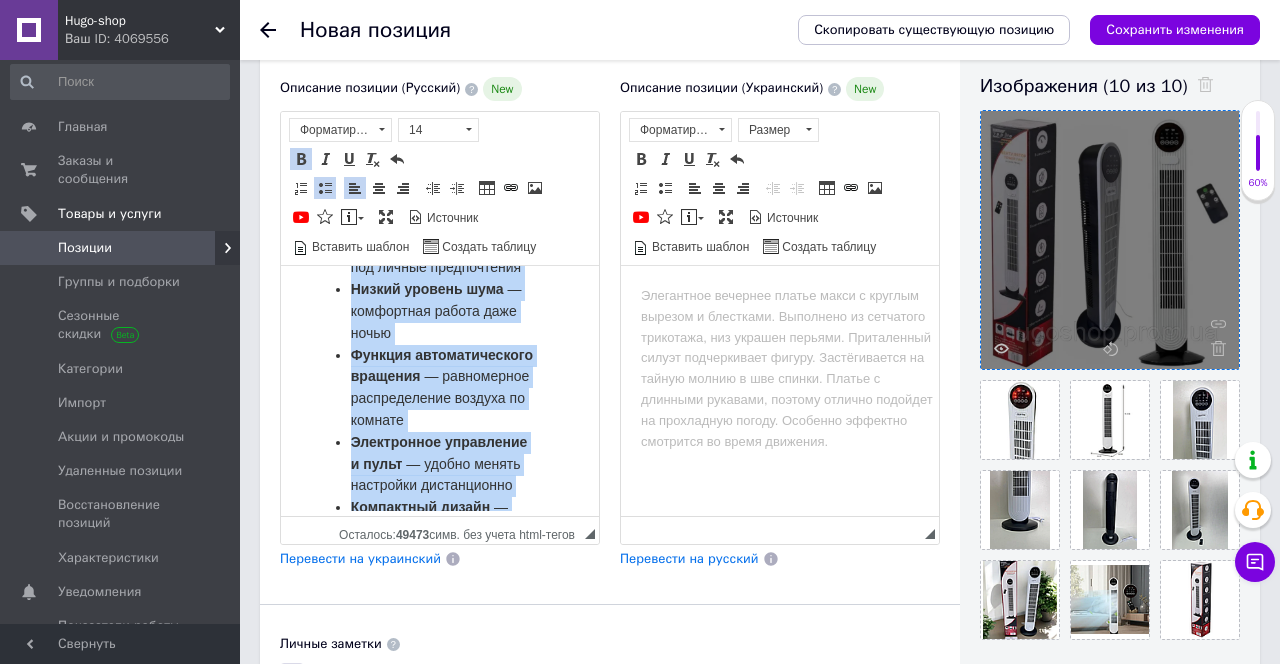 scroll, scrollTop: 1467, scrollLeft: 0, axis: vertical 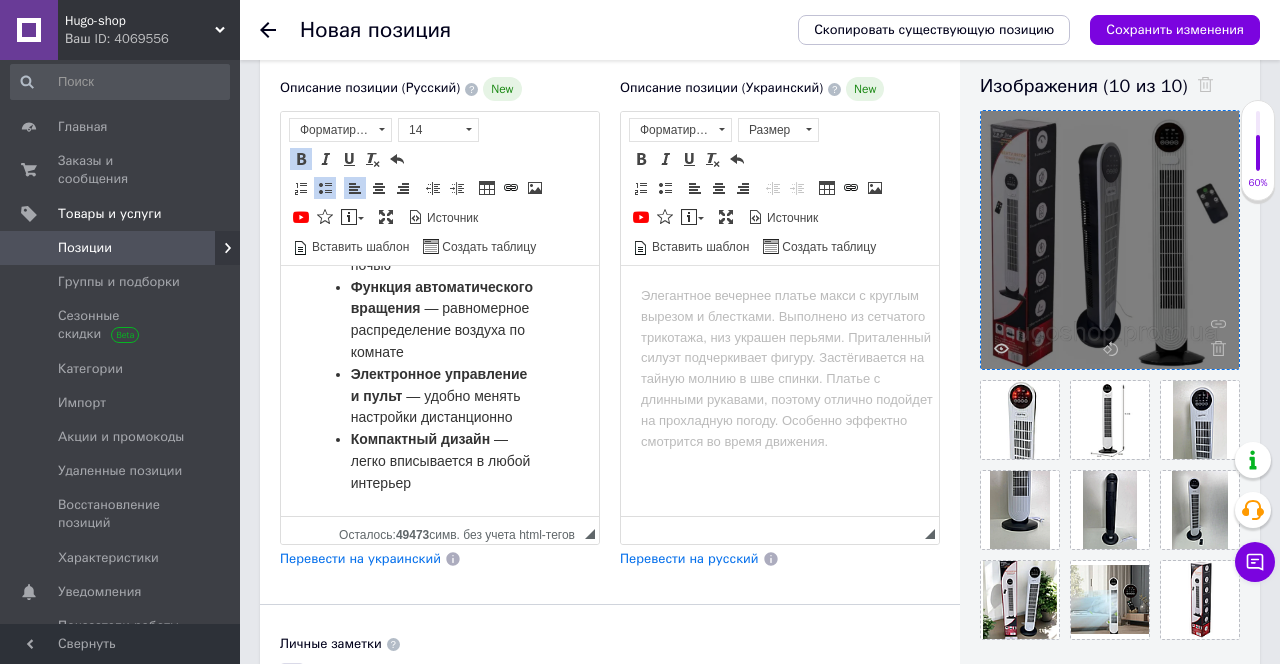 click on "Напольный вентилятор с дистанционным пультом управления 500Вт Zepline 3 скорости Вентилятор для дома офиса Преимущества: Мощность 500 Вт   — быстрое и эффективное охлаждение даже в жаркие дни Три скорости обдува   — настройка интенсивности под личные предпочтения Низкий уровень шума   — комфортная работа даже ночью Функция автоматического вращения   — равномерное распределение воздуха по комнате Электронное управление и пульт   — удобно менять настройки дистанционно Компактный дизайн   — легко вписывается в любой интерьер" at bounding box center (440, -329) 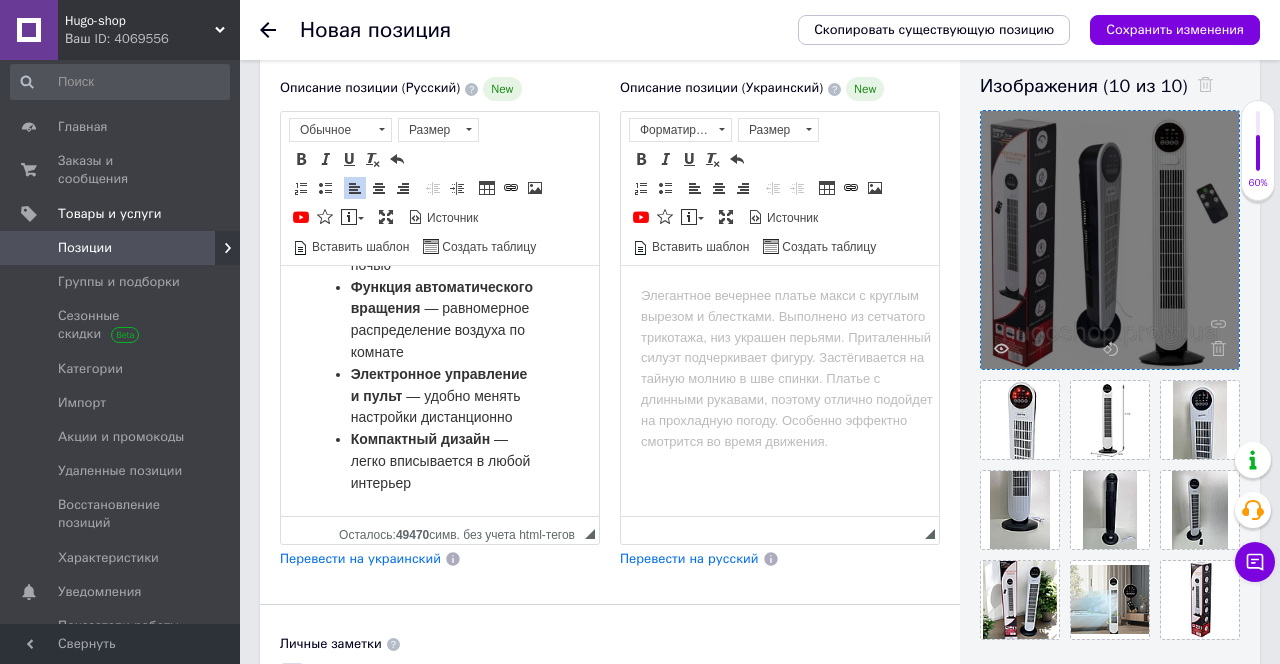scroll, scrollTop: 1501, scrollLeft: 0, axis: vertical 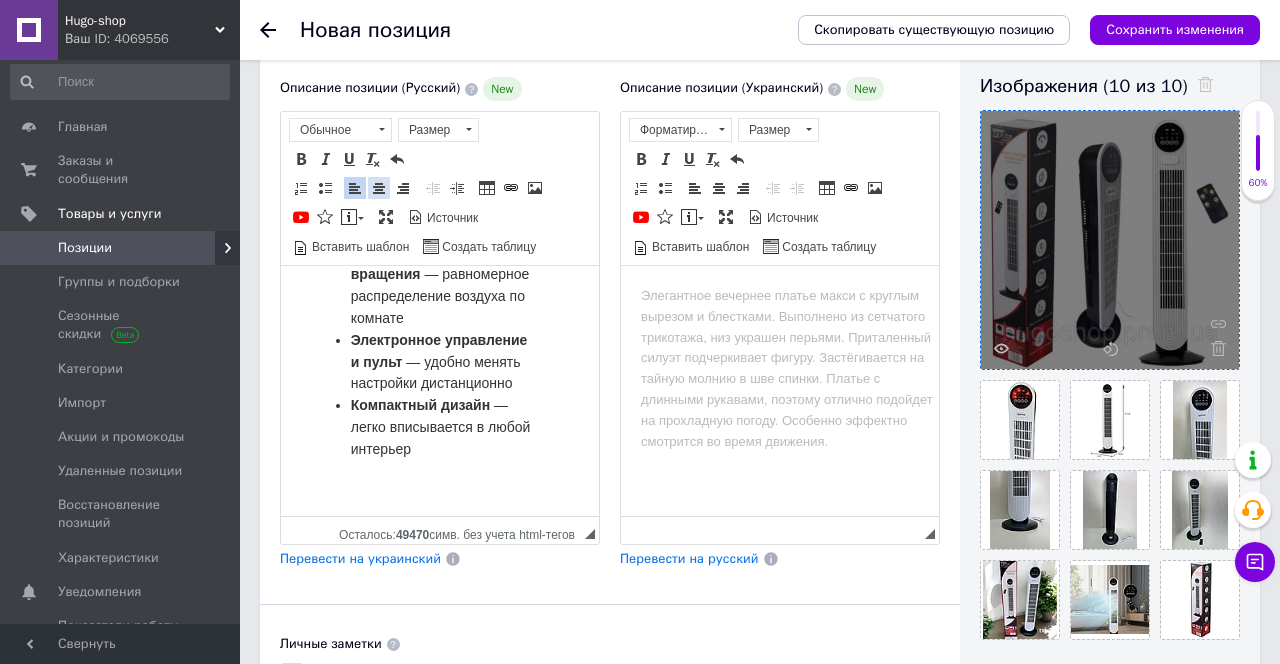 click at bounding box center (379, 188) 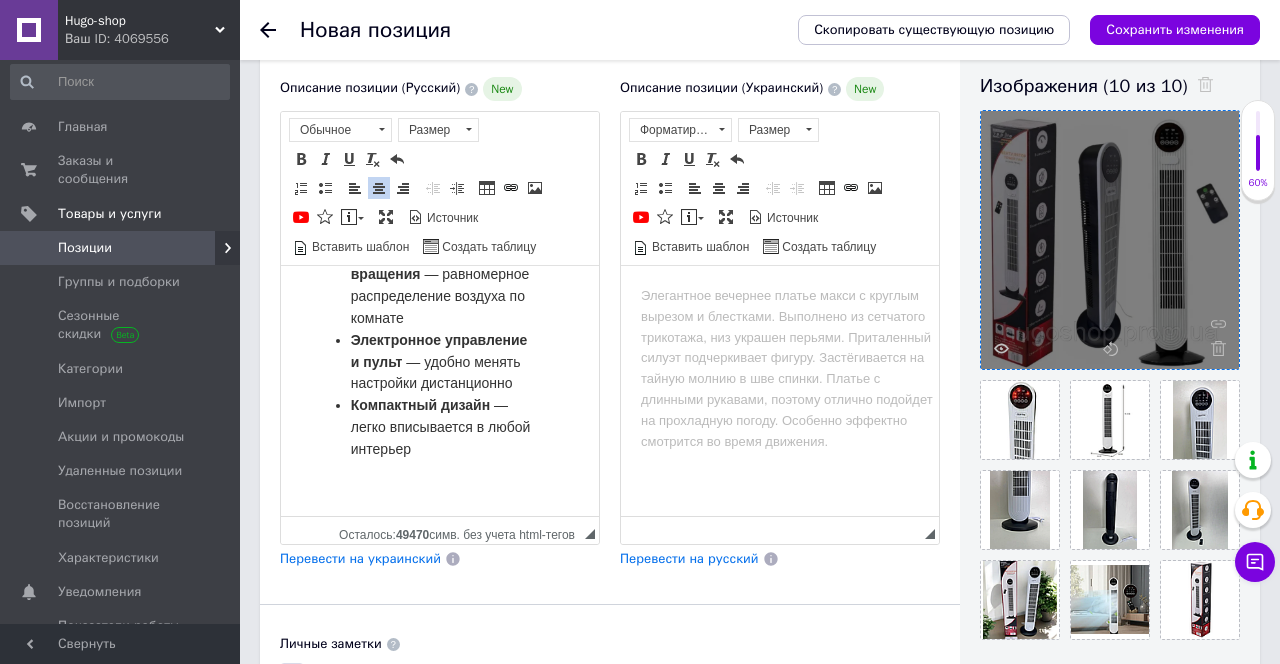click at bounding box center (535, 188) 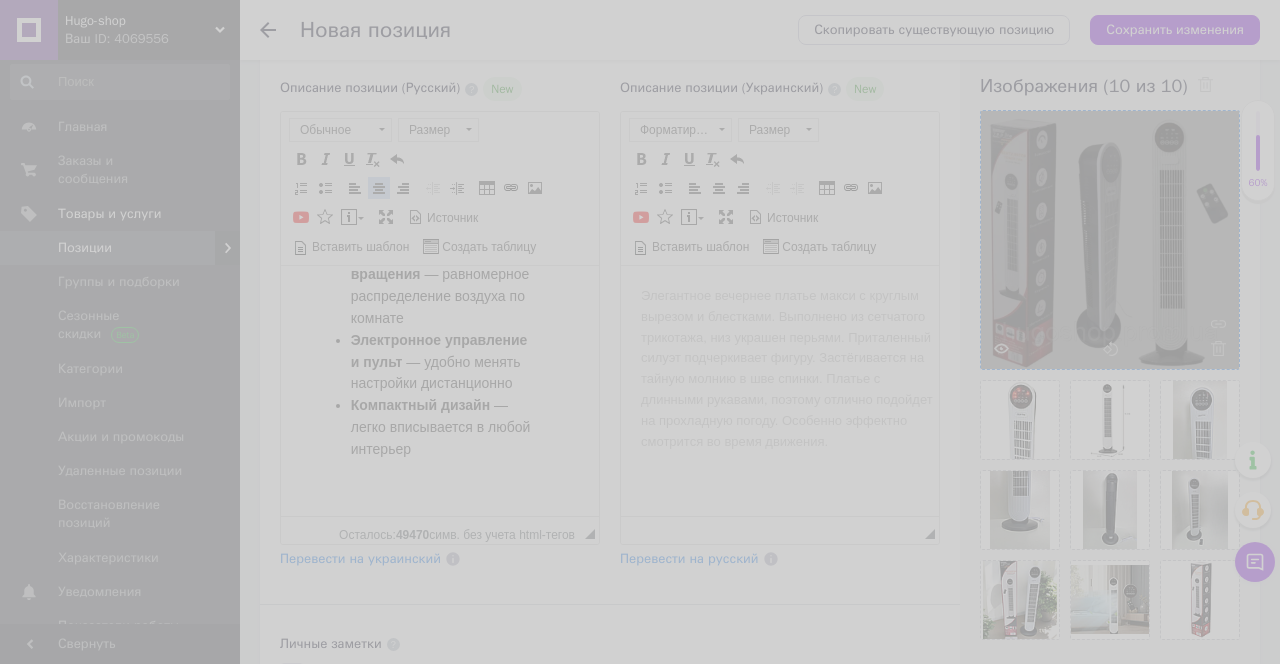 scroll, scrollTop: 42, scrollLeft: 0, axis: vertical 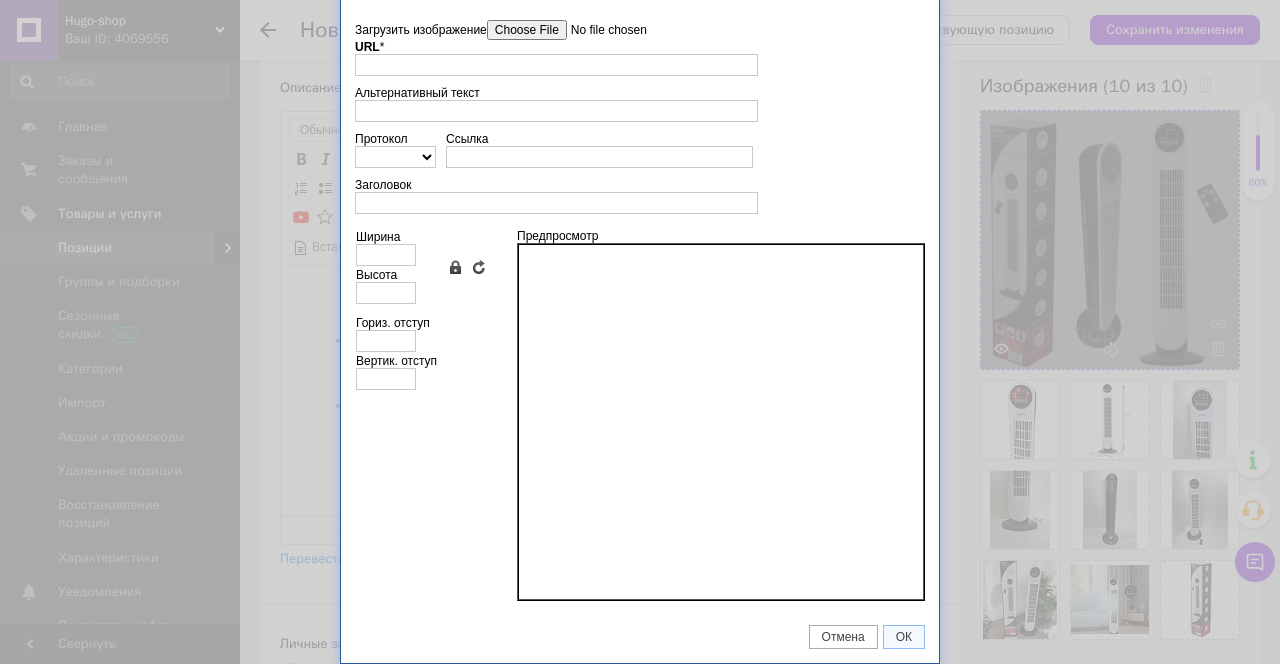 click on "Загрузить изображение" at bounding box center [600, 30] 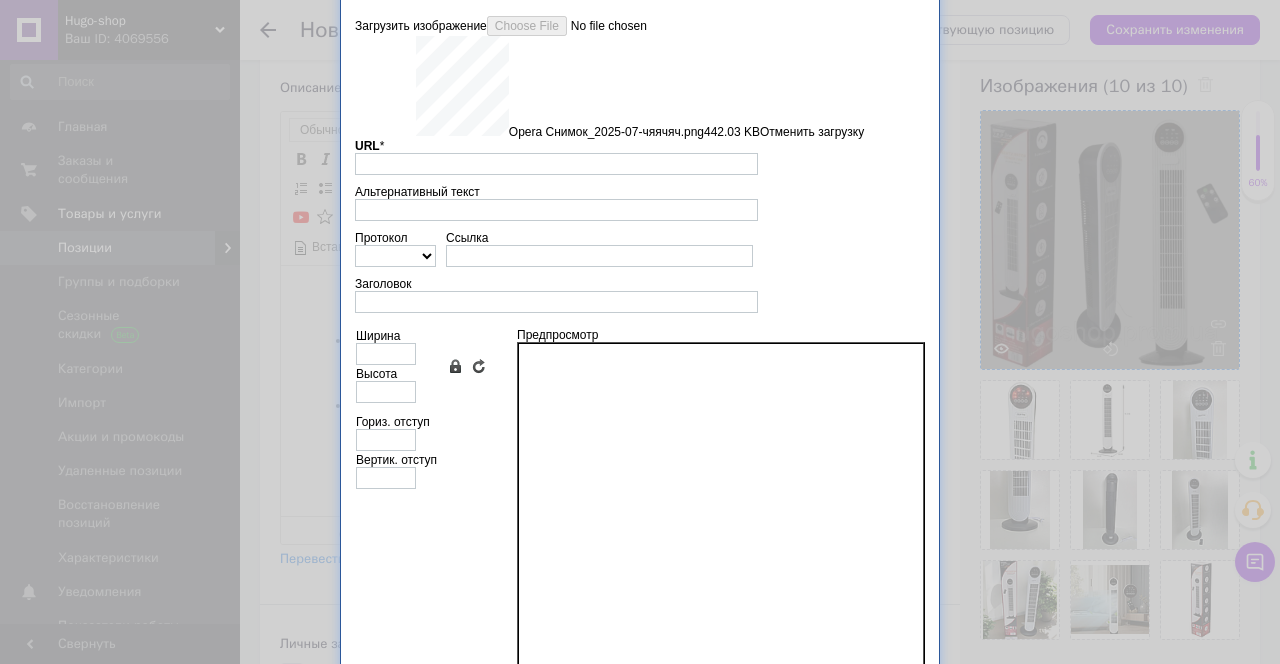 scroll, scrollTop: 145, scrollLeft: 0, axis: vertical 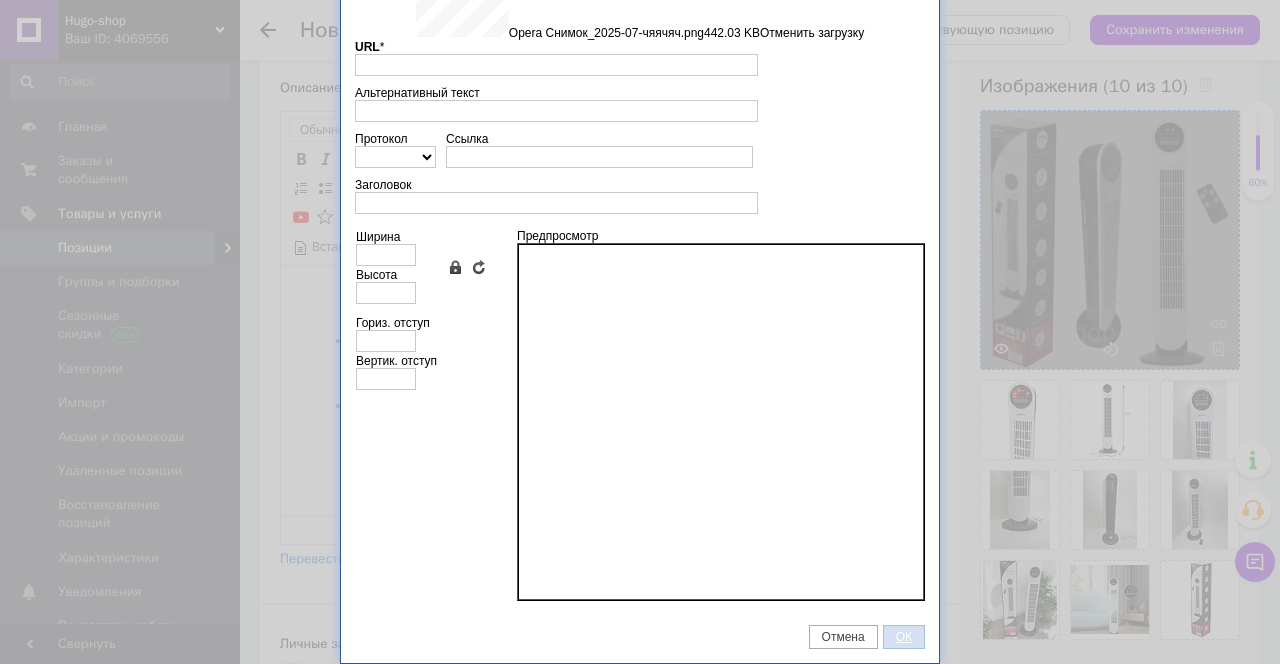 type on "https://images.prom.ua/6743491701_w640_h2048_opera_snimok_2025_07_chyayachyach.png?fresh=1&PIMAGE_ID=6743491701" 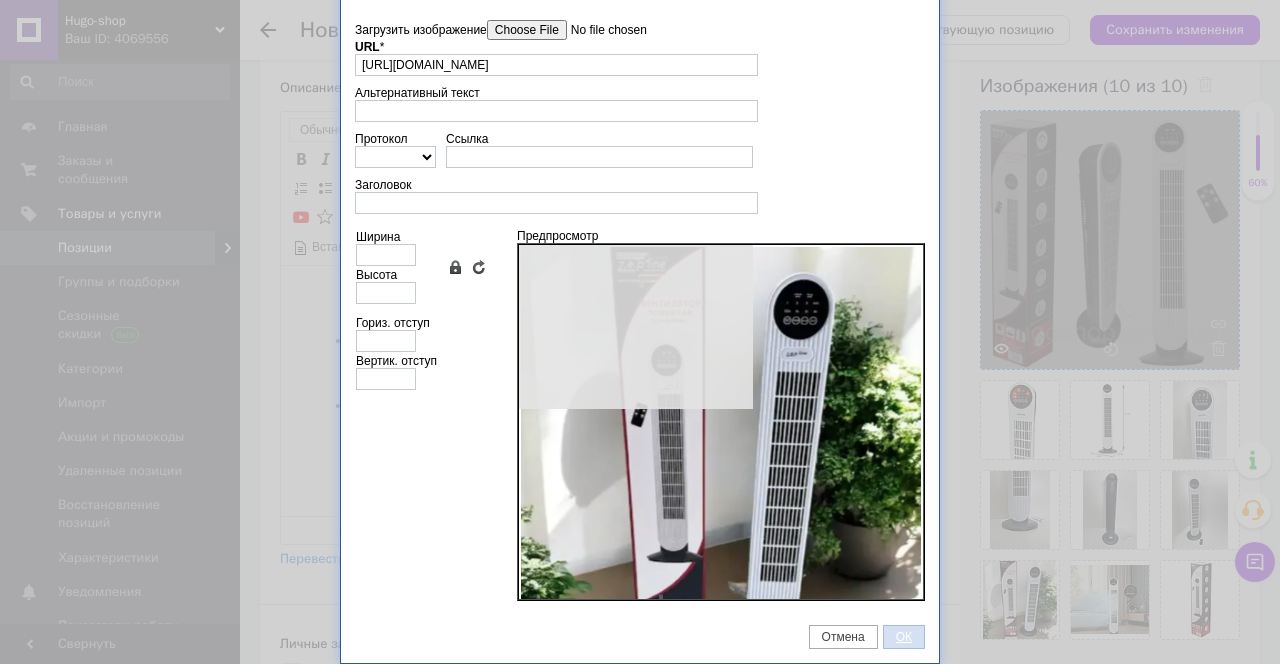scroll, scrollTop: 42, scrollLeft: 0, axis: vertical 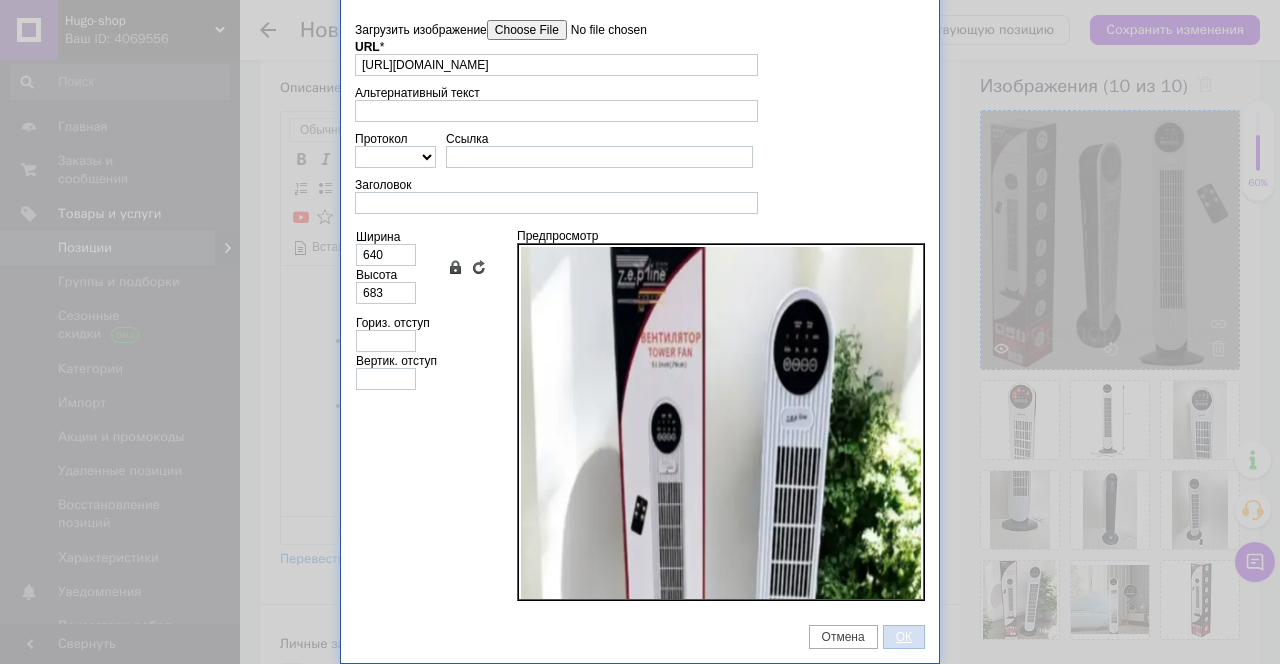 click on "ОК" at bounding box center [904, 637] 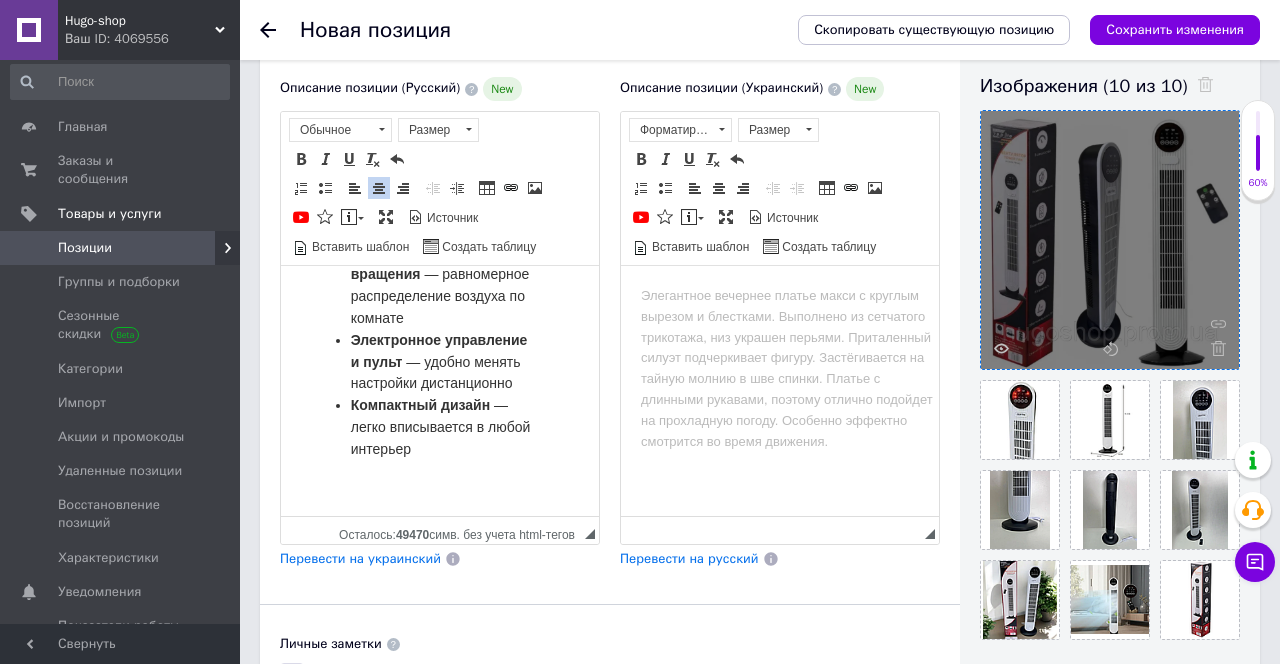 scroll, scrollTop: 2153, scrollLeft: 0, axis: vertical 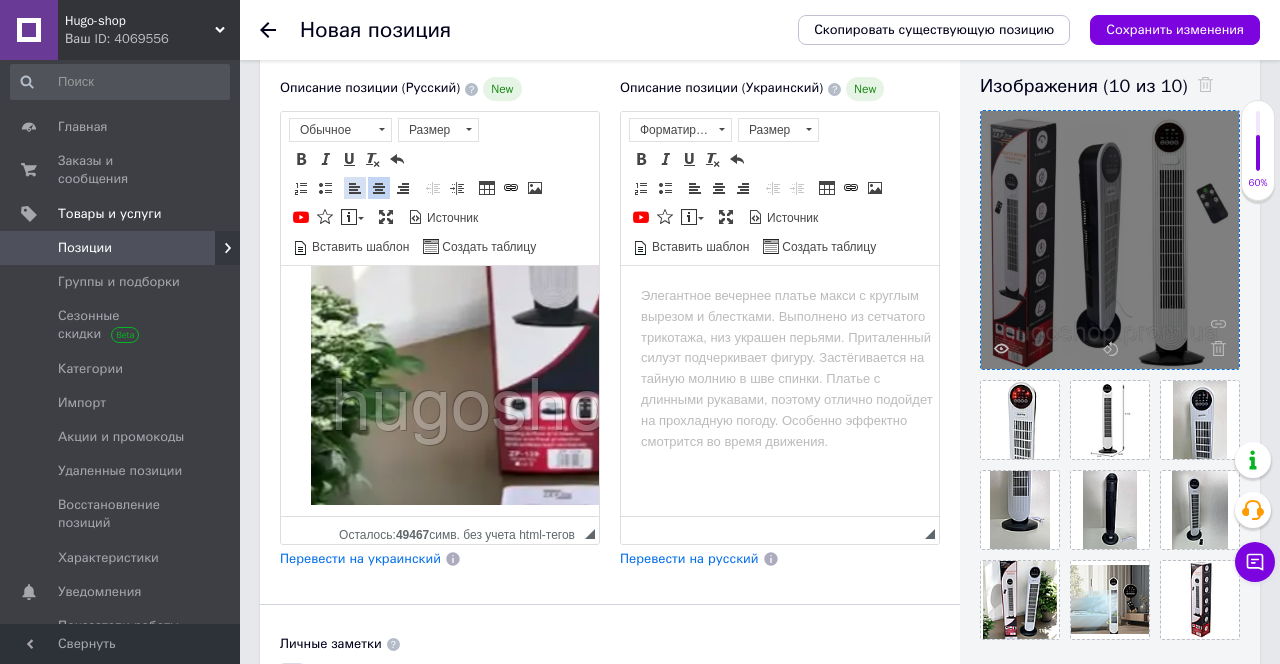 click at bounding box center (355, 188) 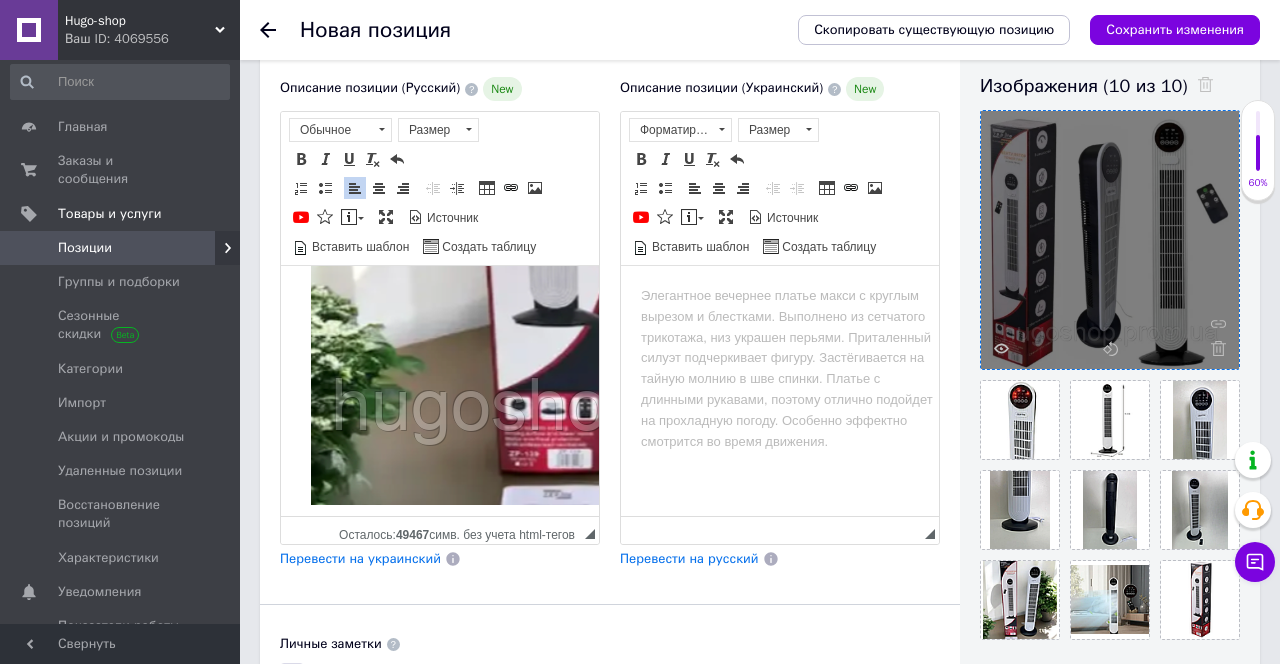 scroll, scrollTop: 2158, scrollLeft: 0, axis: vertical 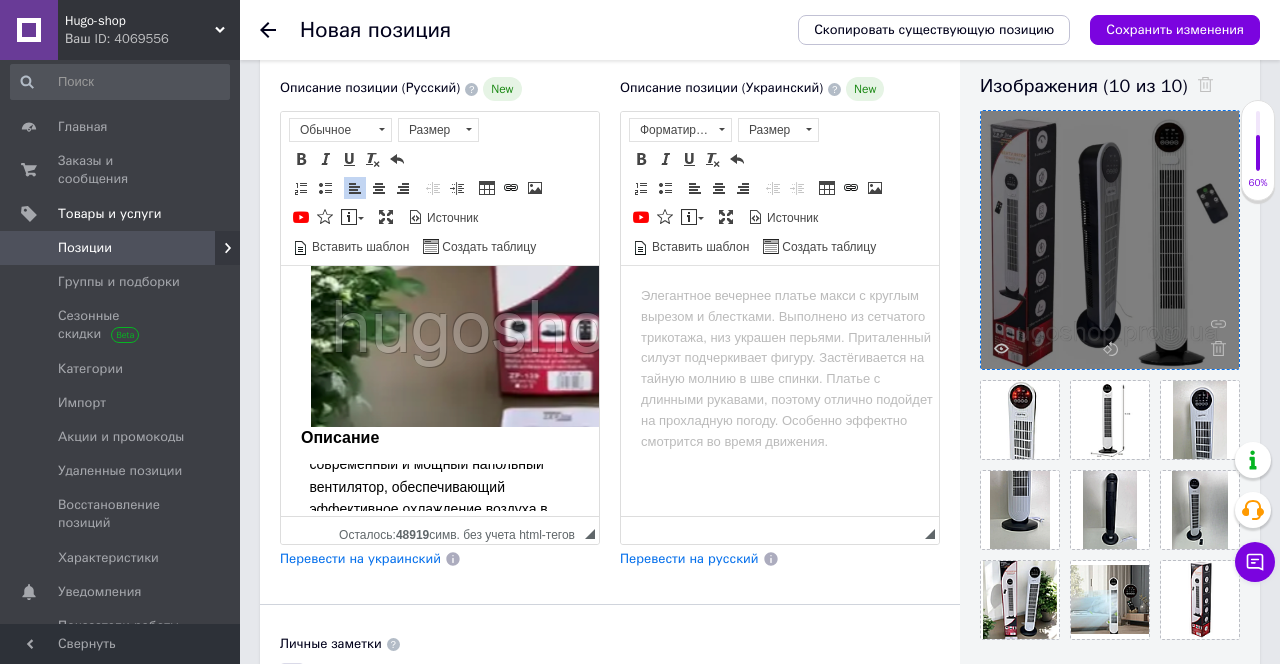 click on "Напольный башенный вентилятор Zepline ZP-139 - 500 Вт, 3 скорости, пульт управления. Zepline ZP-139 – это современный и мощный напольный вентилятор, обеспечивающий эффективное охлаждение воздуха в жаркие дни. Благодаря мощности 500 Вт, трем режимам скорости и функции автоматического вращения модель идеально подходит для использования в быту, офисе или магазине. Электронное управление и пульт дистанционного управления обеспечивают максимальный комфорт при использовании устройства, позволяя изменять настройки даже на расстоянии." at bounding box center (444, 565) 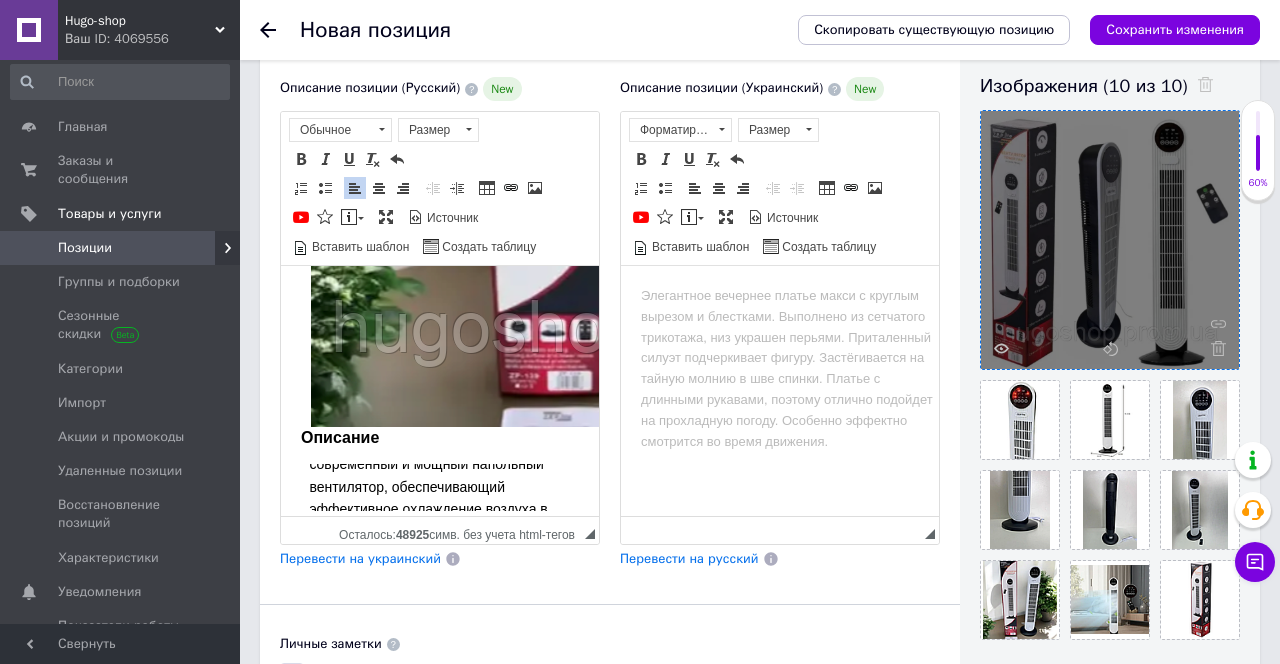 click on "Напольный башенный вентилятор Zepline ZP-139 - 500 Вт, 3 скорости, пульт управления. Zepline ZP-139 – это современный и мощный напольный вентилятор, обеспечивающий эффективное охлаждение воздуха в жаркие дни. Благодаря мощности 500 Вт, трем режимам скорости и функции автоматического вращения модель идеально подходит для использования в быту, офисе или магазине. Электронное управление и пульт дистанционного управления обеспечивают максимальный комфорт при использовании устройства, позволяя изменять настройки даже на расстоянии." at bounding box center (444, 565) 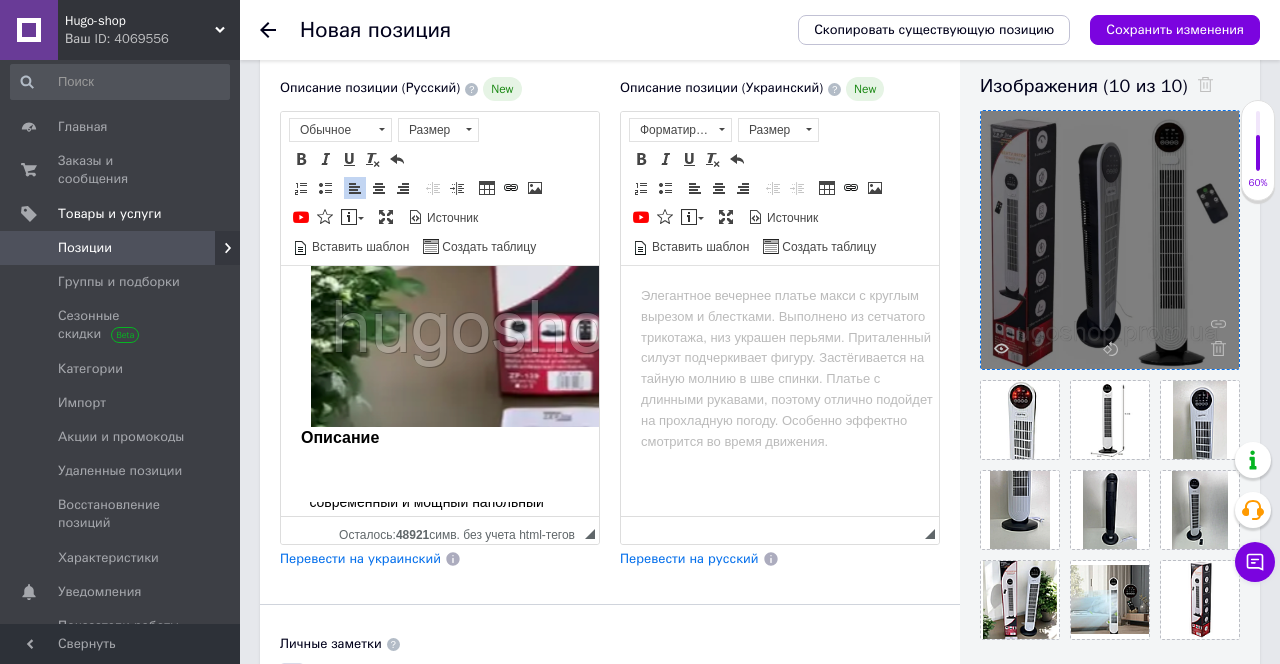 click on "Описание" at bounding box center (440, 431) 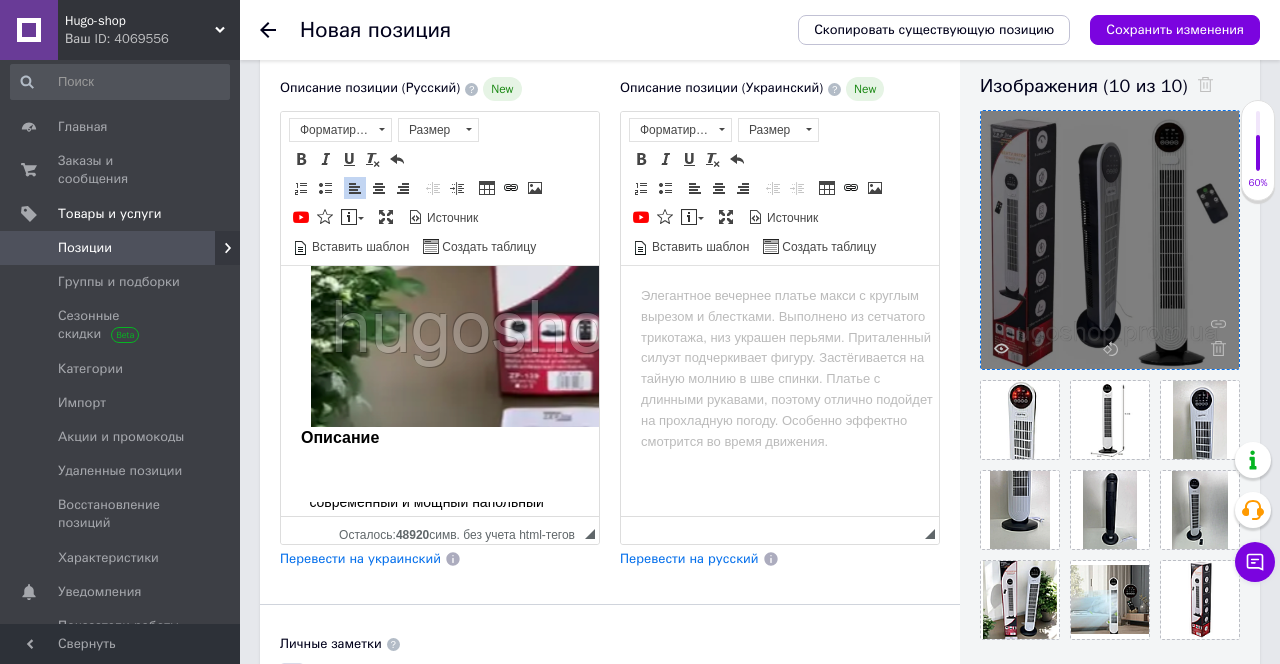 click on "Напольный вентилятор с дистанционным пультом управления 500Вт Zepline 3 скорости Вентилятор для дома офиса Преимущества: Мощность 500 Вт   — быстрое и эффективное охлаждение даже в жаркие дни Три скорости обдува   — настройка интенсивности под личные предпочтения Низкий уровень шума   — комфортная работа даже ночью Функция автоматического вращения   — равномерное распределение воздуха по комнате Электронное управление и пульт   — удобно менять настройки дистанционно Компактный дизайн   — легко вписывается в любой интерьер Описание" at bounding box center [440, -1845] 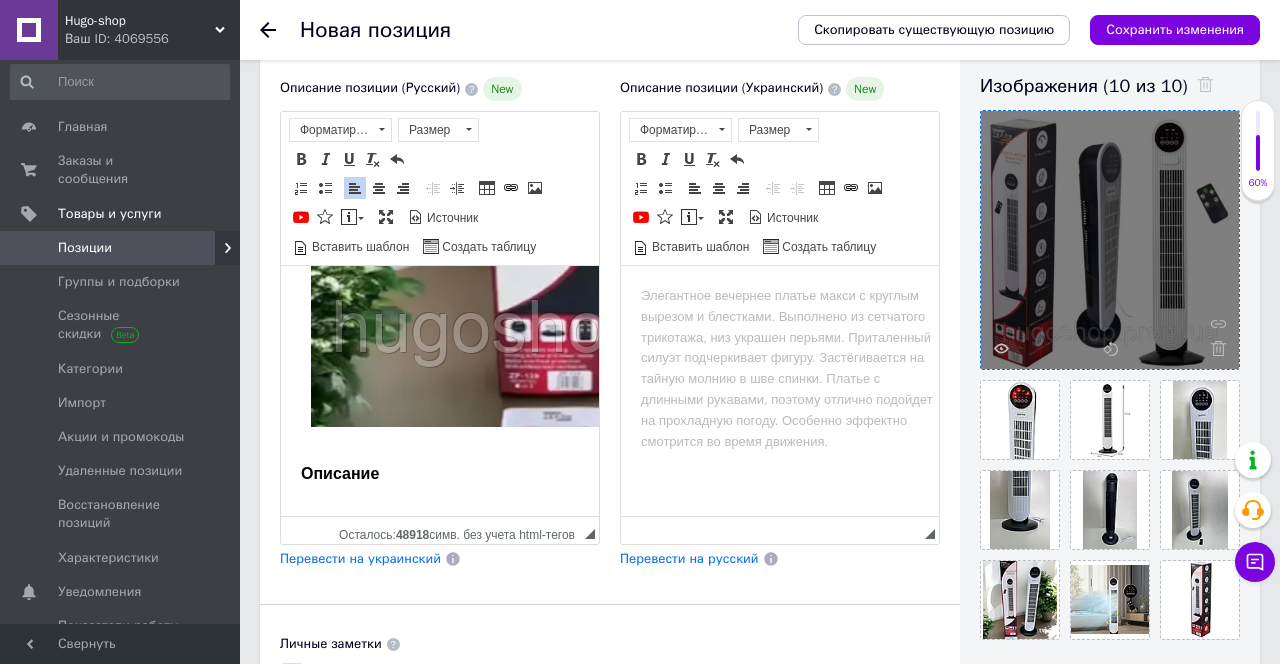 click on "Описание" at bounding box center [440, 467] 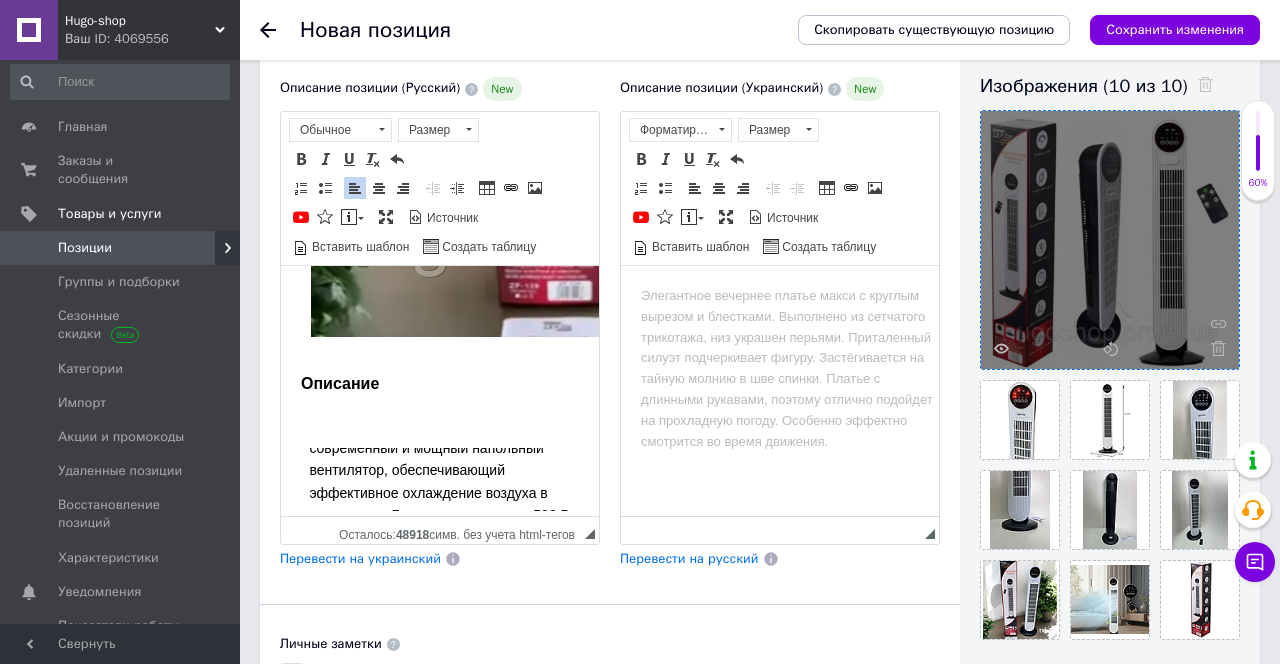 scroll, scrollTop: 2320, scrollLeft: 0, axis: vertical 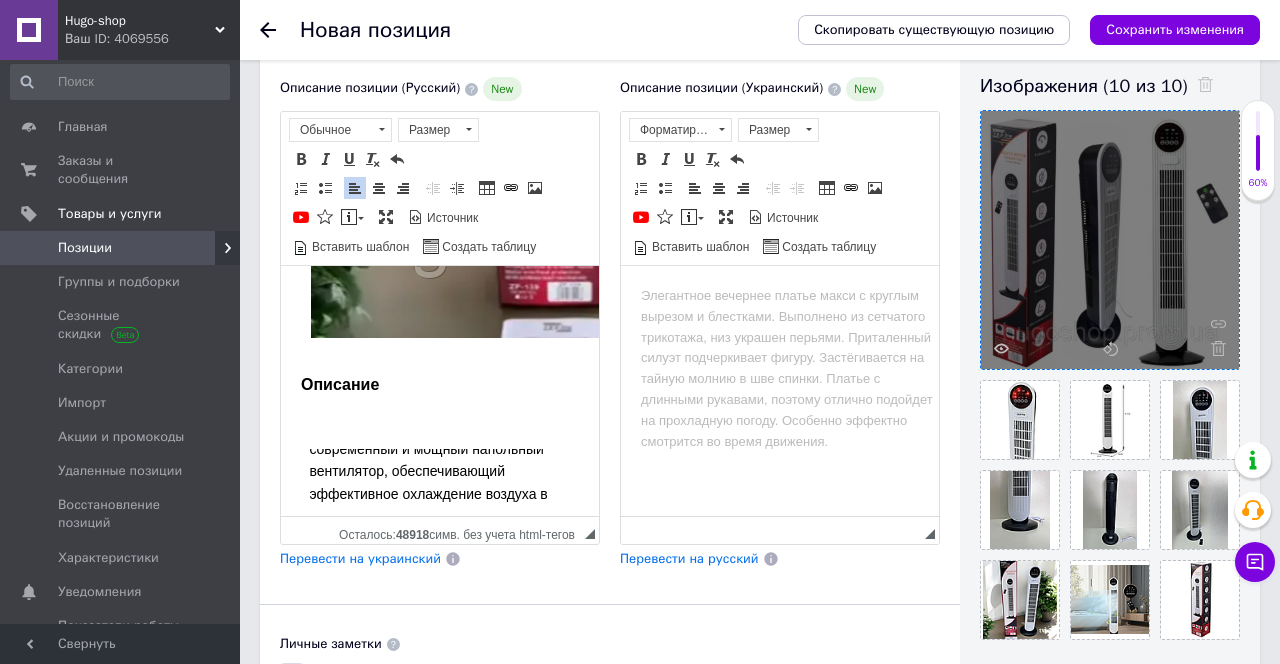 type 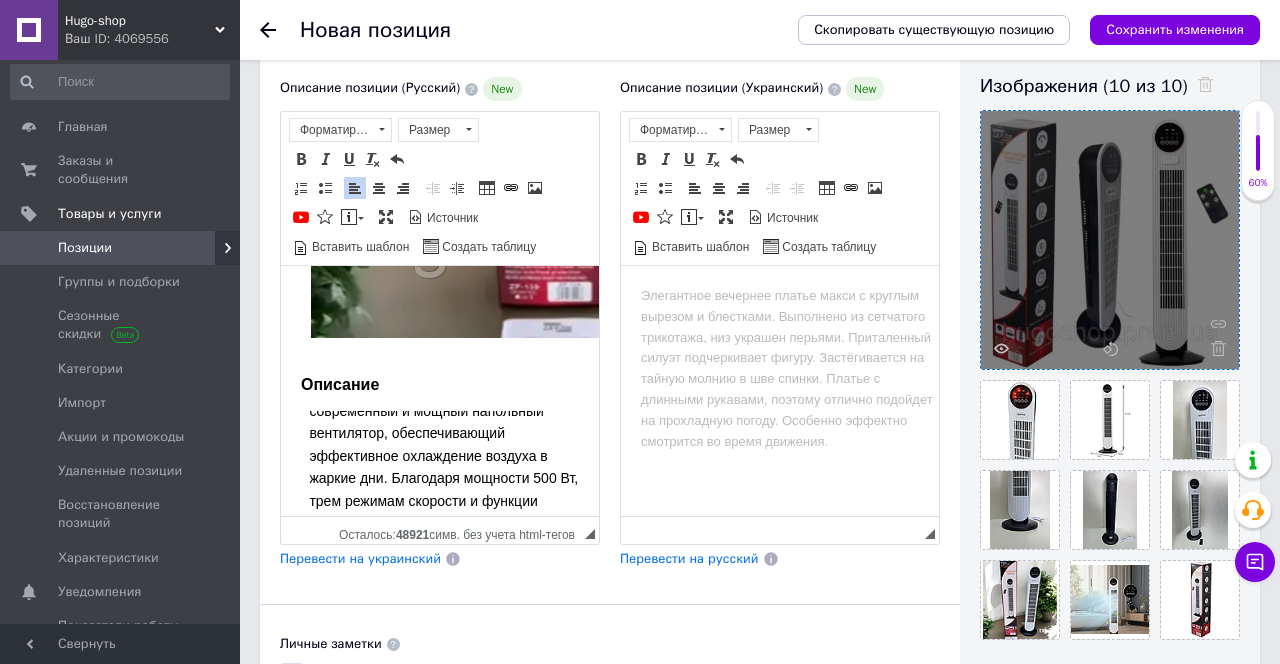 click on "Напольный башенный вентилятор Zepline ZP-139 - 500 Вт, 3 скорости, пульт управления. Zepline ZP-139 – это современный и мощный напольный вентилятор, обеспечивающий эффективное охлаждение воздуха в жаркие дни. Благодаря мощности 500 Вт, трем режимам скорости и функции автоматического вращения модель идеально подходит для использования в быту, офисе или магазине. Электронное управление и пульт дистанционного управления обеспечивают максимальный комфорт при использовании устройства, позволяя изменять настройки даже на расстоянии." at bounding box center (444, 512) 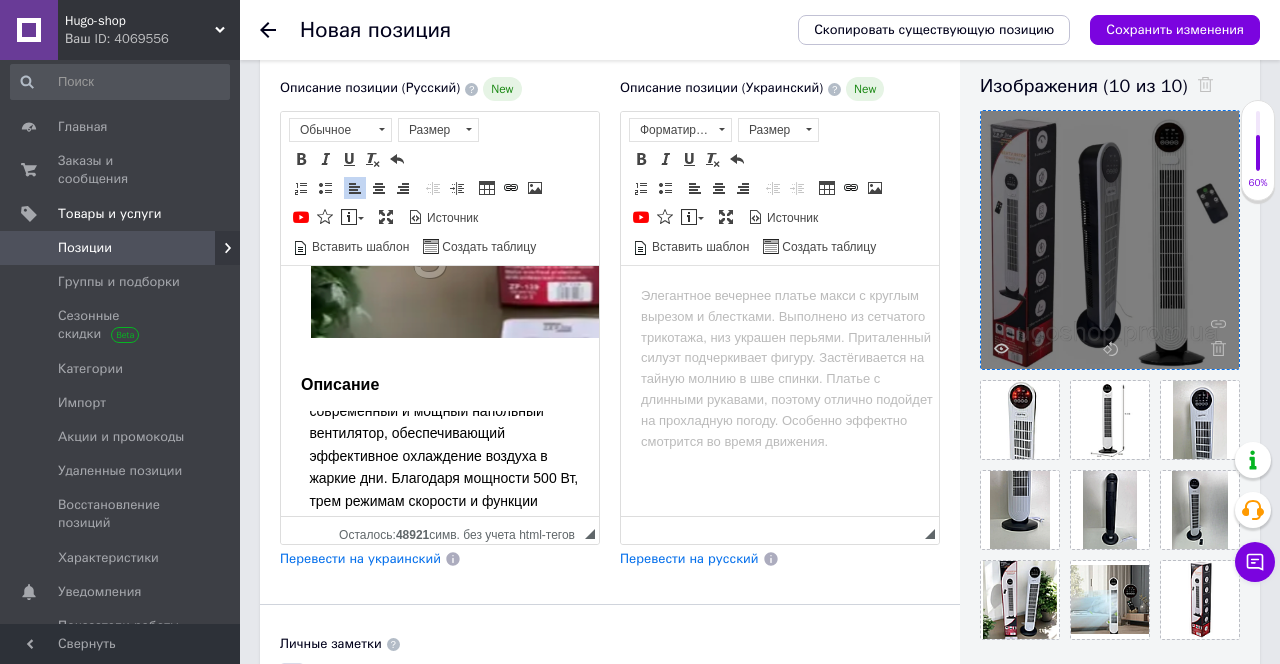 click on "Напольный башенный вентилятор Zepline ZP-139 - 500 Вт, 3 скорости, пульт управления. Zepline ZP-139 – это современный и мощный напольный вентилятор, обеспечивающий эффективное охлаждение воздуха в жаркие дни. Благодаря мощности 500 Вт, трем режимам скорости и функции автоматического вращения модель идеально подходит для использования в быту, офисе или магазине. Электронное управление и пульт дистанционного управления обеспечивают максимальный комфорт при использовании устройства, позволяя изменять настройки даже на расстоянии." at bounding box center [444, 512] 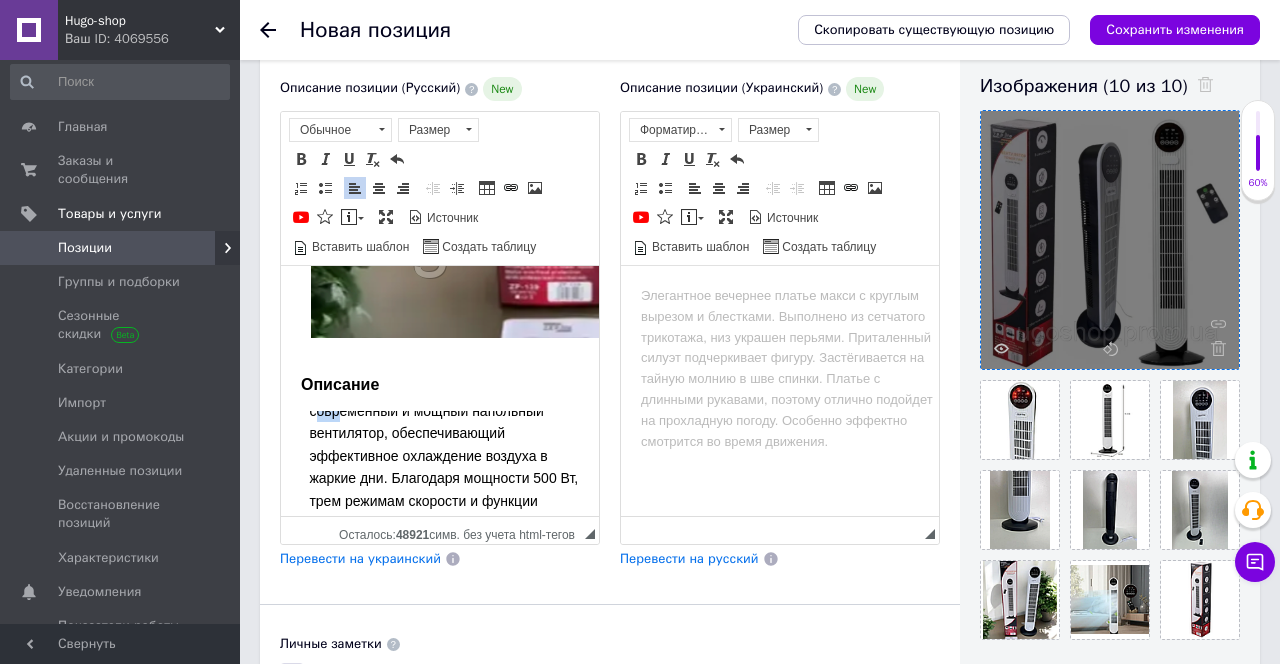 drag, startPoint x: 324, startPoint y: 397, endPoint x: 340, endPoint y: 400, distance: 16.27882 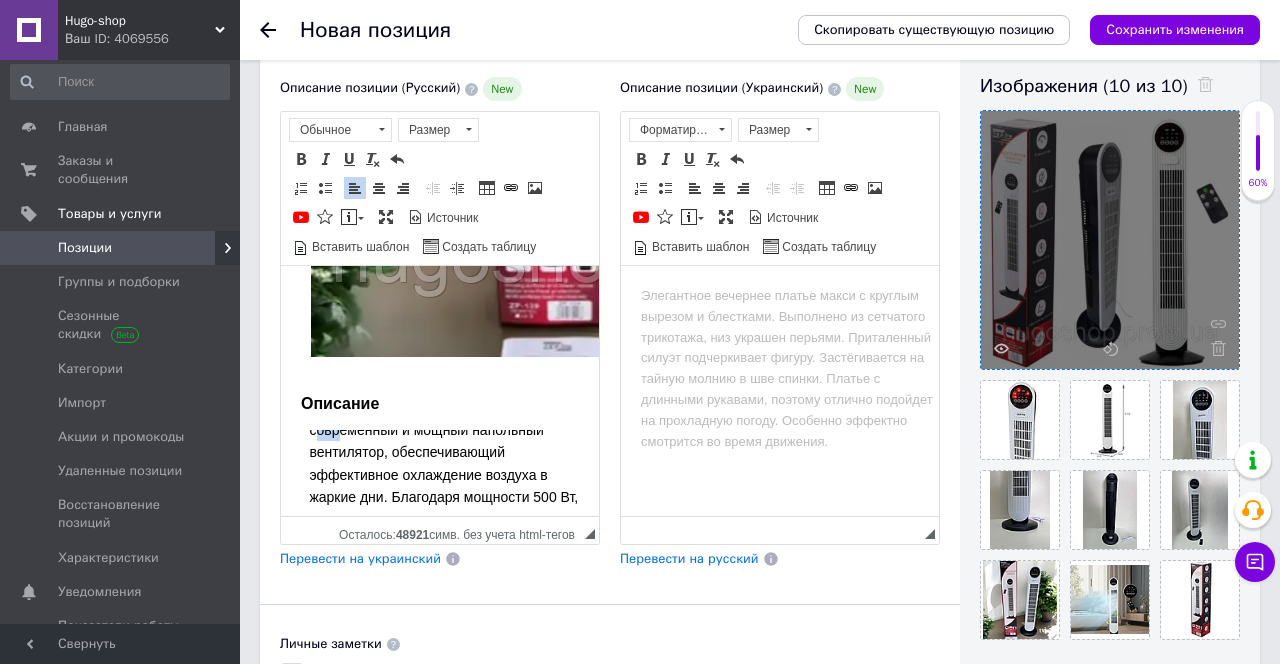 scroll, scrollTop: 2303, scrollLeft: 0, axis: vertical 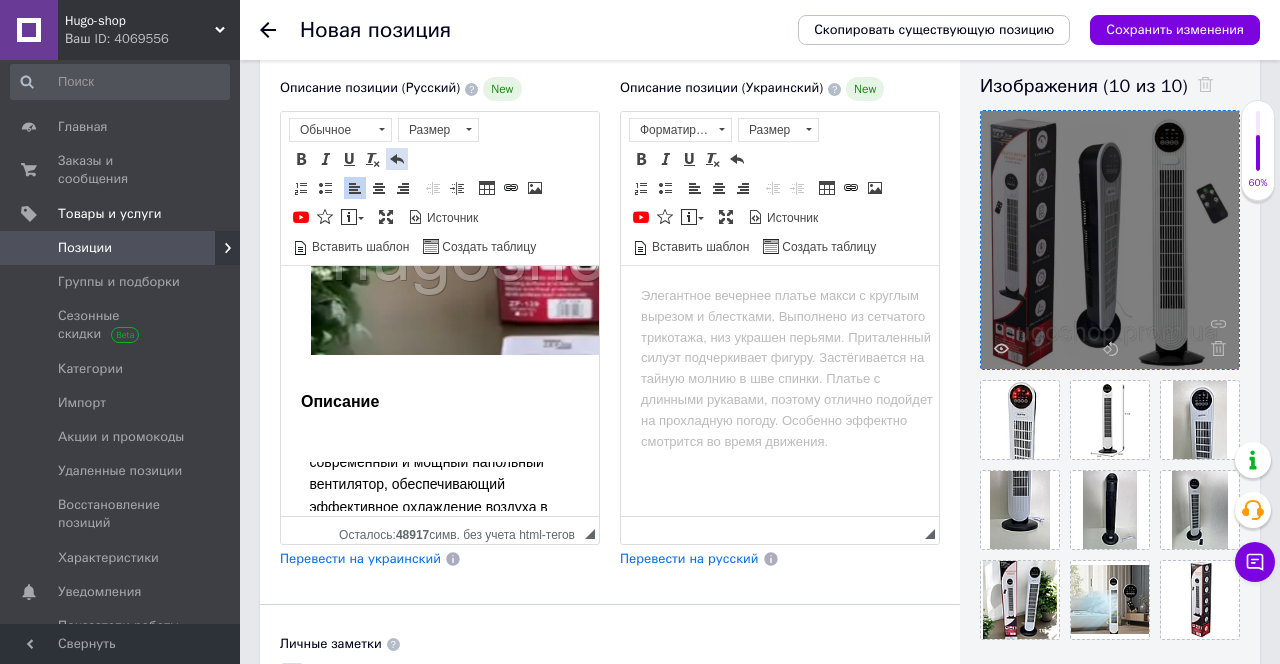 click at bounding box center (397, 159) 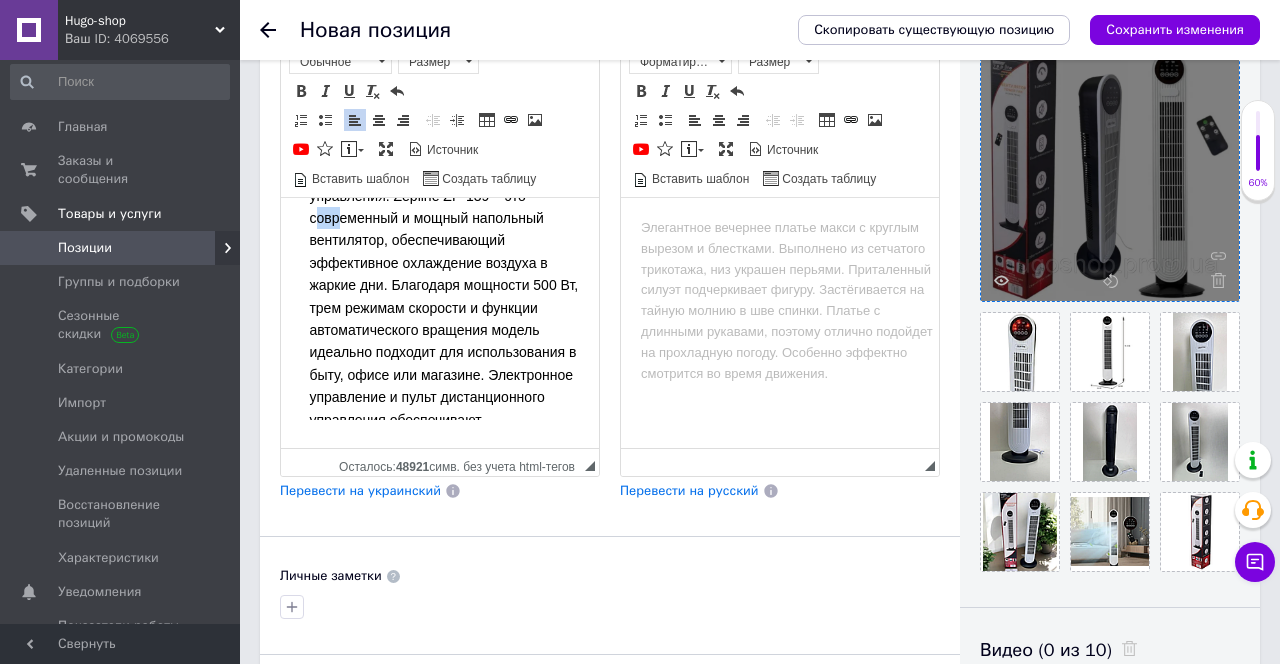 scroll, scrollTop: 413, scrollLeft: 0, axis: vertical 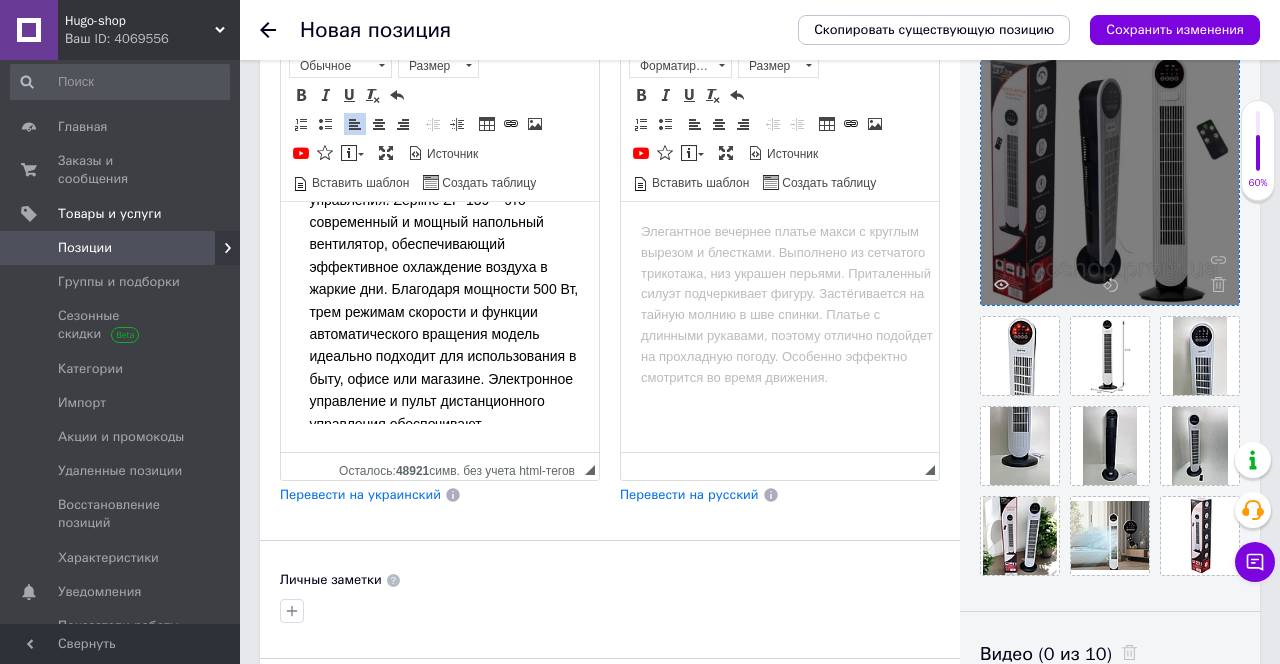 click on "Напольный вентилятор с дистанционным пультом управления 500Вт Zepline 3 скорости Вентилятор для дома офиса Преимущества: Мощность 500 Вт   — быстрое и эффективное охлаждение даже в жаркие дни Три скорости обдува   — настройка интенсивности под личные предпочтения Низкий уровень шума   — комфортная работа даже ночью Функция автоматического вращения   — равномерное распределение воздуха по комнате Электронное управление и пульт   — удобно менять настройки дистанционно Компактный дизайн   — легко вписывается в любой интерьер Описание" at bounding box center [440, -921] 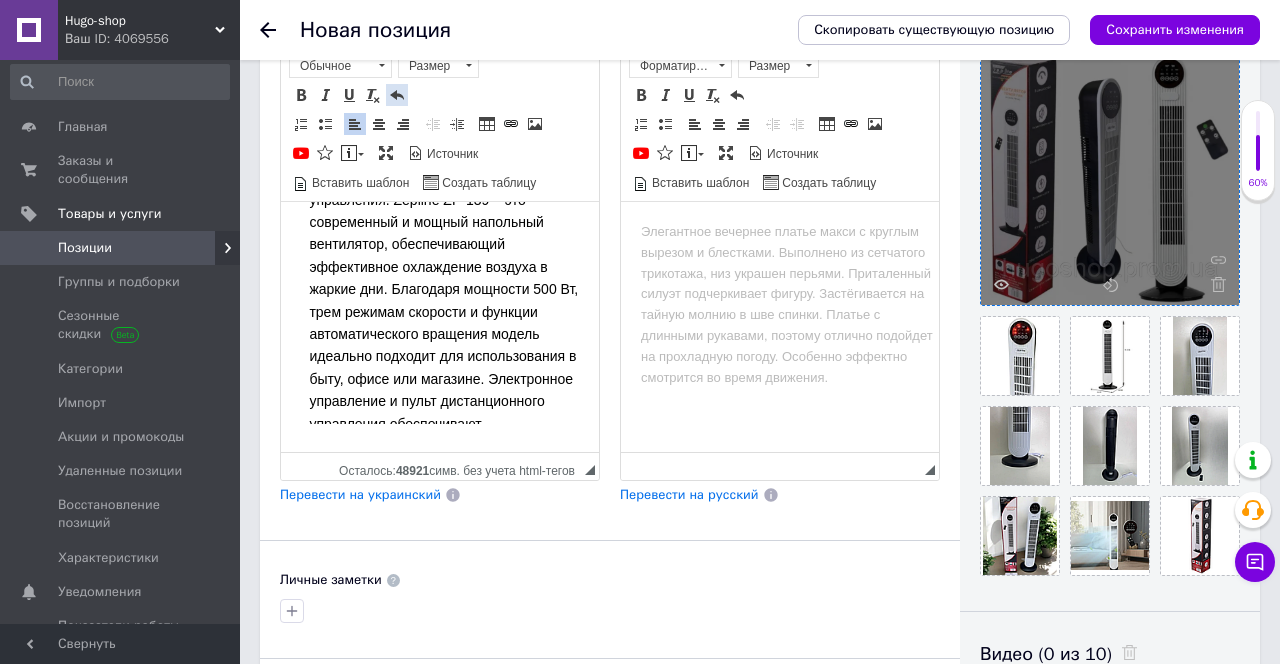 click at bounding box center [397, 95] 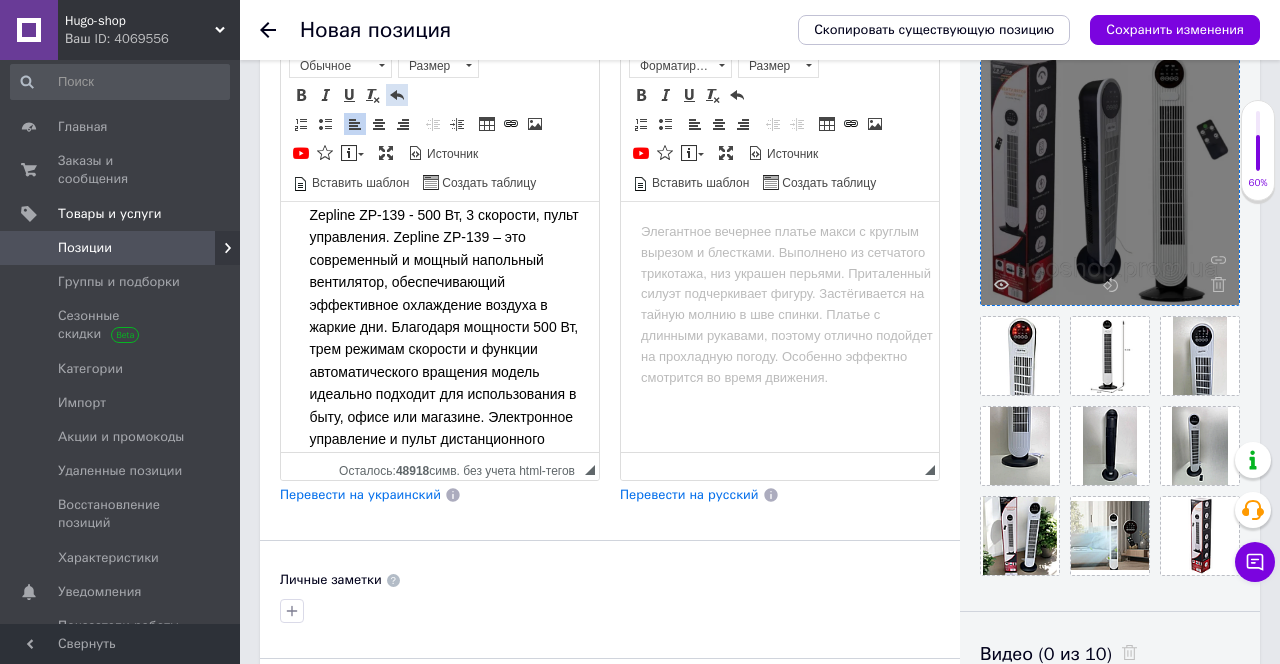 click at bounding box center [397, 95] 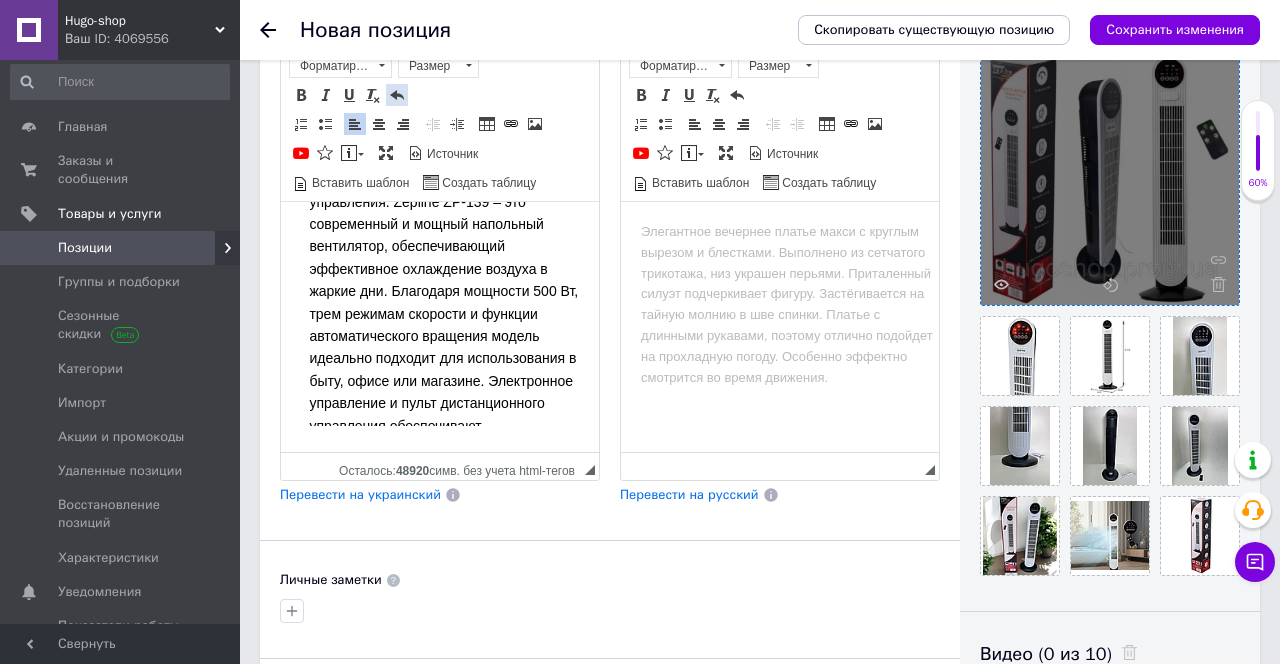 click at bounding box center (397, 95) 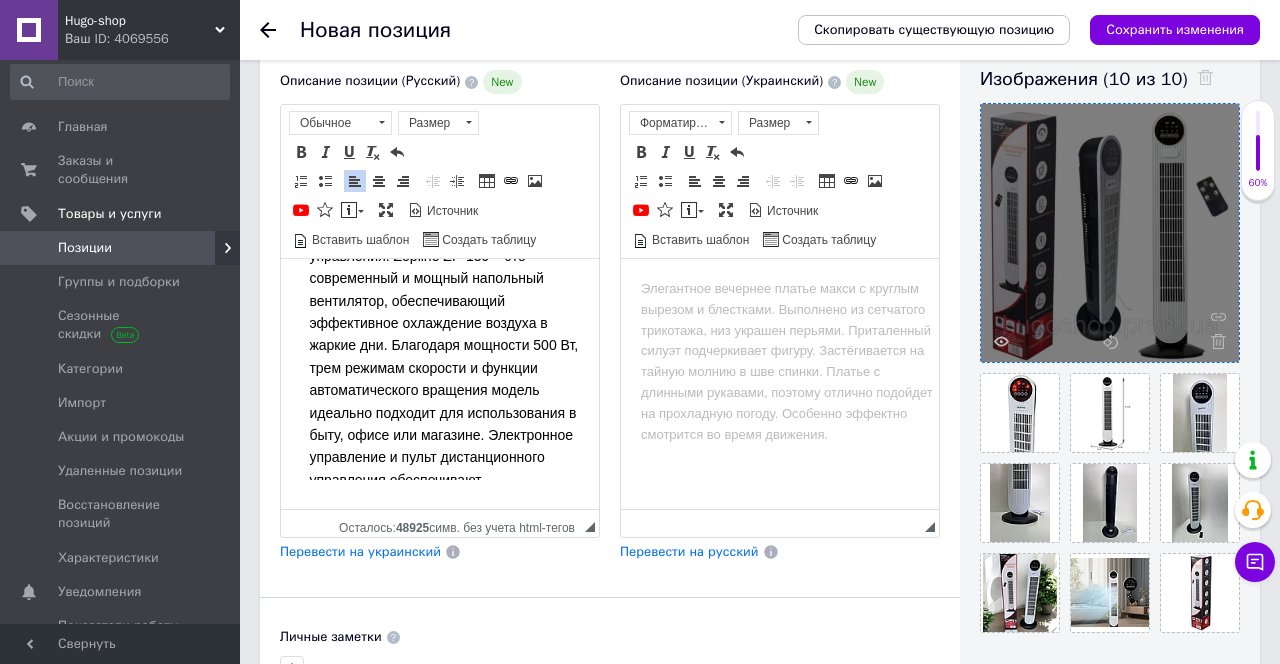 scroll, scrollTop: 347, scrollLeft: 0, axis: vertical 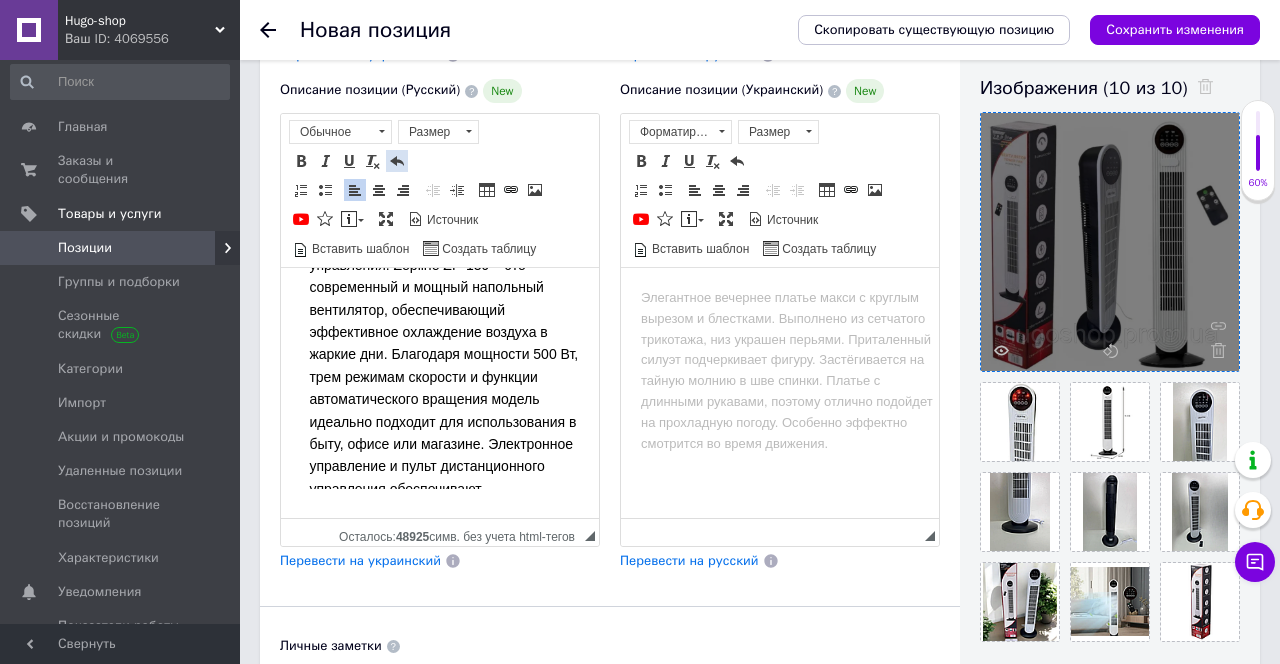 click at bounding box center [397, 161] 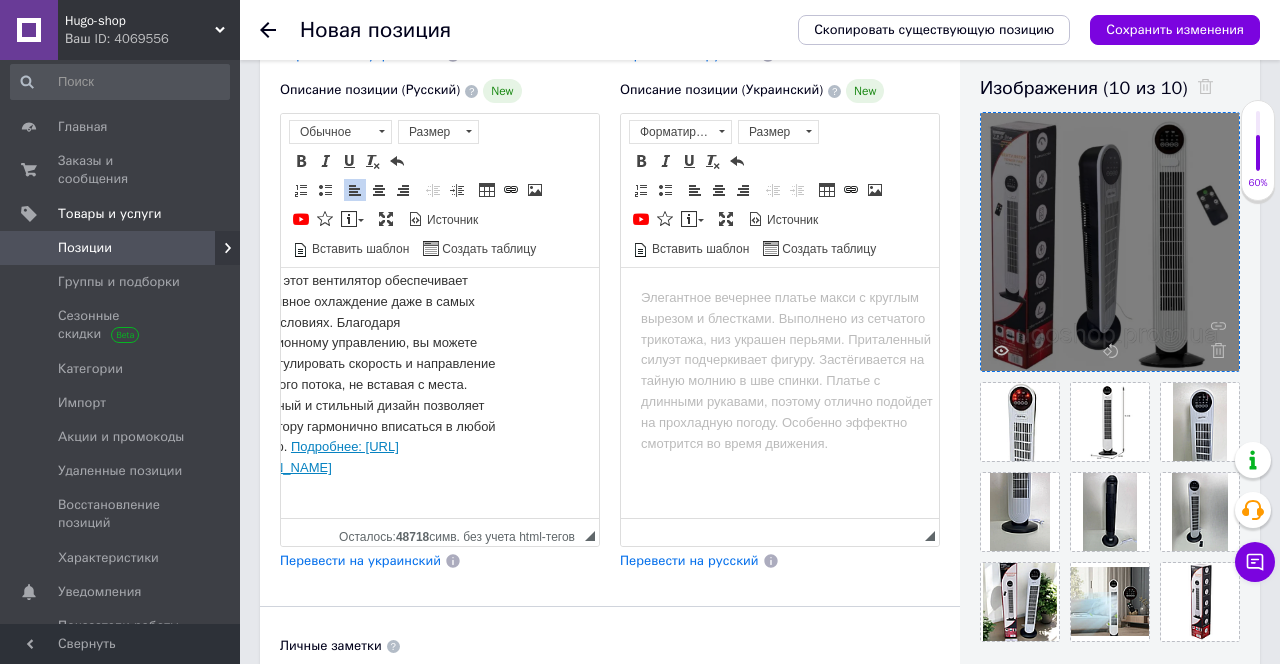 scroll, scrollTop: 2548, scrollLeft: 0, axis: vertical 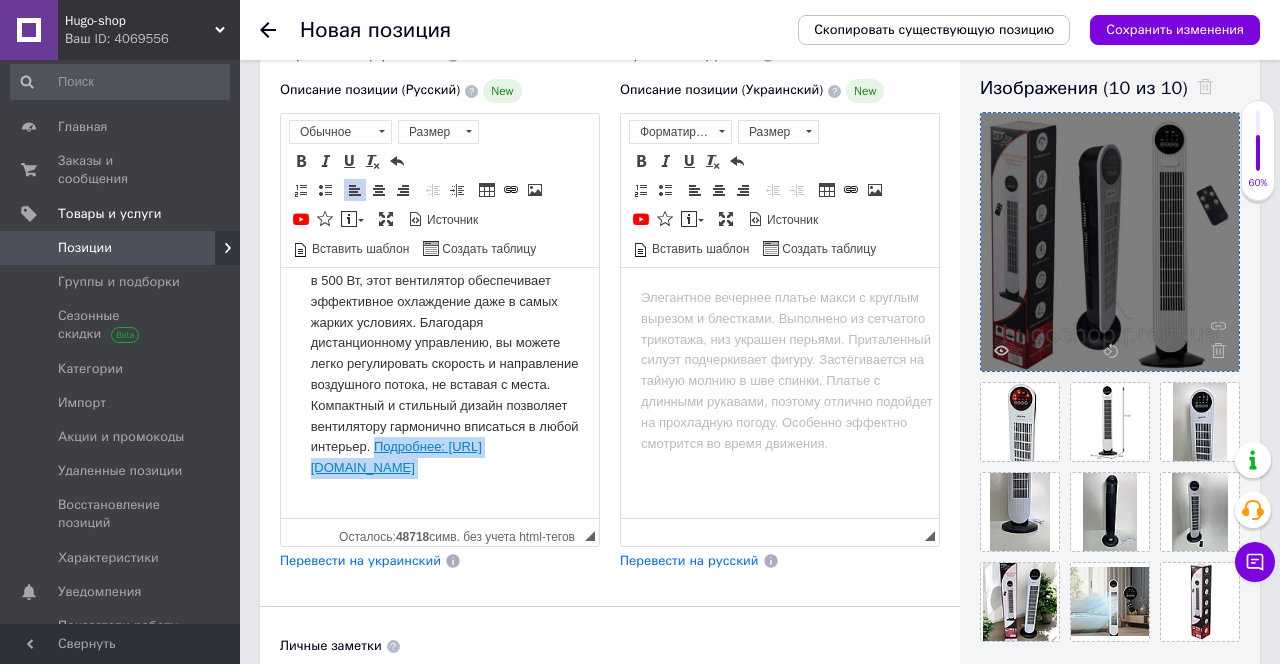 drag, startPoint x: 438, startPoint y: 430, endPoint x: 552, endPoint y: 540, distance: 158.41718 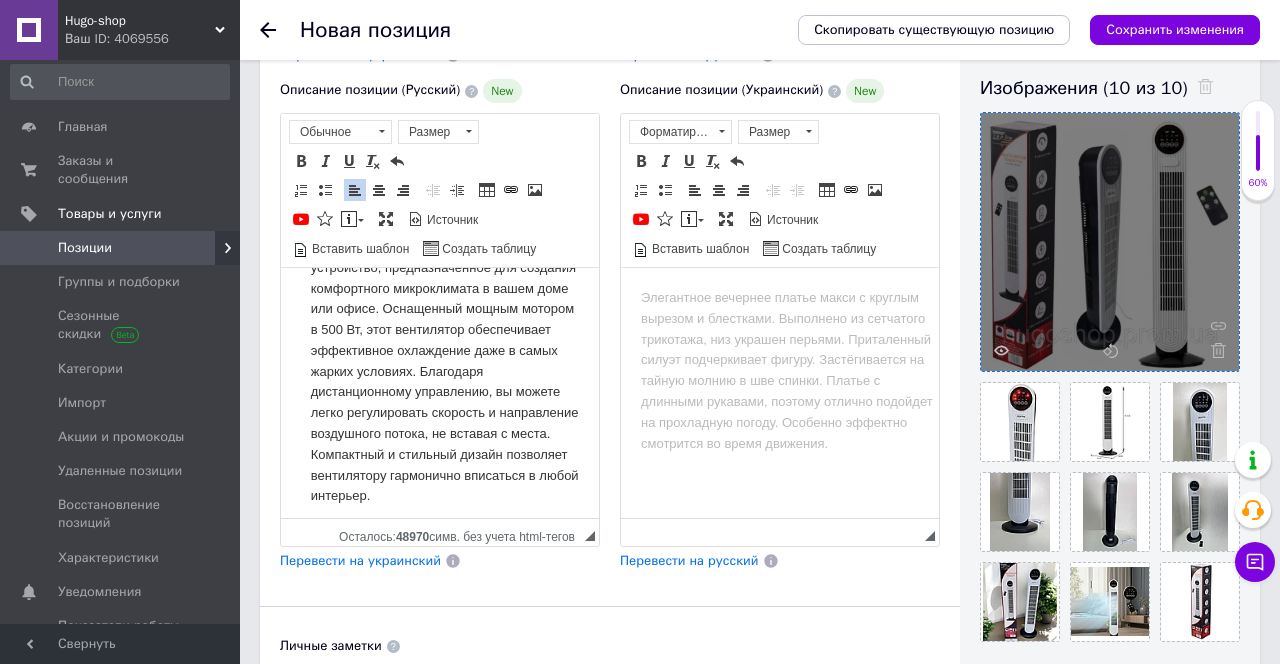 scroll, scrollTop: 2490, scrollLeft: 0, axis: vertical 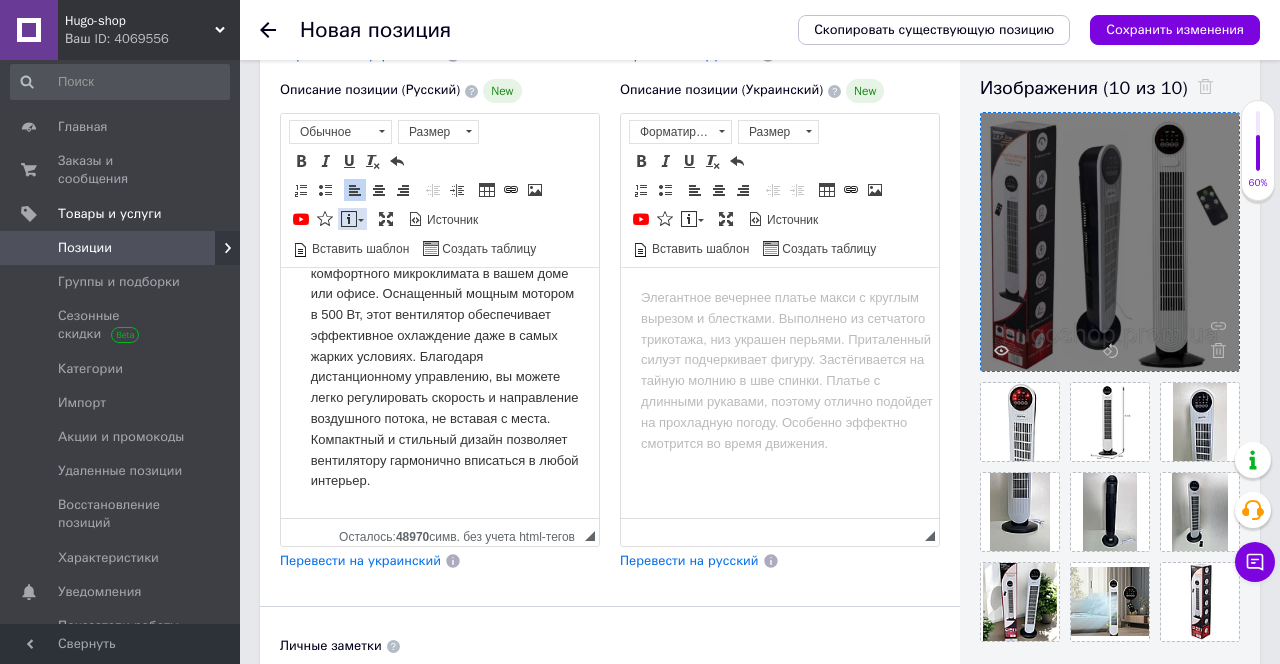 click at bounding box center [361, 220] 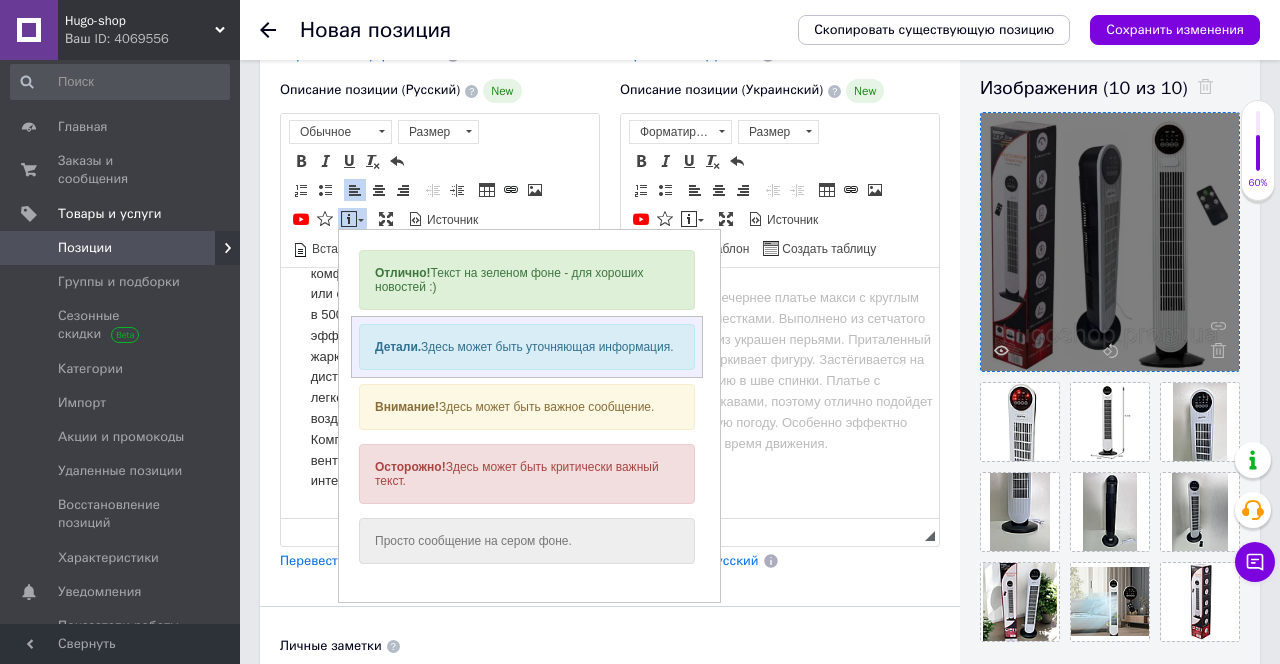 drag, startPoint x: 480, startPoint y: 352, endPoint x: 538, endPoint y: 320, distance: 66.24198 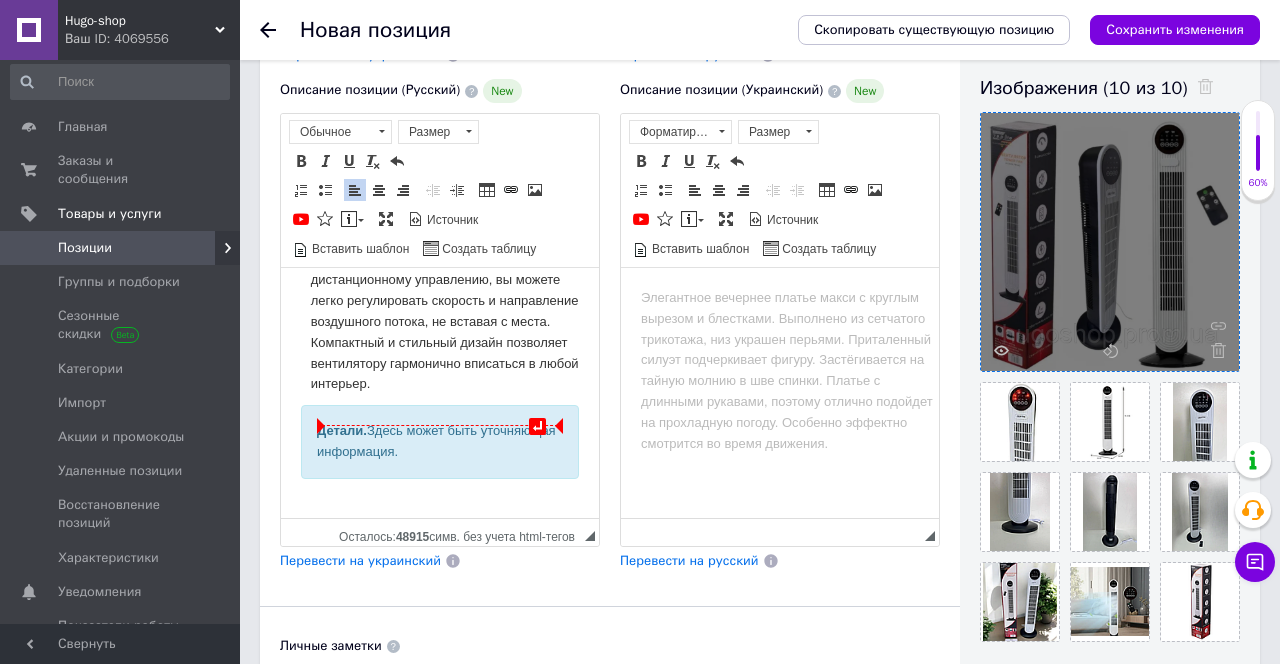 click on "Детали.  Здесь может быть уточняющая информация." at bounding box center [440, 442] 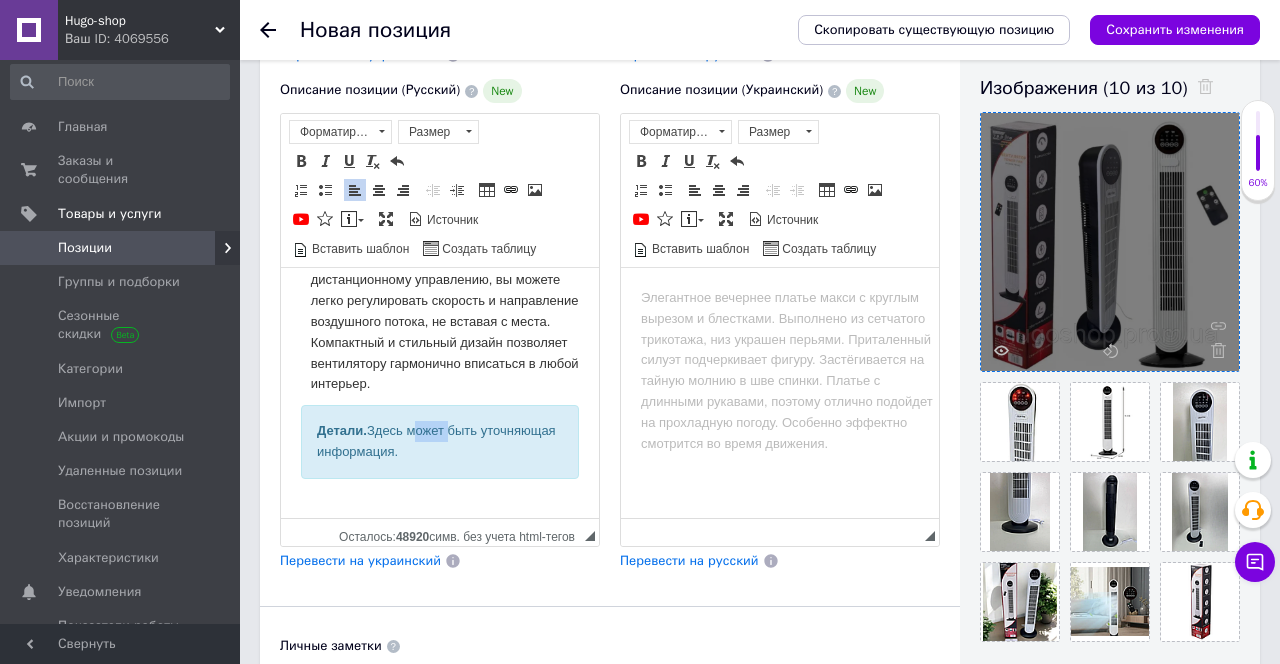 click on "Детали.  Здесь может быть уточняющая информация." at bounding box center (440, 442) 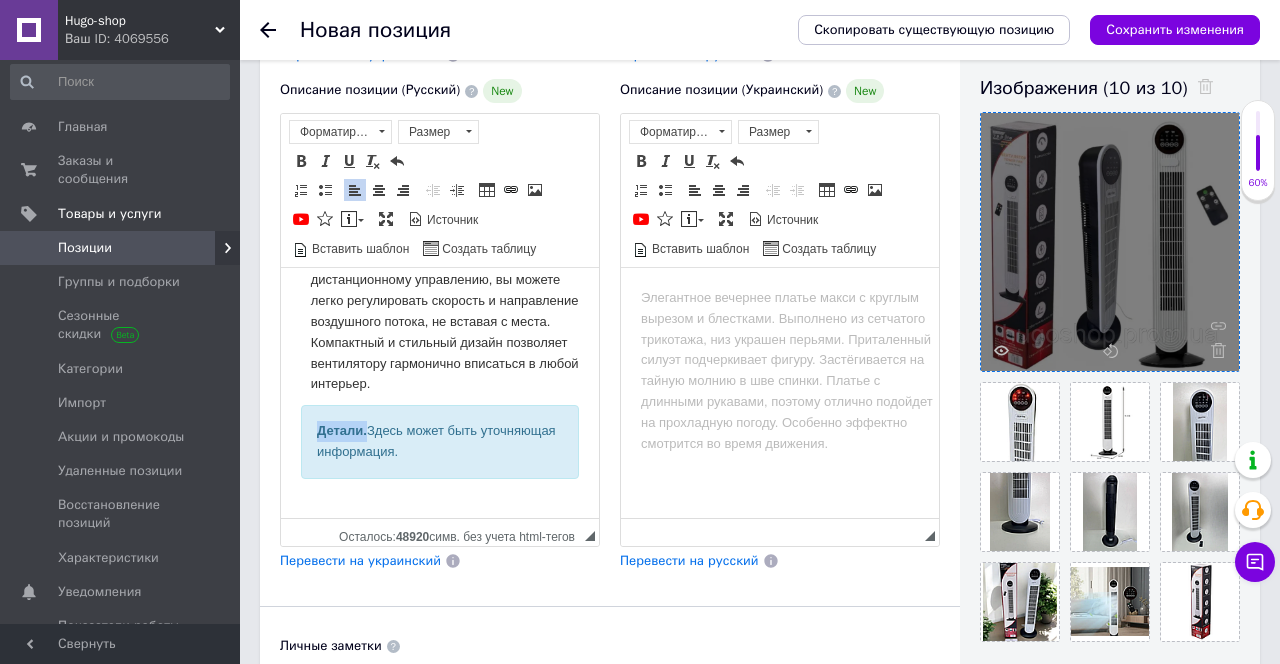 click on "Детали.  Здесь может быть уточняющая информация." at bounding box center [440, 442] 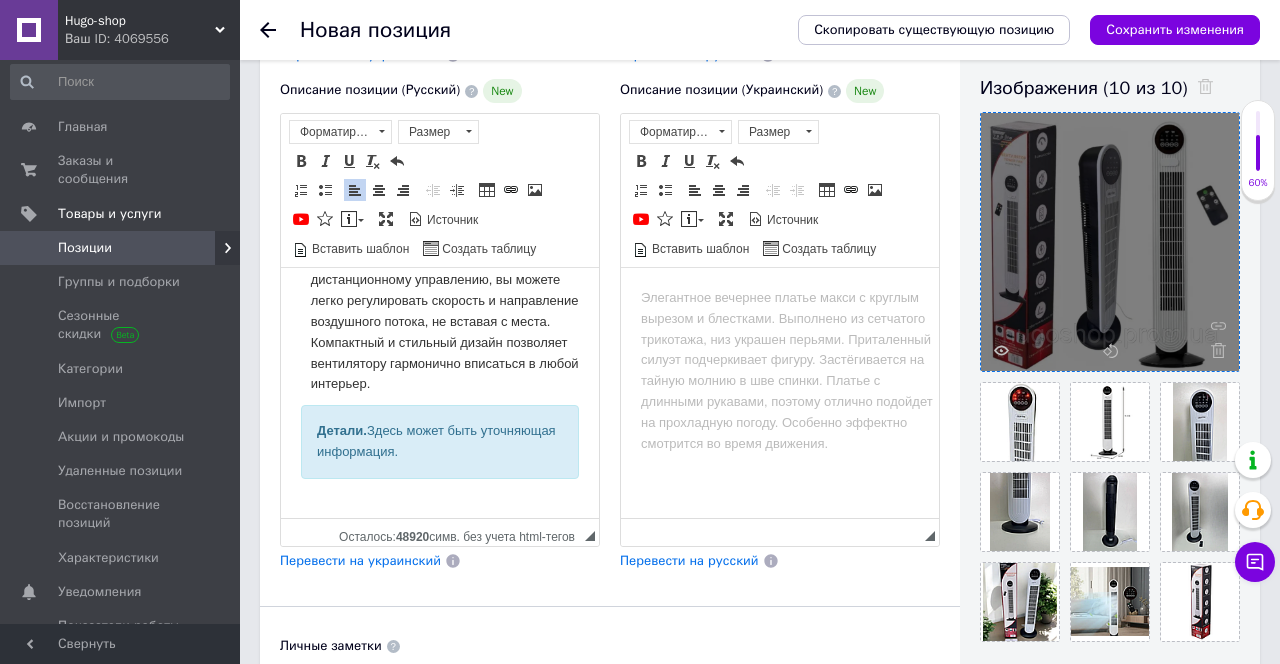 scroll, scrollTop: 2565, scrollLeft: 0, axis: vertical 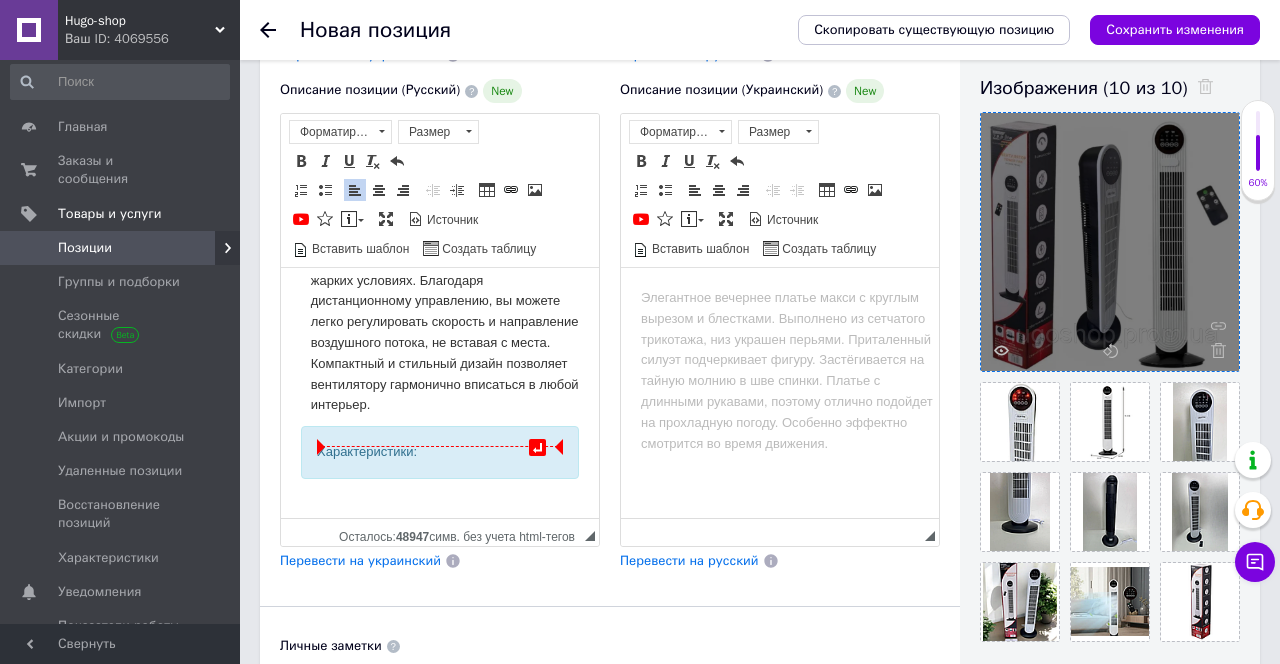 click on "Характеристики:" at bounding box center (440, 452) 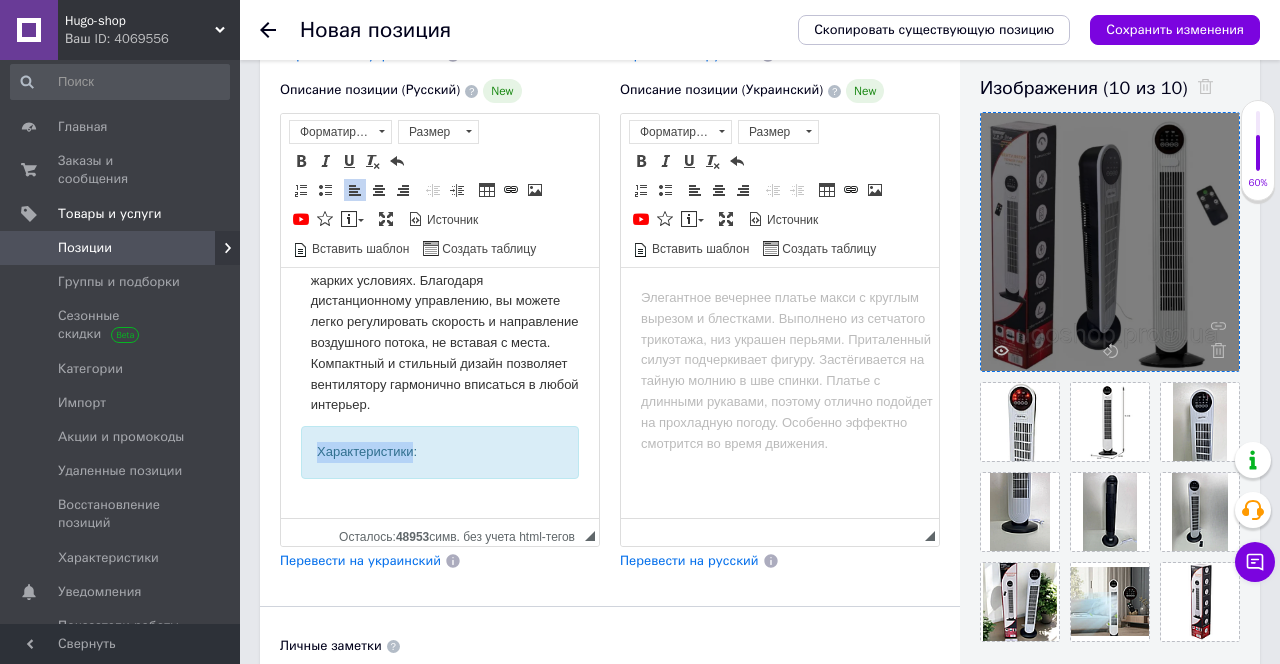 click on "Характеристики:" at bounding box center [440, 452] 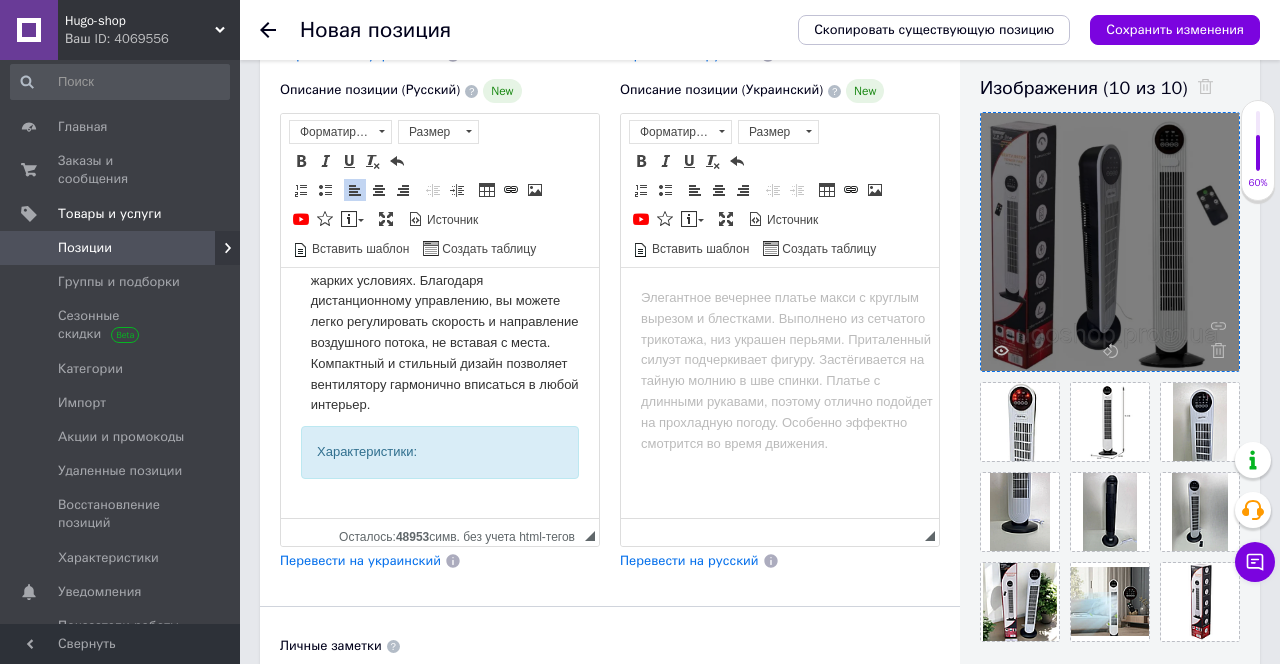 drag, startPoint x: 380, startPoint y: 459, endPoint x: 437, endPoint y: 327, distance: 143.78108 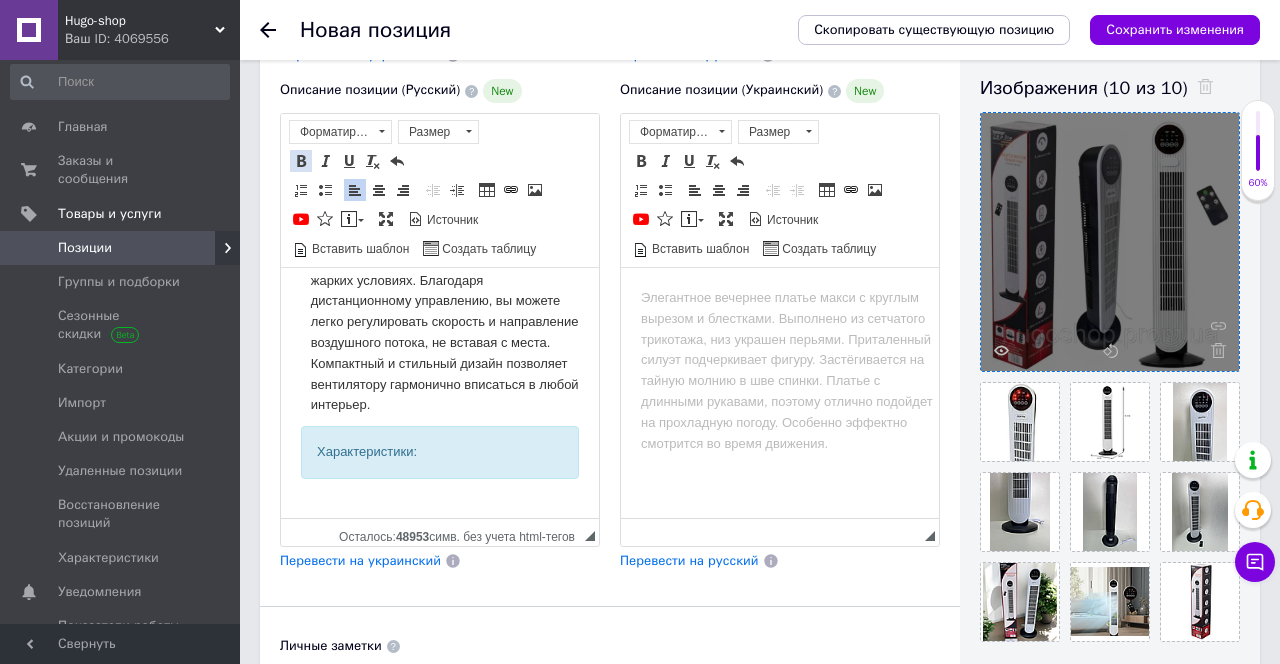 click at bounding box center (301, 161) 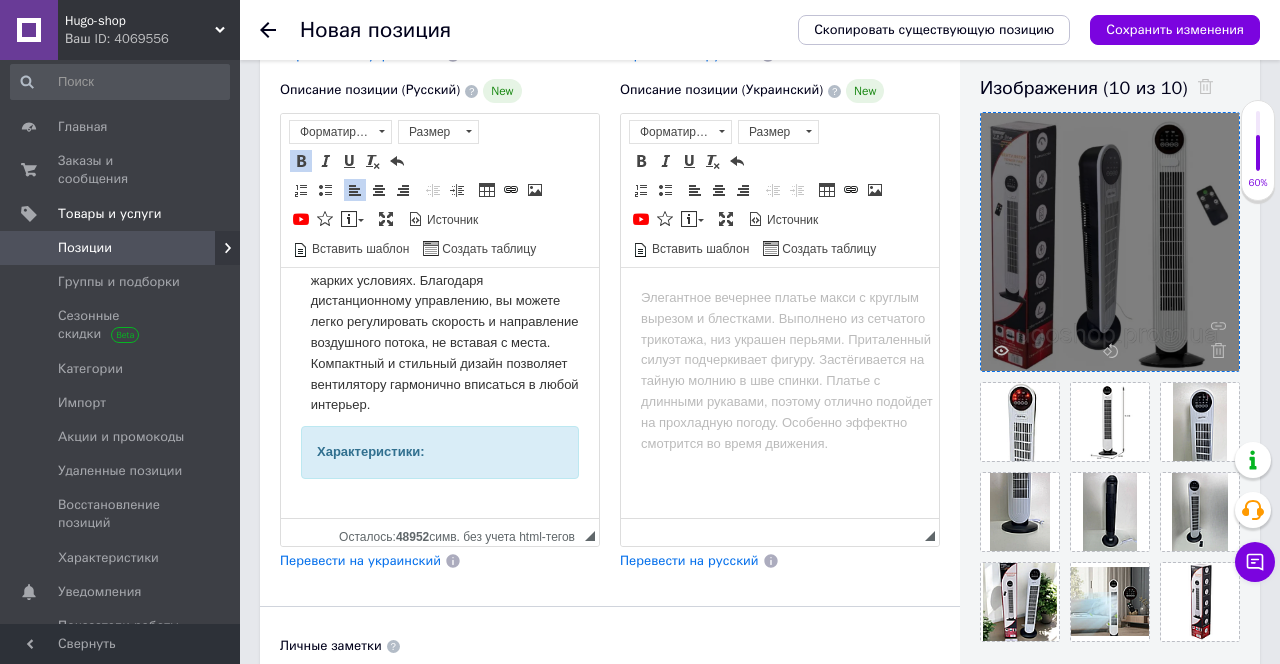 click at bounding box center (440, 502) 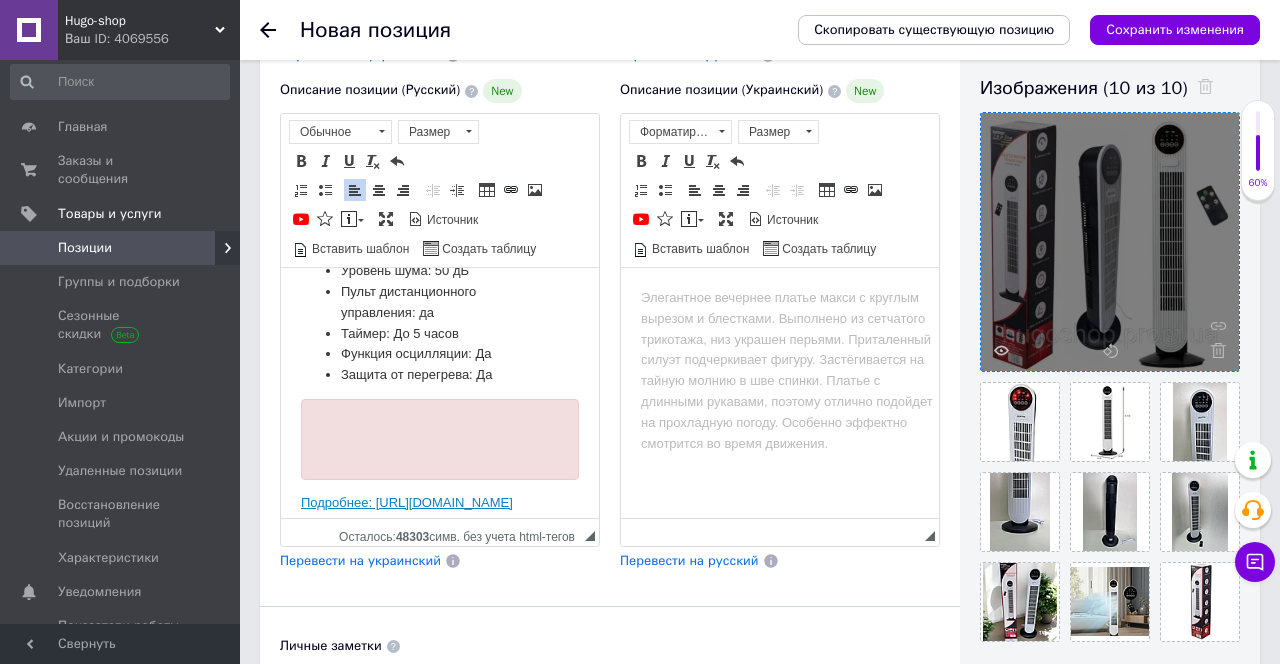 scroll, scrollTop: 3168, scrollLeft: 0, axis: vertical 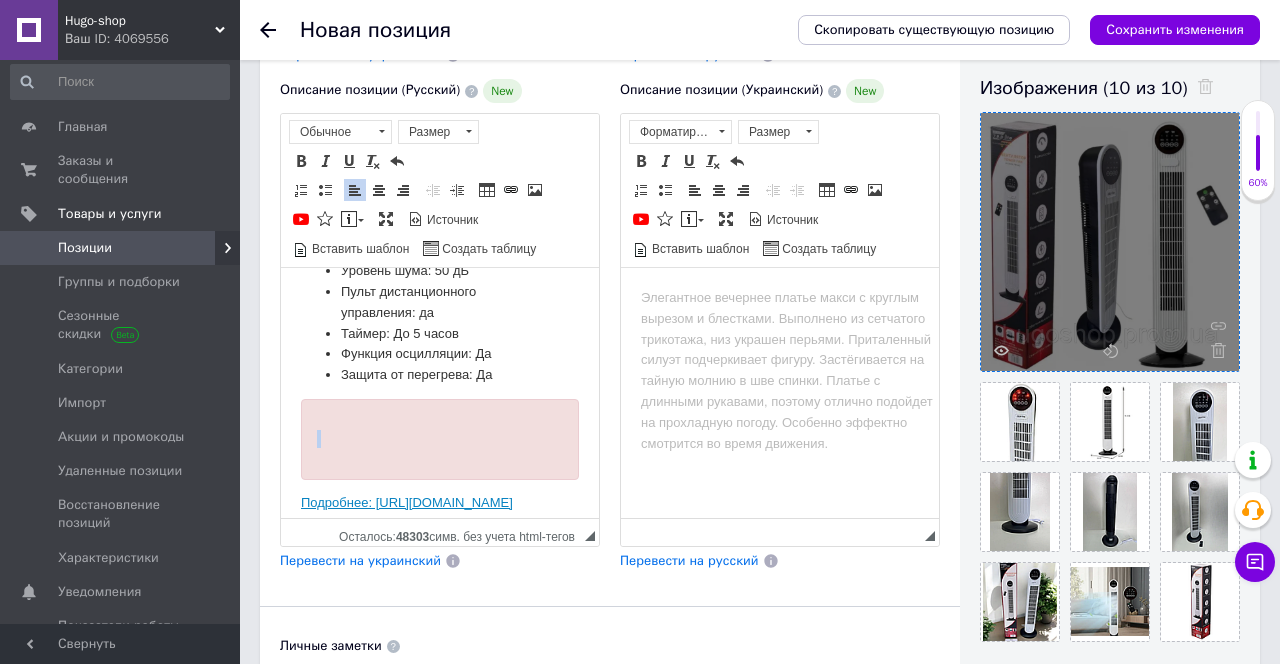 drag, startPoint x: 296, startPoint y: 338, endPoint x: 467, endPoint y: 561, distance: 281.01602 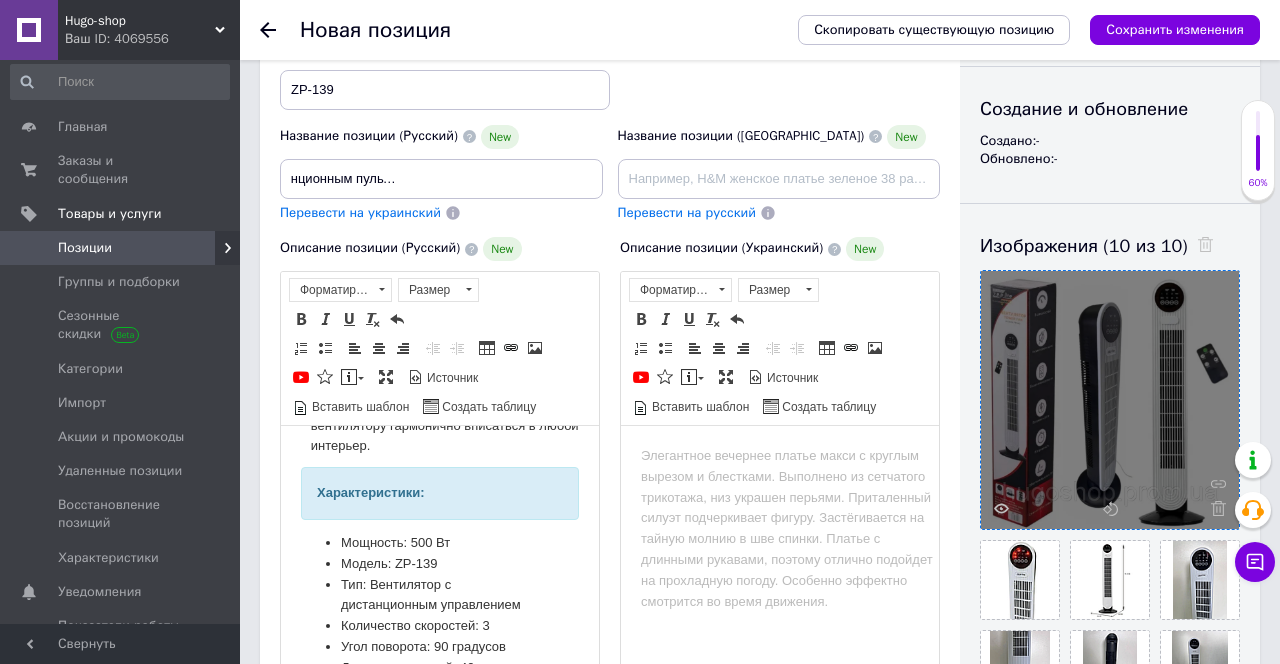 scroll, scrollTop: 187, scrollLeft: 0, axis: vertical 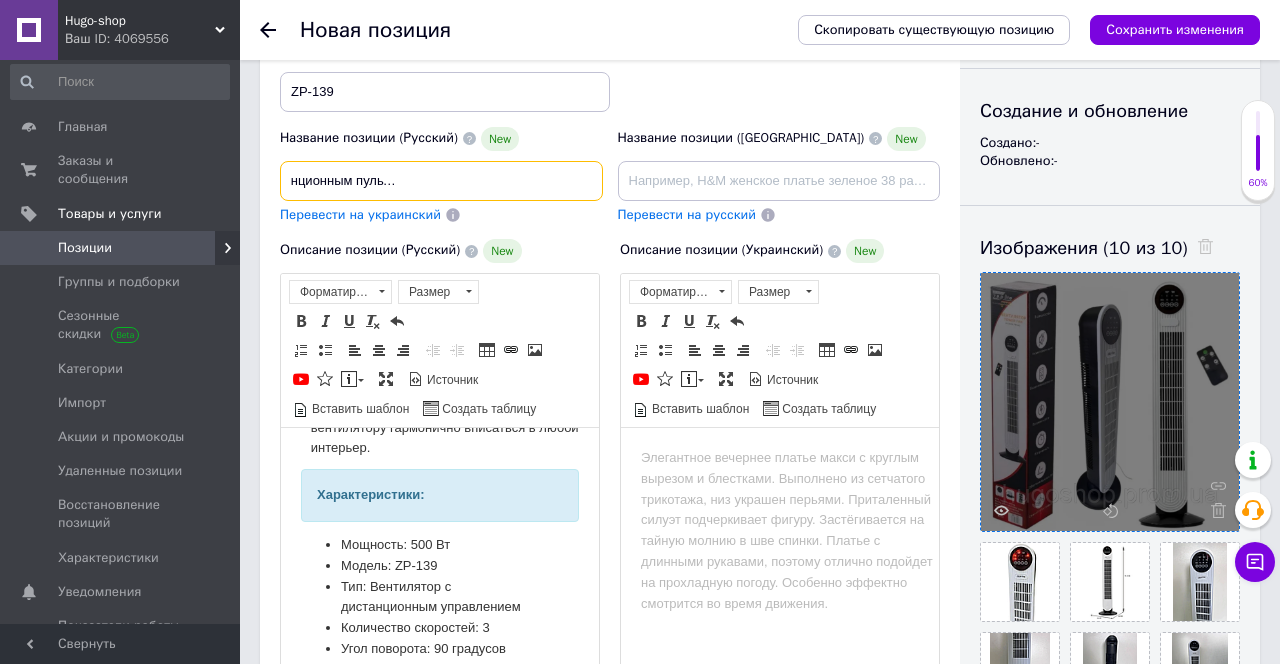 click on "Напольный вентилятор с дистанционным пультом управления 500Вт Zepline 3 скорости Вентилятор для дома офиса" at bounding box center (441, 181) 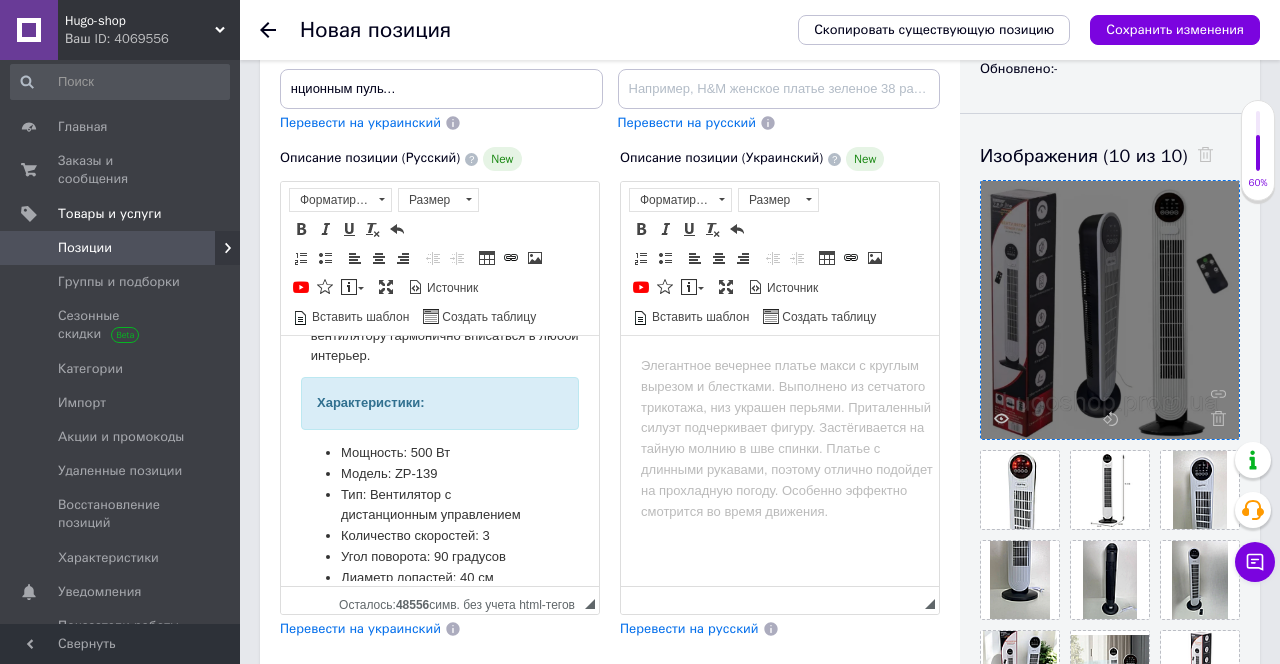 scroll, scrollTop: 280, scrollLeft: 0, axis: vertical 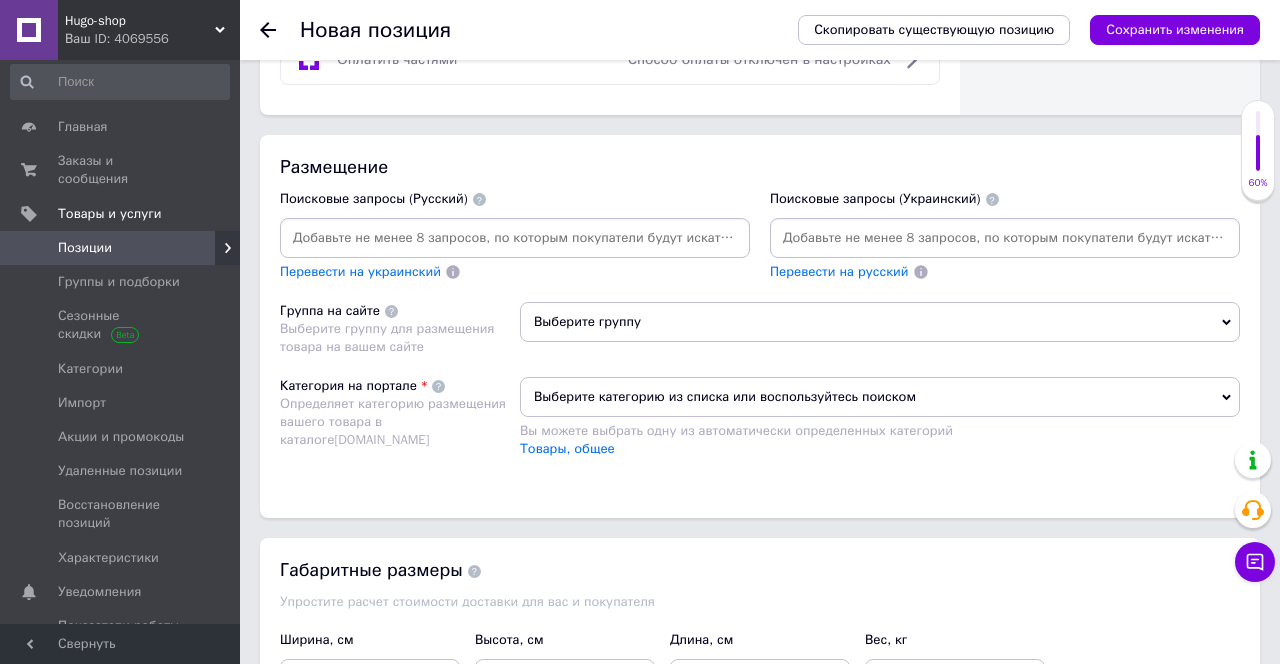 click at bounding box center [515, 238] 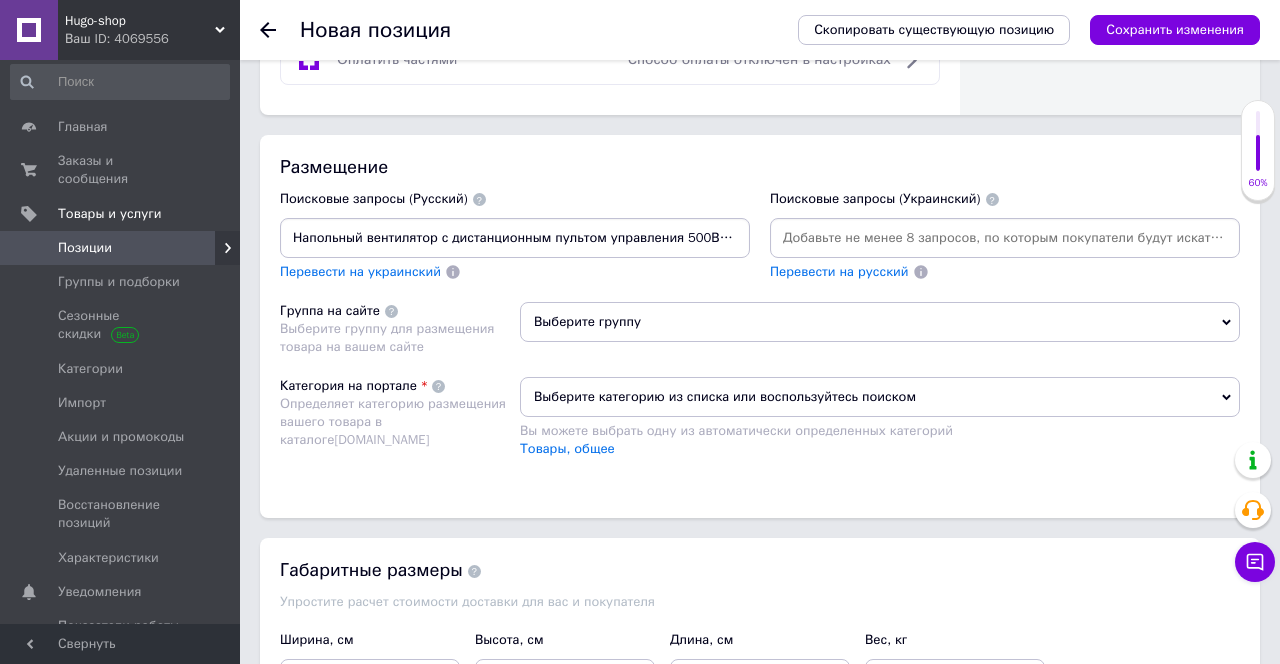 scroll, scrollTop: 0, scrollLeft: 301, axis: horizontal 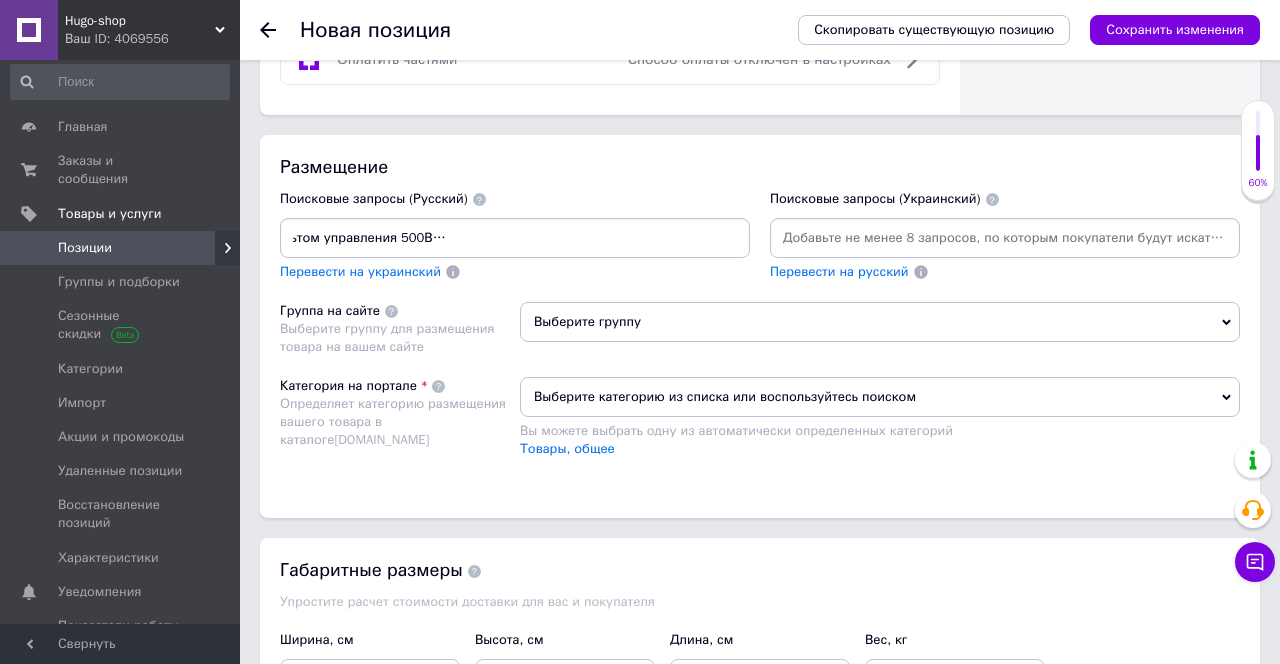 type 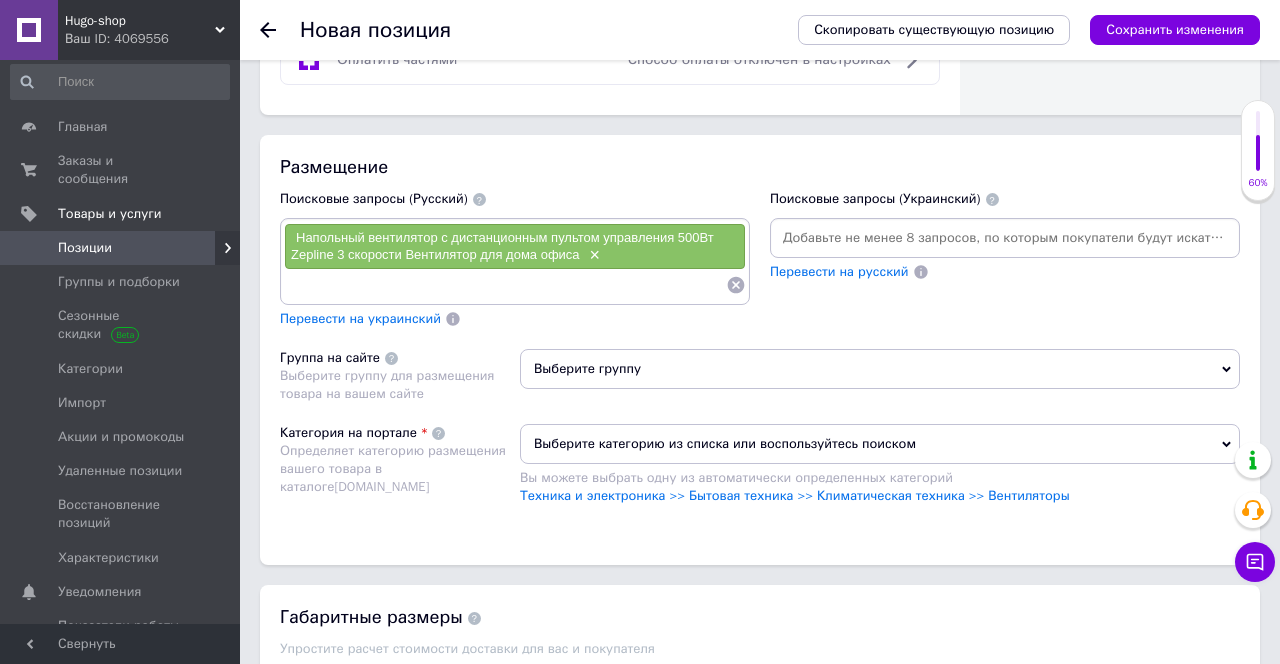 click on "Выберите группу" at bounding box center (880, 369) 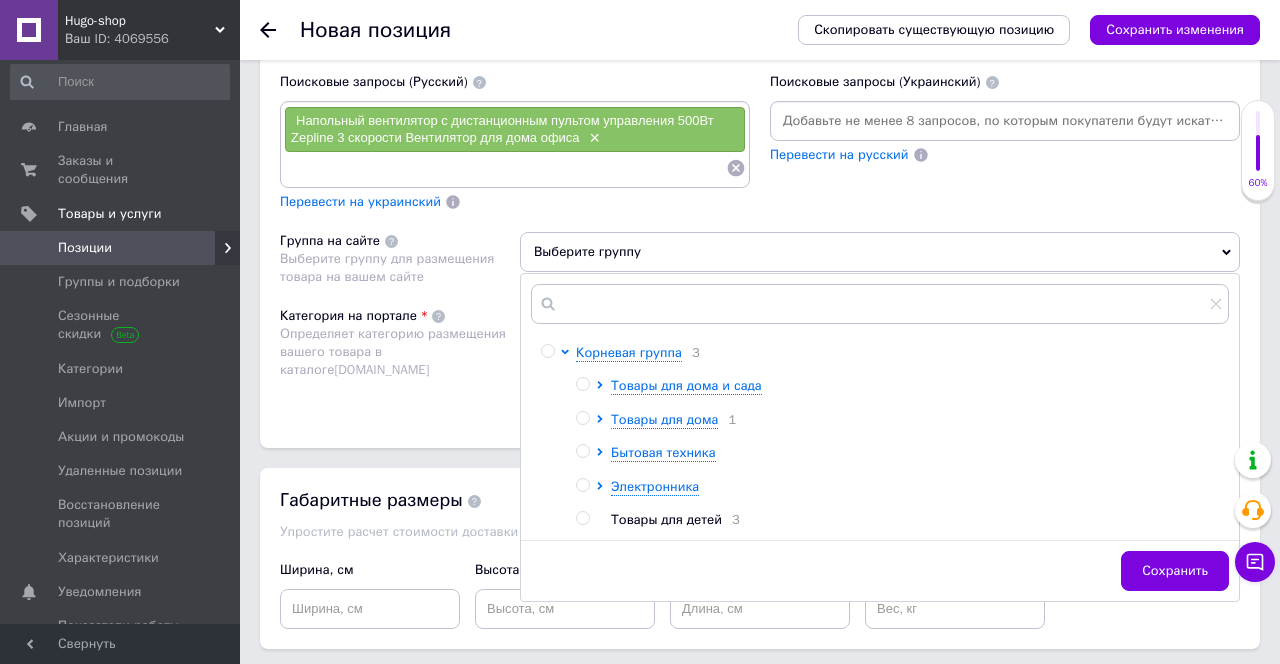 scroll, scrollTop: 1462, scrollLeft: 0, axis: vertical 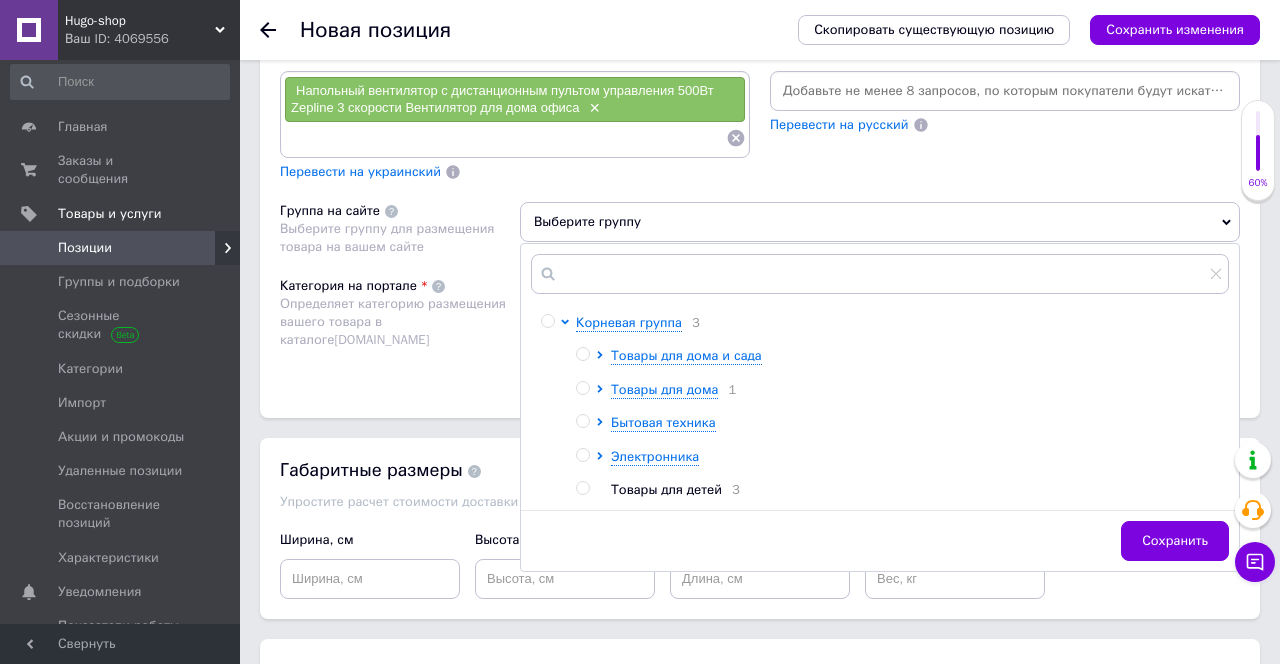 click at bounding box center (582, 354) 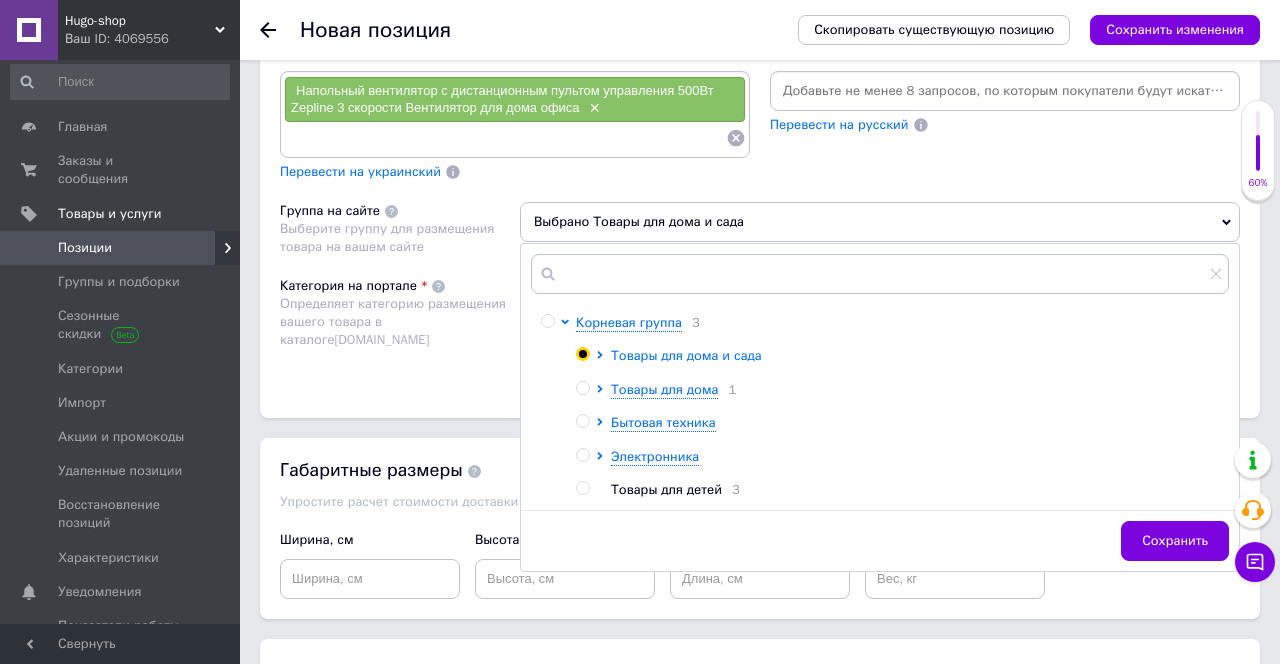 click 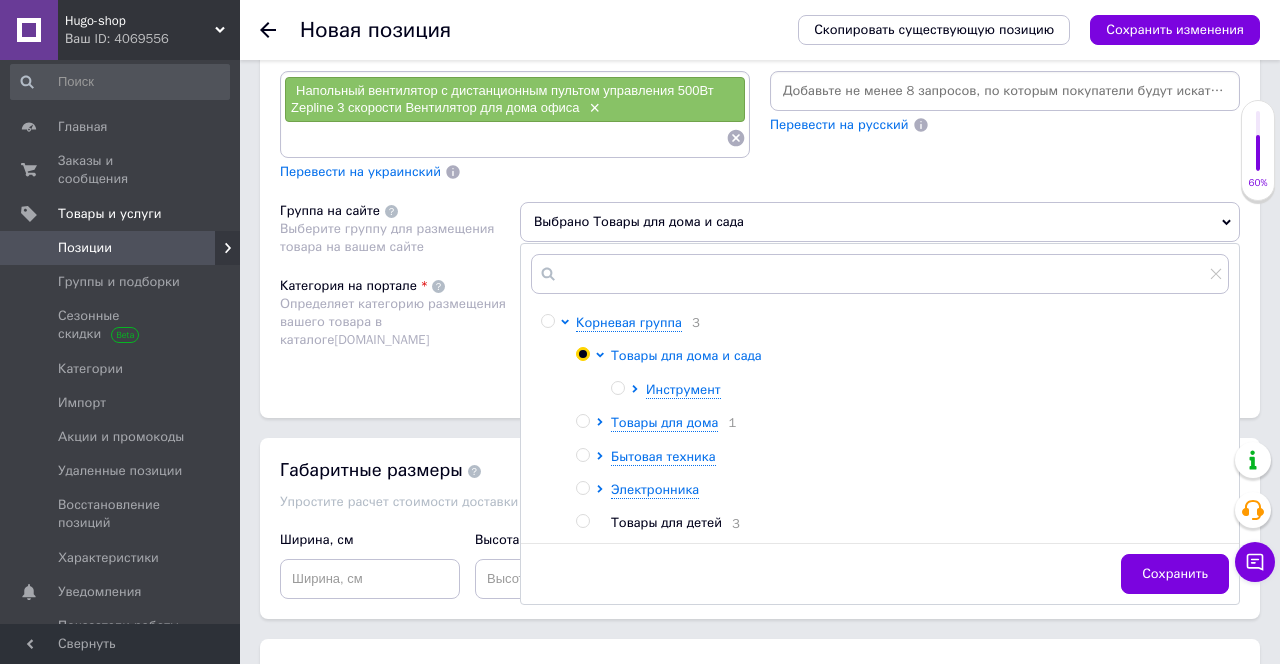 click 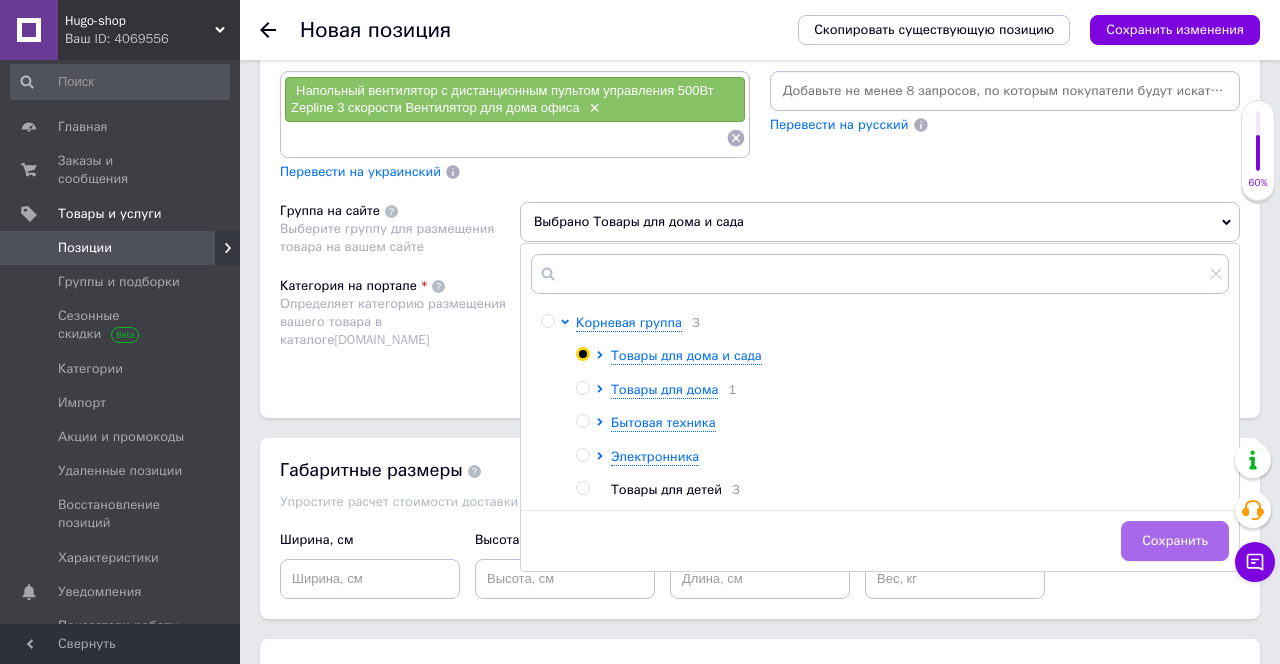 click on "Сохранить" at bounding box center (1175, 541) 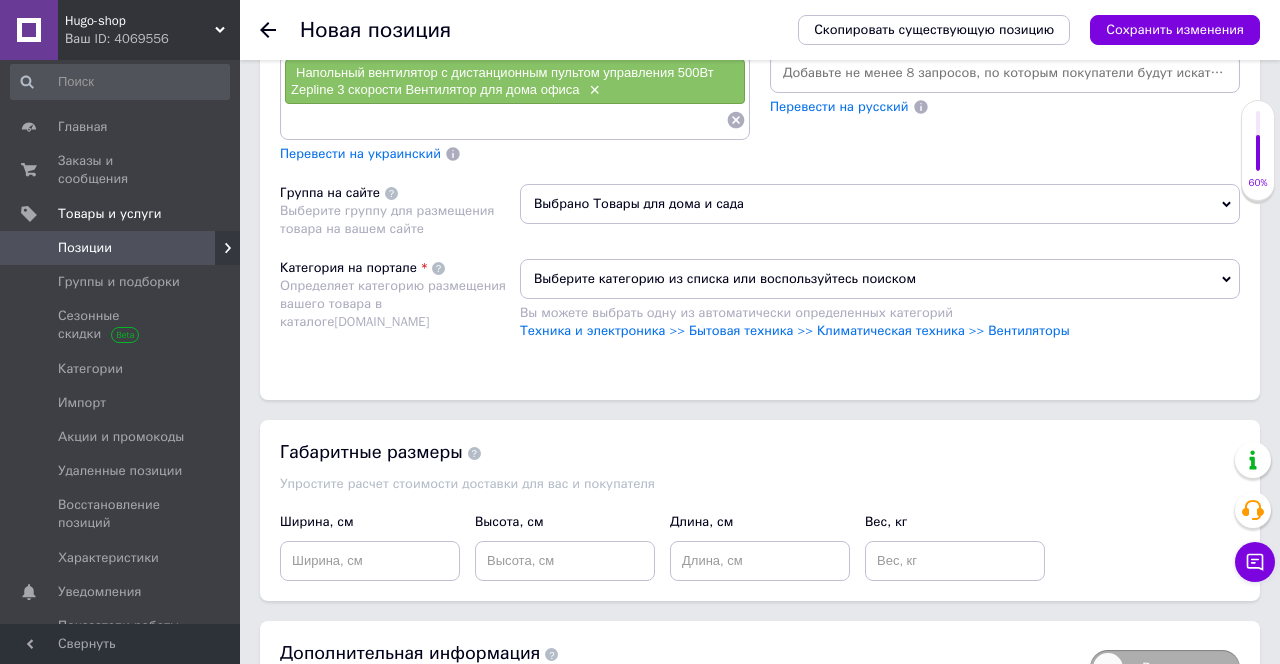 scroll, scrollTop: 1484, scrollLeft: 0, axis: vertical 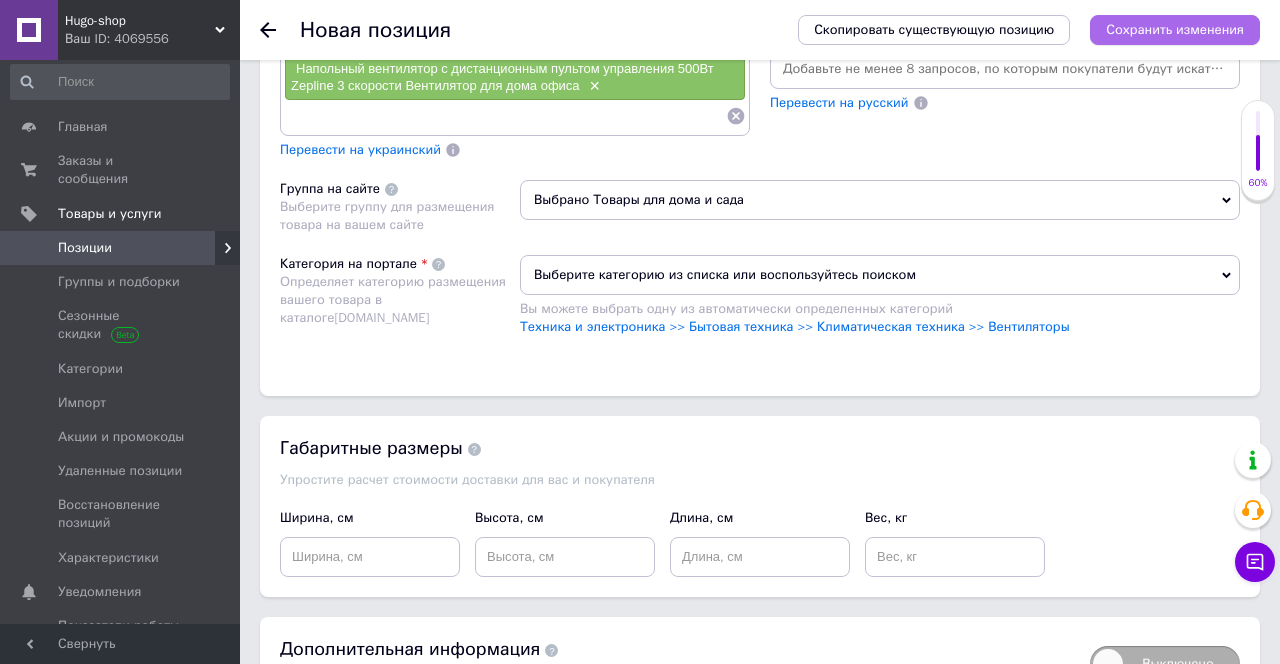 click on "Сохранить изменения" at bounding box center [1175, 29] 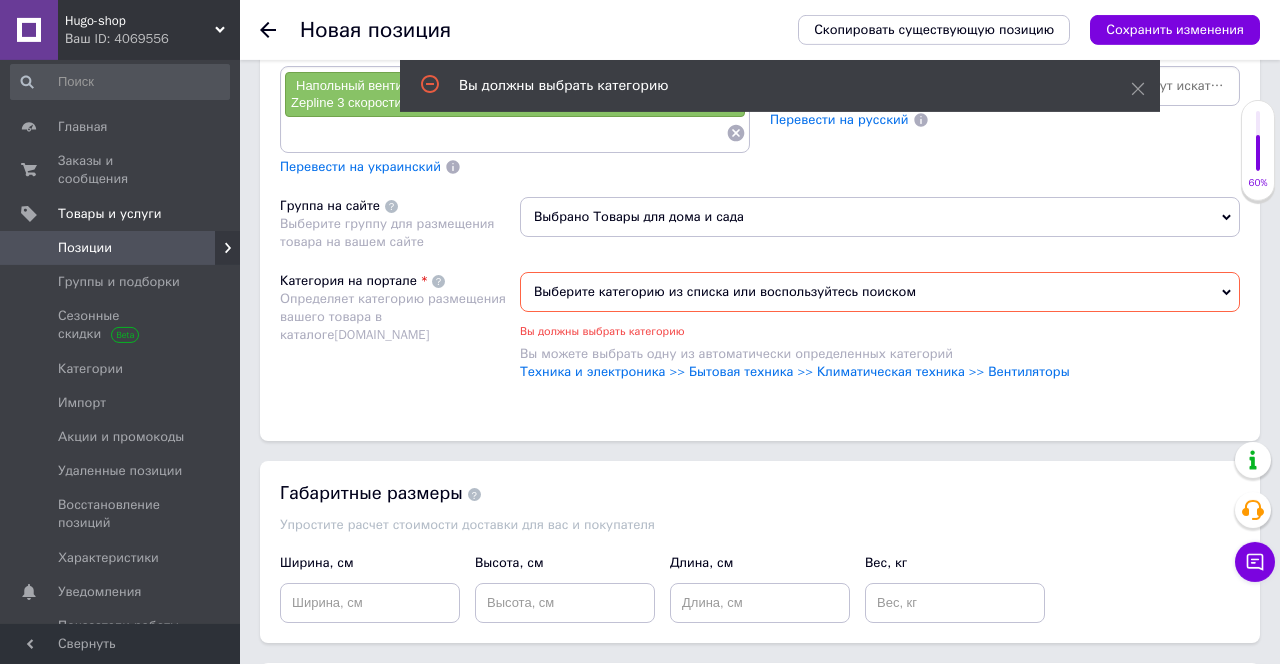 scroll, scrollTop: 1466, scrollLeft: 0, axis: vertical 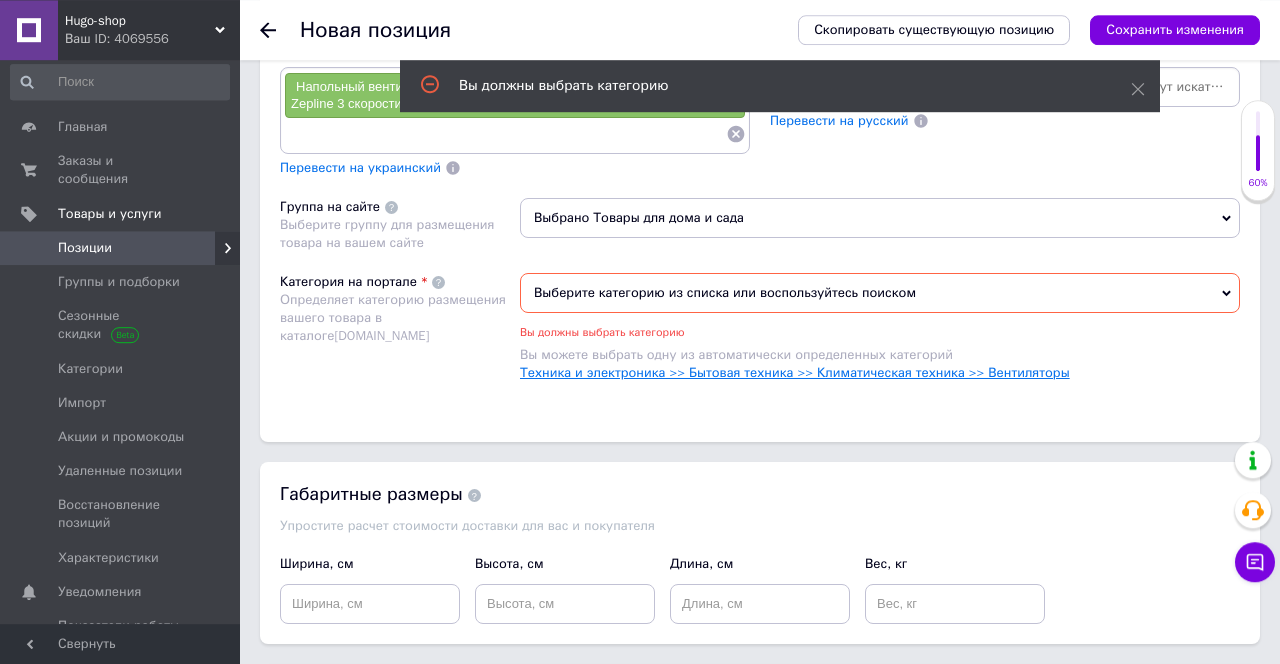 click on "Техника и электроника >> Бытовая техника >> Климатическая техника >> Вентиляторы" at bounding box center (795, 372) 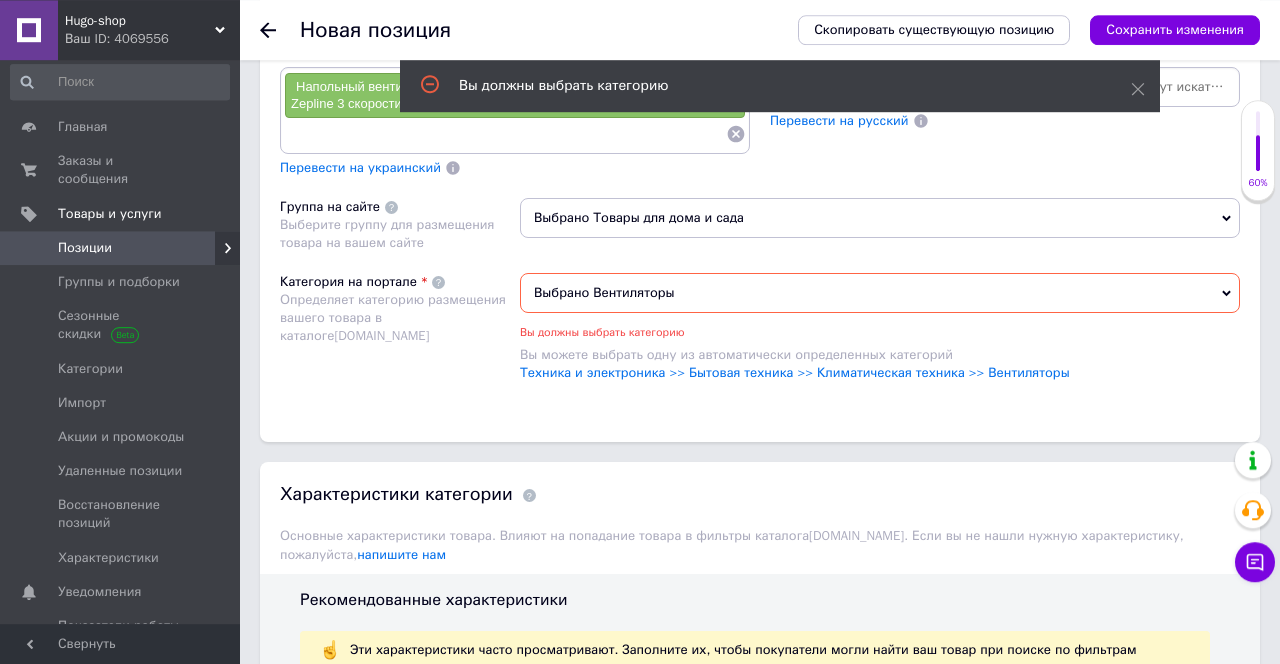 click on "Сохранить изменения" at bounding box center [1175, 29] 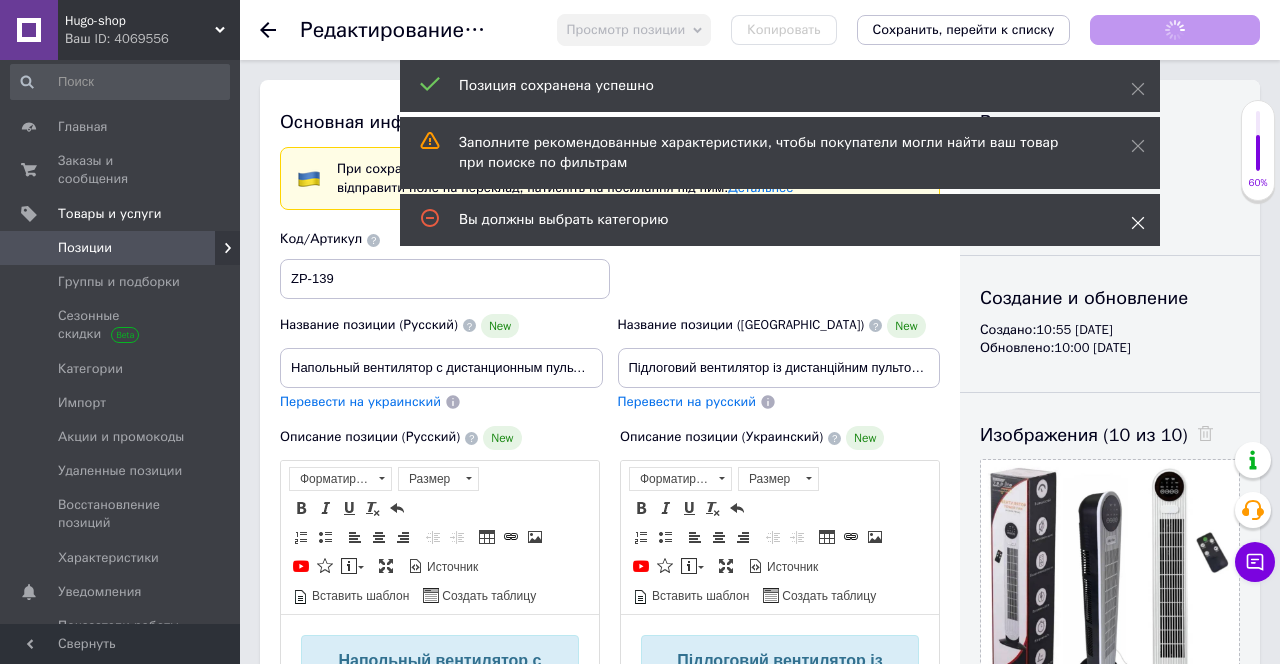scroll, scrollTop: 0, scrollLeft: 0, axis: both 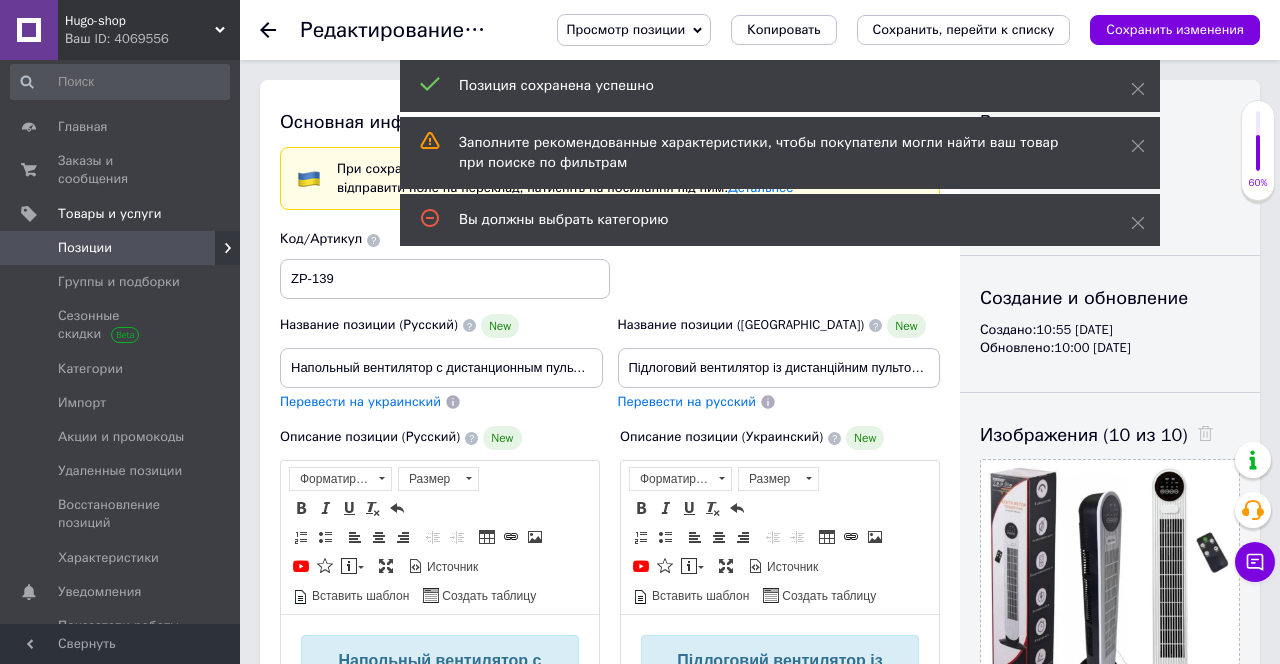drag, startPoint x: 1140, startPoint y: 222, endPoint x: 1140, endPoint y: 197, distance: 25 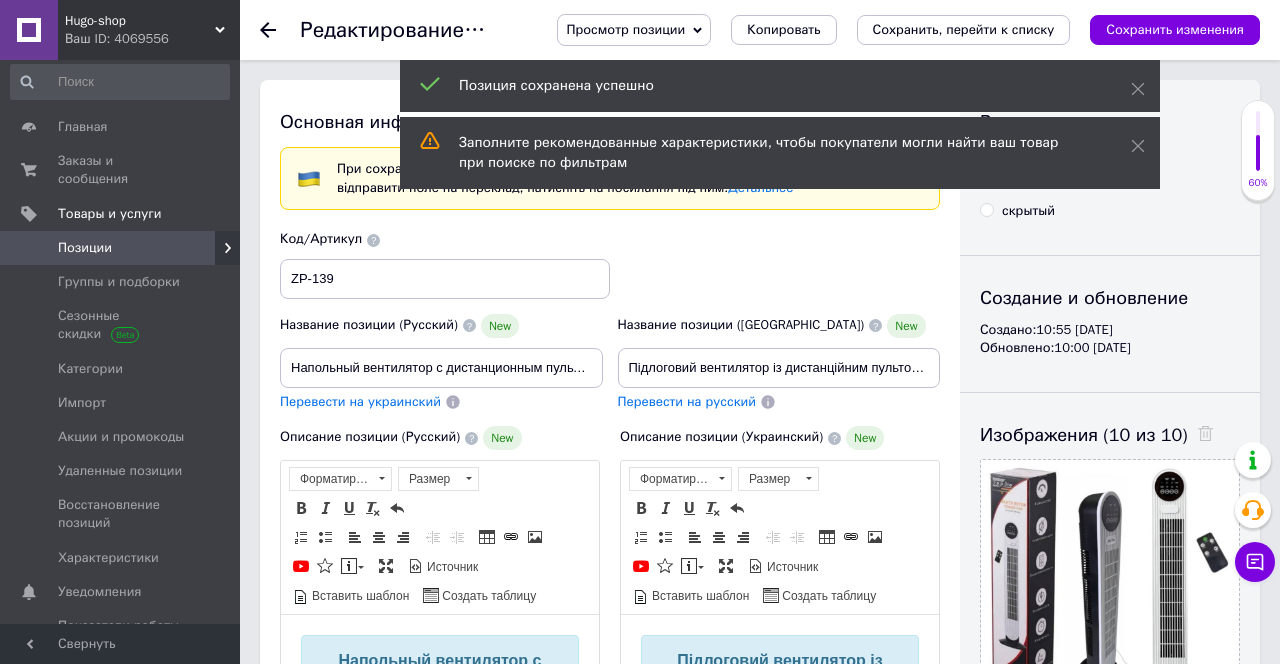 drag, startPoint x: 1138, startPoint y: 150, endPoint x: 1145, endPoint y: 119, distance: 31.780497 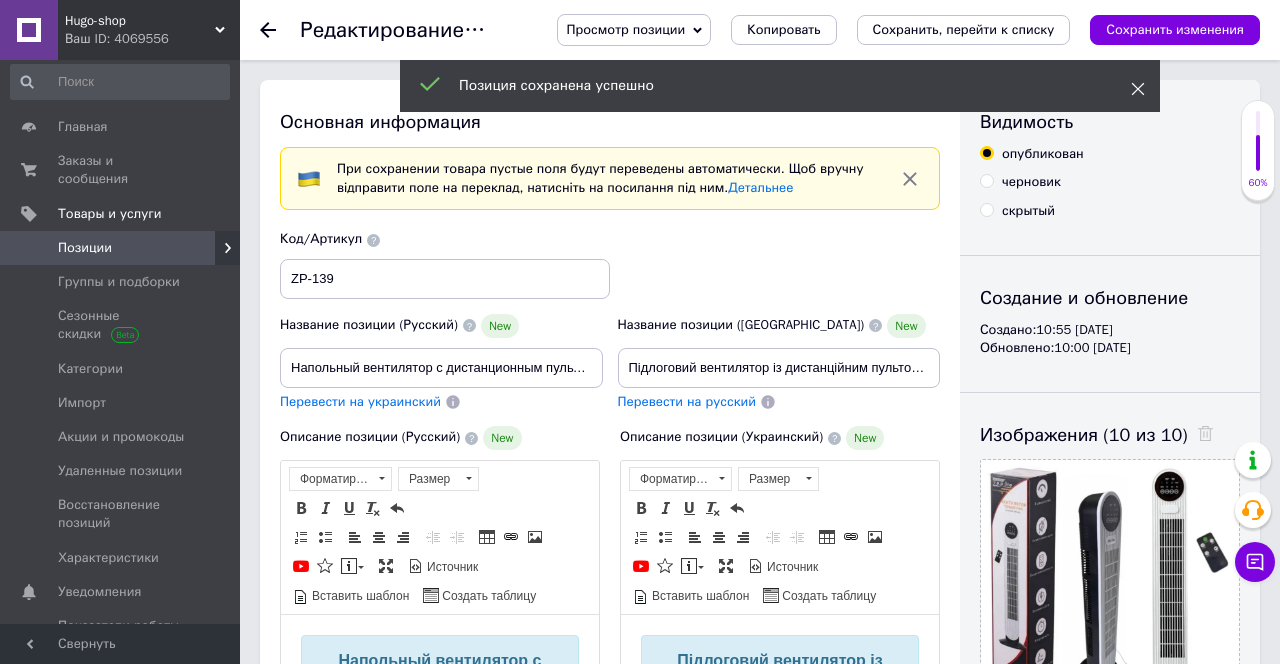 click at bounding box center [1138, 89] 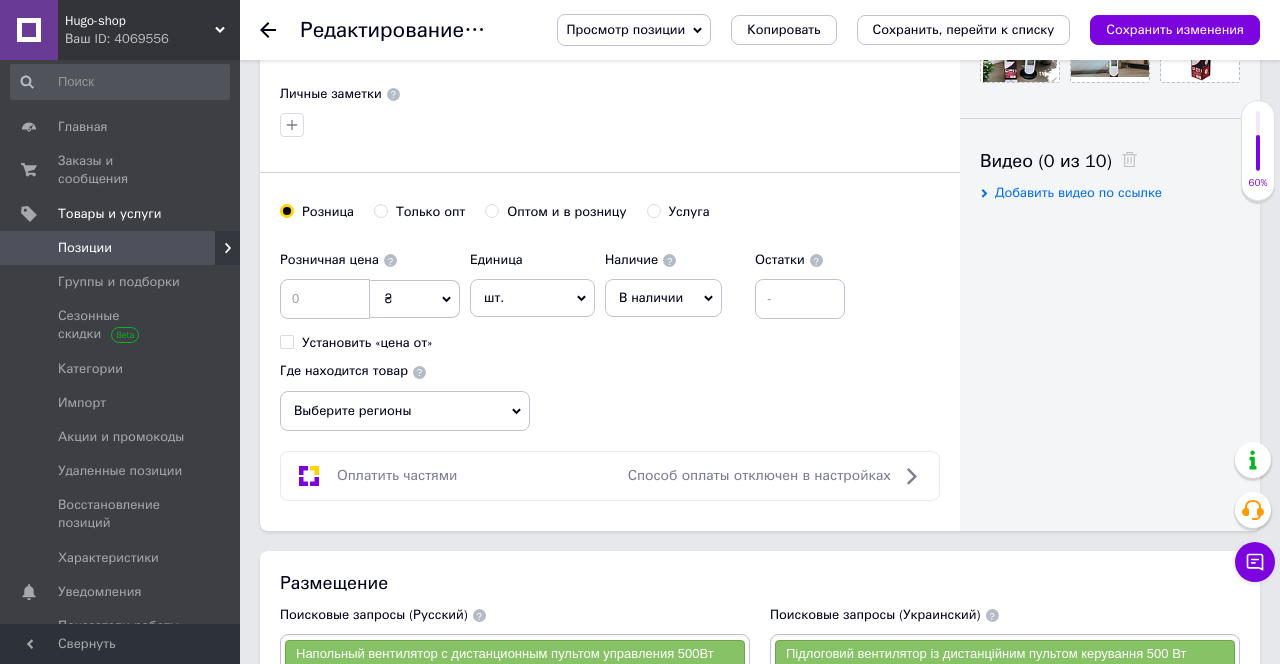 scroll, scrollTop: 905, scrollLeft: 0, axis: vertical 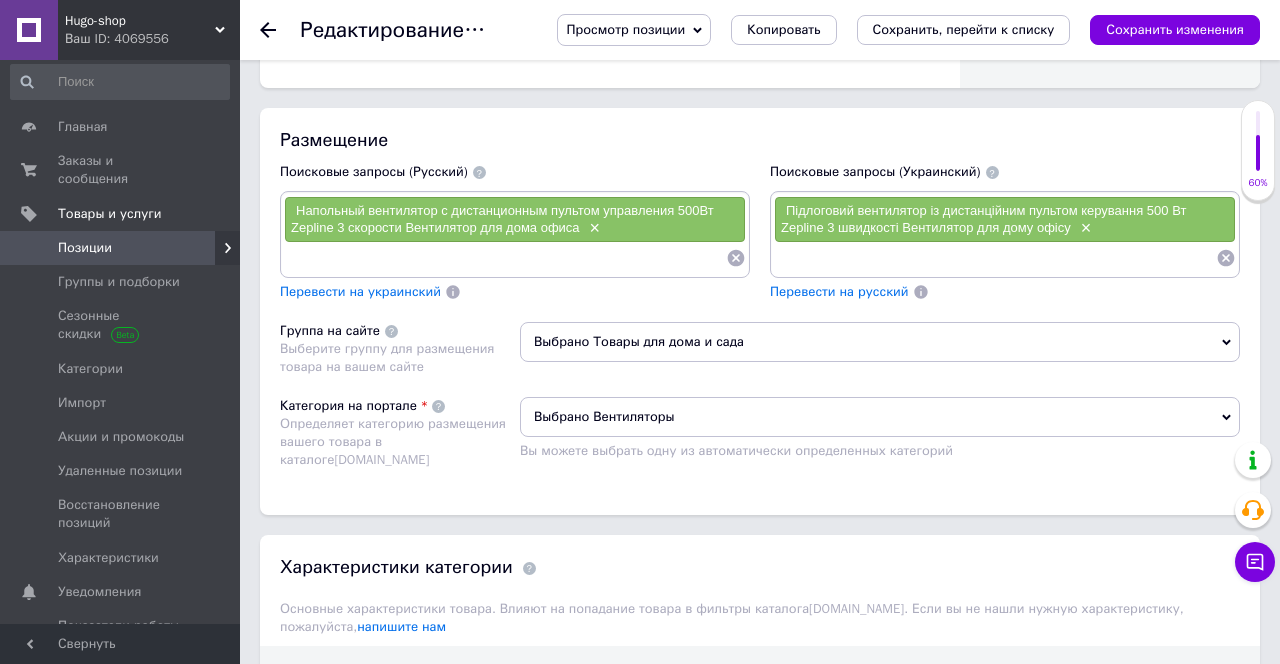 click at bounding box center (505, 258) 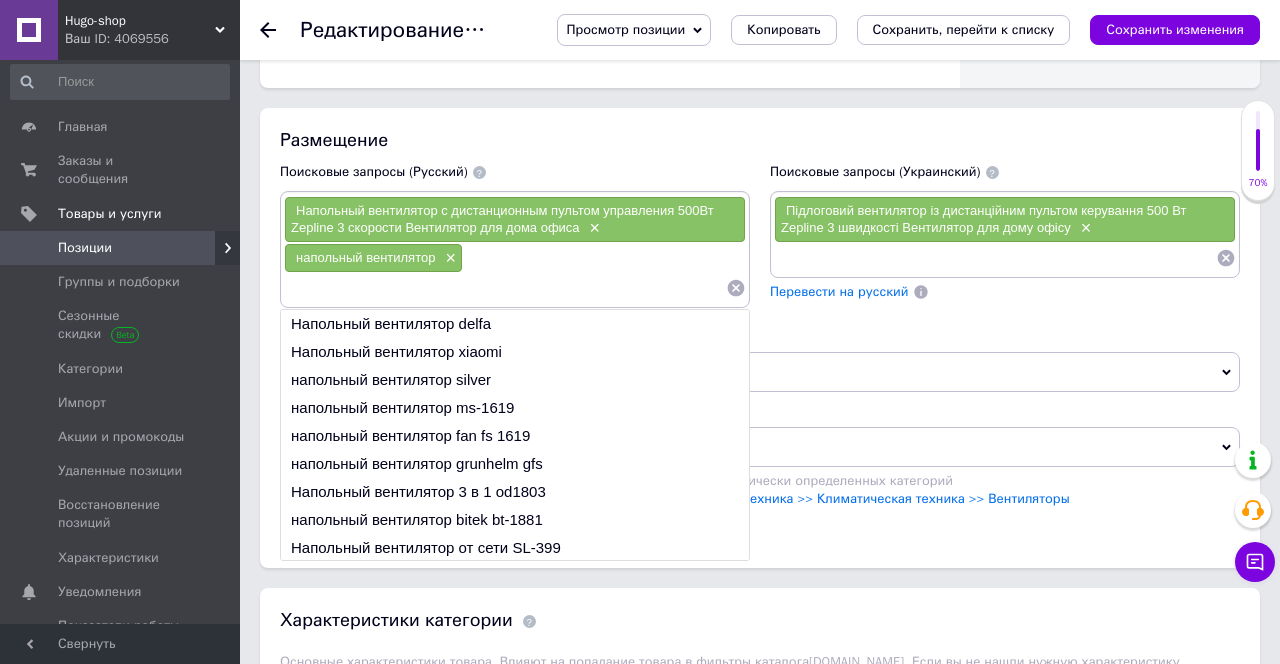 paste on "вентилятор напольный с пультом" 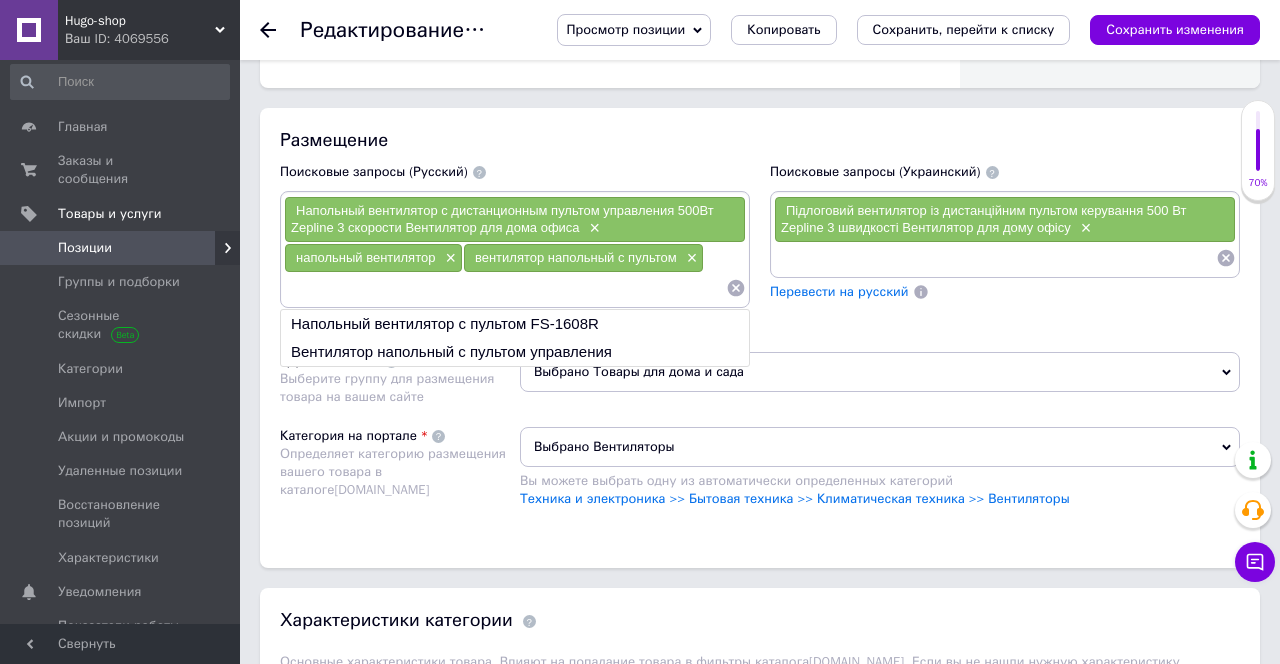 paste on "вентилятор для дома" 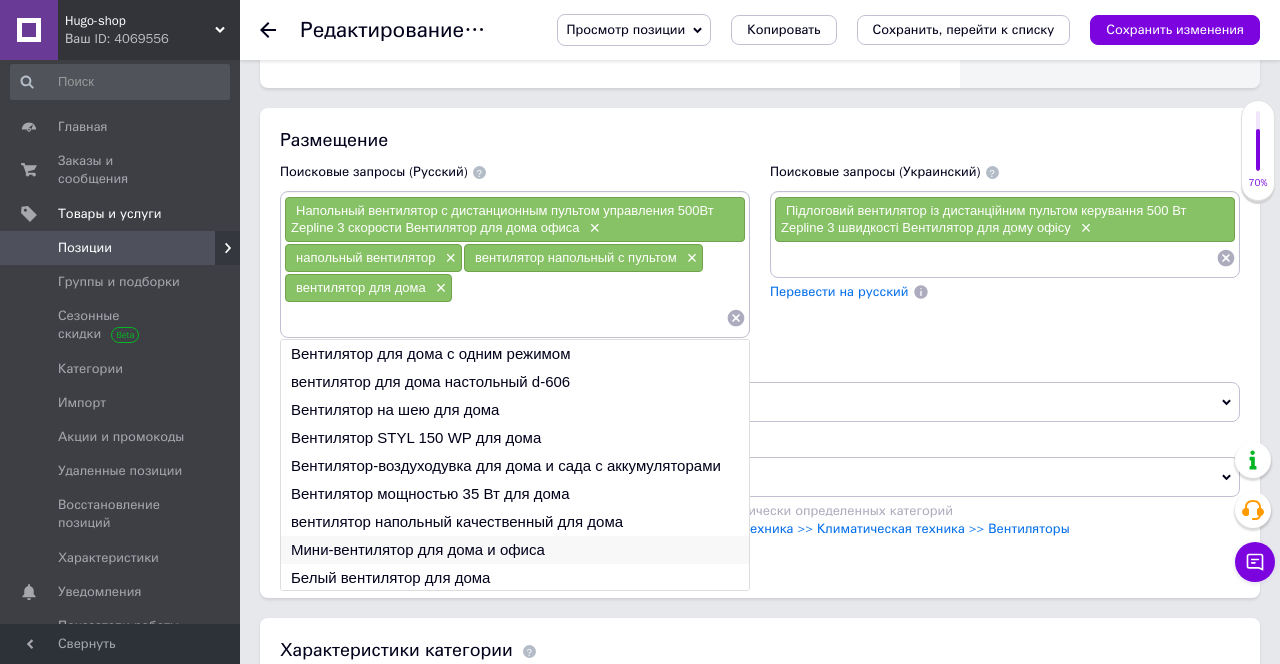 paste on "вентилятор напольный с охлаждением" 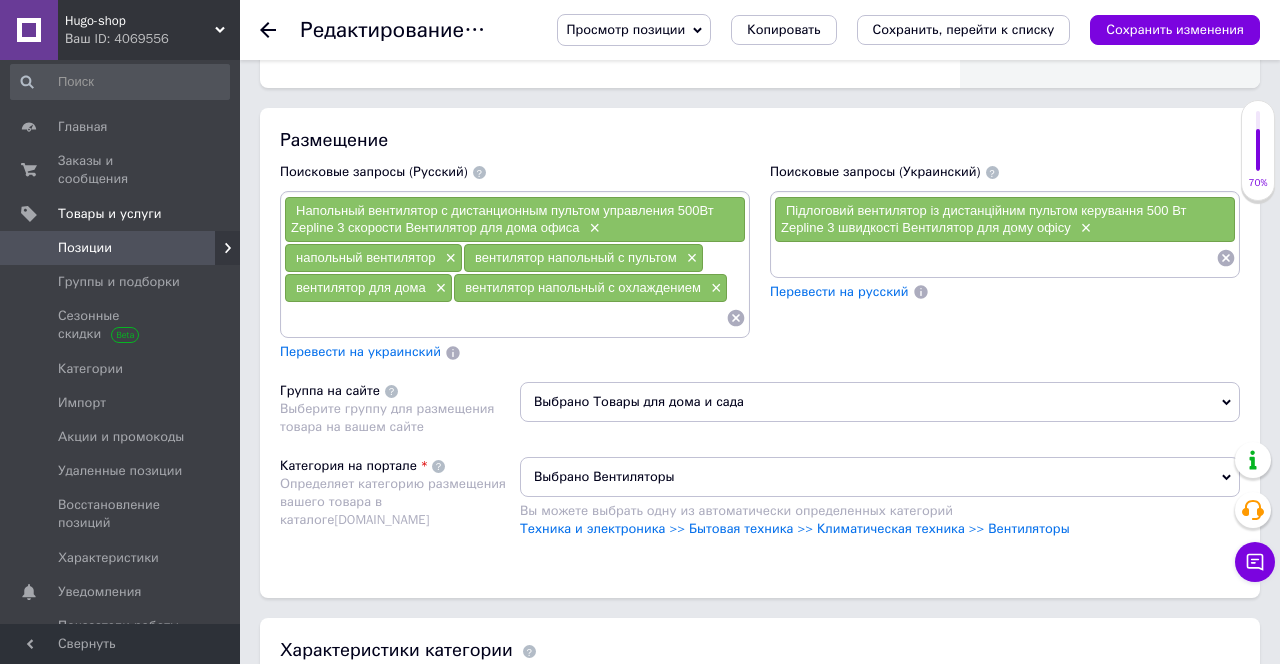 paste on "бесшумный вентилятор для дома" 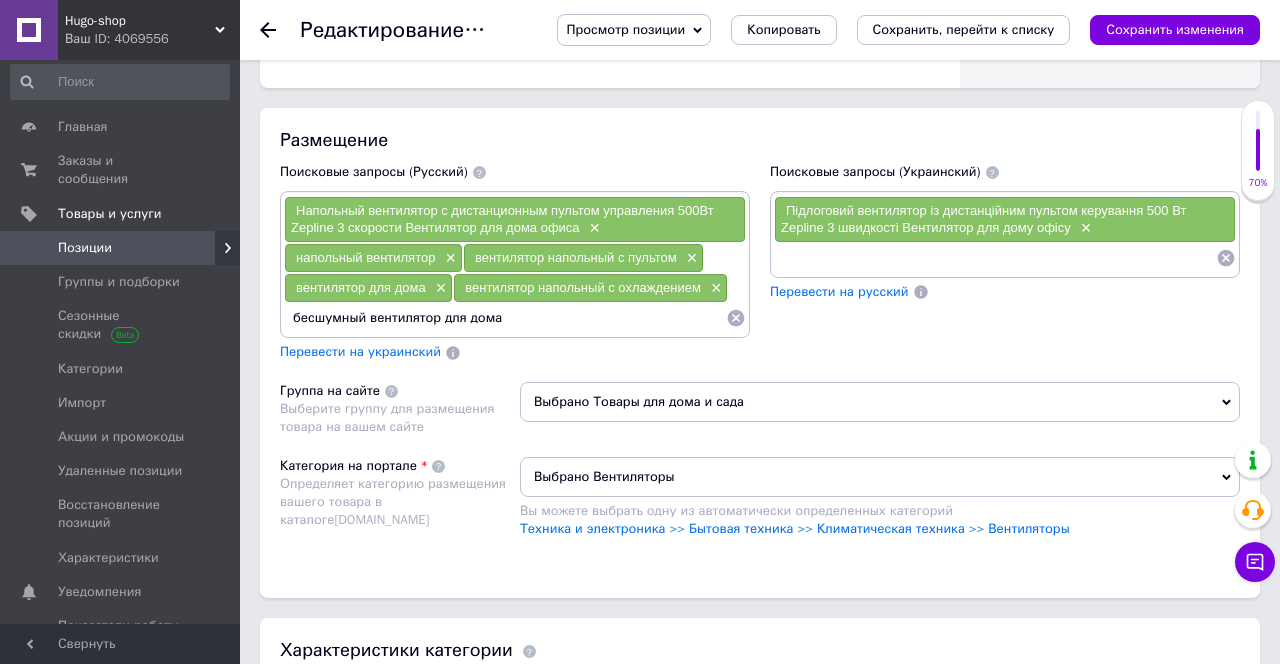 type 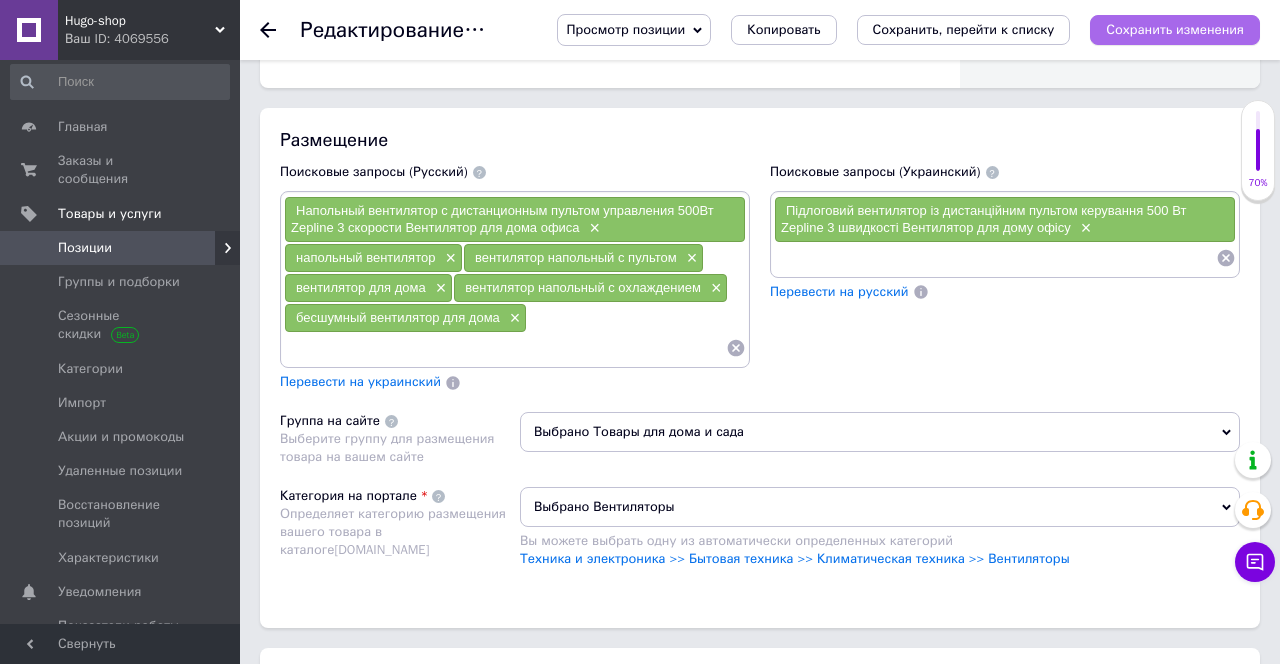 click on "Сохранить изменения" at bounding box center (1175, 29) 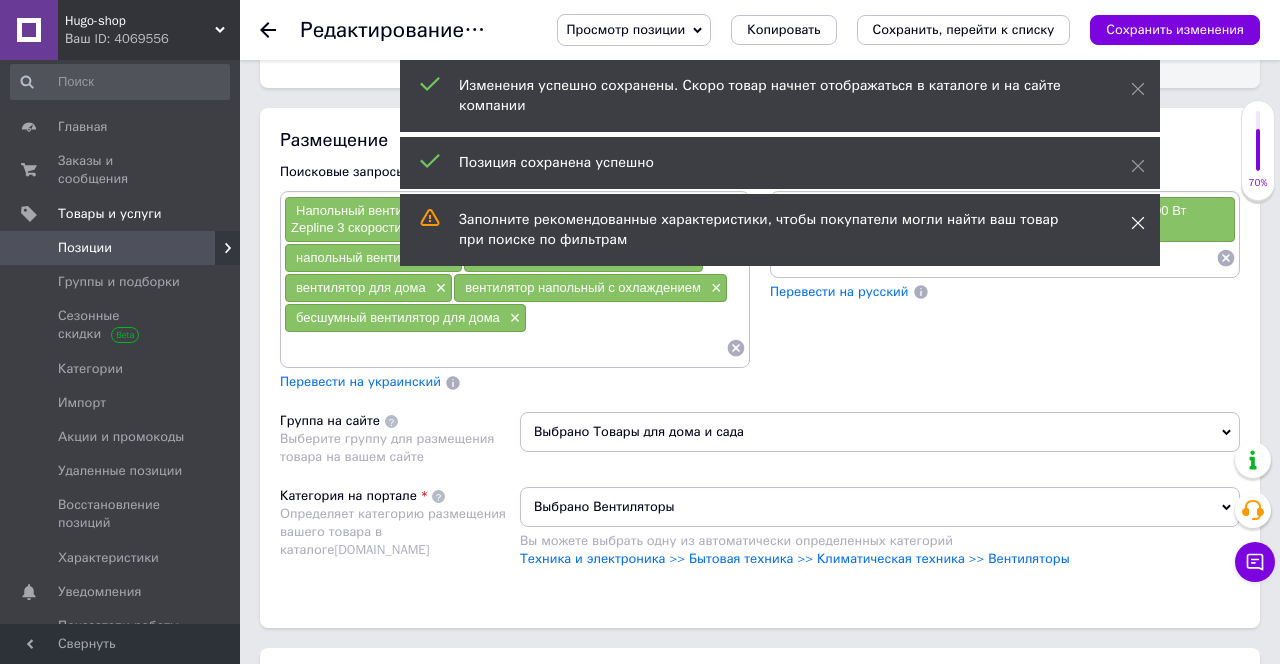 click at bounding box center [1138, 223] 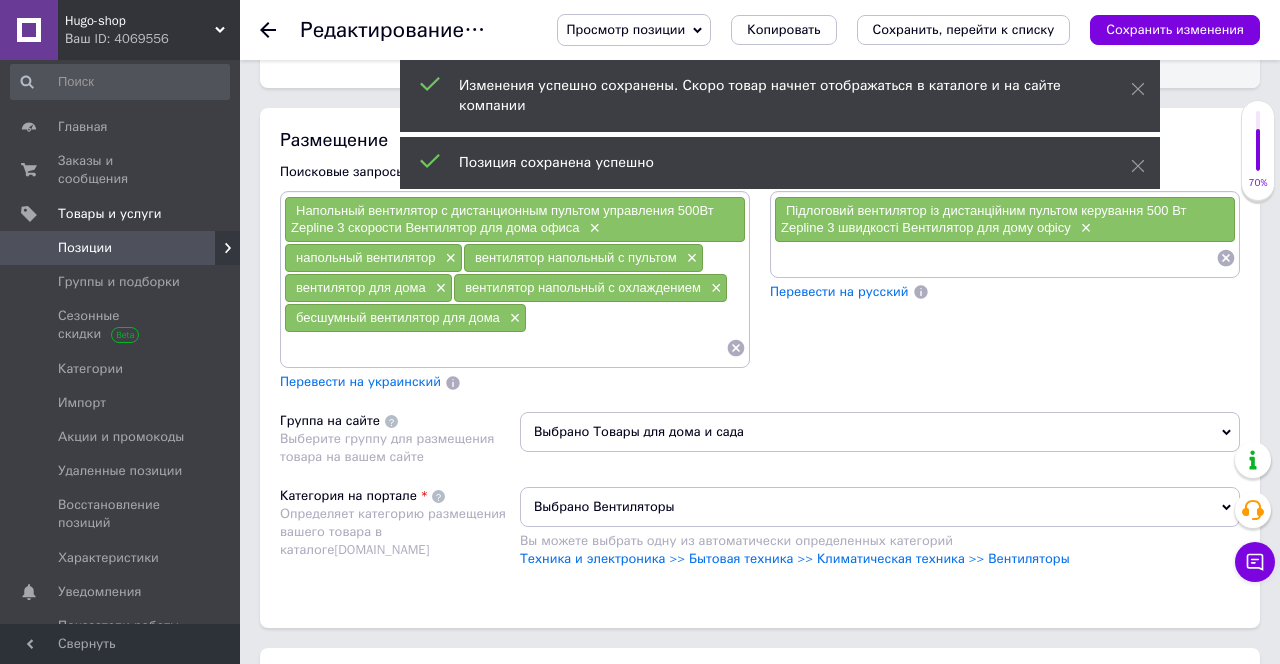 drag, startPoint x: 1138, startPoint y: 167, endPoint x: 1138, endPoint y: 122, distance: 45 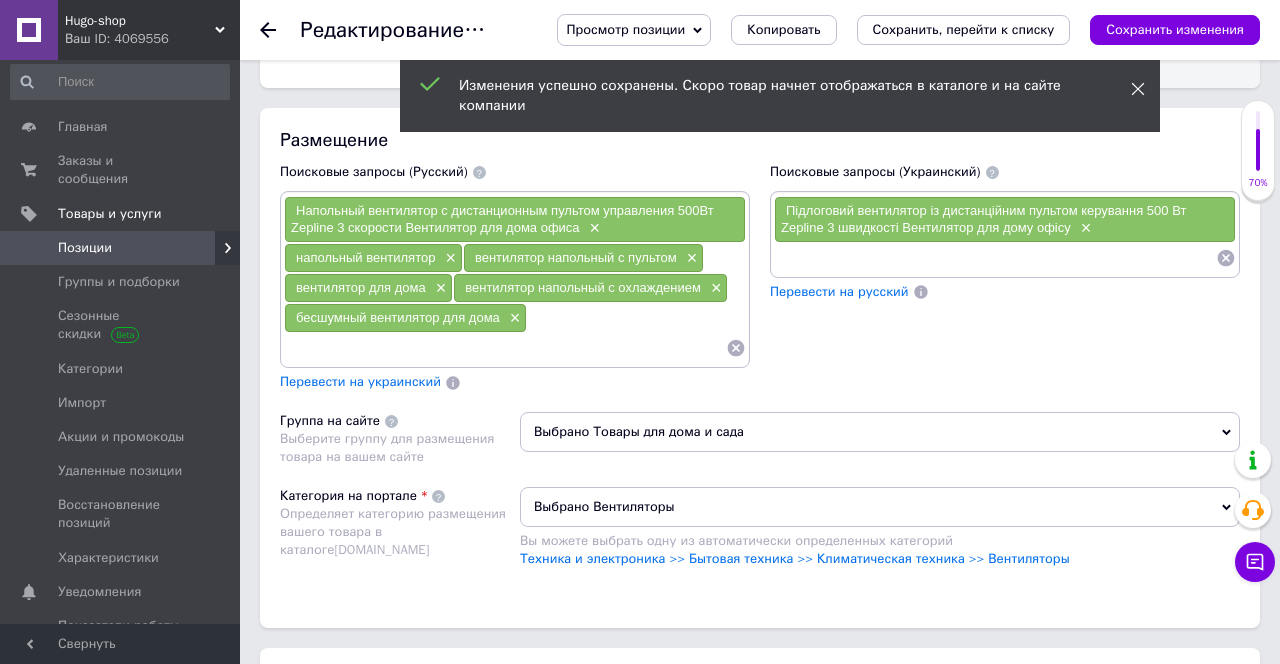 click 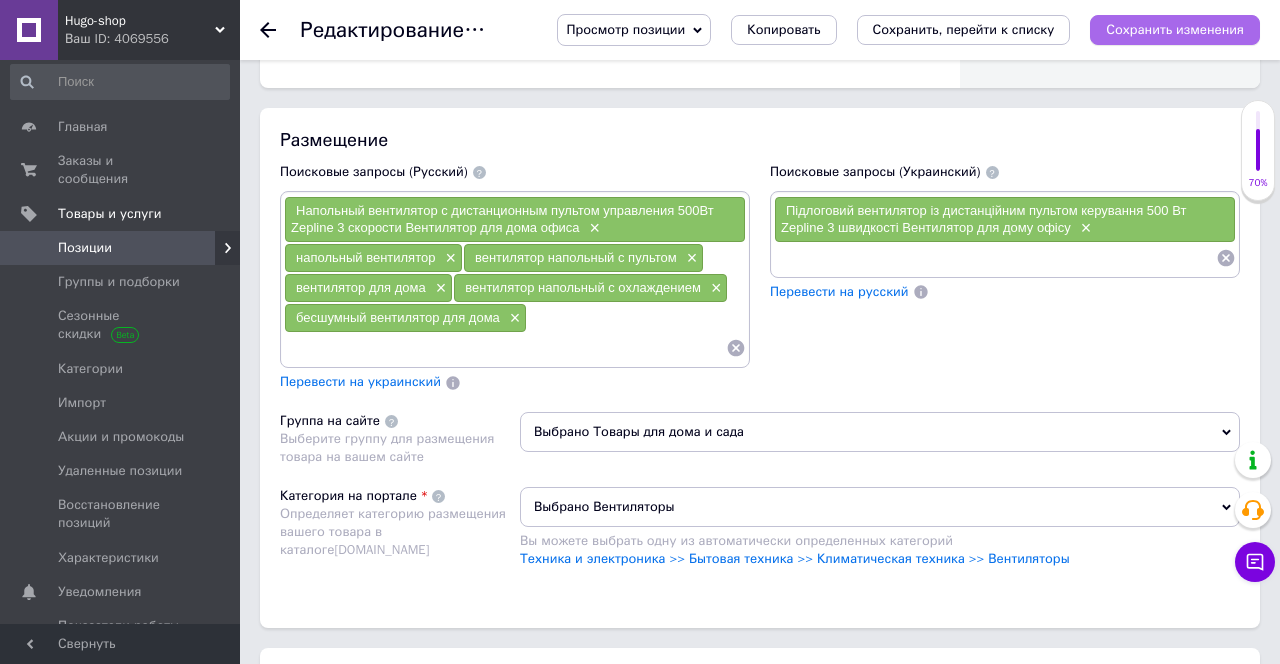 click on "Сохранить изменения" at bounding box center [1175, 30] 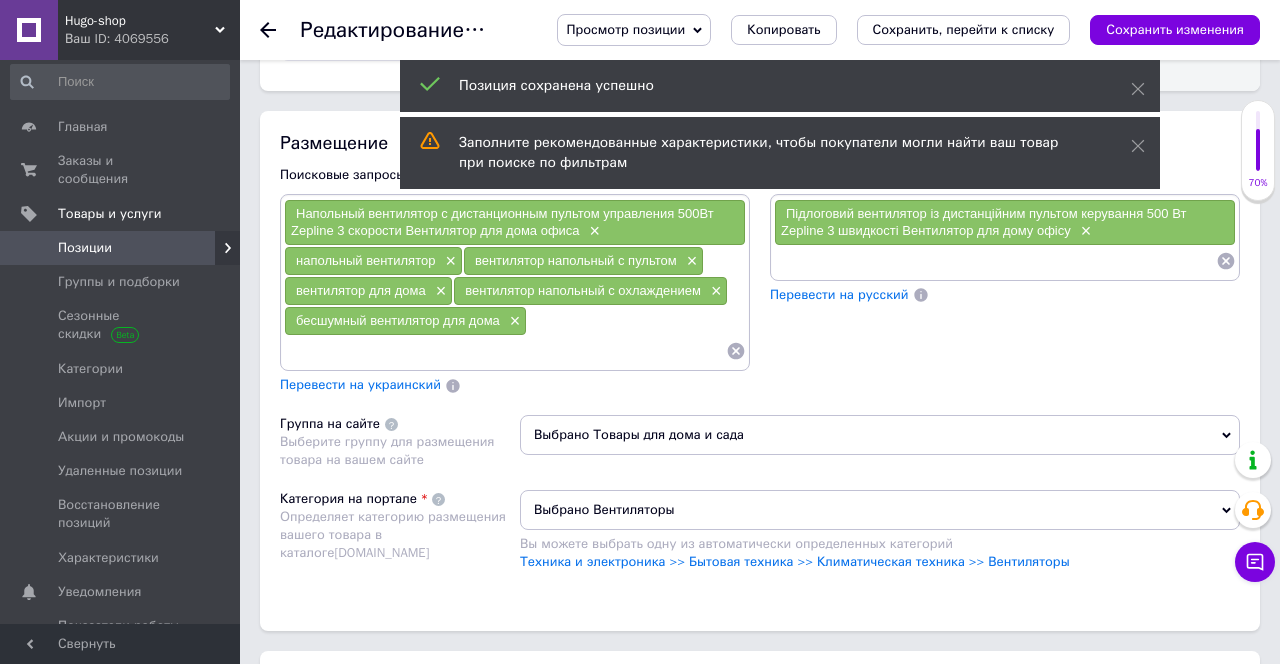 drag, startPoint x: 1141, startPoint y: 148, endPoint x: 1140, endPoint y: 123, distance: 25.019993 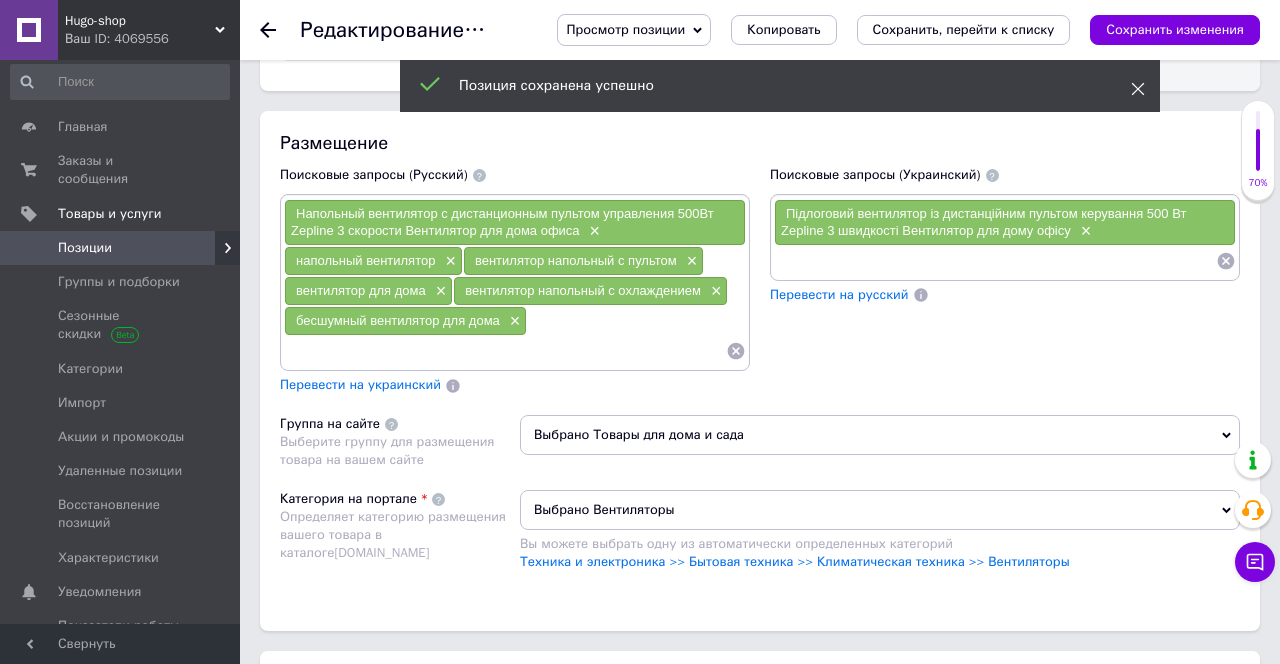 click 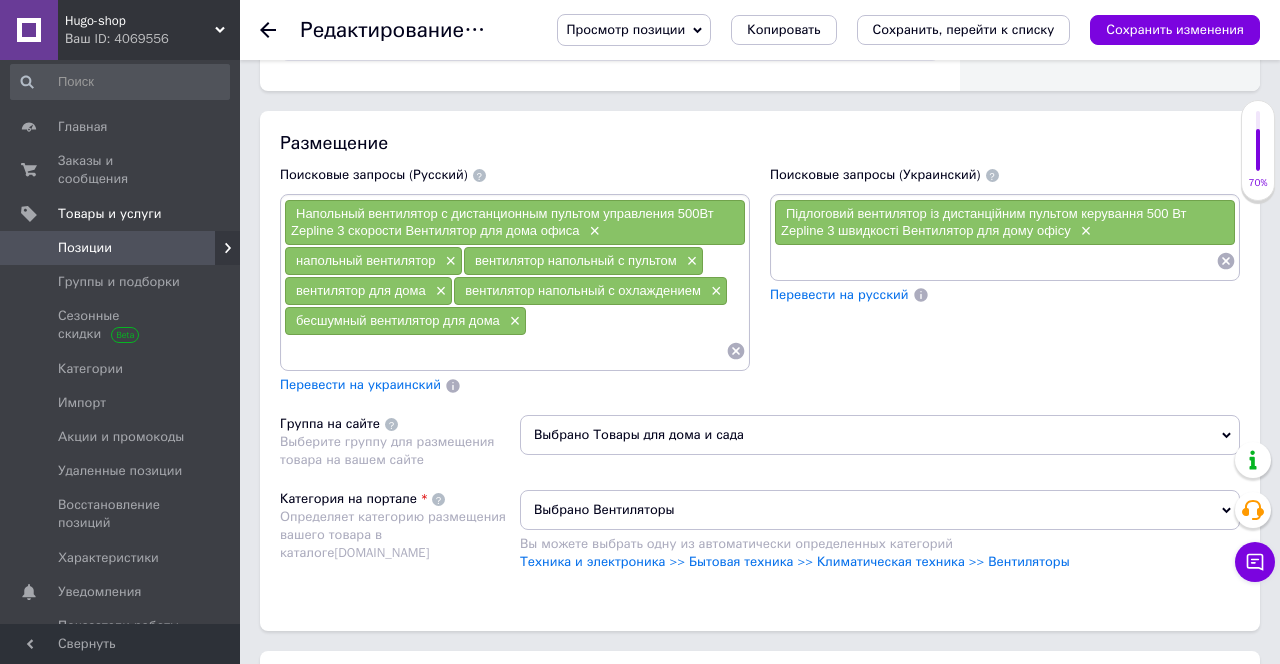 click on "Перевести на украинский" at bounding box center [360, 384] 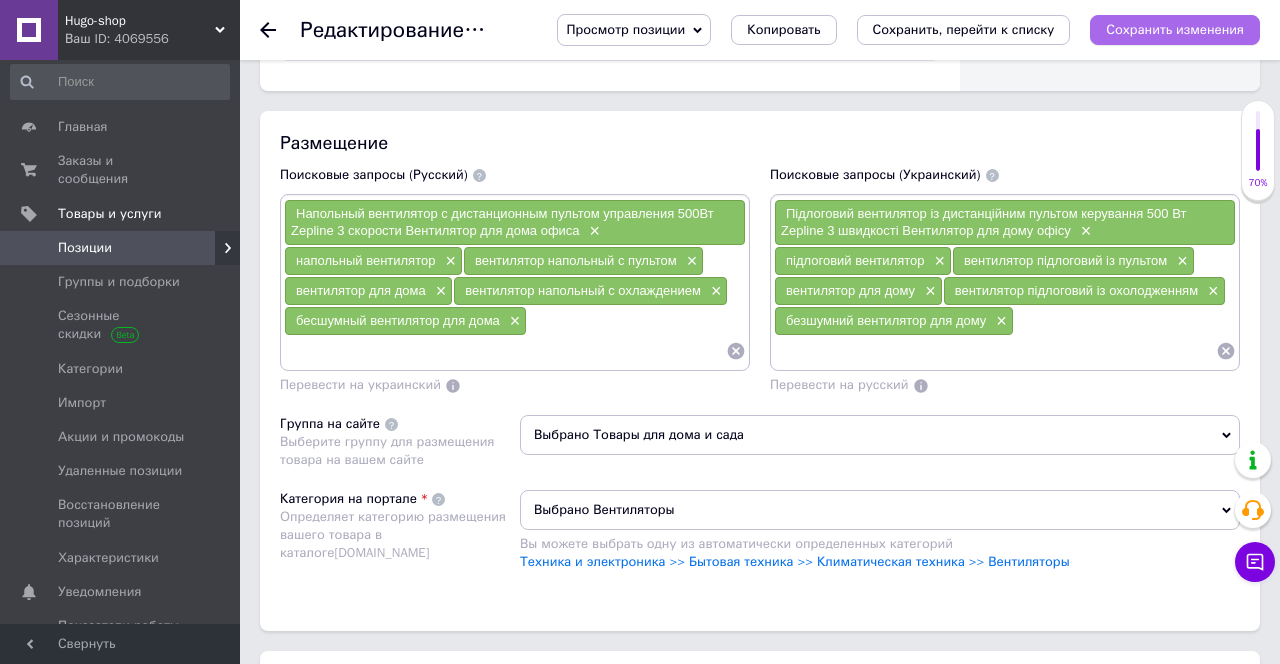 click on "Сохранить изменения" at bounding box center (1175, 29) 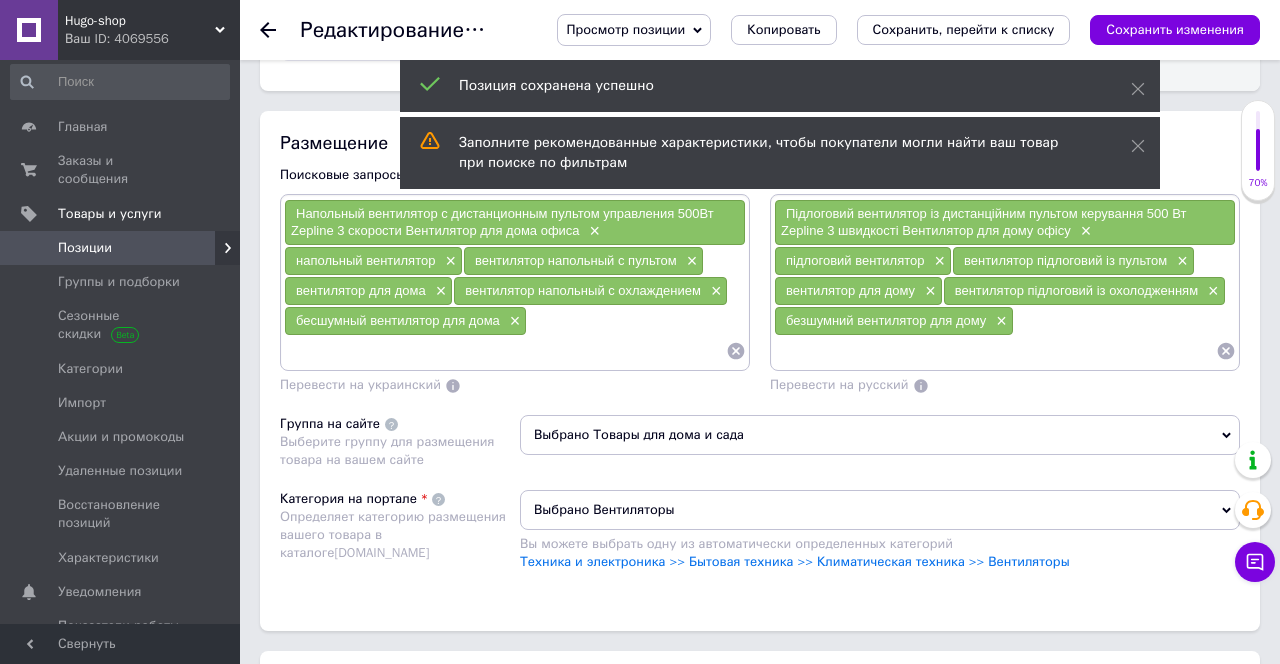 drag, startPoint x: 1136, startPoint y: 150, endPoint x: 1142, endPoint y: 111, distance: 39.45884 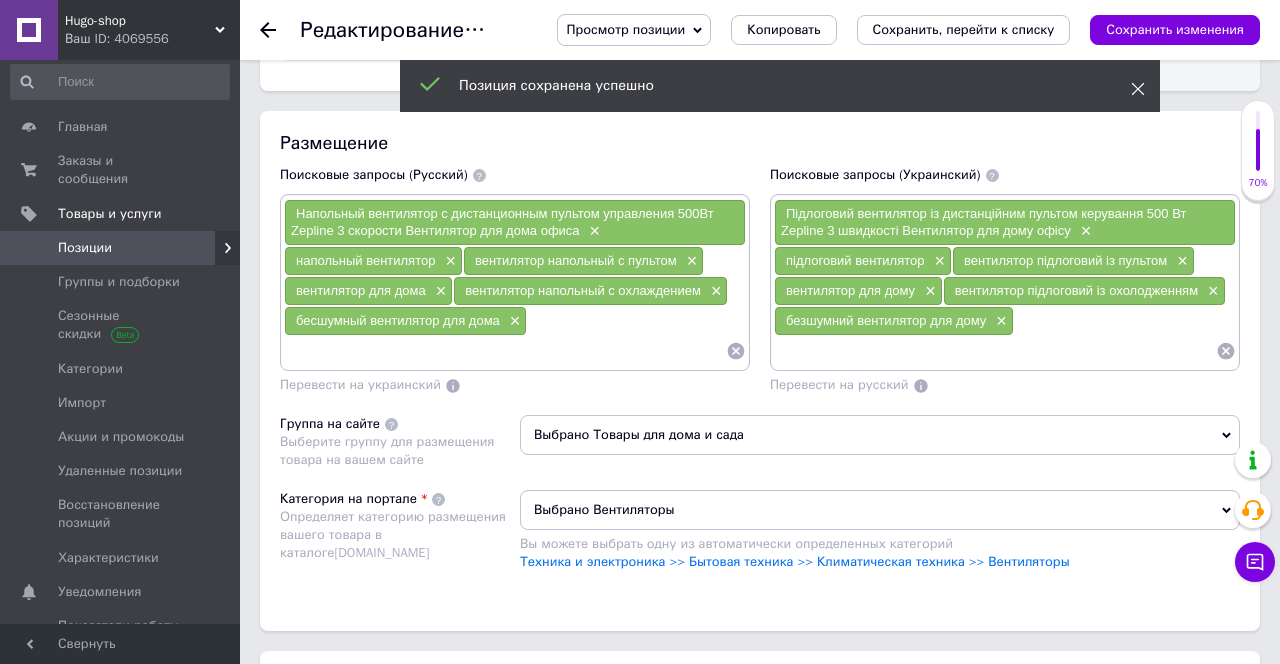 click 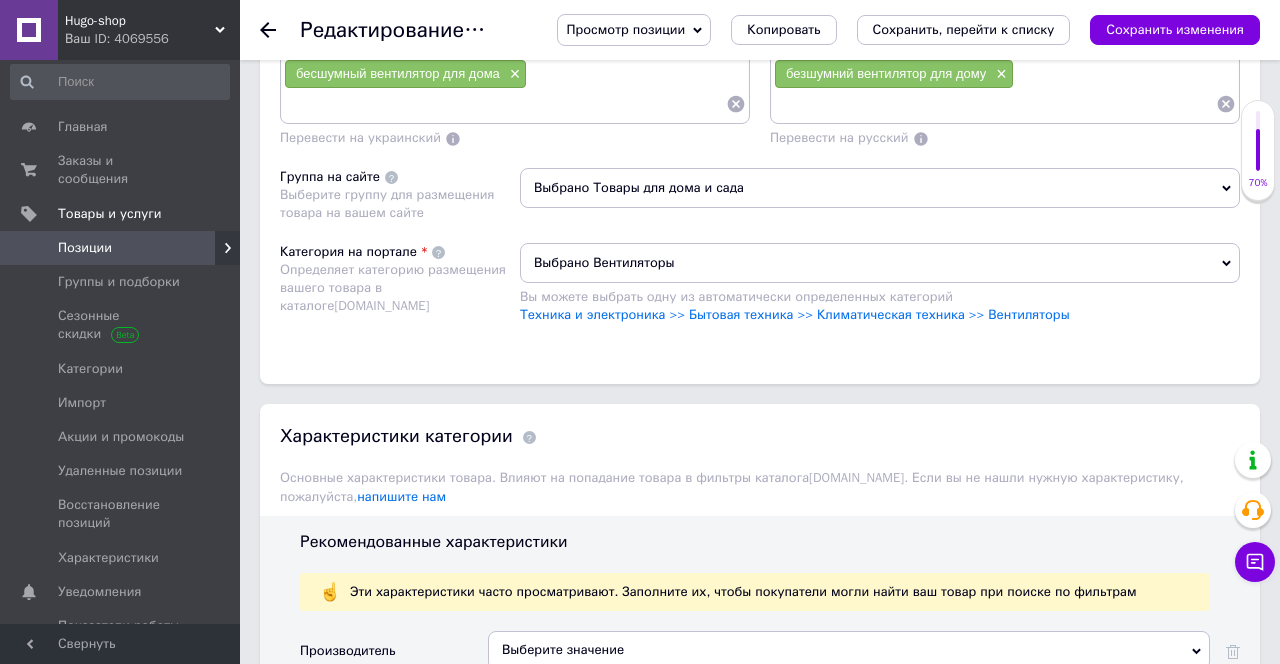 scroll, scrollTop: 1627, scrollLeft: 0, axis: vertical 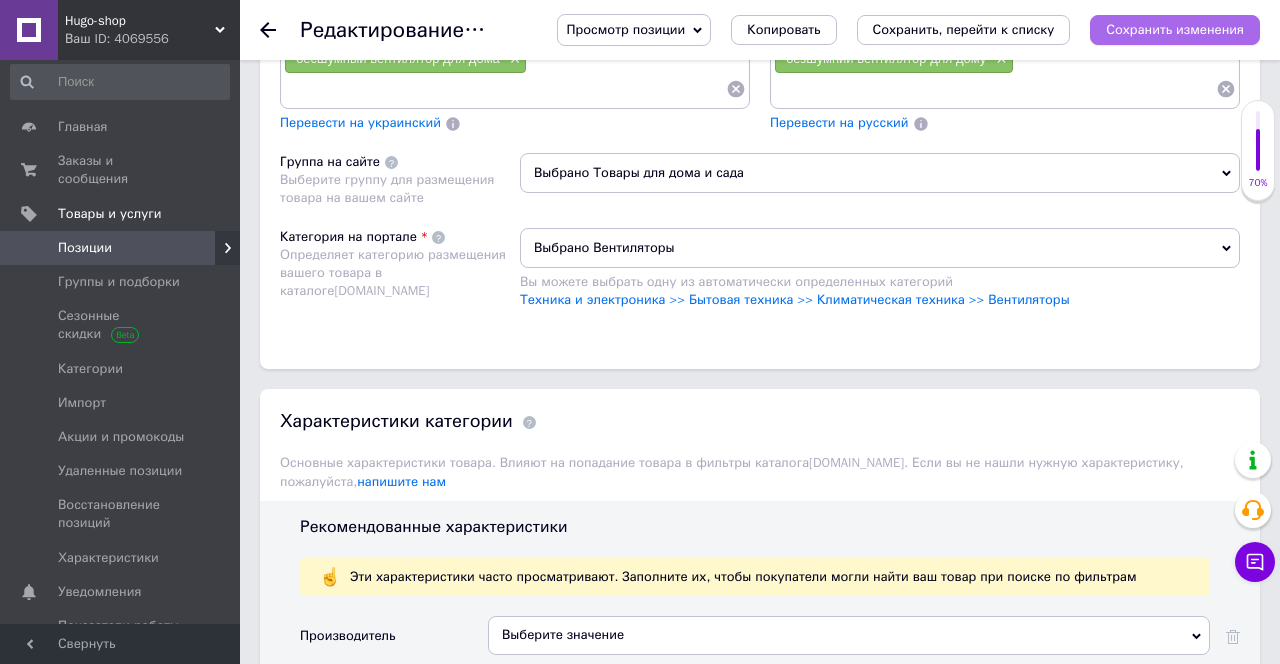 click on "Сохранить изменения" at bounding box center [1175, 29] 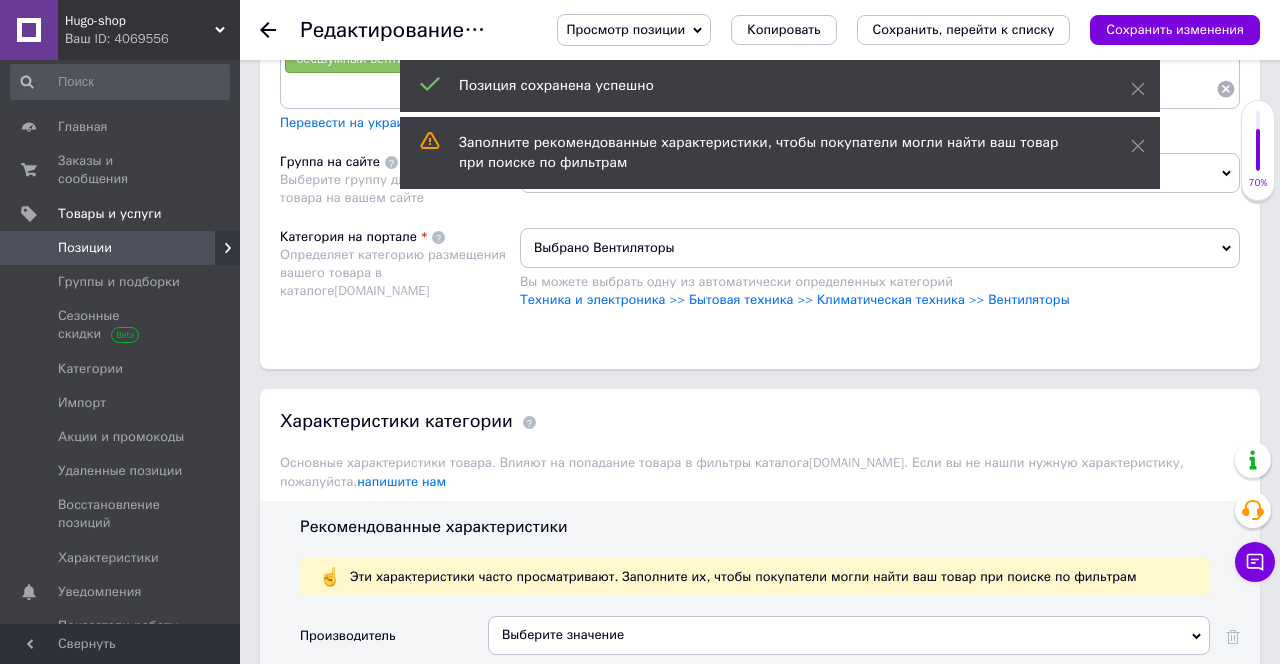 drag, startPoint x: 1143, startPoint y: 148, endPoint x: 1131, endPoint y: 88, distance: 61.188232 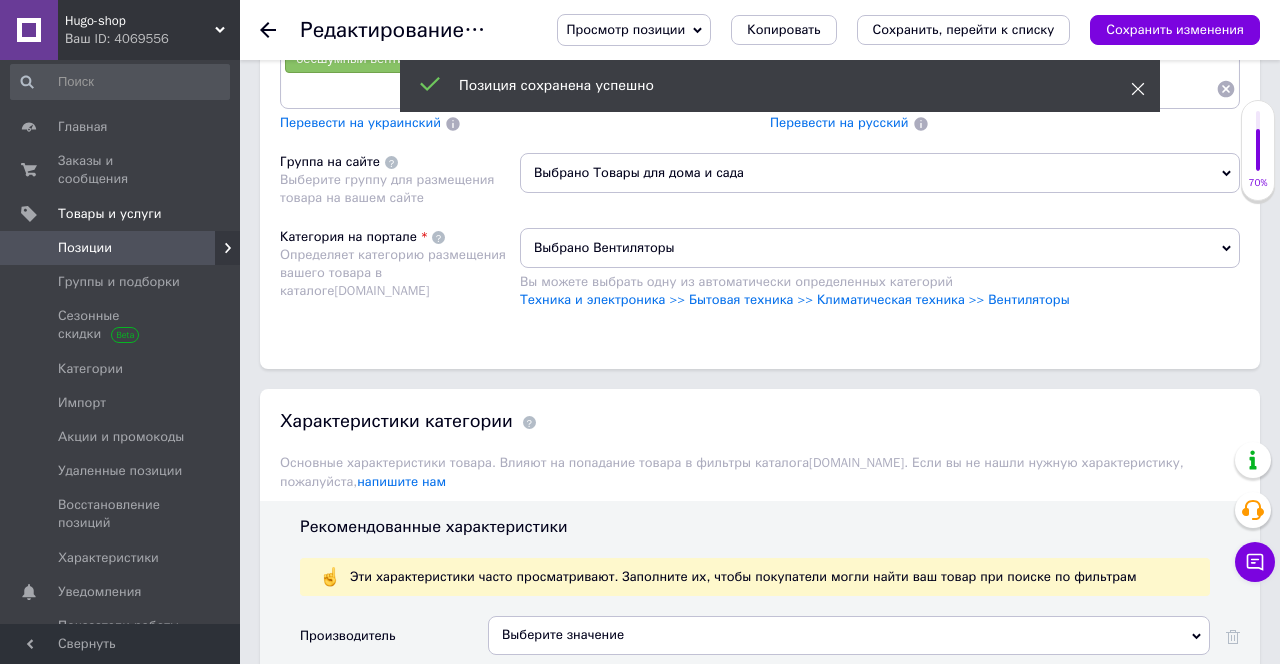 click 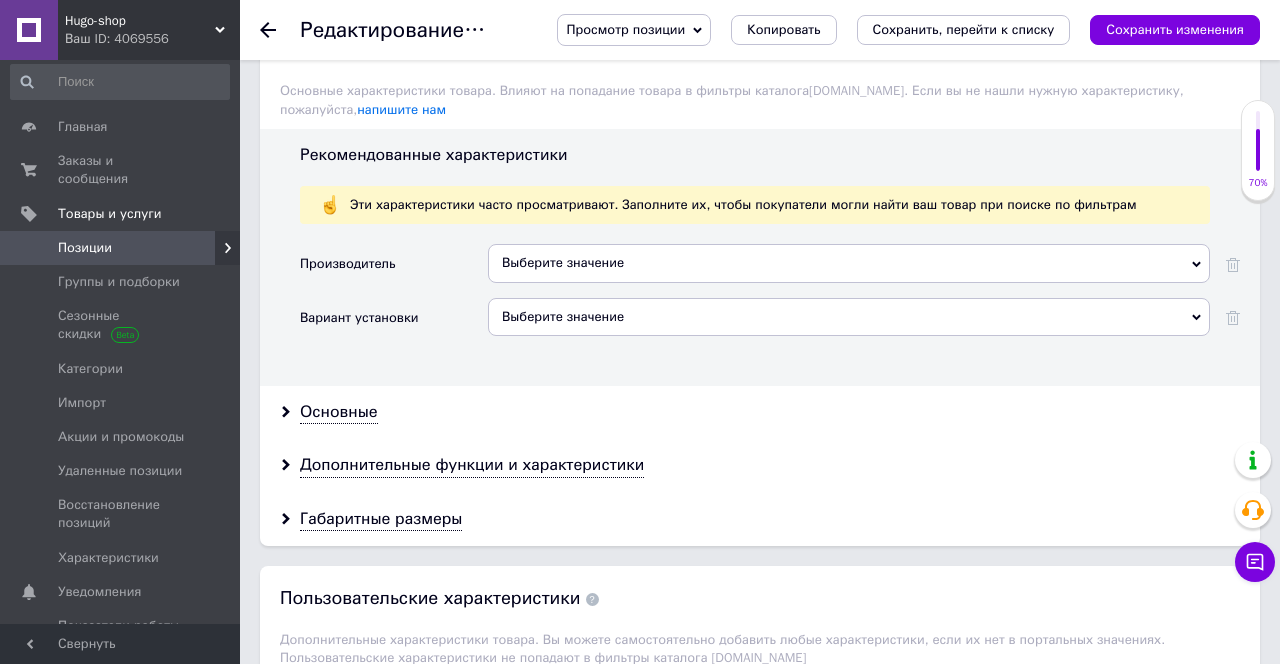 scroll, scrollTop: 2007, scrollLeft: 0, axis: vertical 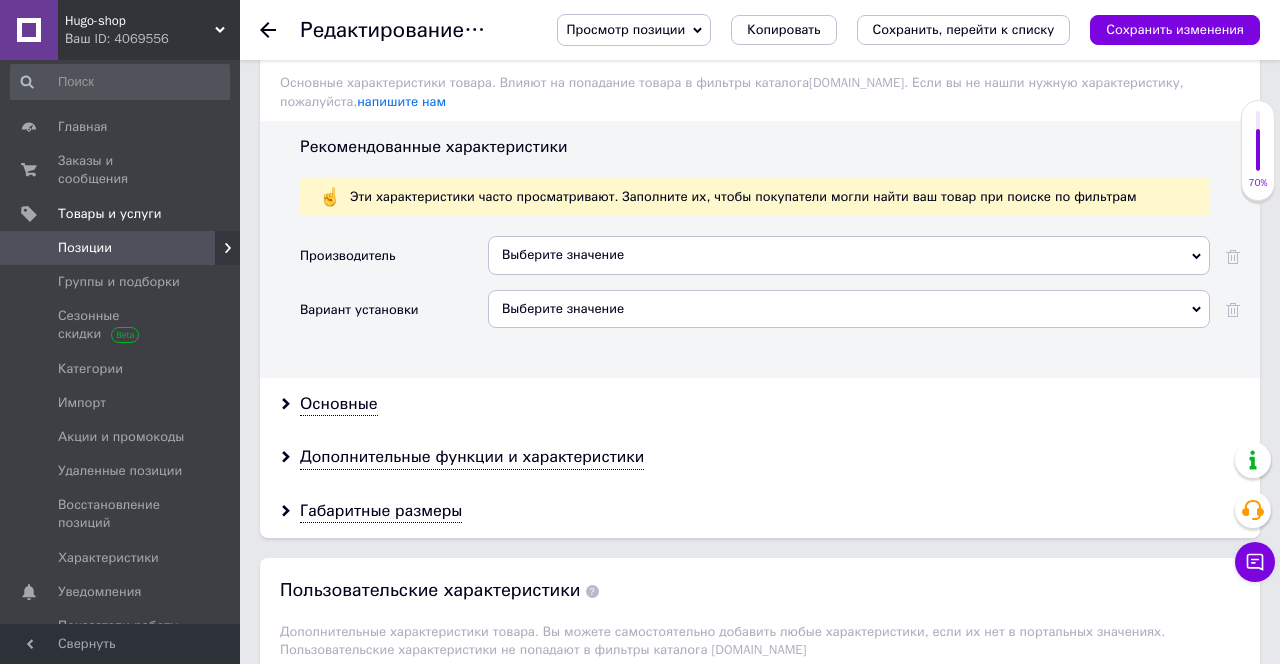 click on "Выберите значение" at bounding box center [849, 255] 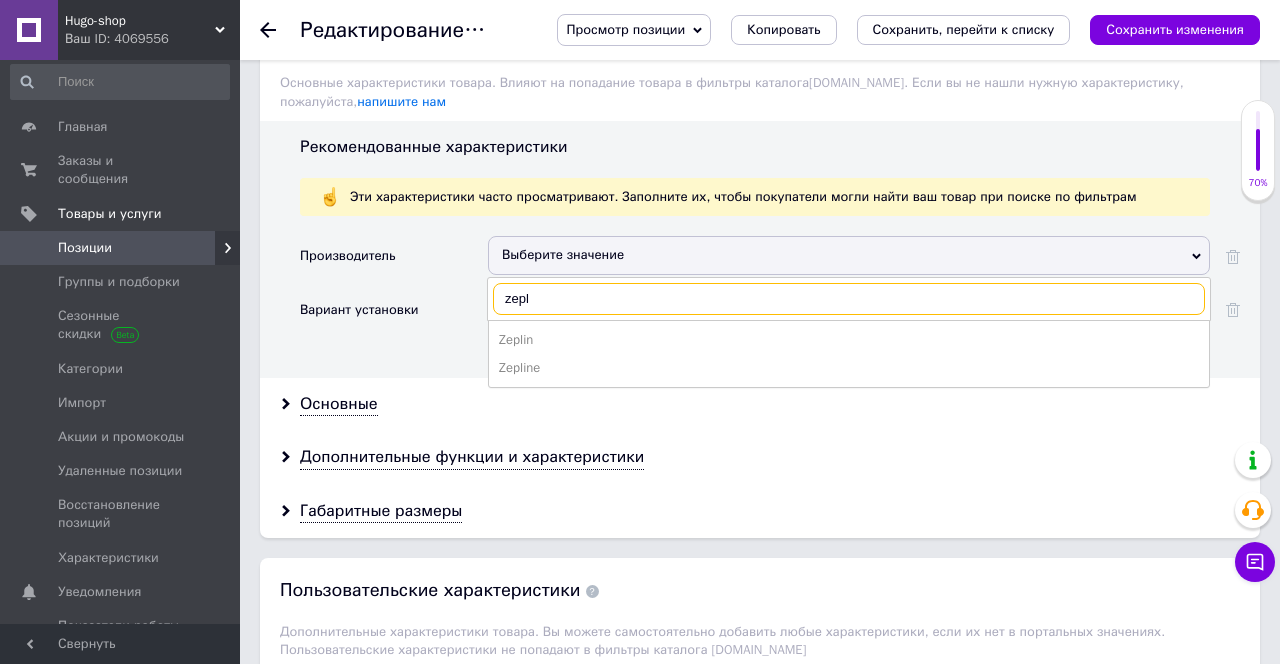 type on "zepl" 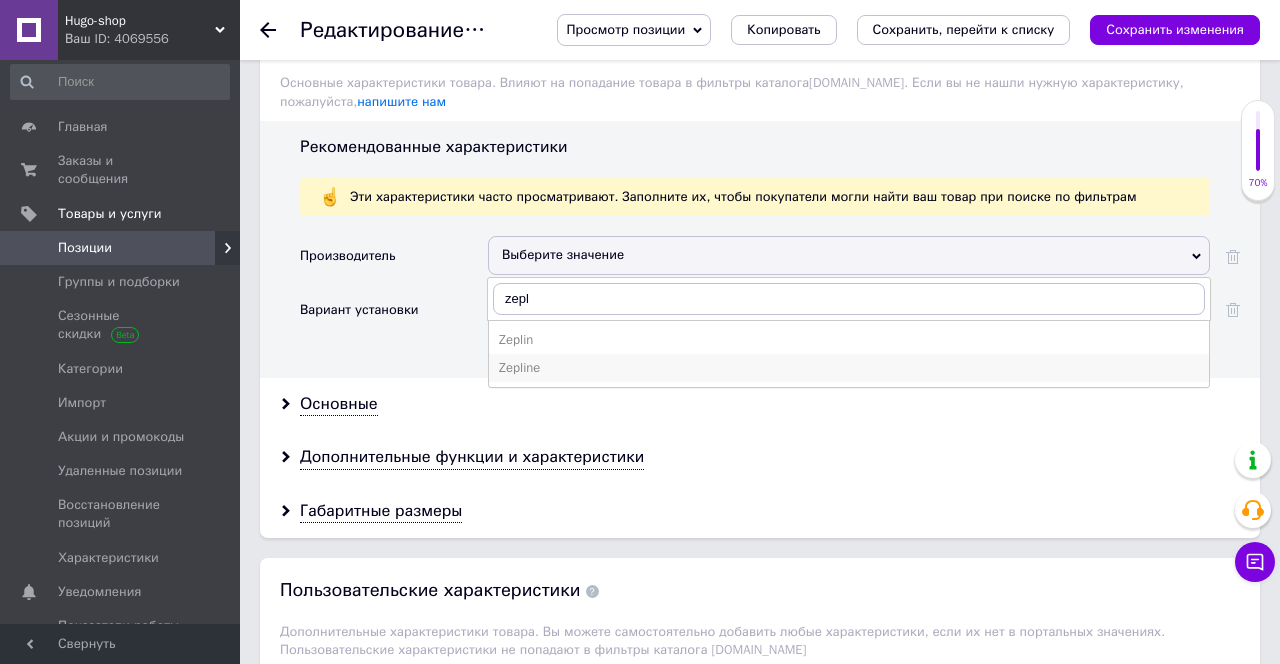 click on "Zepline" at bounding box center [849, 368] 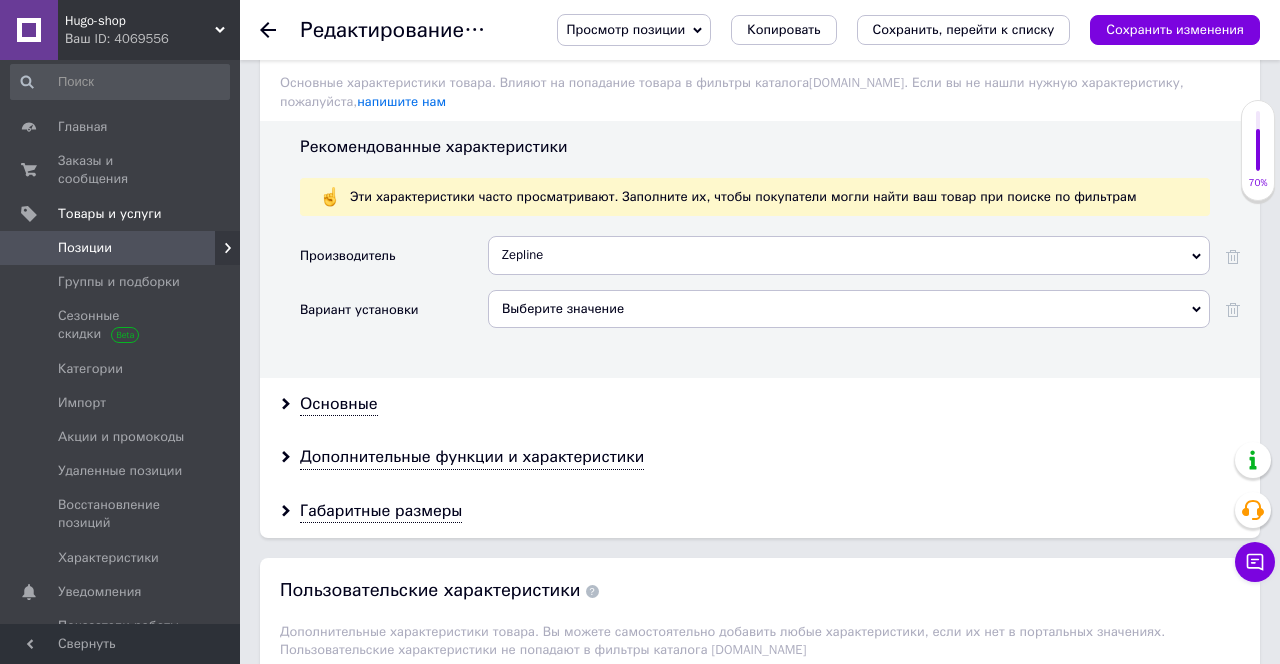 click on "Выберите значение" at bounding box center (849, 309) 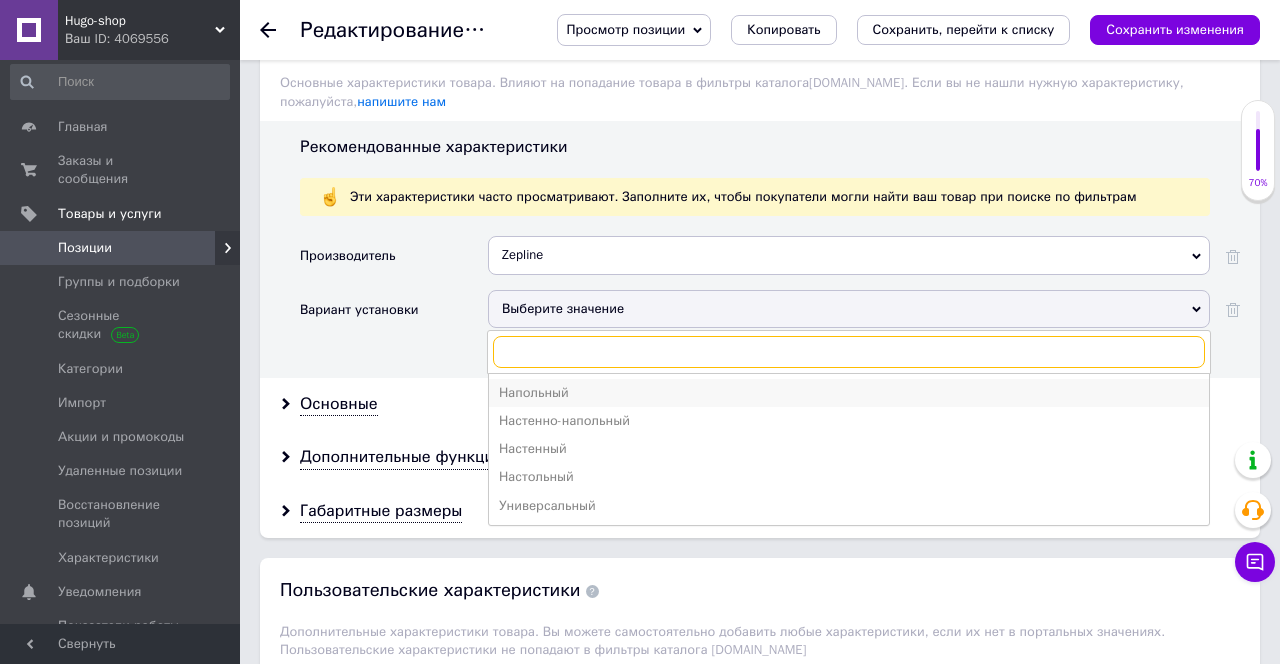 scroll, scrollTop: 2006, scrollLeft: 0, axis: vertical 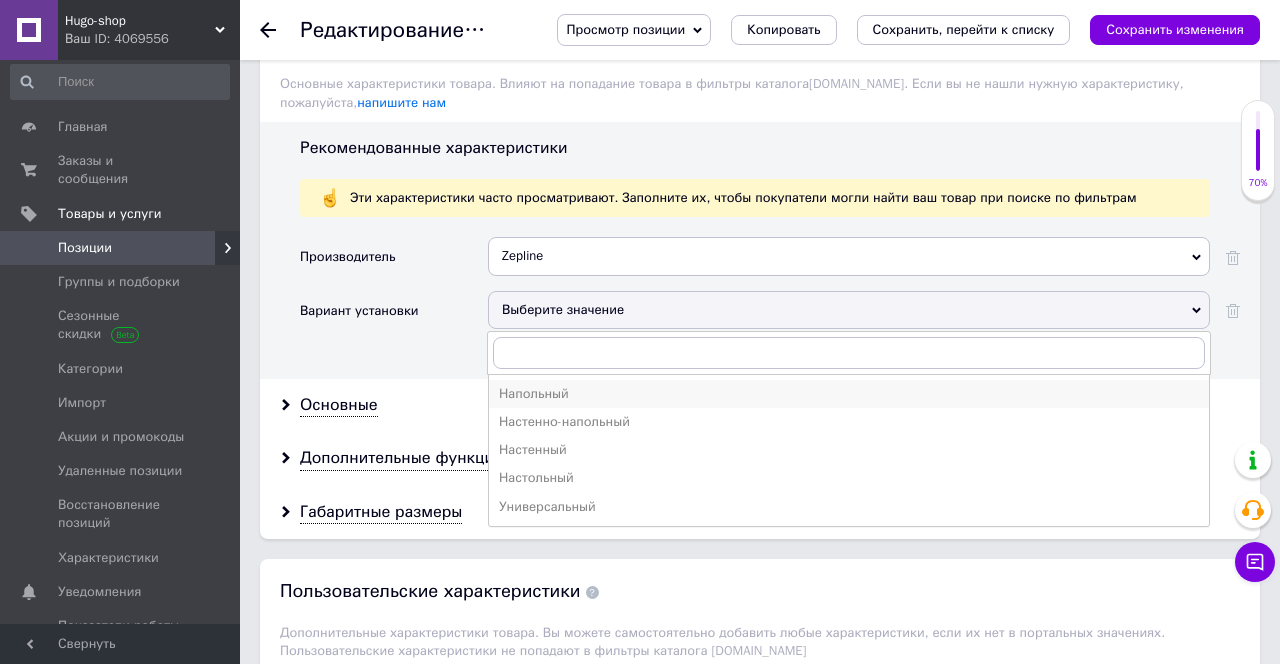 click on "Напольный" at bounding box center (849, 394) 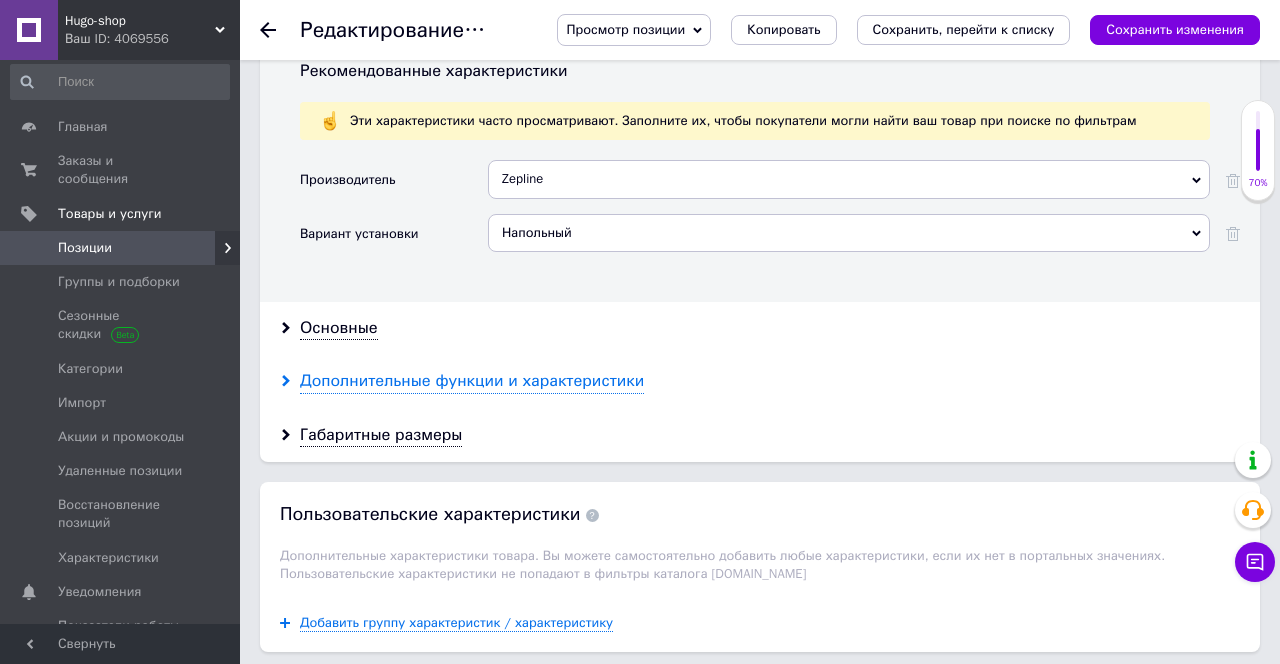 scroll, scrollTop: 2110, scrollLeft: 0, axis: vertical 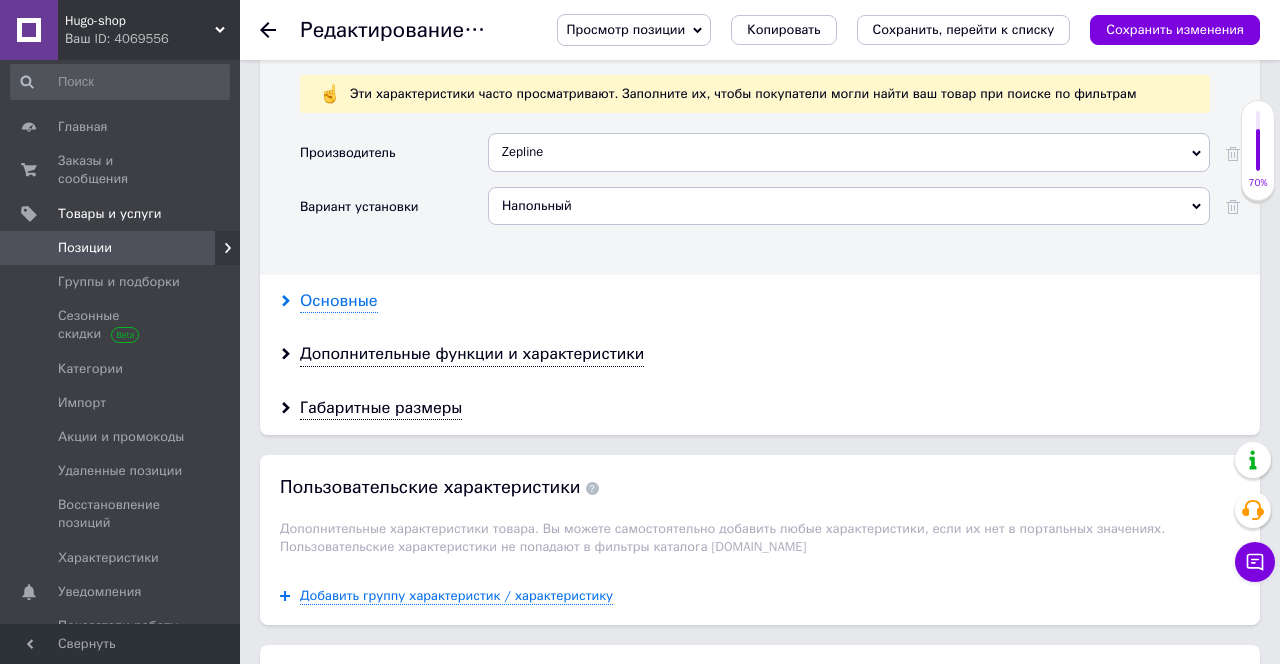 click on "Основные" at bounding box center [339, 301] 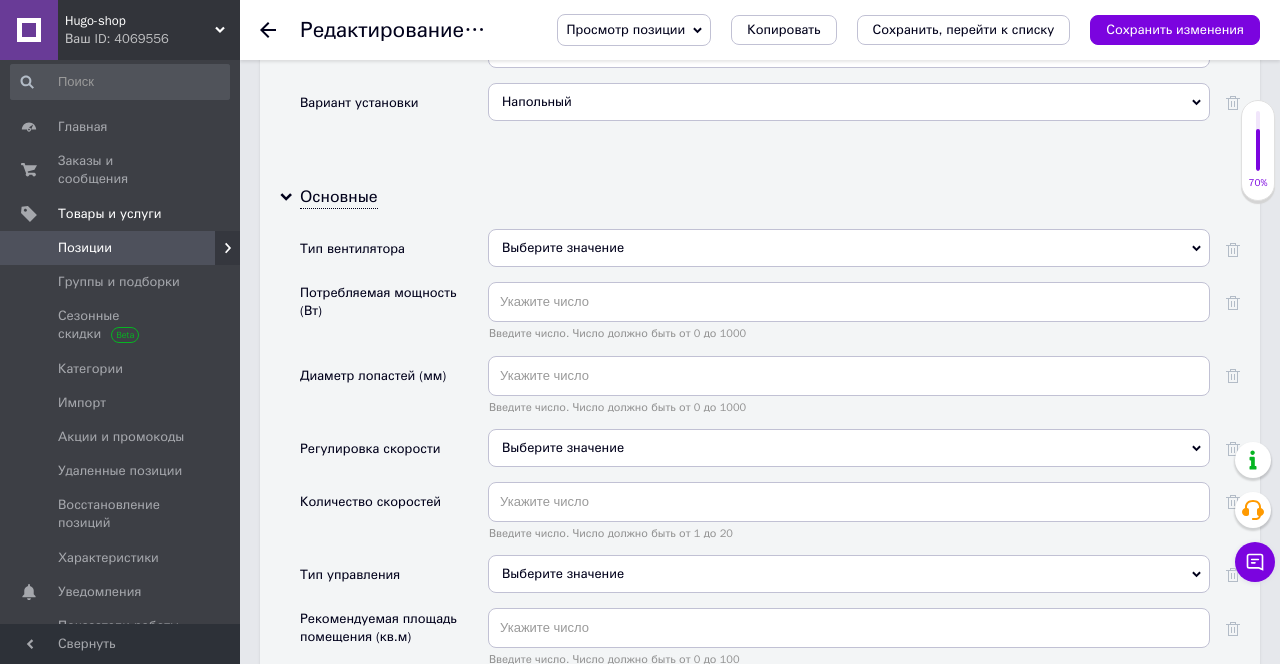 scroll, scrollTop: 2215, scrollLeft: 0, axis: vertical 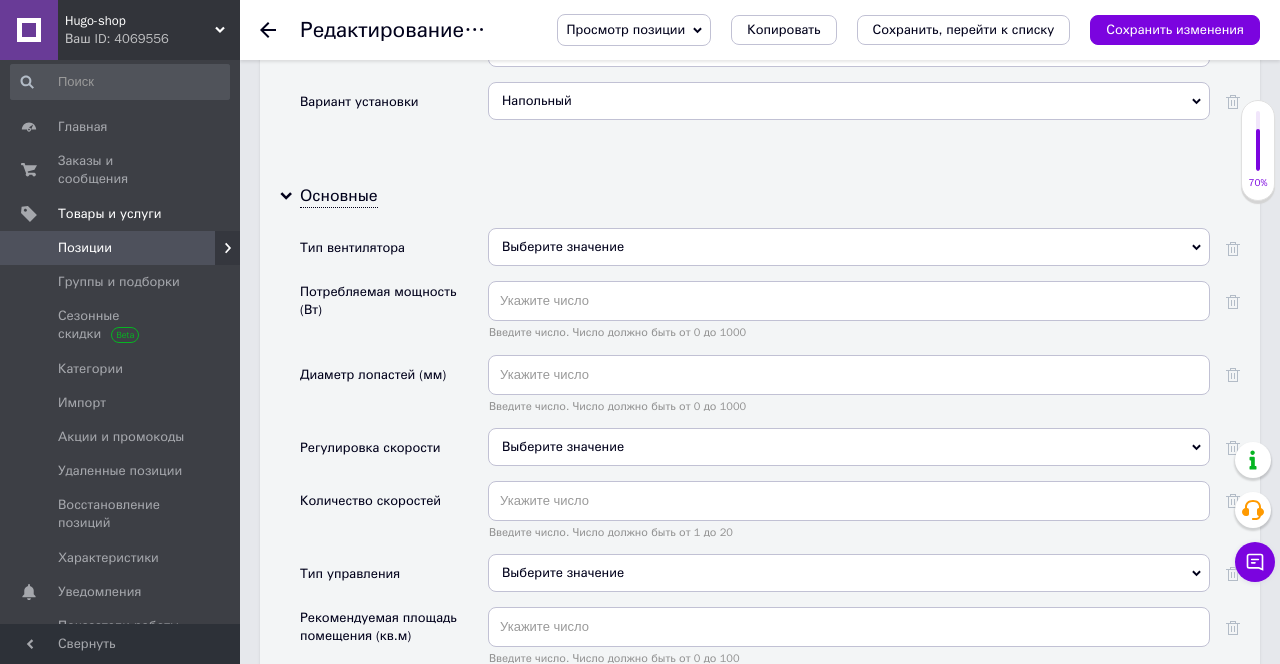 click on "Выберите значение" at bounding box center (849, 247) 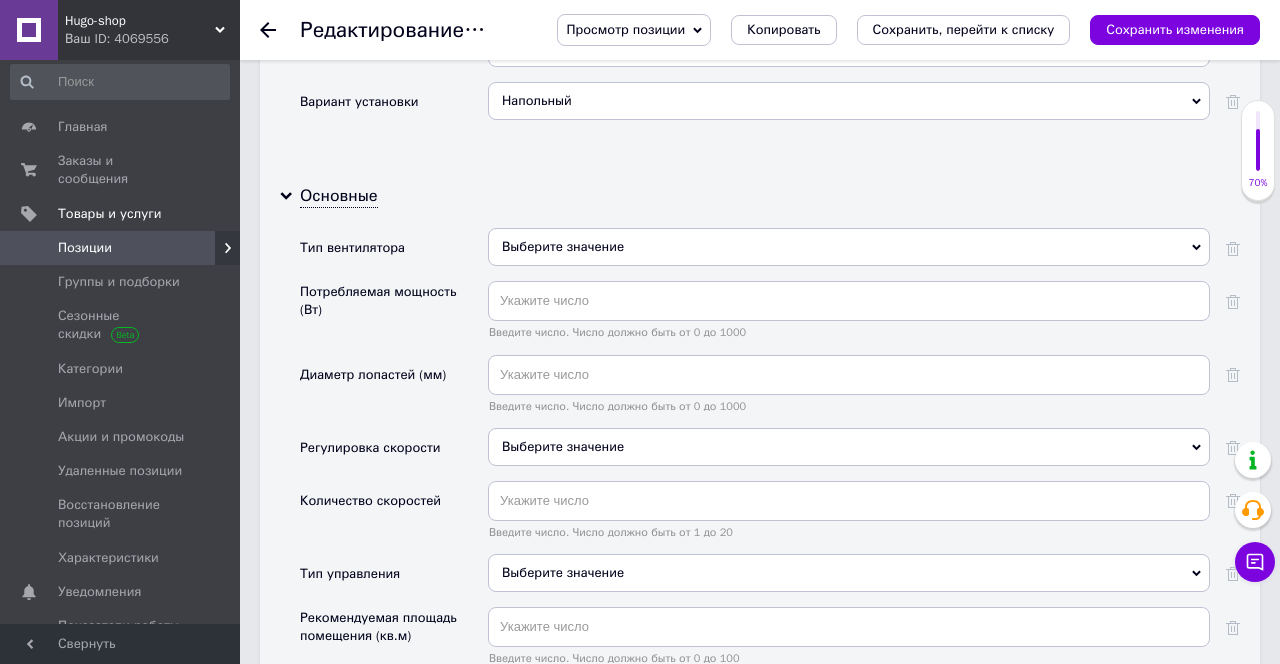 click on "Производитель Zepline G & Z L.Z Z&N O.Z.Z.E Z-BEN Z-Com Z-MAN Z-Ray Z.Vex Andy Z Ruby Z Type Z Z-Best Z. Five Z-Flex Z-Side Z-Tide Z.WOOD Touch-Z ZB Group ZD ZE Ze-Ze ZF ZG Z-group ZH ZK ZL Z-Light ZM Z.Matik z-mebel ZO Z'OREYA ZQ Z-TRACK ZW zx ZX ZY Z-Техно E-Z Tech Z.F. Golf Cra-Z-Art D&Z HORTI E-Z Touch M'z Speed Z1R Z53 Wed'ze ZE ONE ZEC Zee ZEM Zen Zen-Zen ZES ZET ZEV Zeblaze Zean Zeca ZEGA Zela Zelo Zena Zeni Zeno Zens Zent Zeos Zeox Zepp ZERO Zest ZETA ZETE ZEUS Zewa ZEWO Zebco Zebex Zebra Zepro Zeidan Zeder Zedex ZEEKR ZEENE Zefal Zefer Zefir Zegar Zegor Zeiss Zekol Zelba ZEP inc Zep House Zephir Zephyr Zeplin Zepper Zepter Zepline Zeppelin Zephyros Helmut Zepf Z-Konzept Nutrition Glanzepol  Floraszept Вариант установки Напольный Напольный Настенно-напольный Настенный Настольный Универсальный" at bounding box center [770, 91] 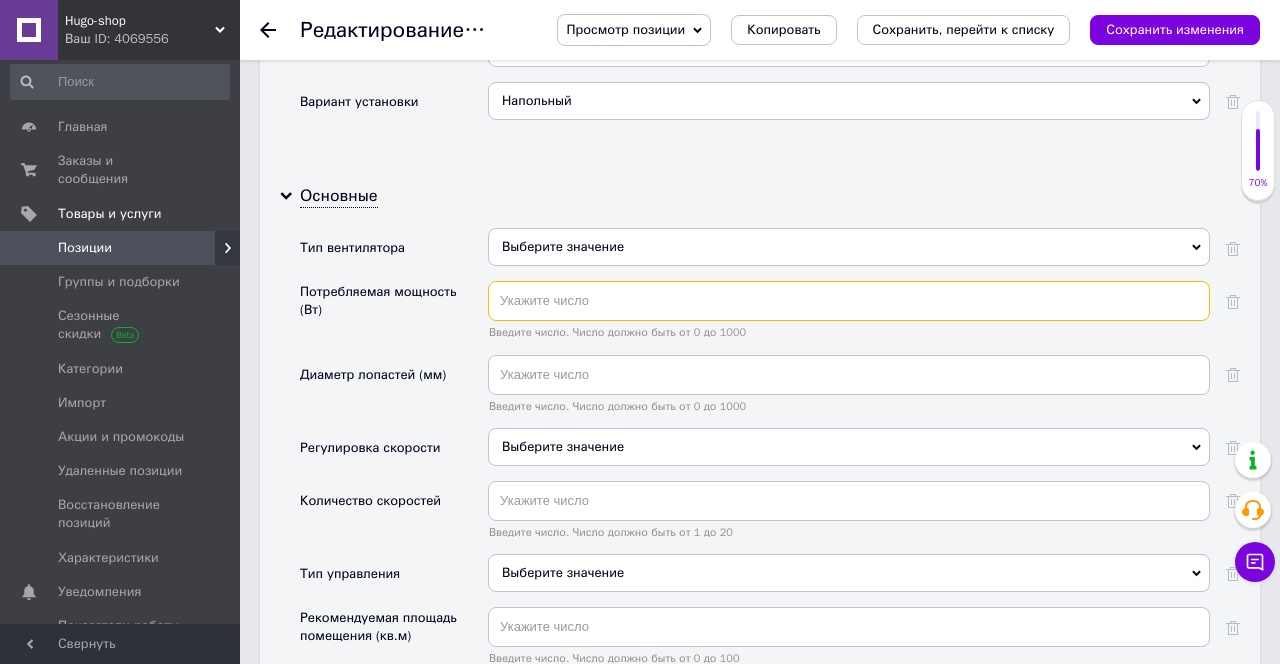 click at bounding box center (849, 301) 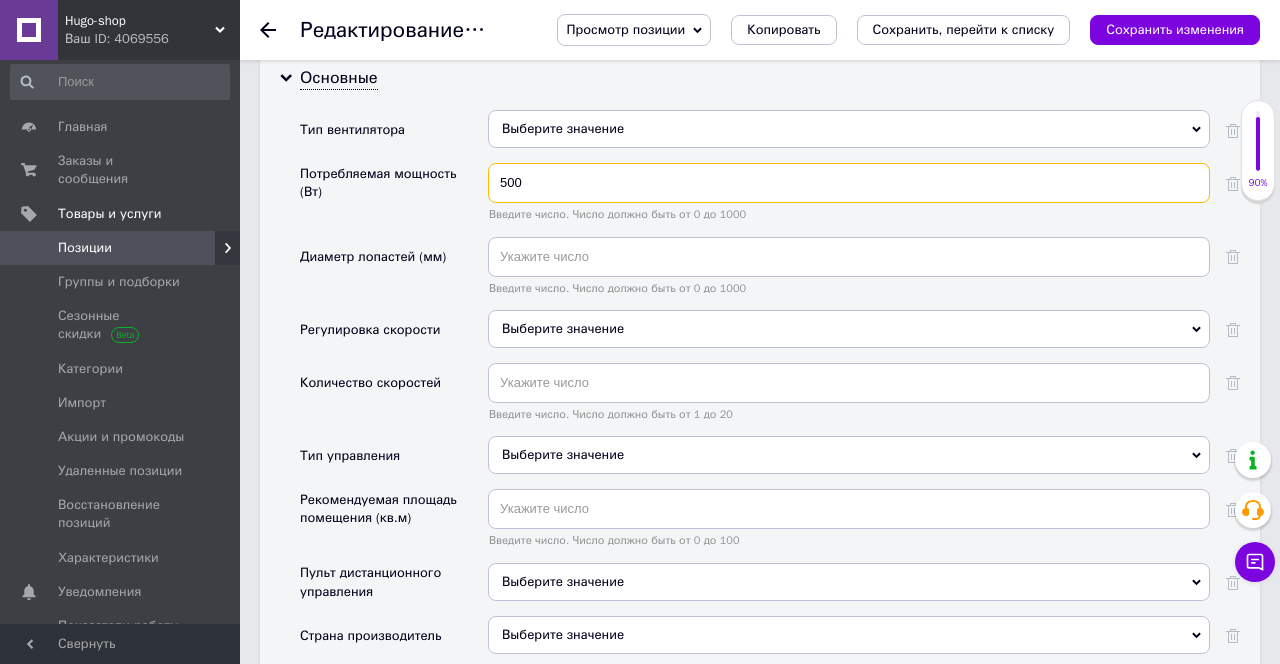 scroll, scrollTop: 2335, scrollLeft: 0, axis: vertical 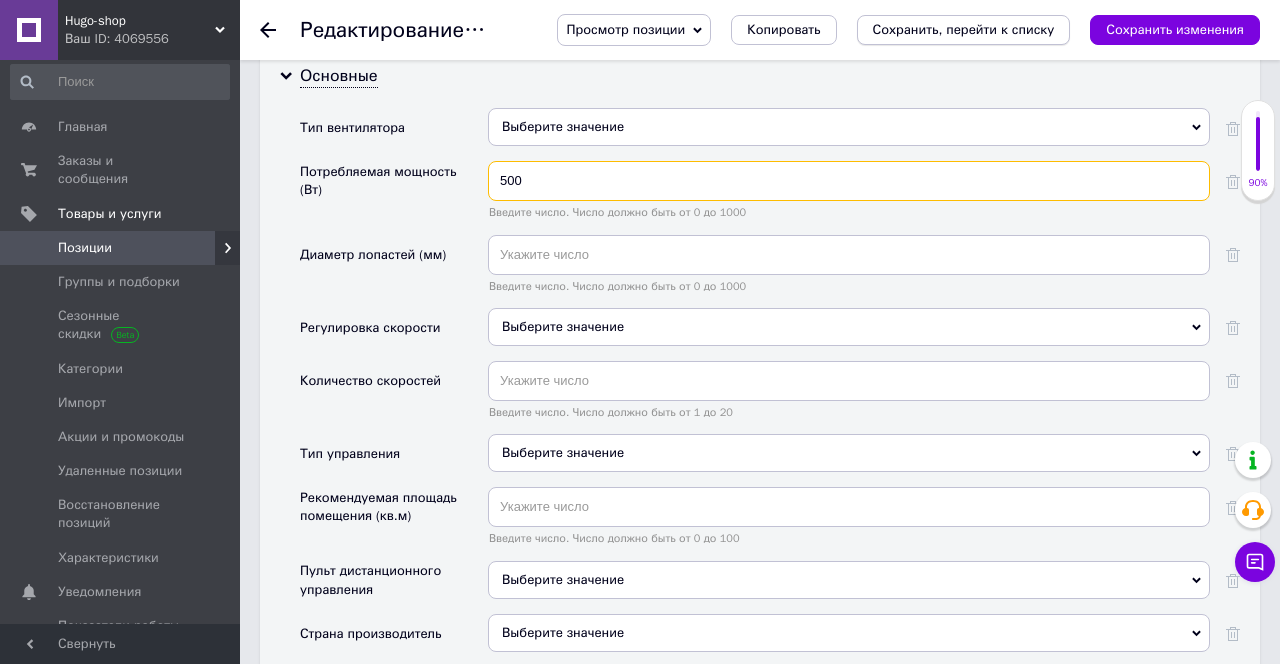 type on "500" 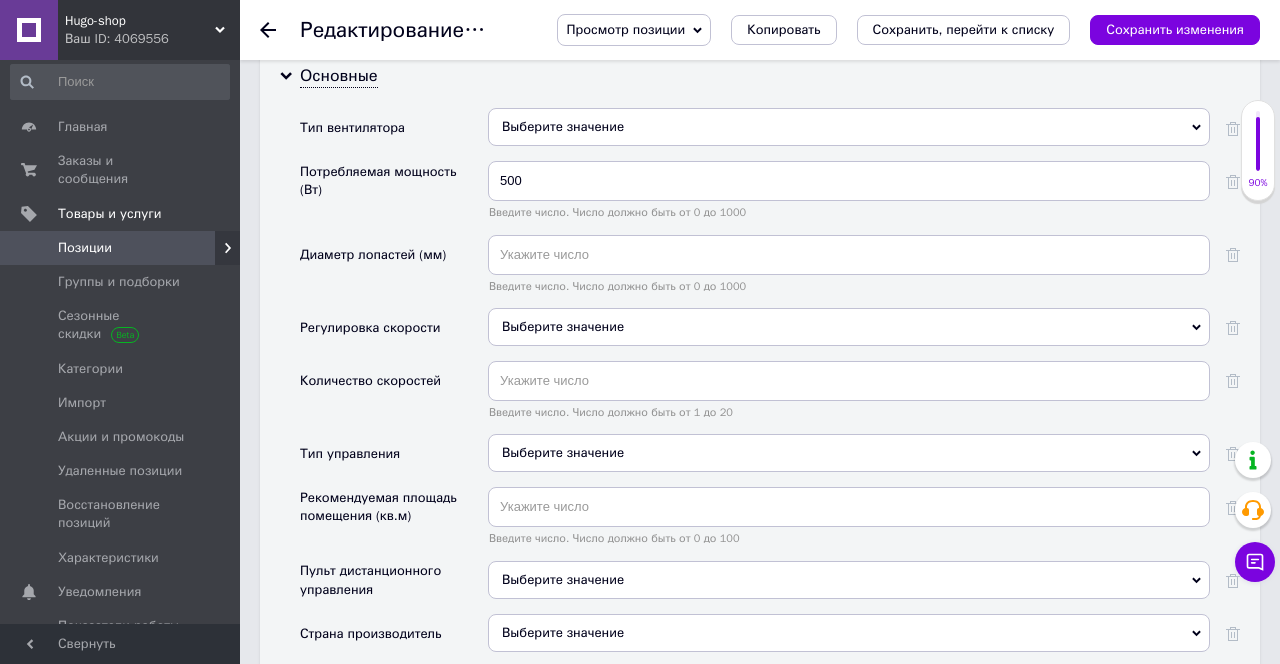 click on "Выберите значение" at bounding box center (849, 127) 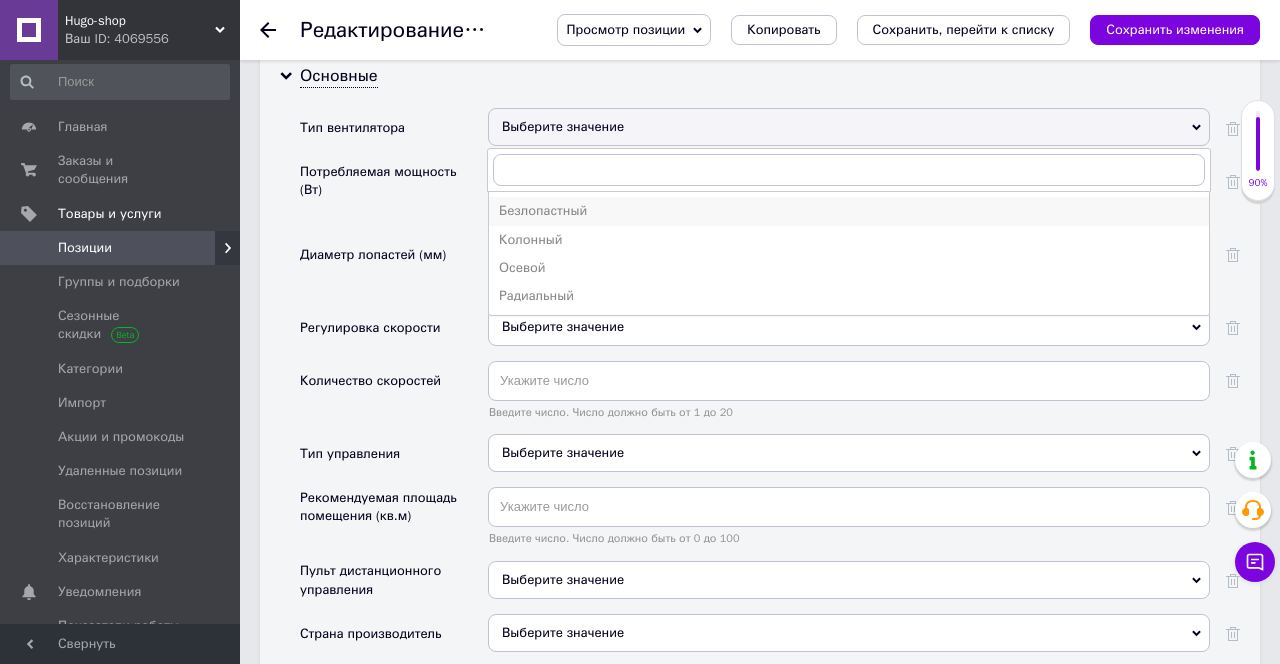 click on "Безлопастный" at bounding box center [849, 211] 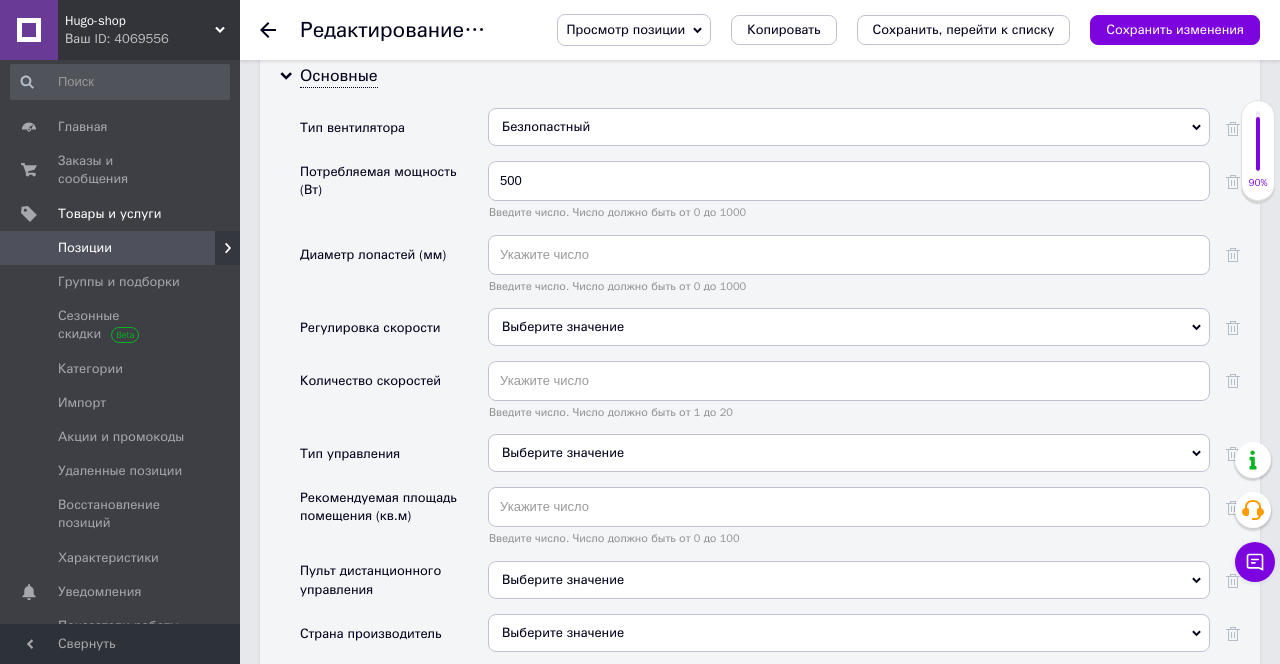 click on "Выберите значение" at bounding box center (563, 326) 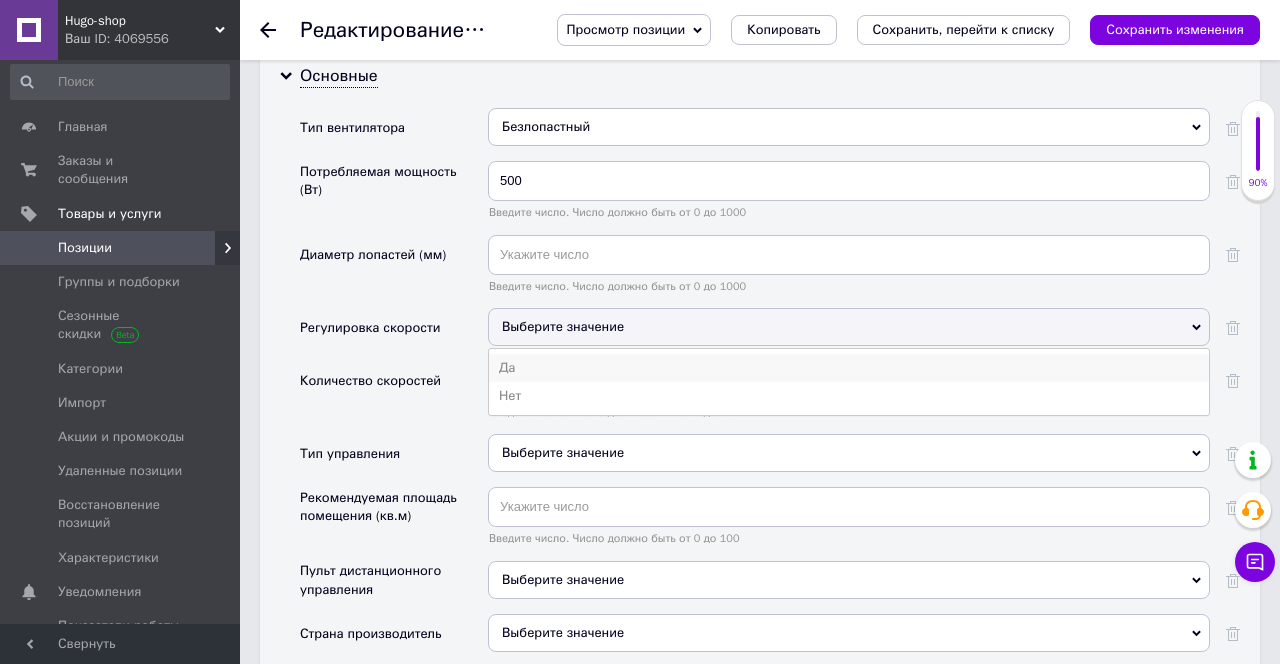 click on "Да" at bounding box center [849, 368] 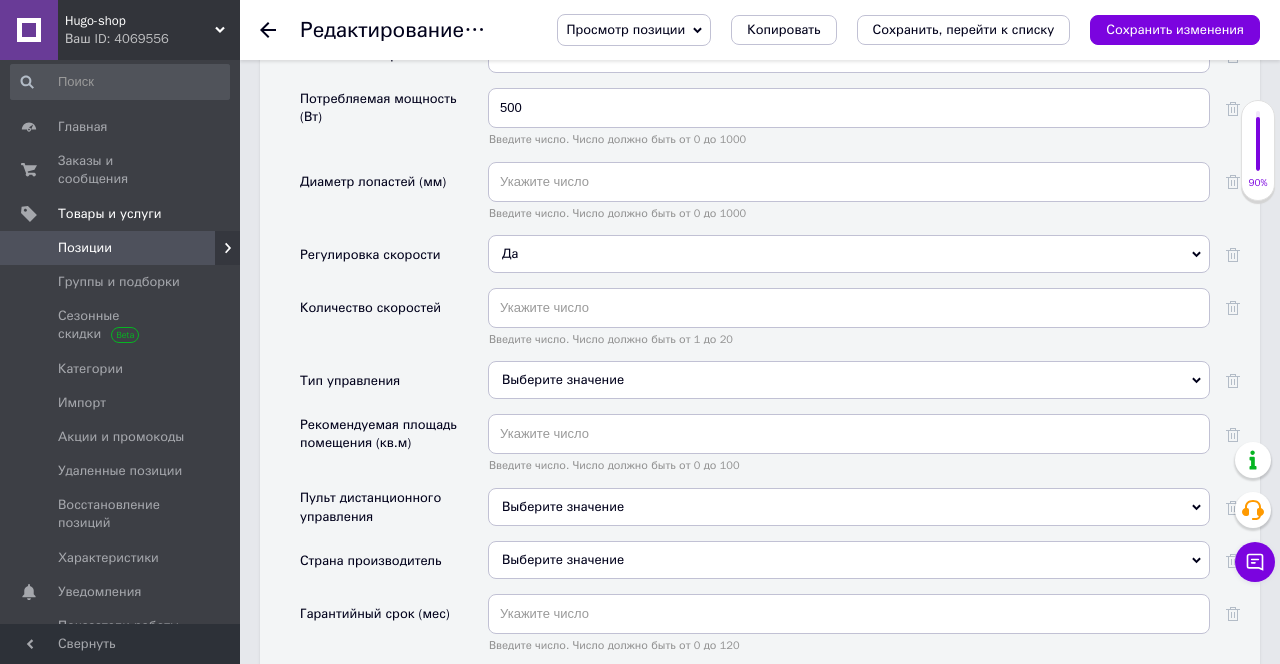 scroll, scrollTop: 2405, scrollLeft: 0, axis: vertical 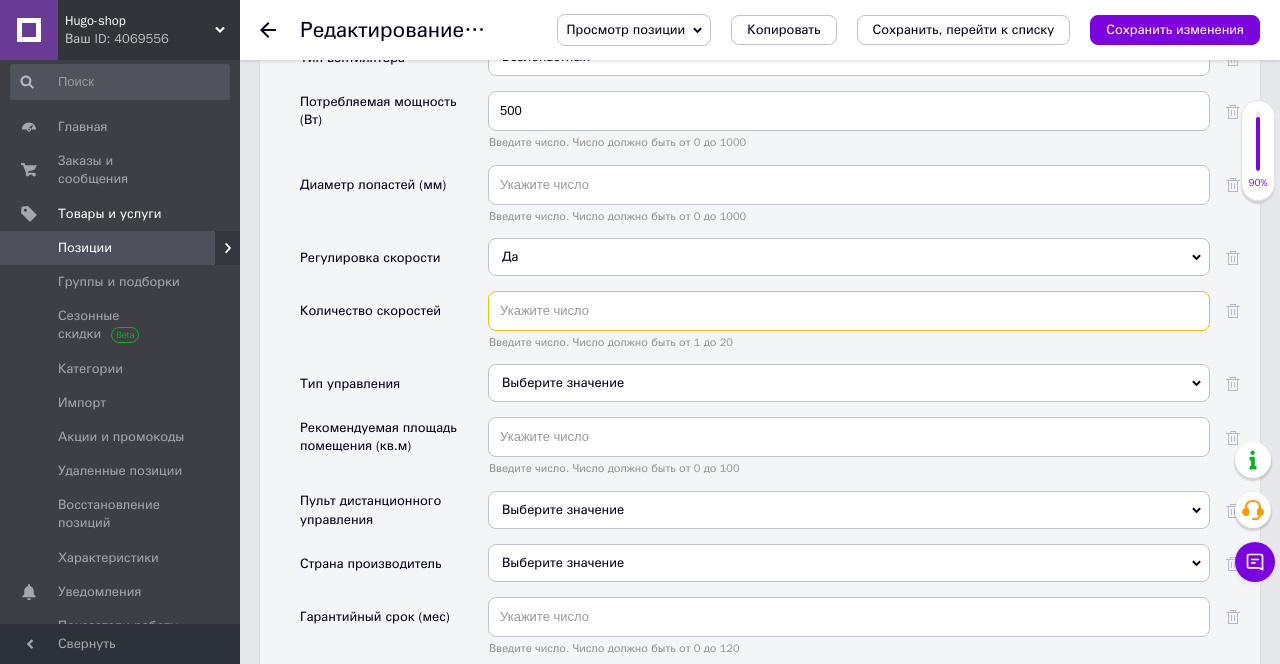 click at bounding box center (849, 311) 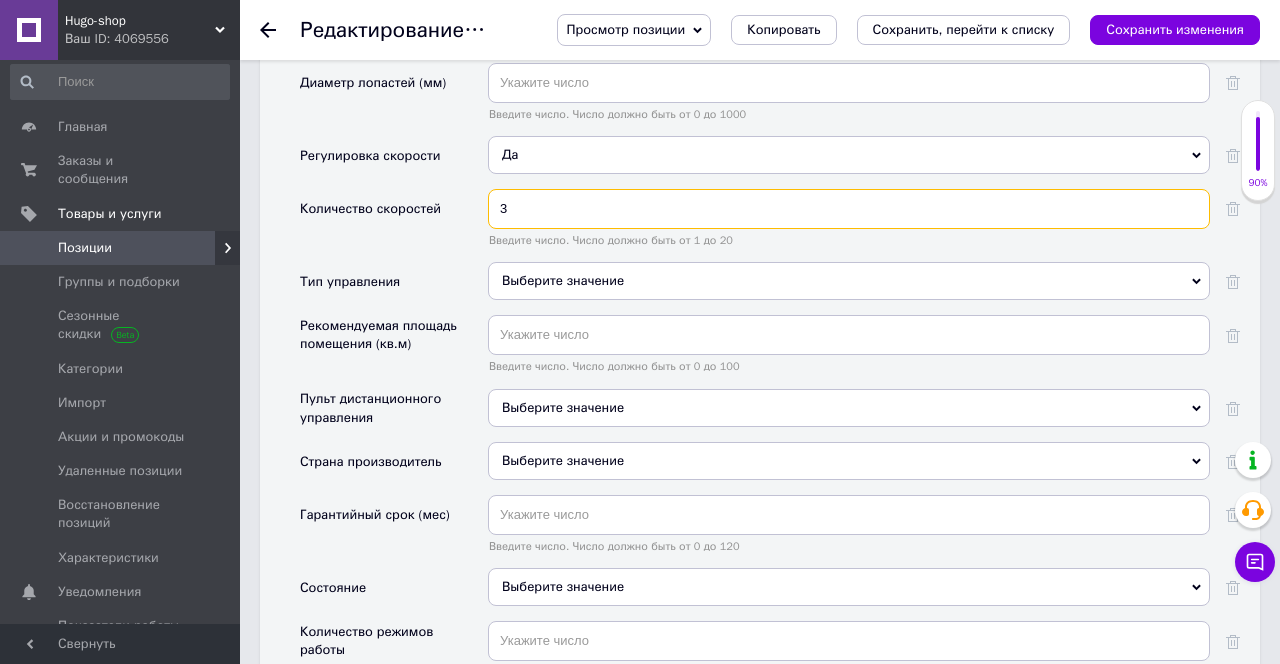 scroll, scrollTop: 2506, scrollLeft: 0, axis: vertical 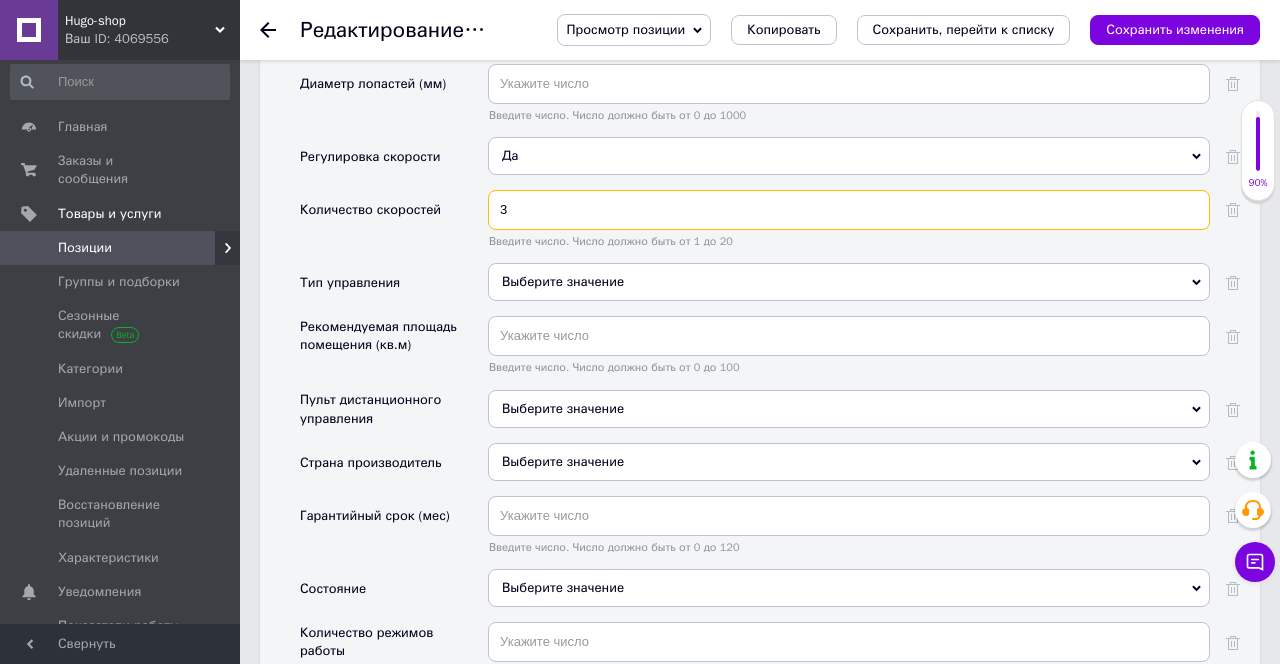 type on "3" 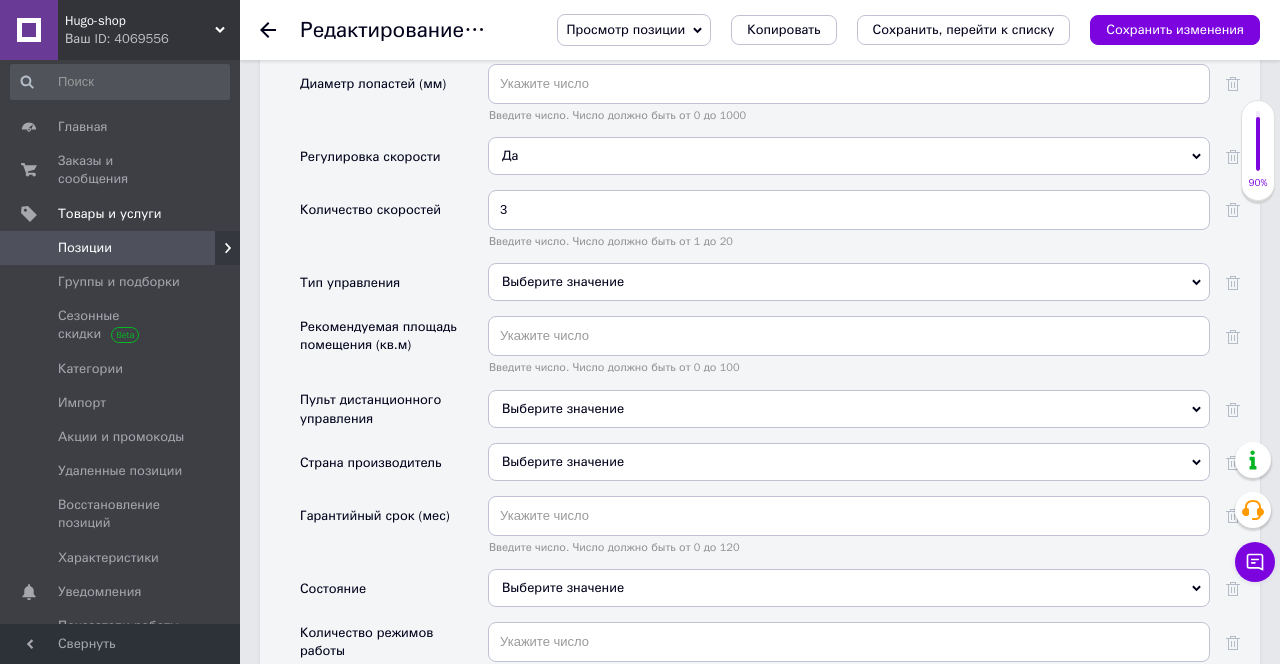 click on "Выберите значение" at bounding box center (849, 282) 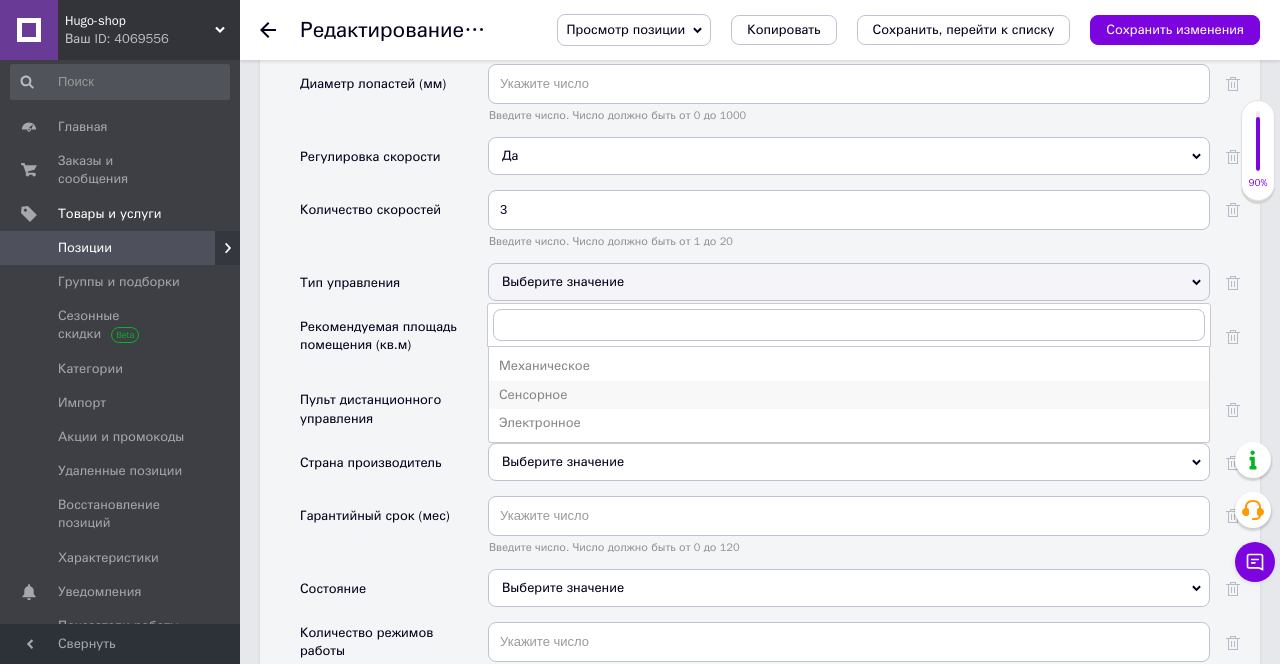 click on "Сенсорное" at bounding box center (849, 395) 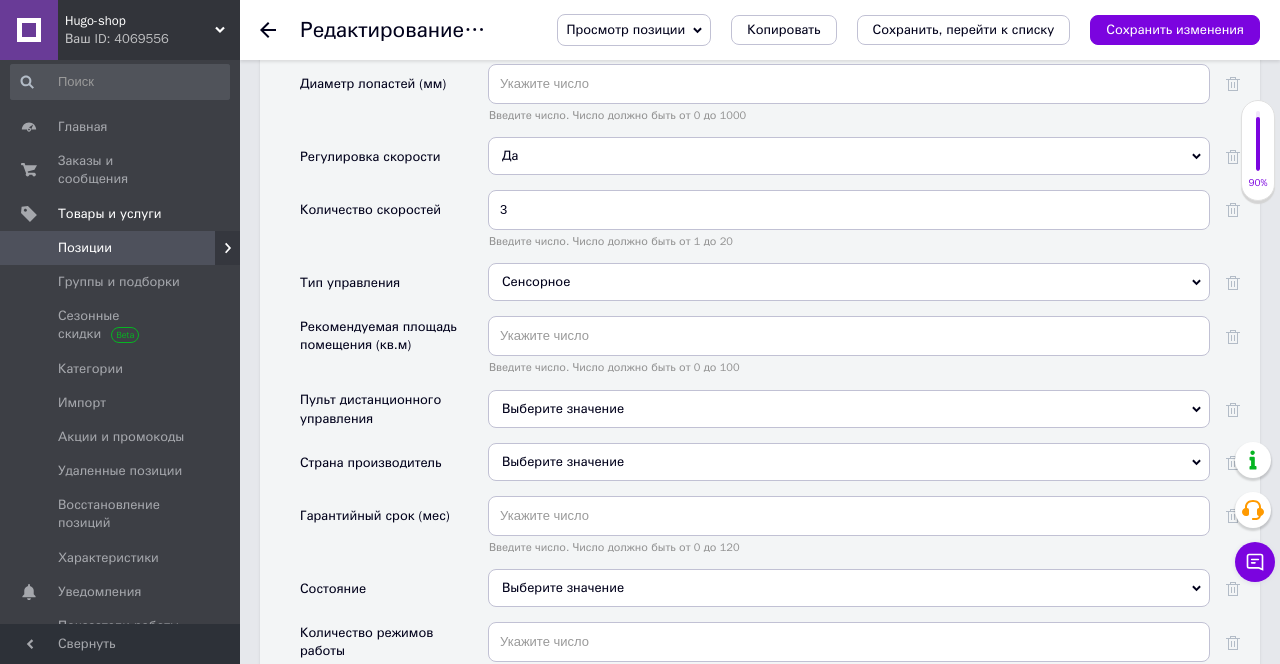 click on "Сенсорное" at bounding box center [849, 282] 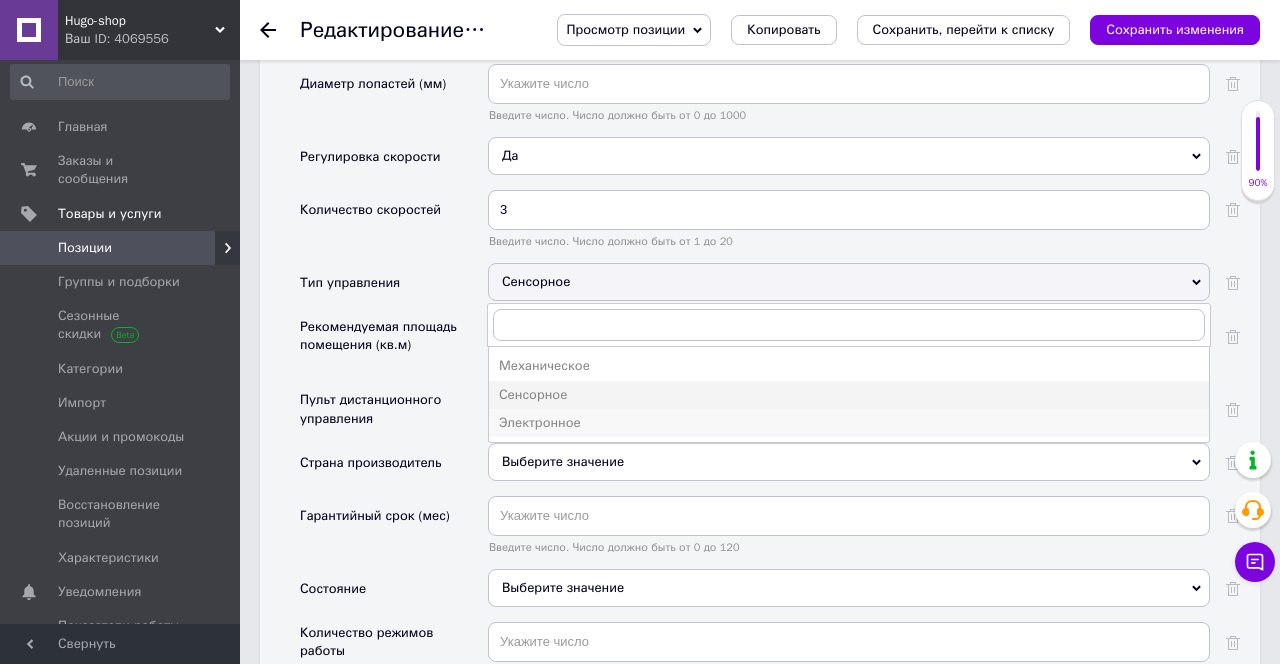 click on "Электронное" at bounding box center (849, 423) 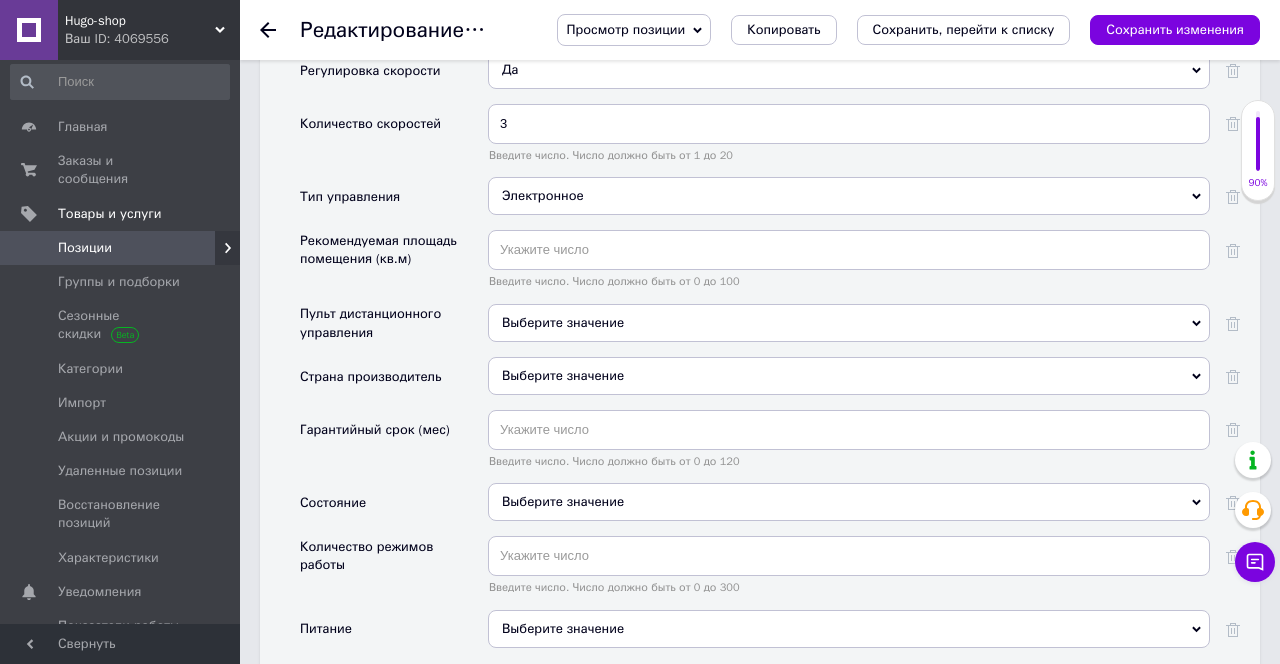 scroll, scrollTop: 2595, scrollLeft: 0, axis: vertical 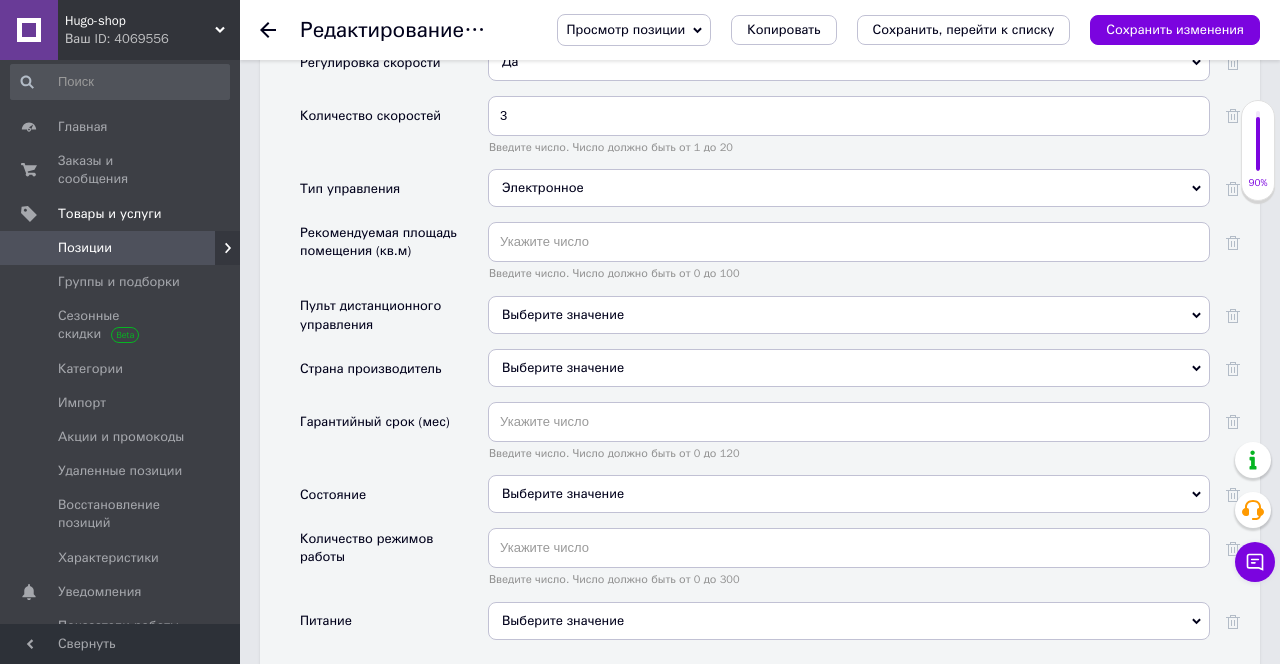 click on "Выберите значение" at bounding box center [563, 314] 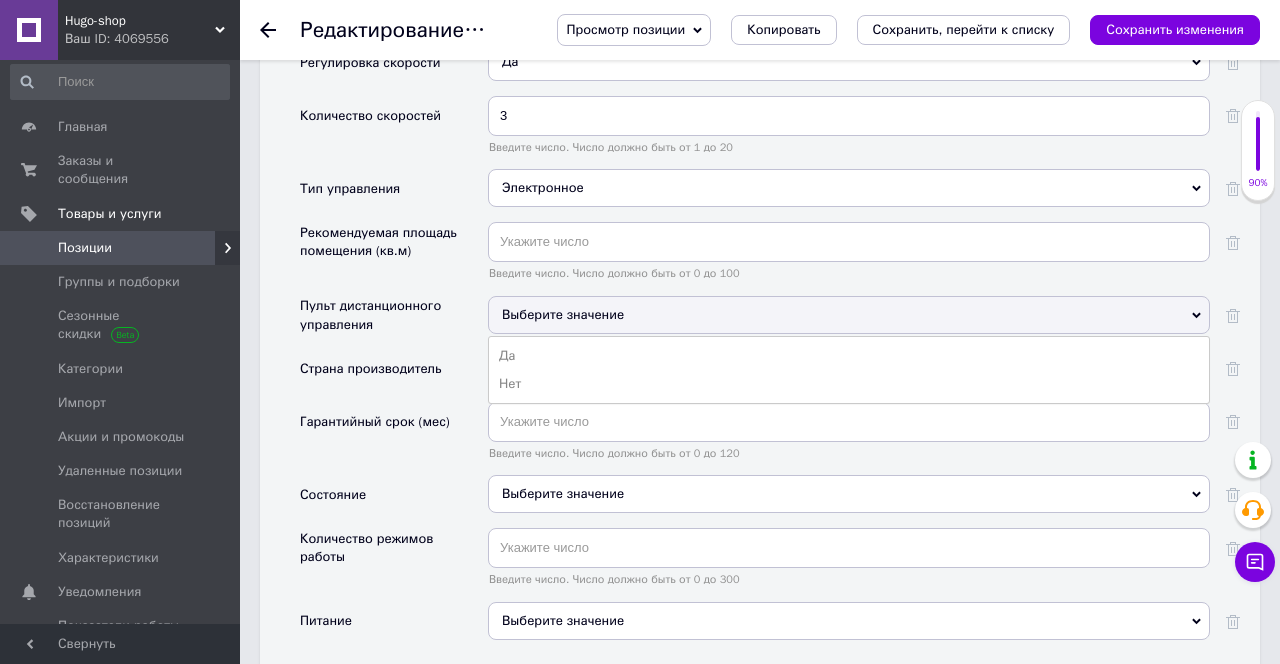 click on "Да" at bounding box center (849, 356) 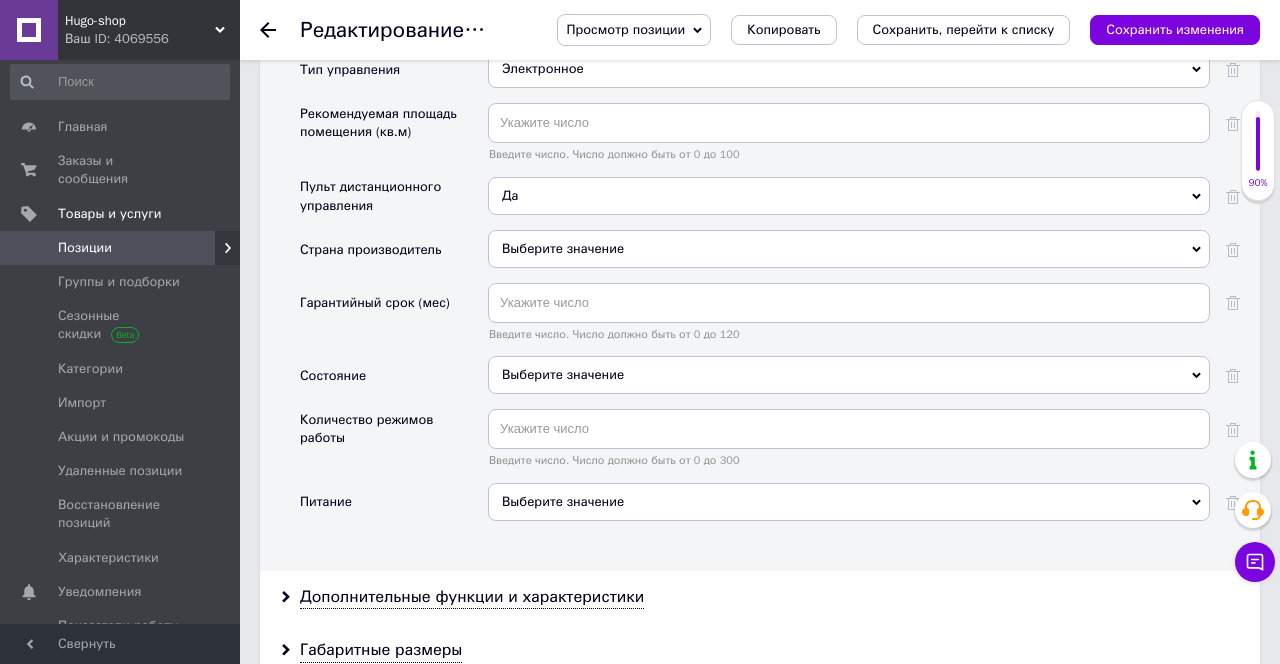scroll, scrollTop: 2727, scrollLeft: 0, axis: vertical 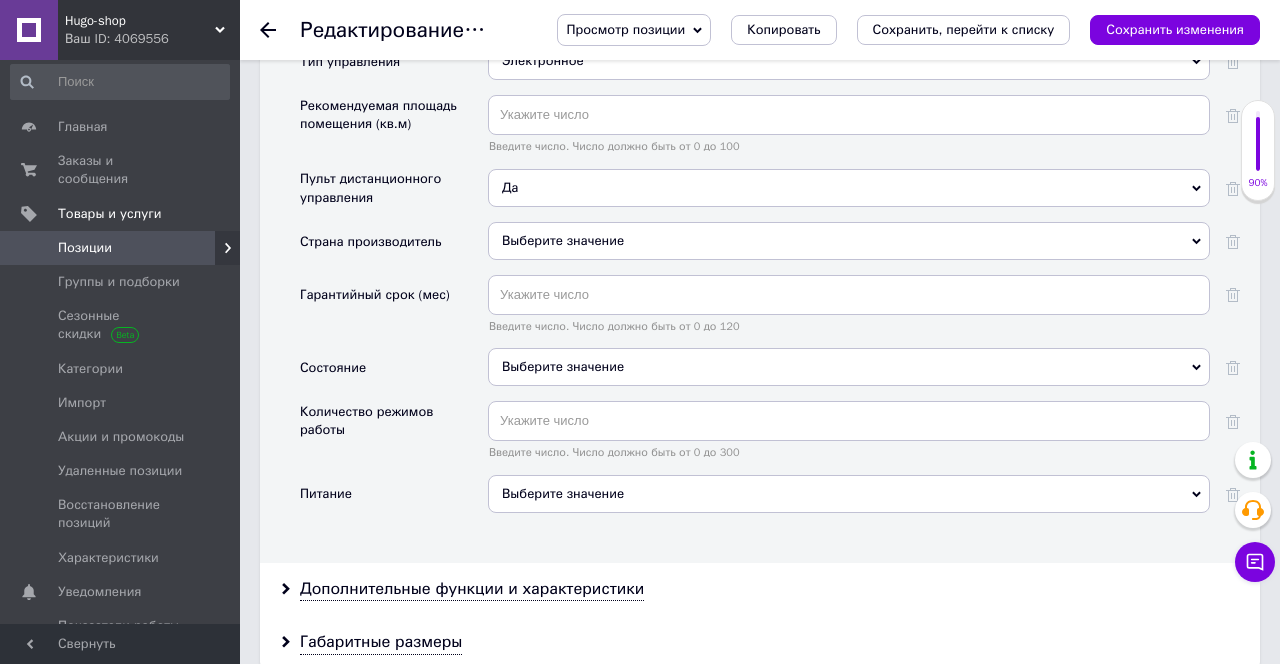 click on "Выберите значение" at bounding box center (849, 367) 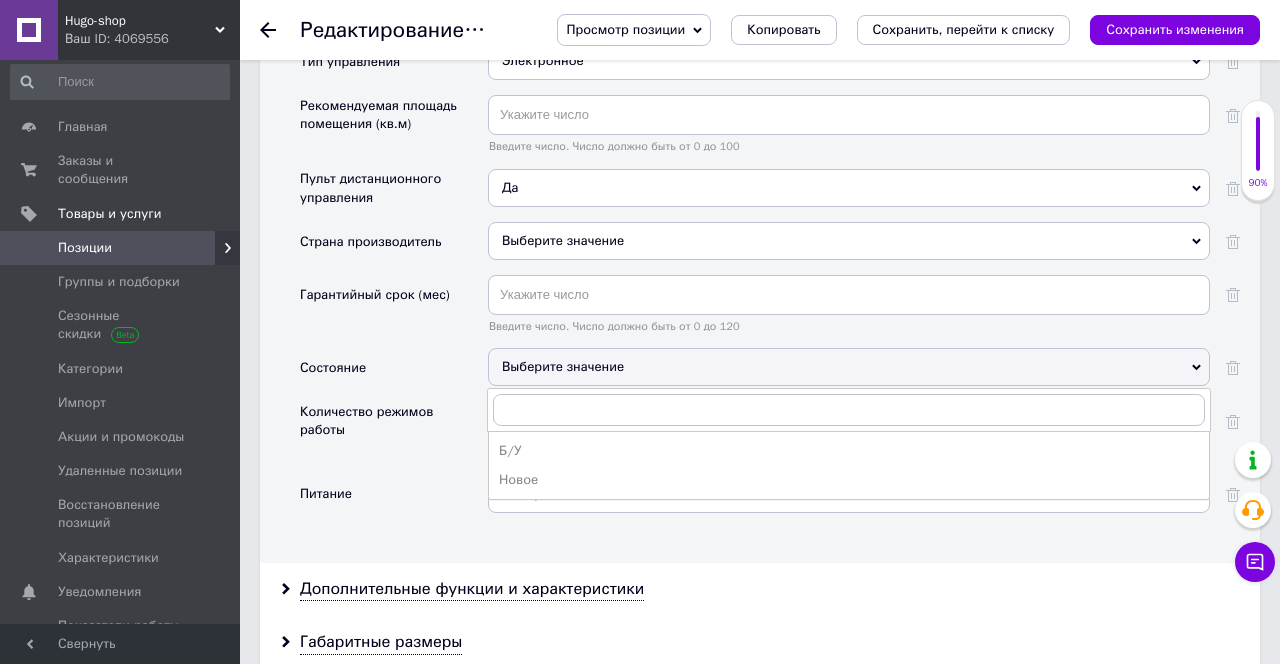 click on "Новое" at bounding box center [849, 480] 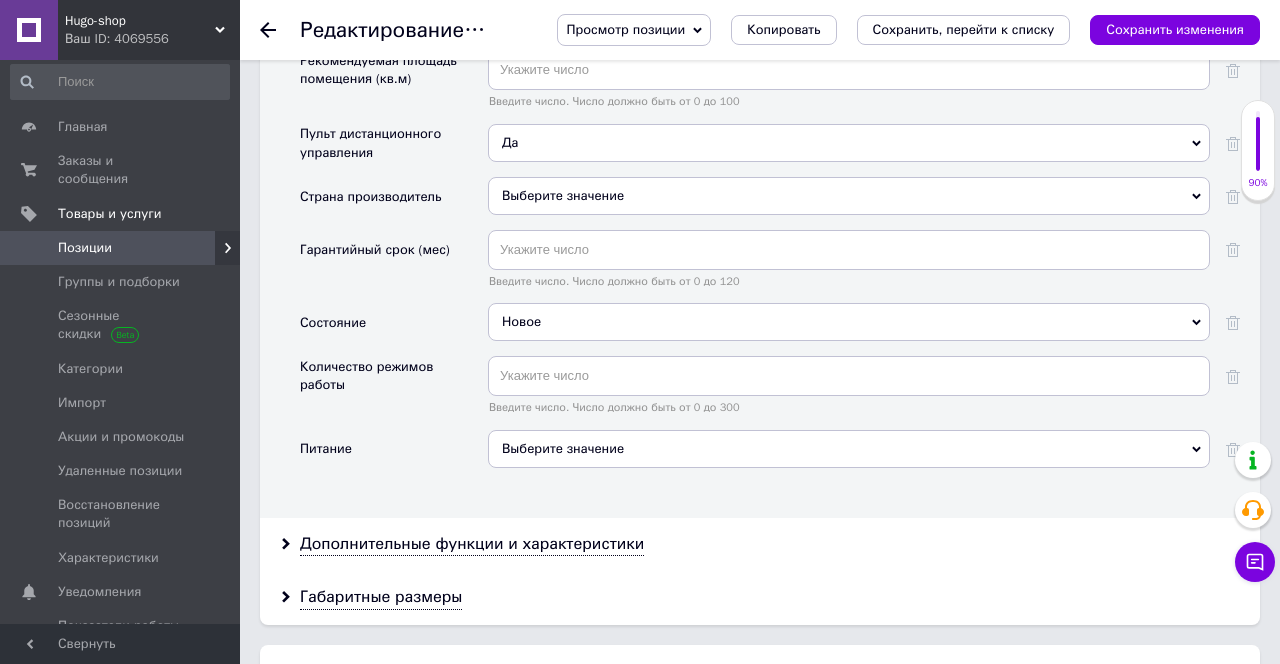 scroll, scrollTop: 2805, scrollLeft: 0, axis: vertical 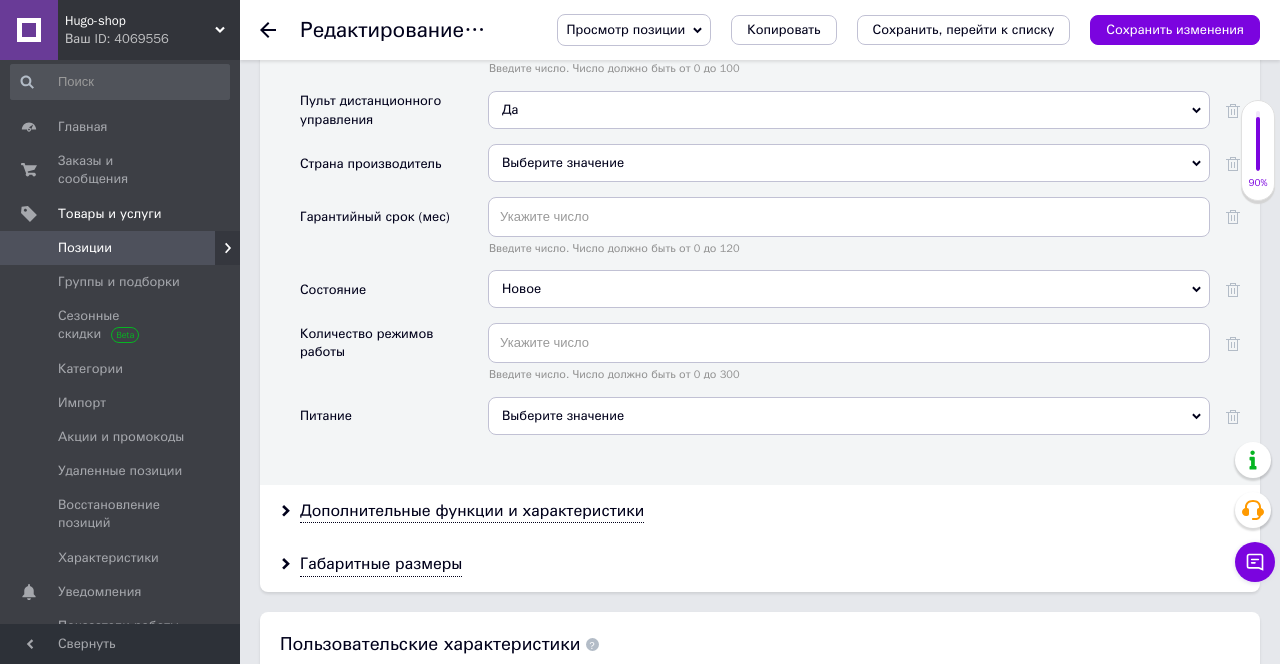 click on "Выберите значение" at bounding box center (849, 416) 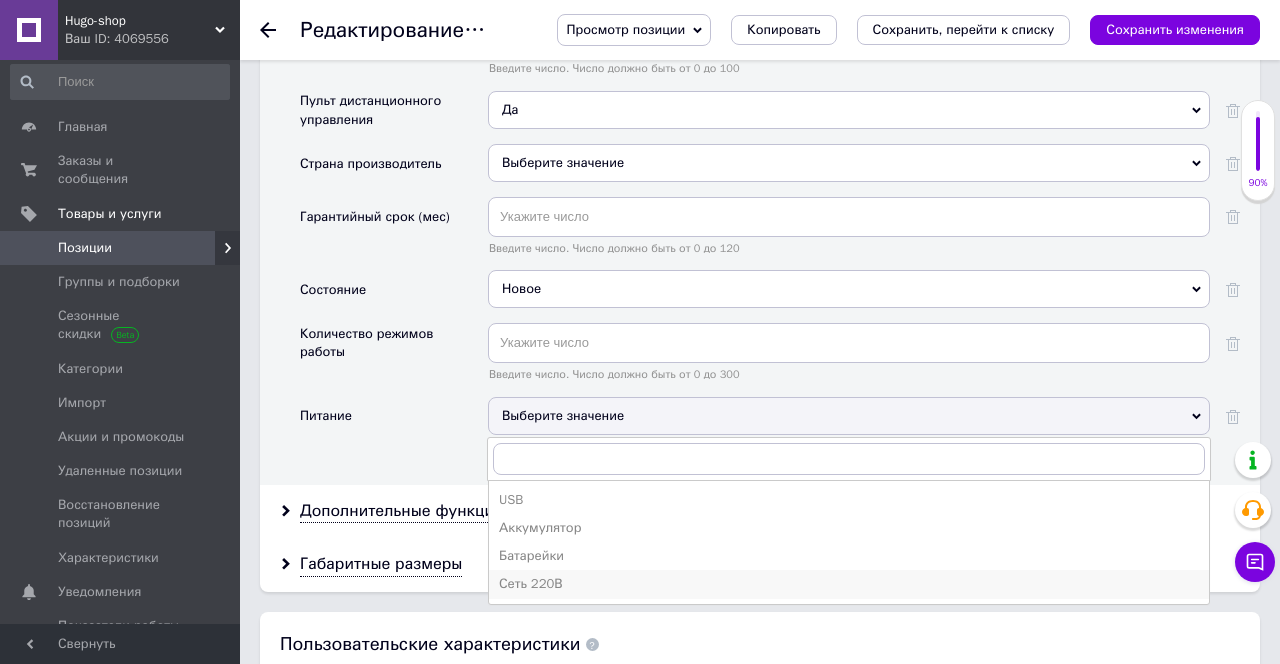 click on "Сеть 220В" at bounding box center [849, 584] 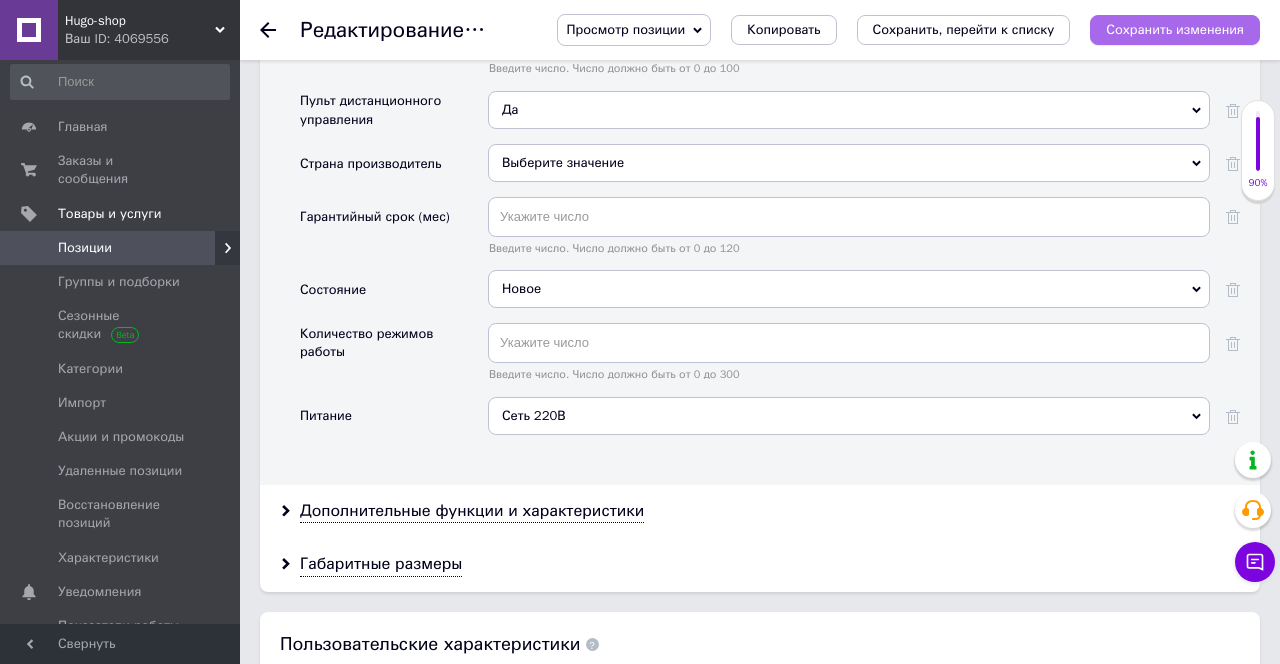 click on "Сохранить изменения" at bounding box center (1175, 30) 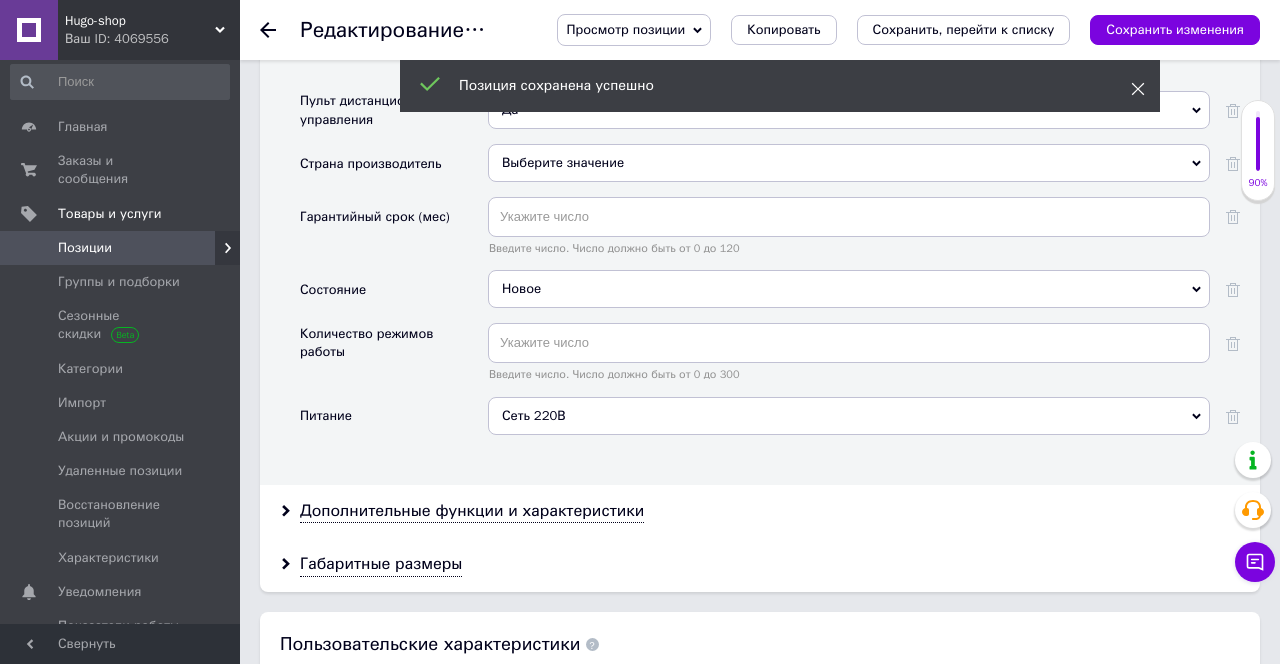 click at bounding box center [1138, 89] 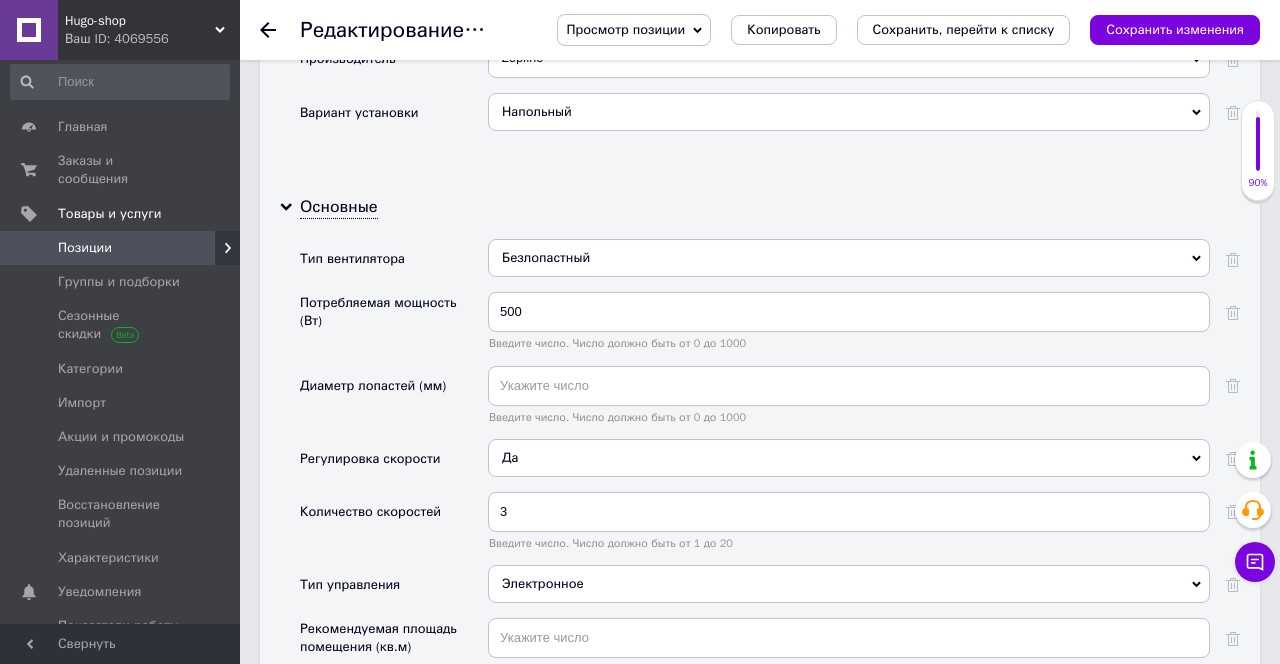 scroll, scrollTop: 2035, scrollLeft: 0, axis: vertical 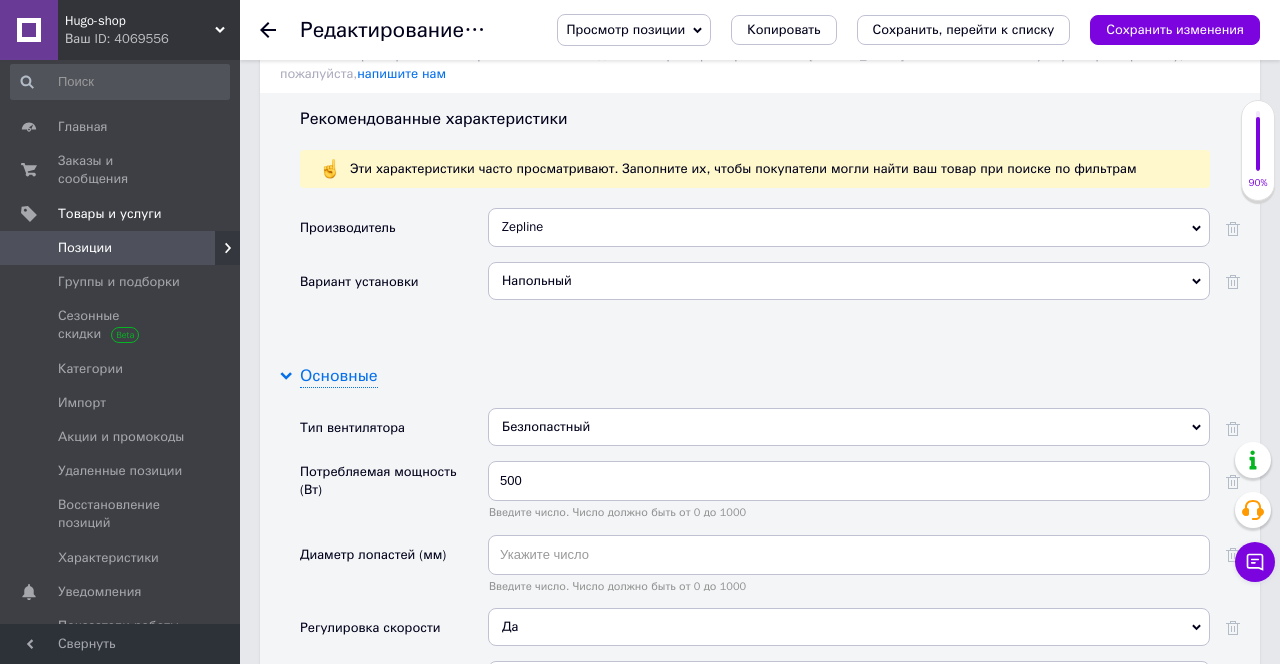 drag, startPoint x: 343, startPoint y: 380, endPoint x: 362, endPoint y: 383, distance: 19.235384 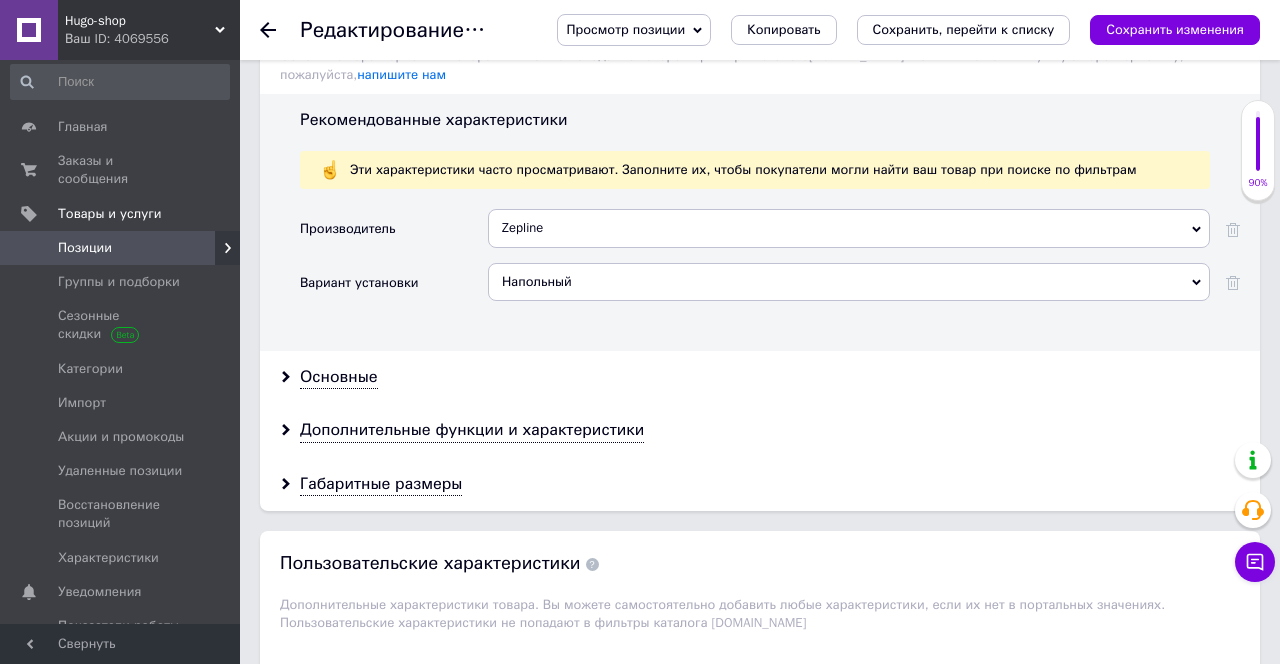 scroll, scrollTop: 2014, scrollLeft: 0, axis: vertical 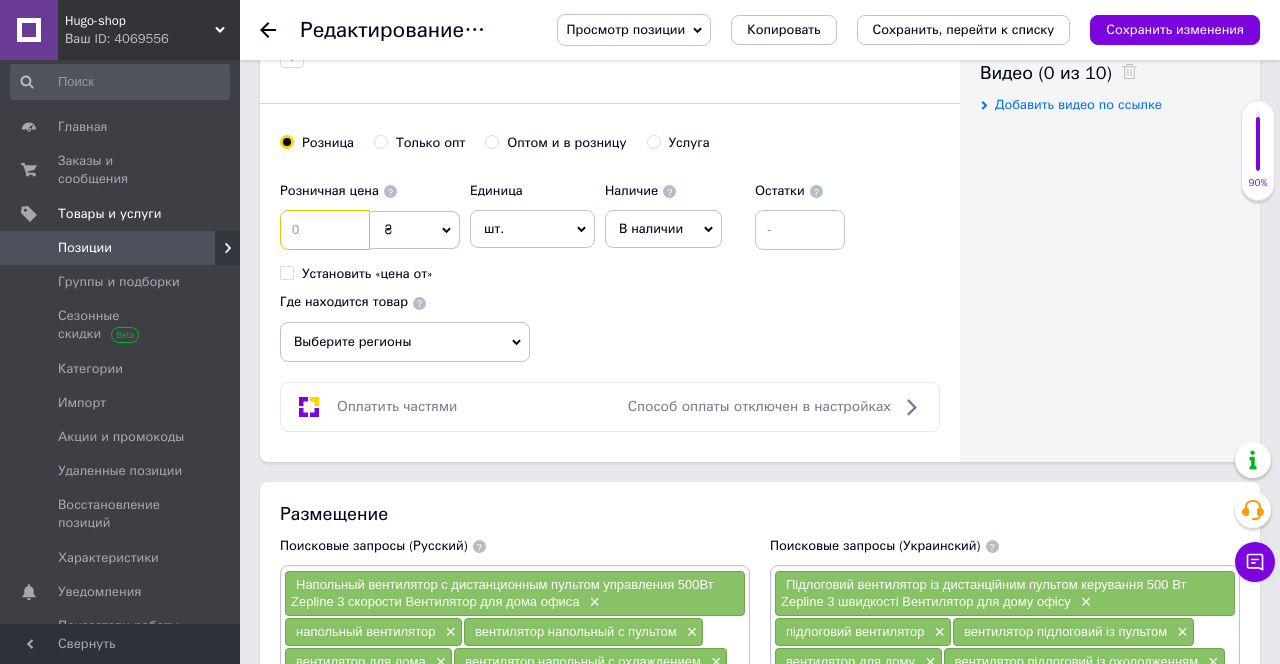 click at bounding box center (325, 230) 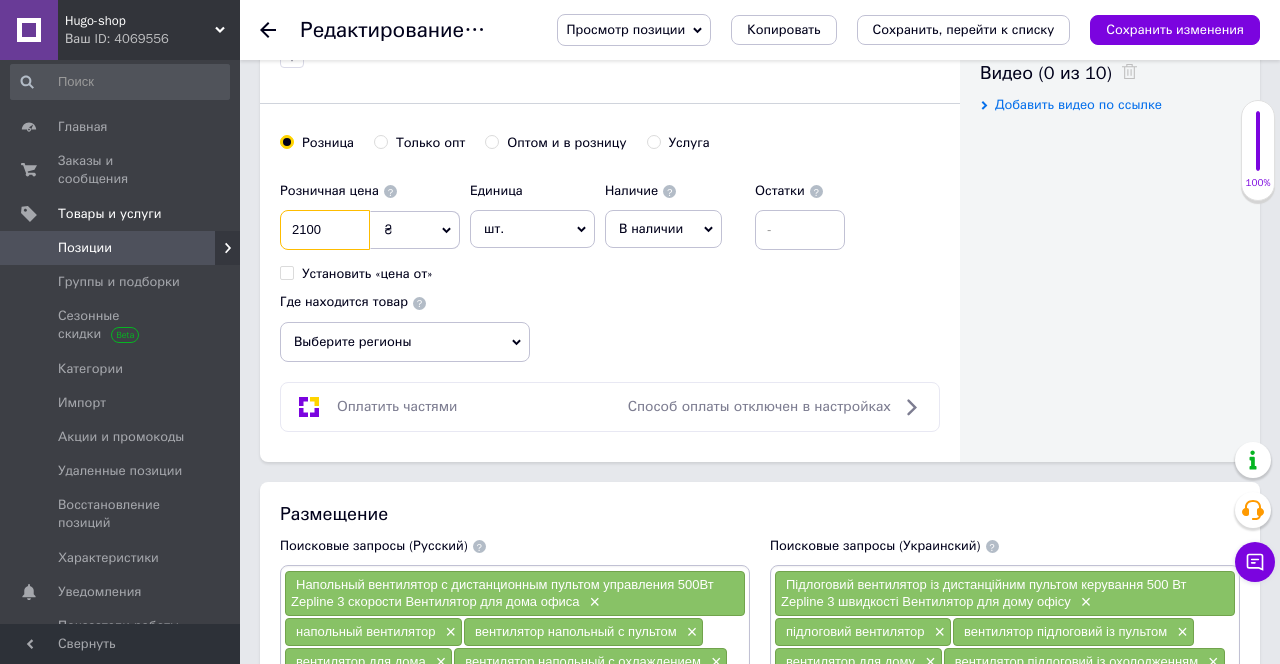 type on "2100" 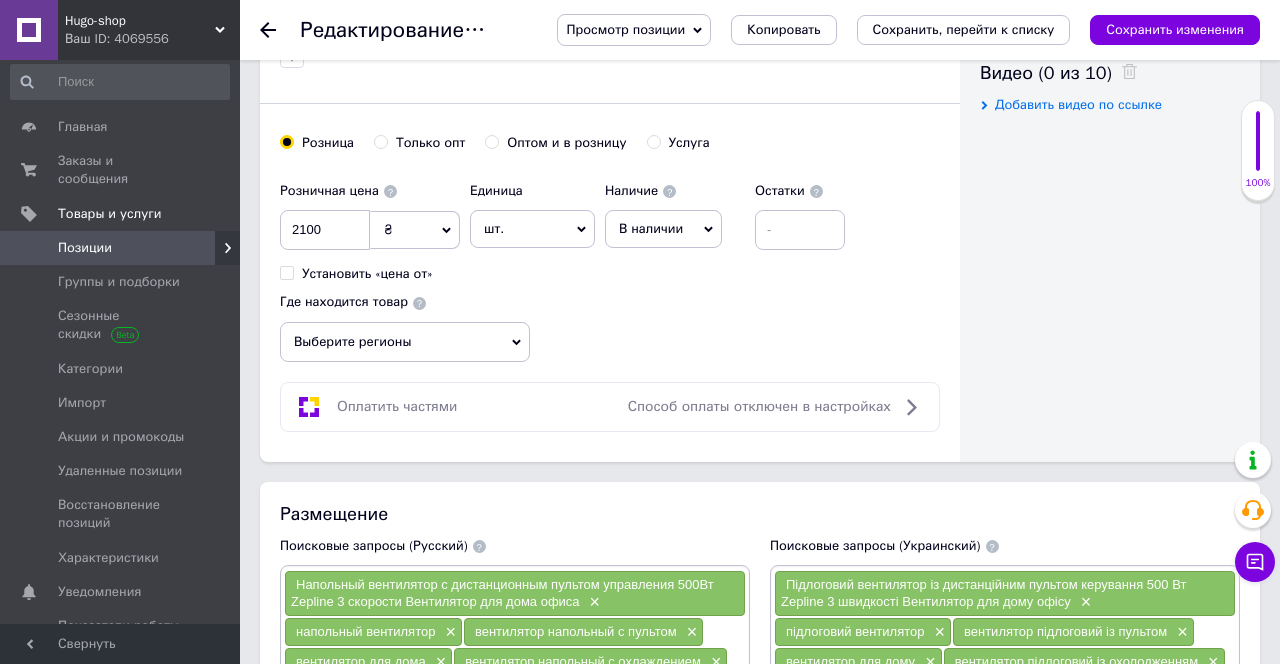 click on "В наличии" at bounding box center (663, 229) 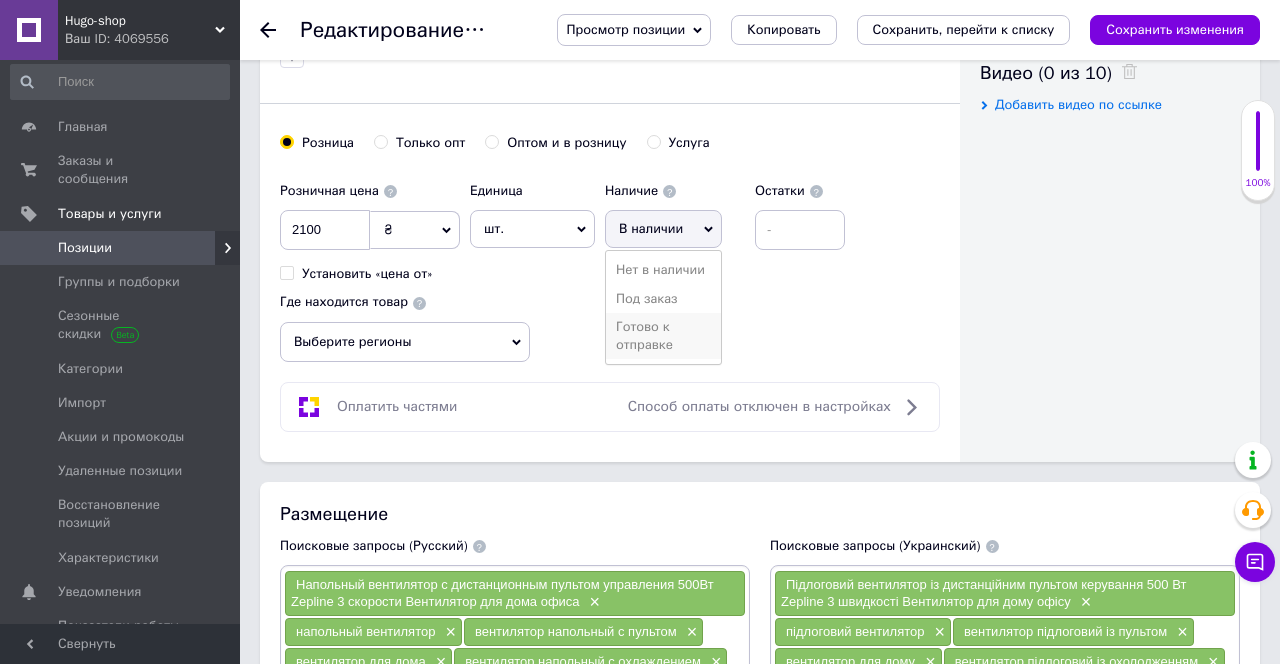 click on "Готово к отправке" at bounding box center [663, 336] 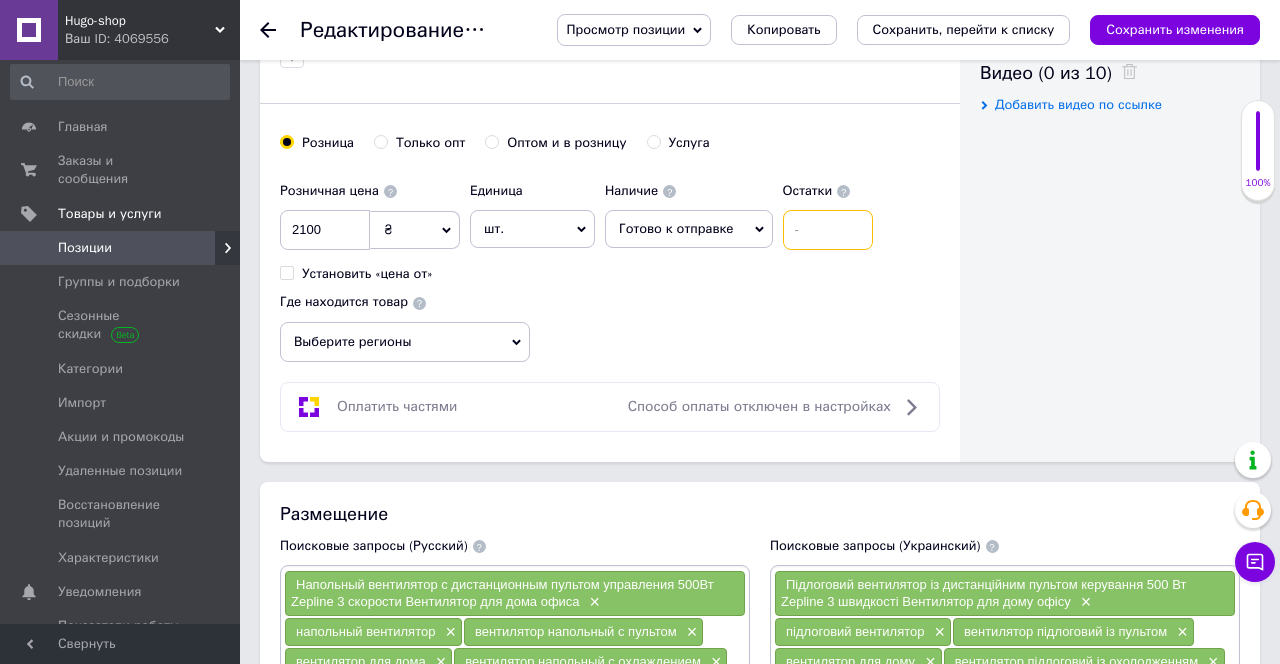 click at bounding box center (828, 230) 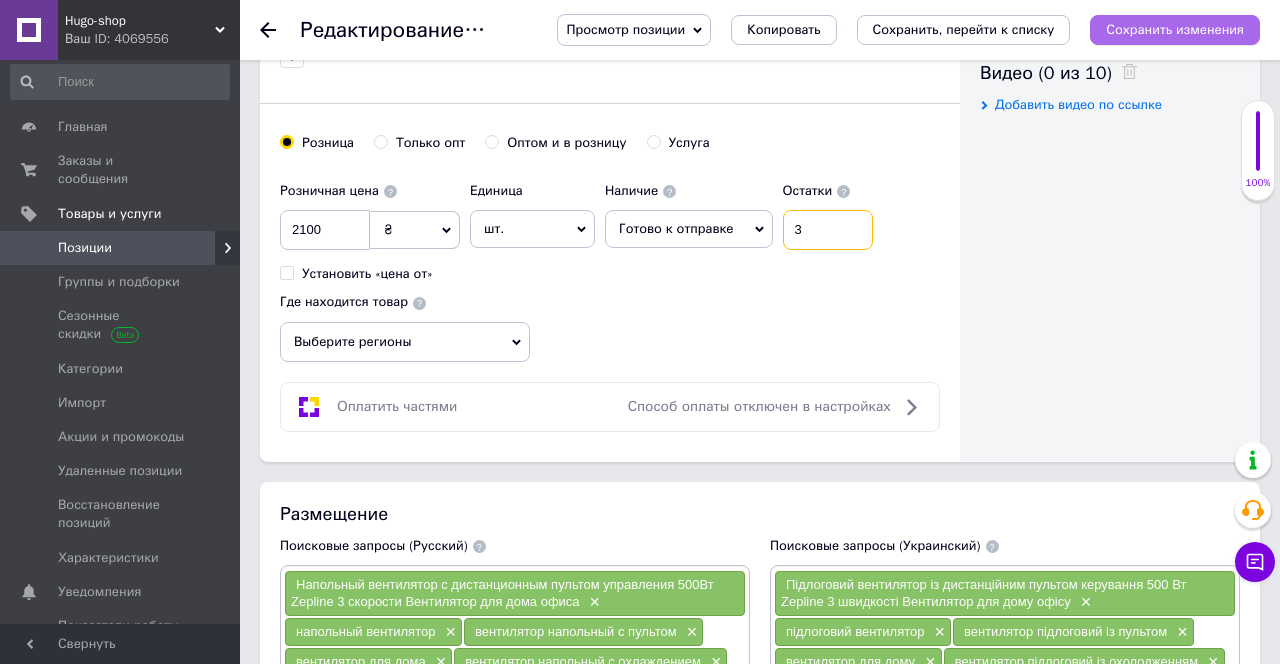 type on "3" 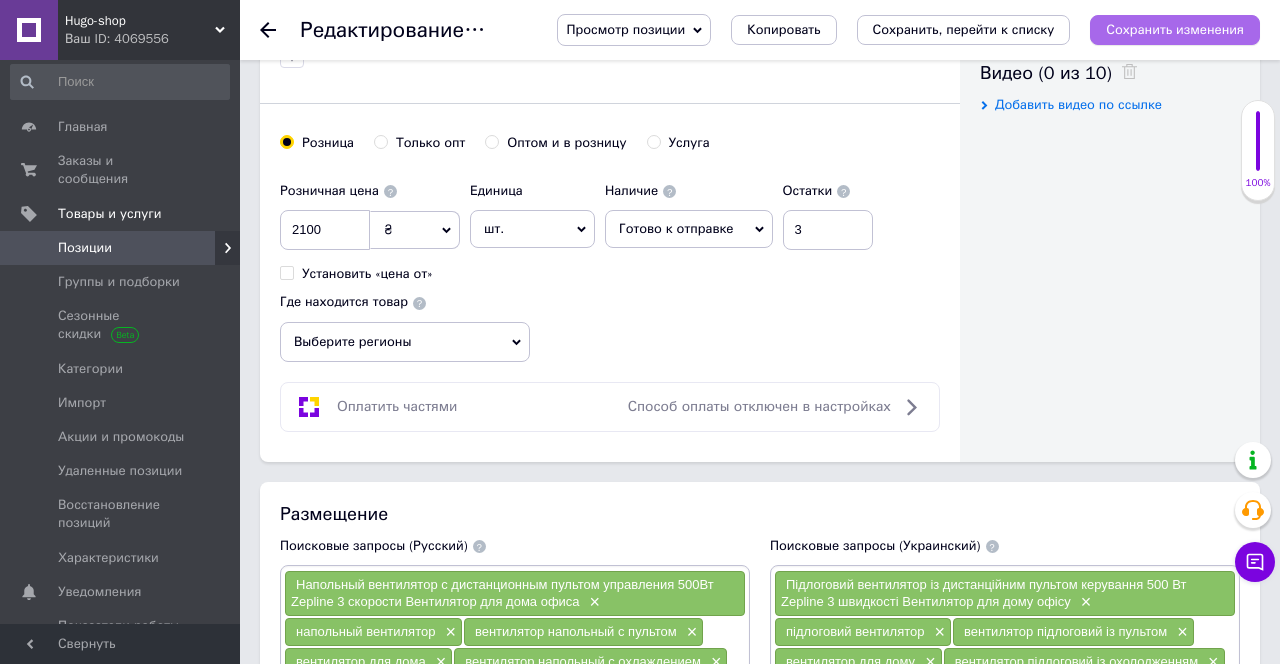 click on "Сохранить изменения" at bounding box center [1175, 29] 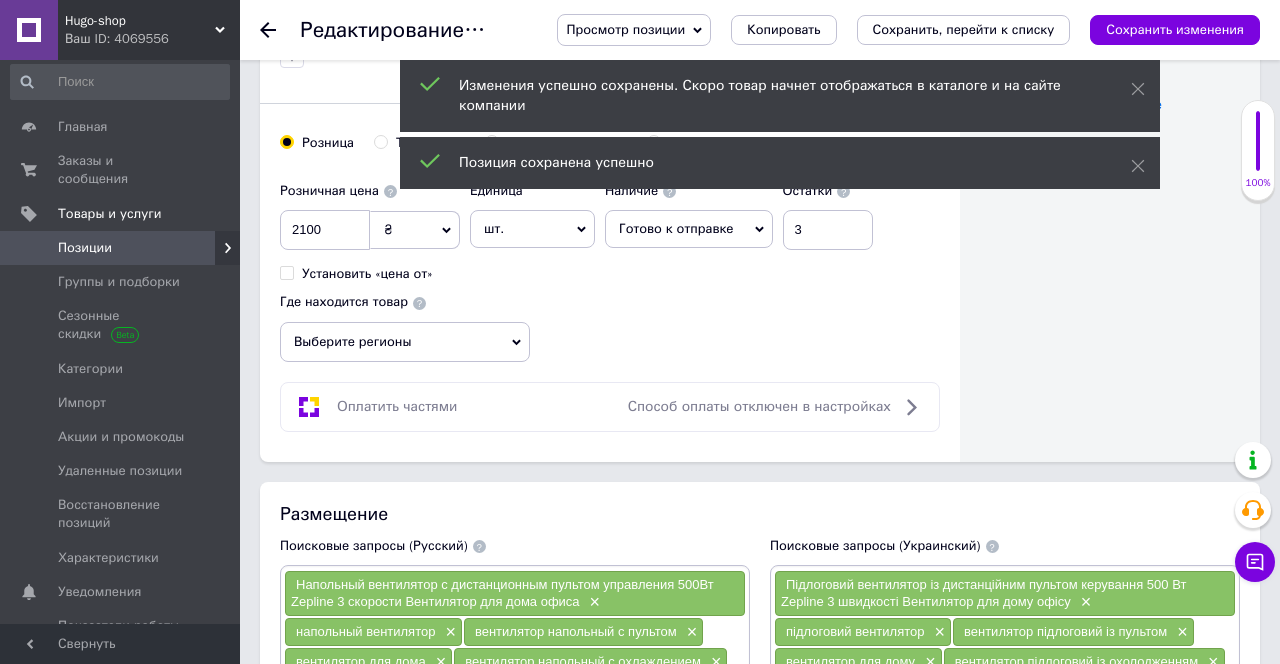 drag, startPoint x: 1135, startPoint y: 171, endPoint x: 1142, endPoint y: 119, distance: 52.46904 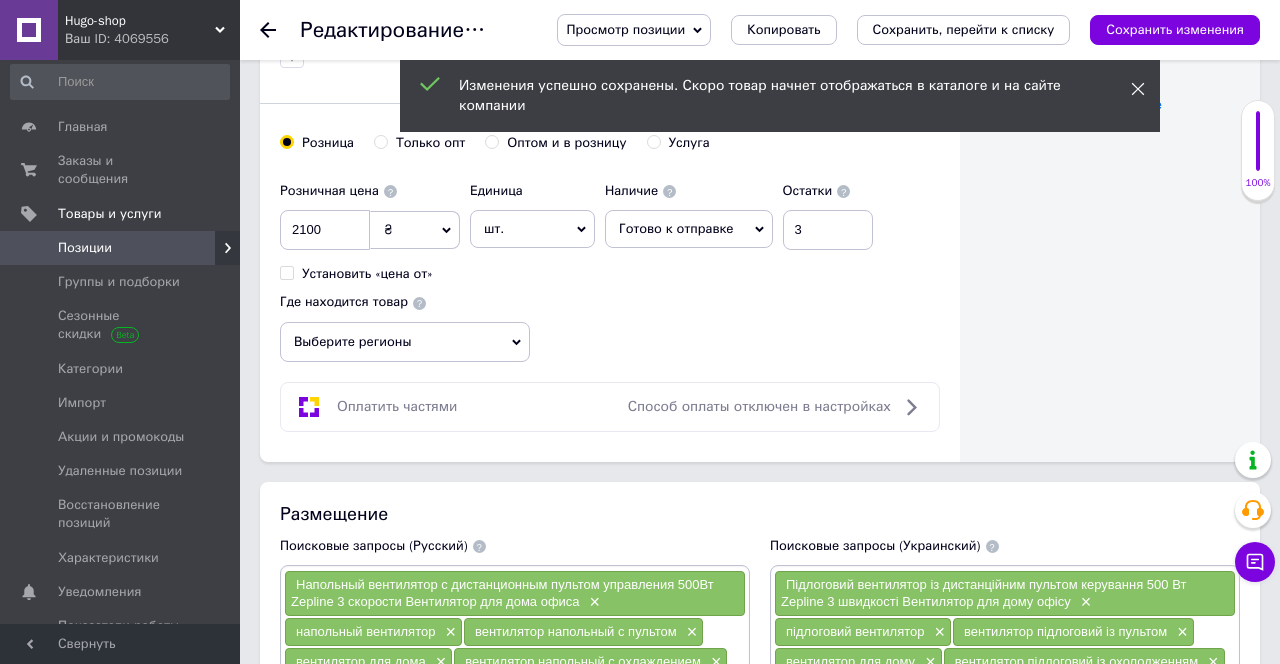 click 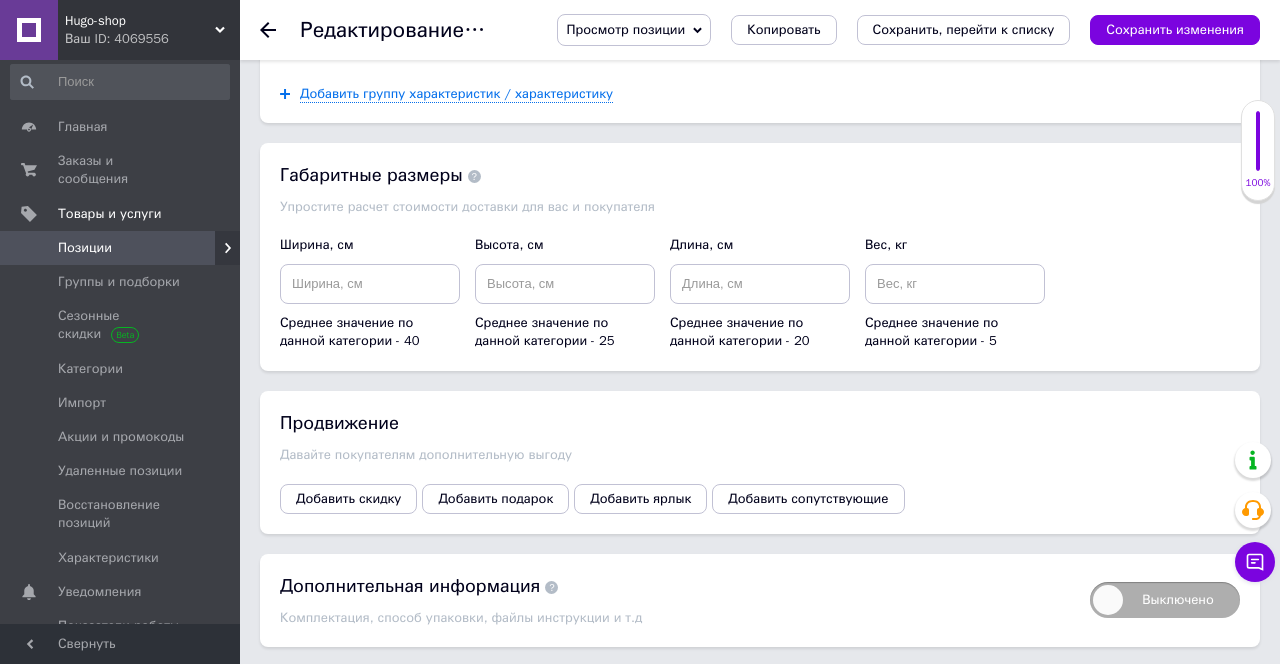 scroll, scrollTop: 2670, scrollLeft: 0, axis: vertical 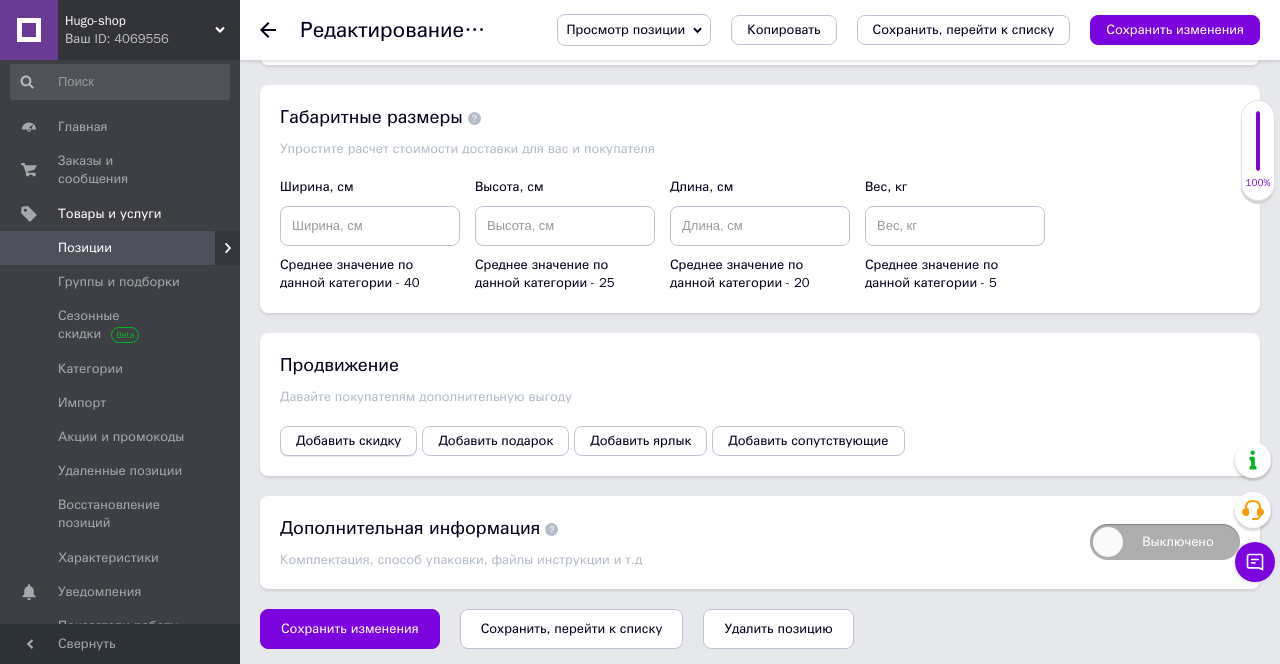 click on "Добавить скидку" at bounding box center (348, 441) 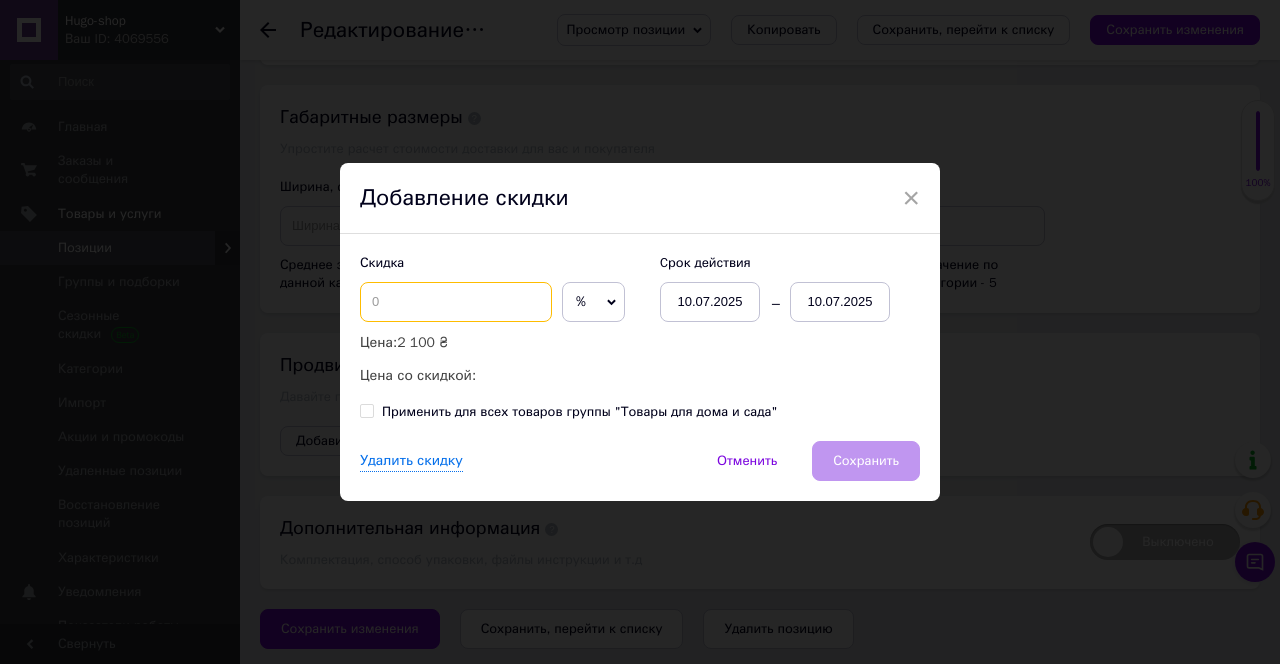 click at bounding box center (456, 302) 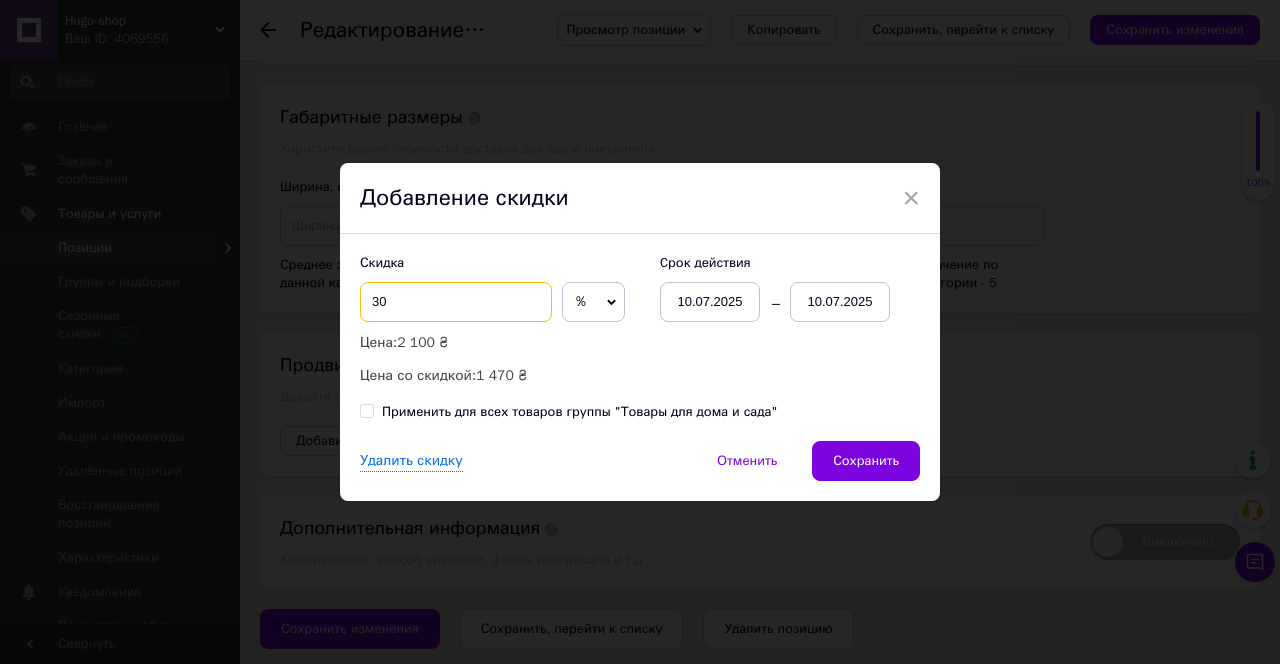 type on "30" 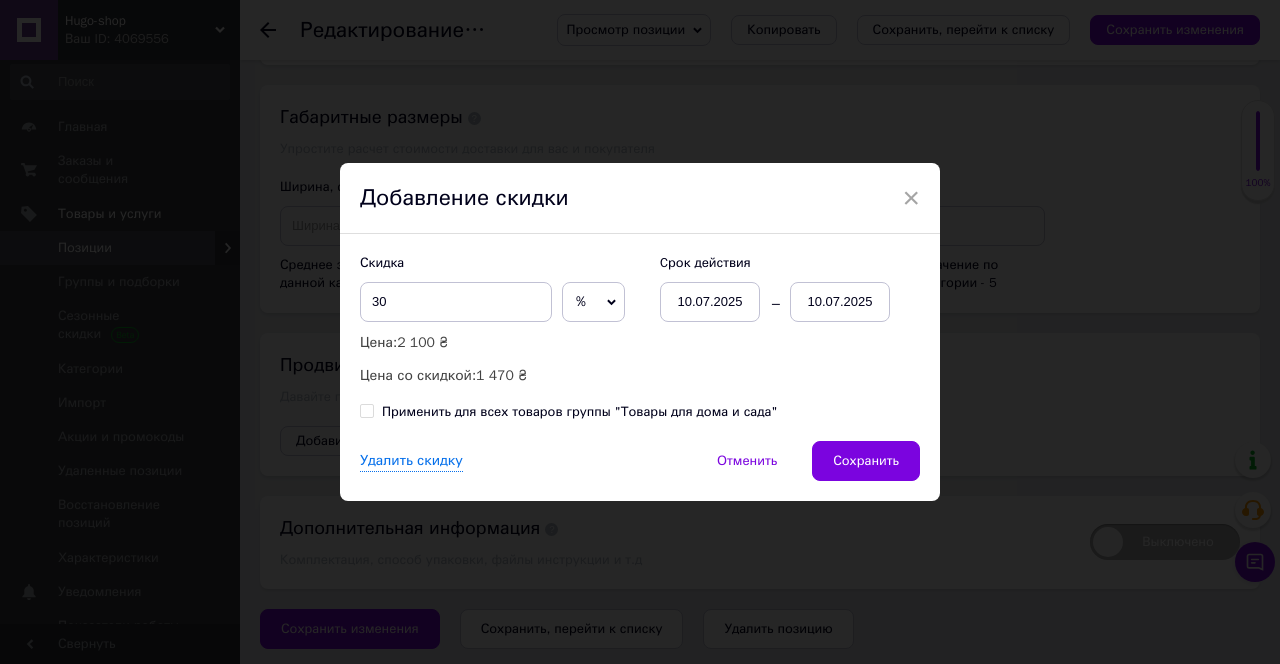 drag, startPoint x: 872, startPoint y: 300, endPoint x: 883, endPoint y: 304, distance: 11.7046995 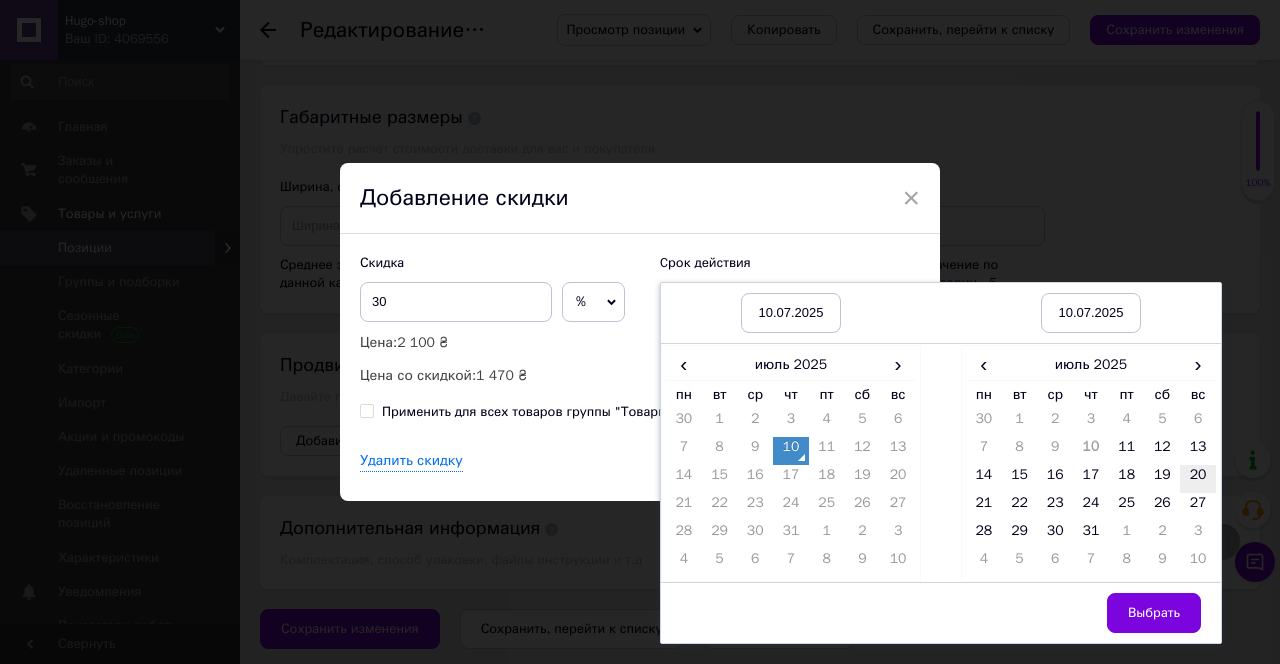 click on "20" at bounding box center [1198, 479] 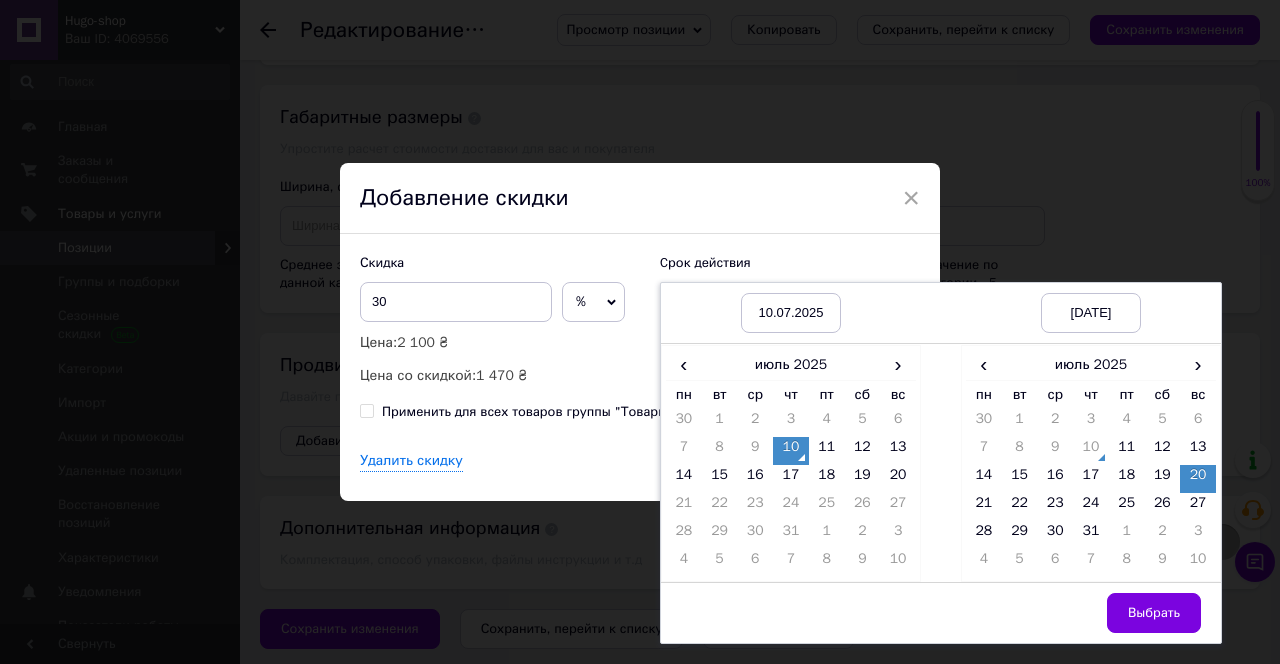 click on "Выбрать" at bounding box center (1154, 613) 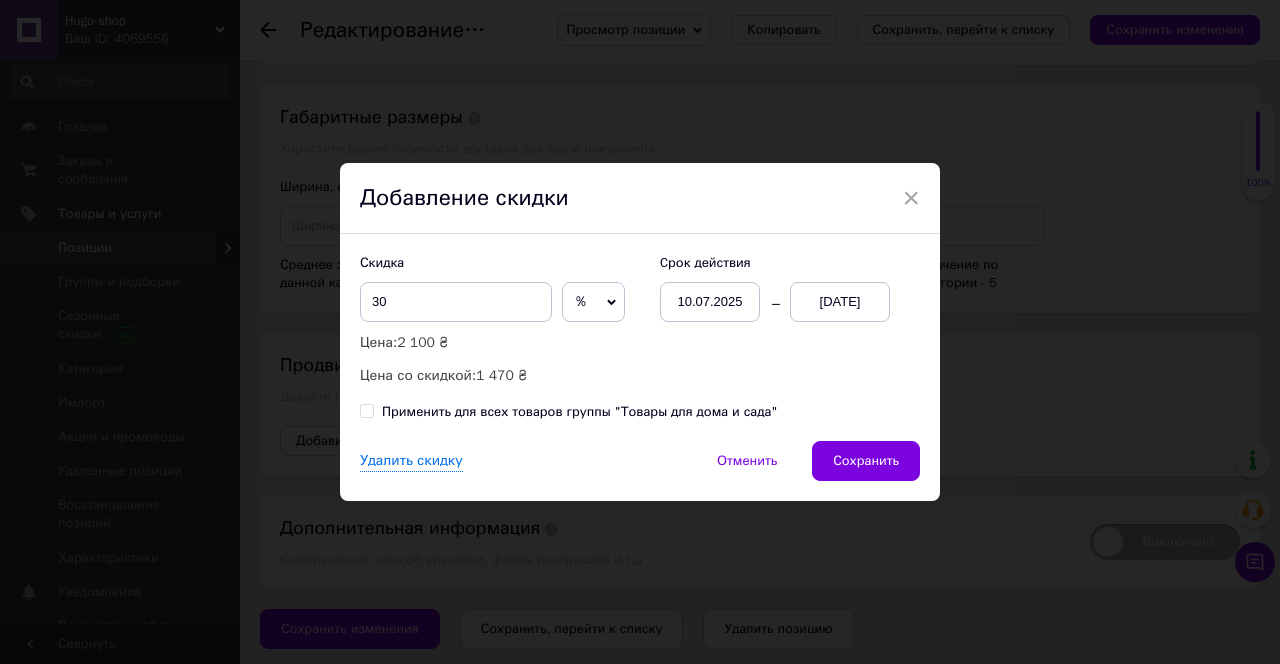 click on "Сохранить" at bounding box center (866, 461) 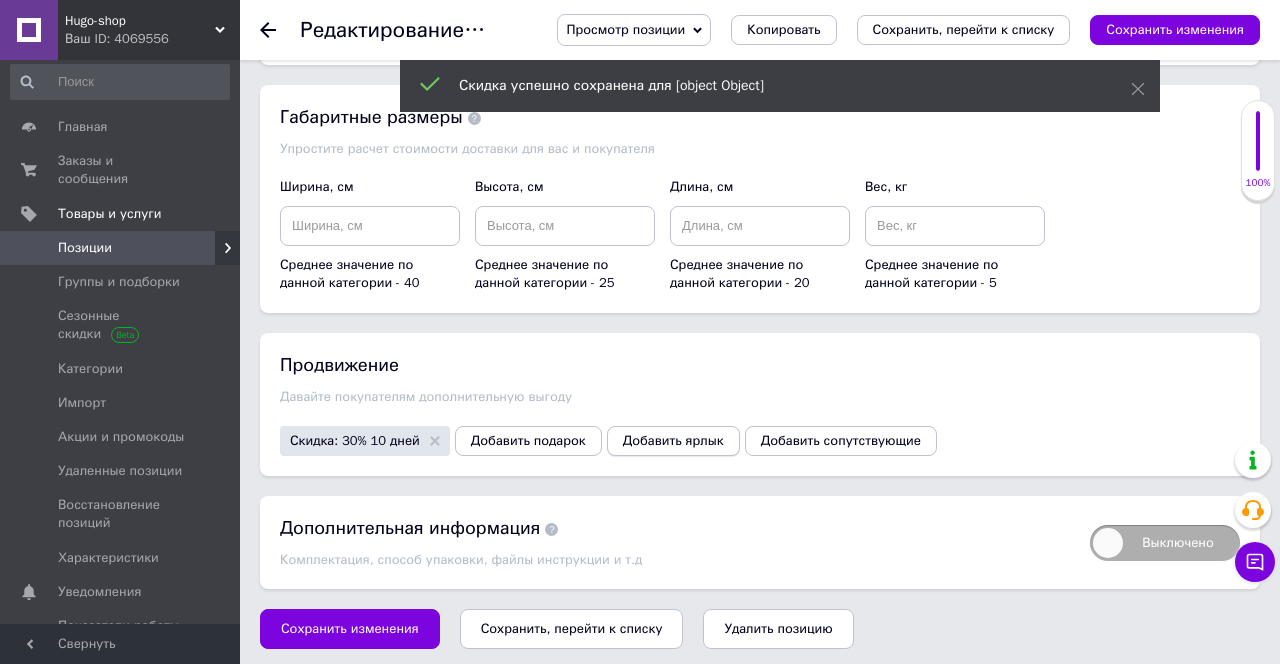 click on "Добавить ярлык" at bounding box center (673, 441) 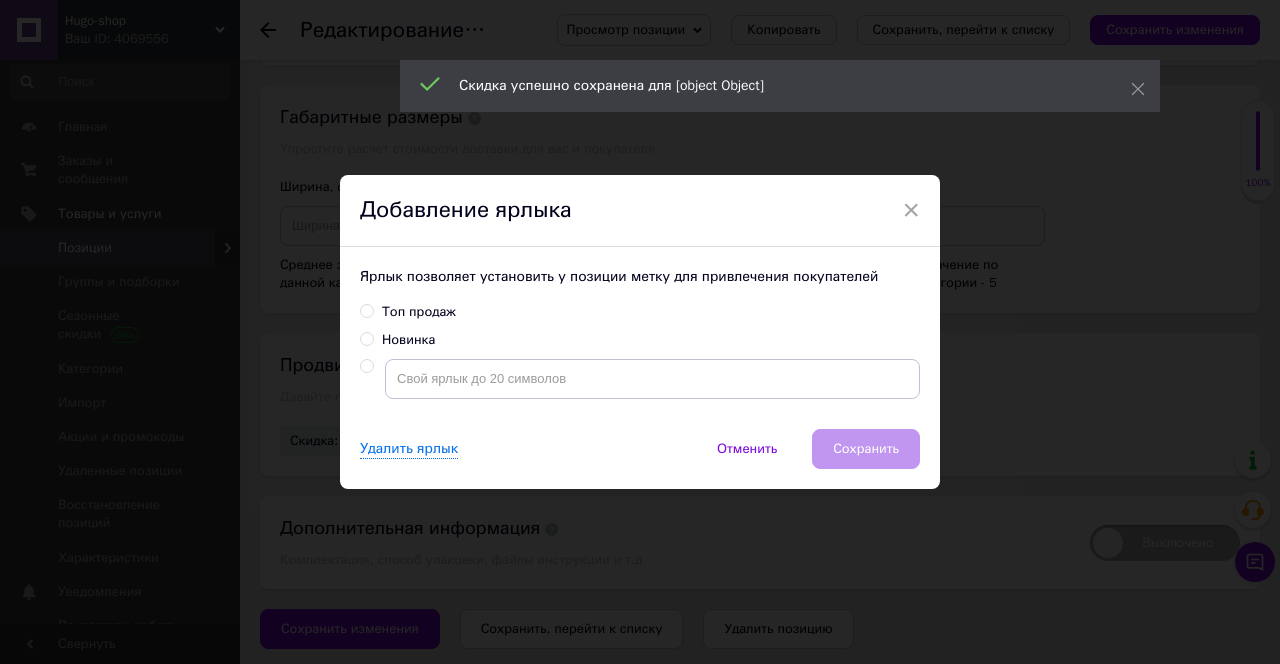 click on "Топ продаж" at bounding box center (419, 312) 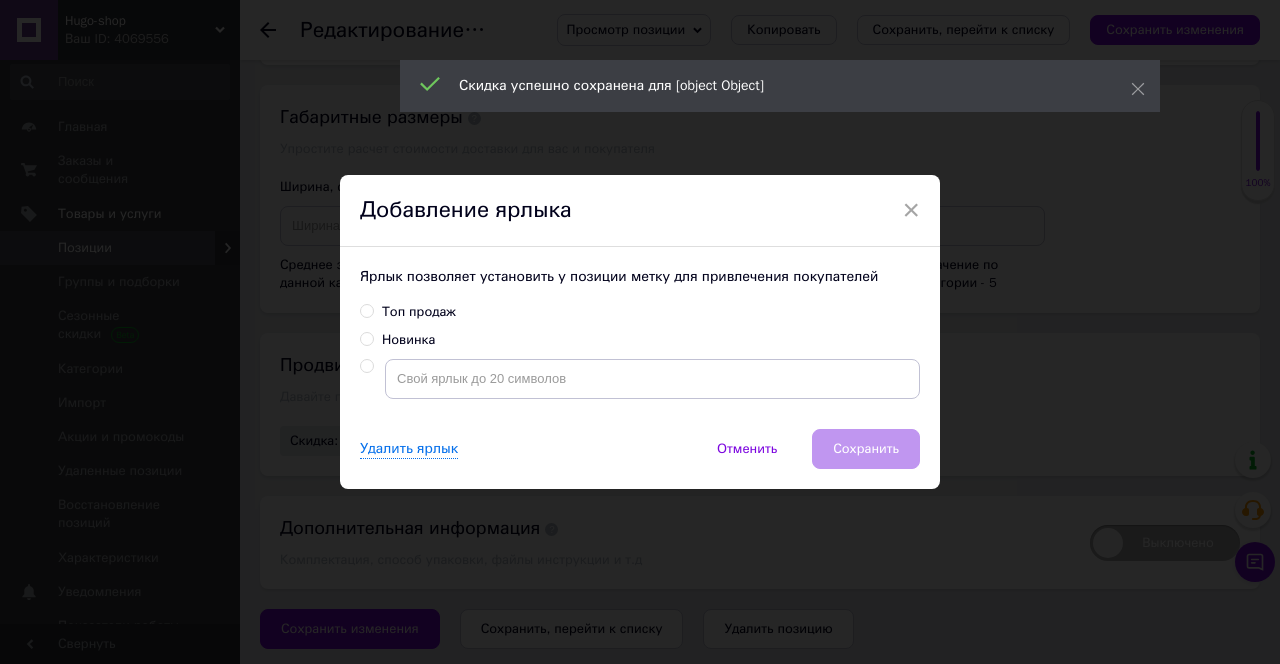 radio on "true" 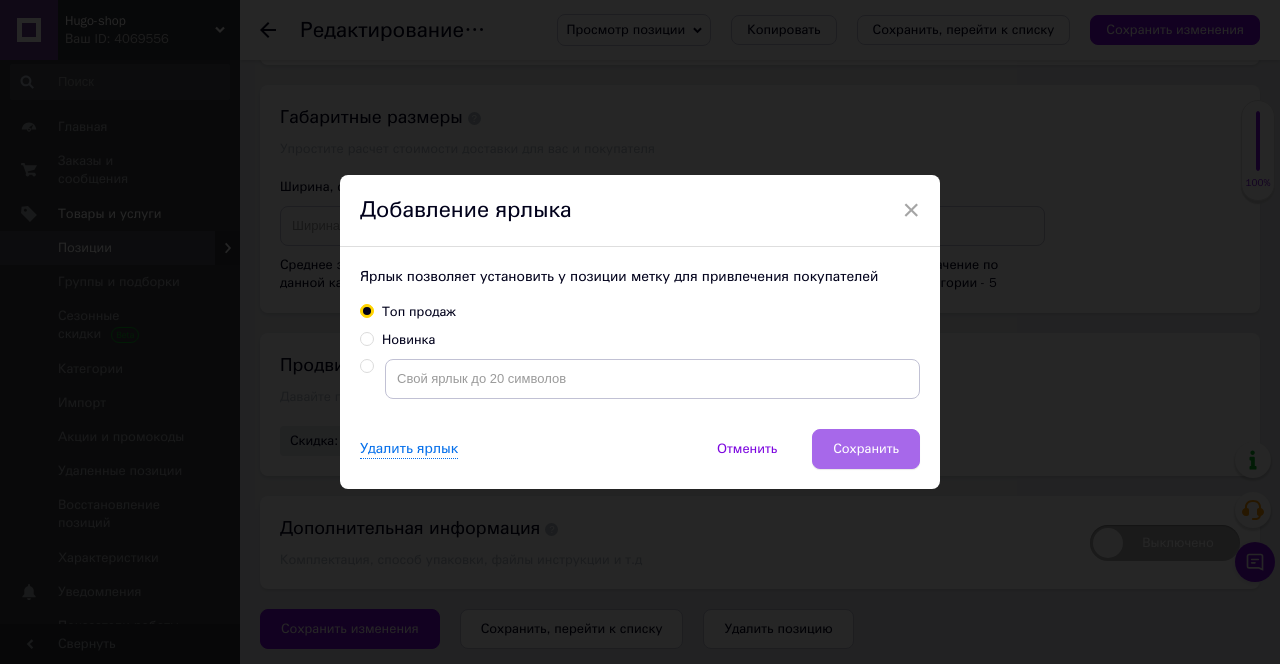 click on "Сохранить" at bounding box center [866, 449] 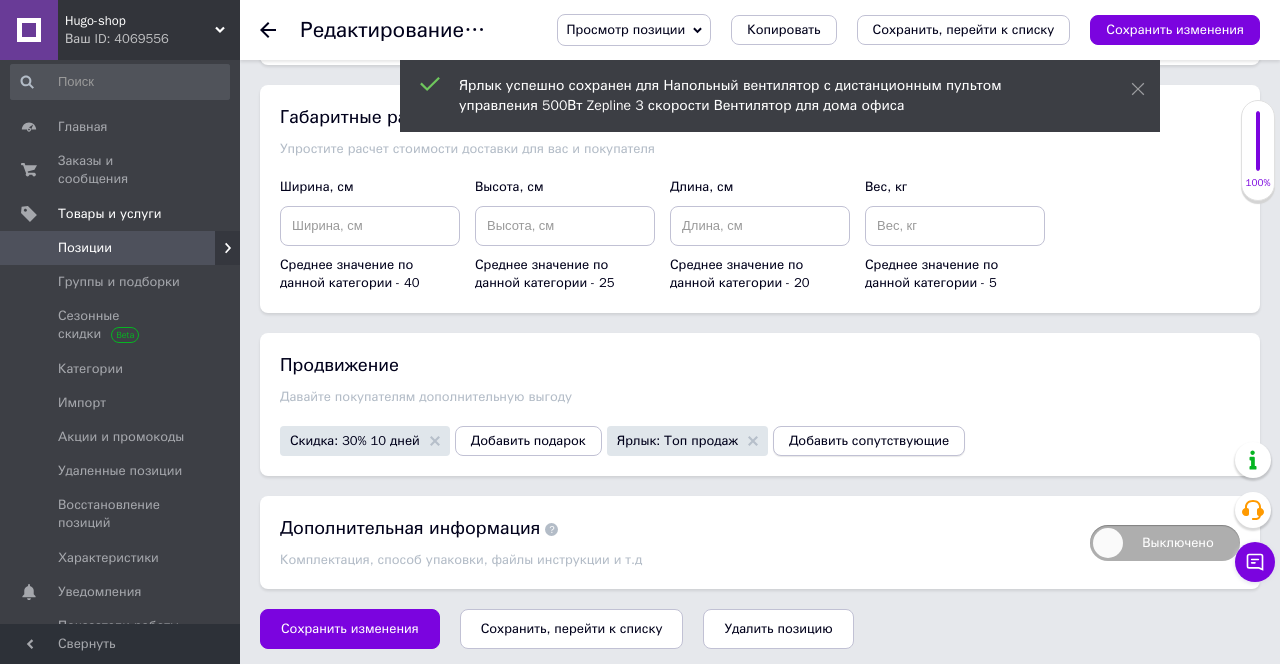 click on "Добавить сопутствующие" at bounding box center (869, 441) 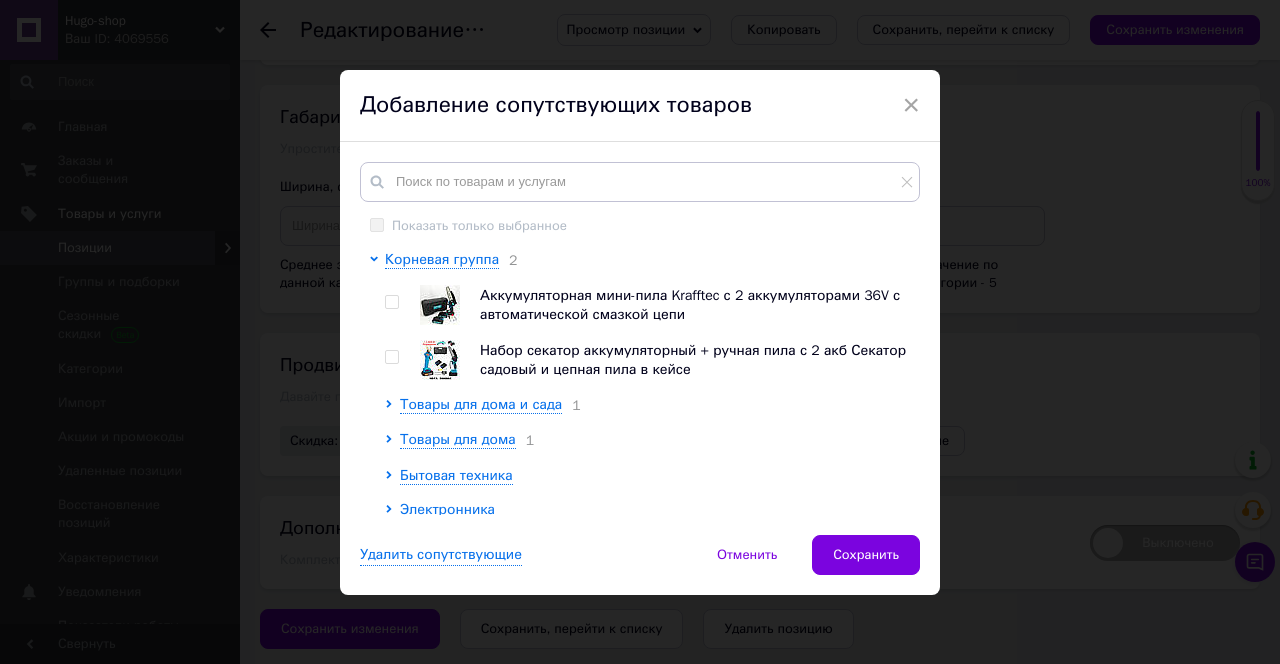 scroll, scrollTop: 55, scrollLeft: 0, axis: vertical 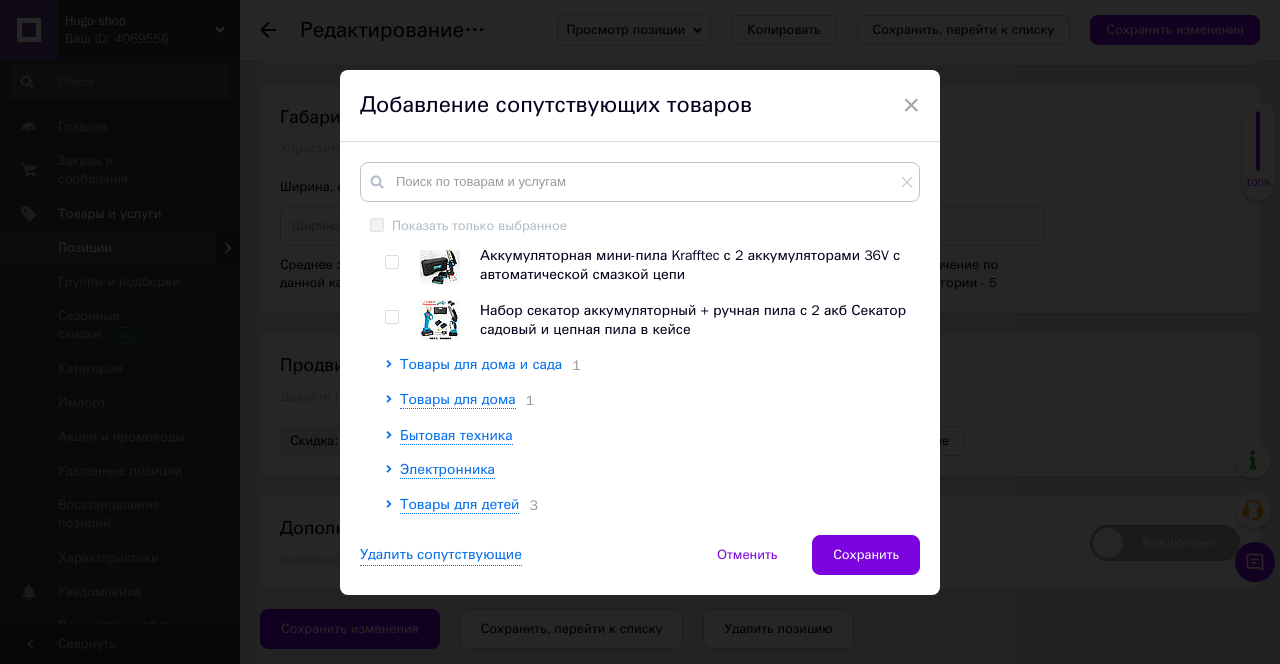 click 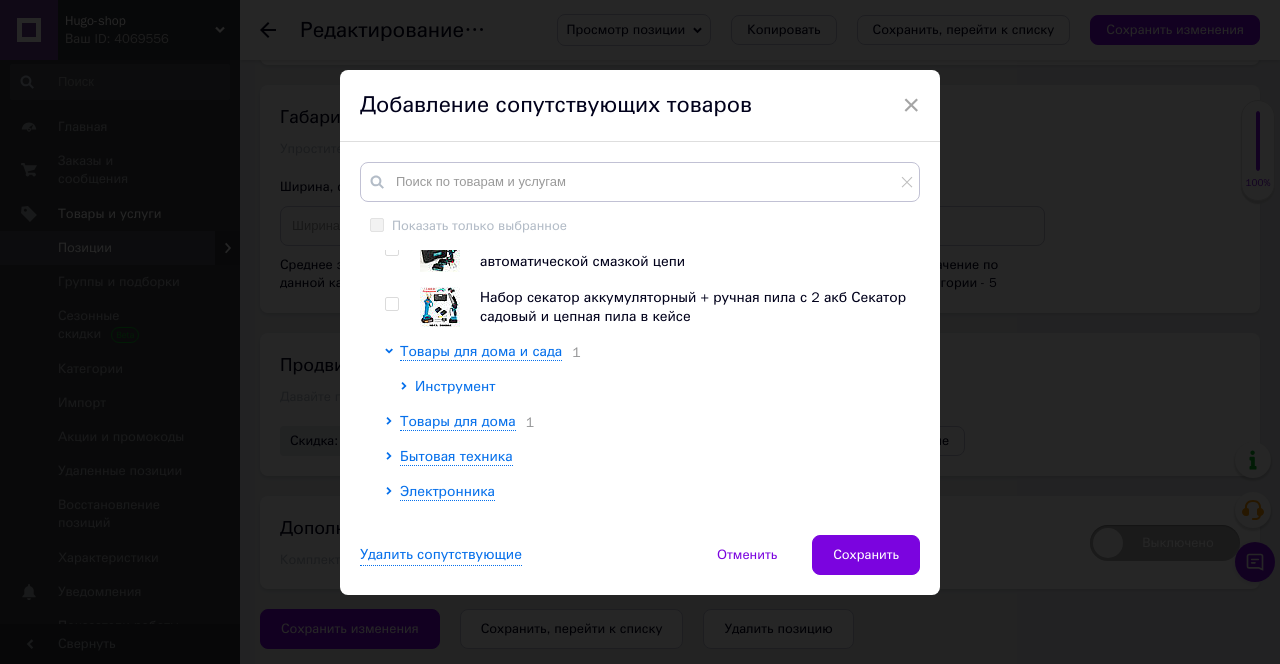 click 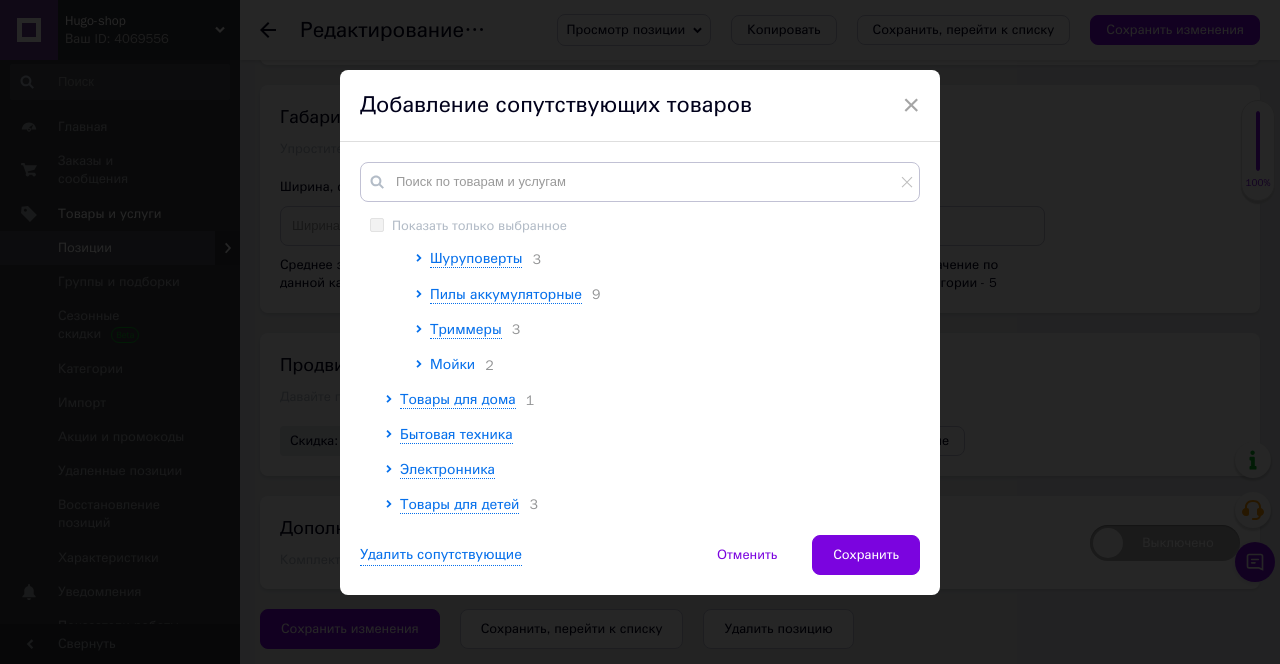 scroll, scrollTop: 278, scrollLeft: 0, axis: vertical 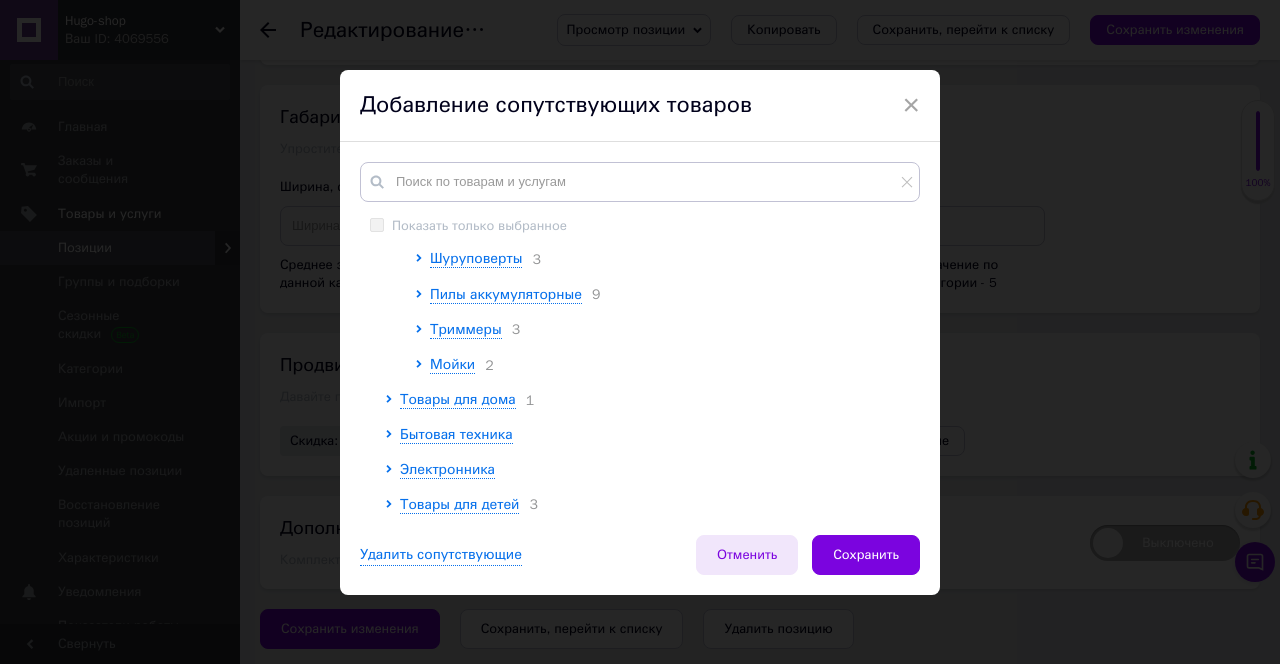 click on "Отменить" at bounding box center [747, 555] 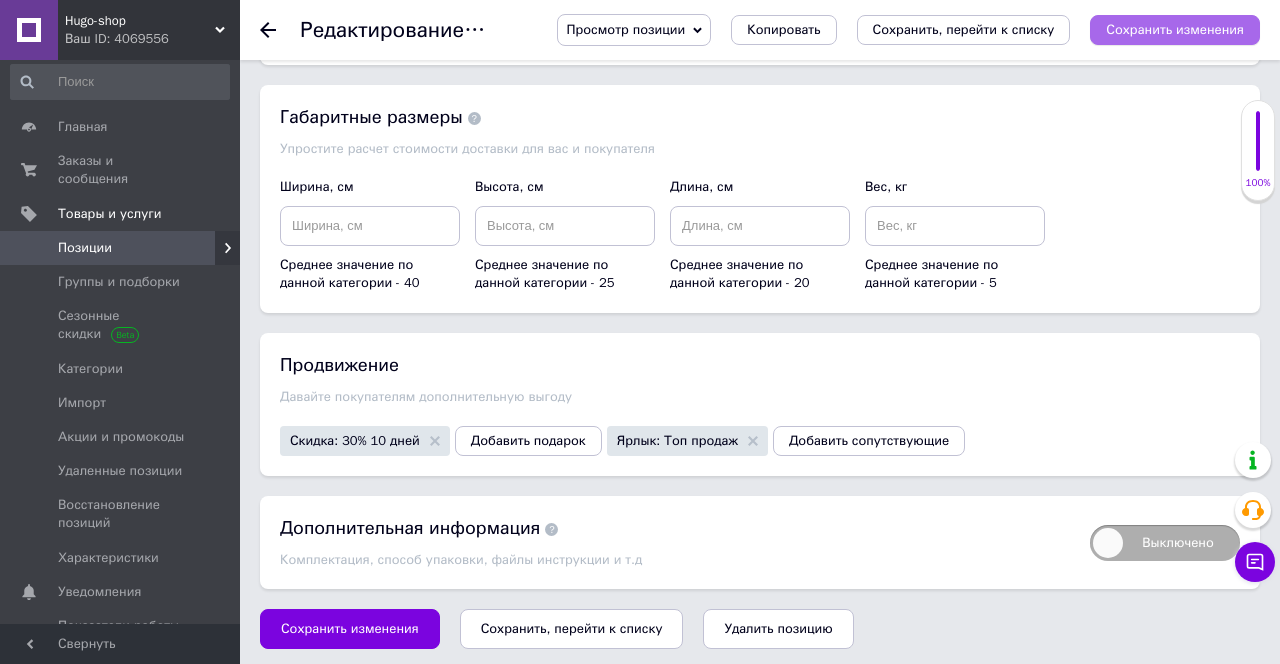 click on "Сохранить изменения" at bounding box center [1175, 30] 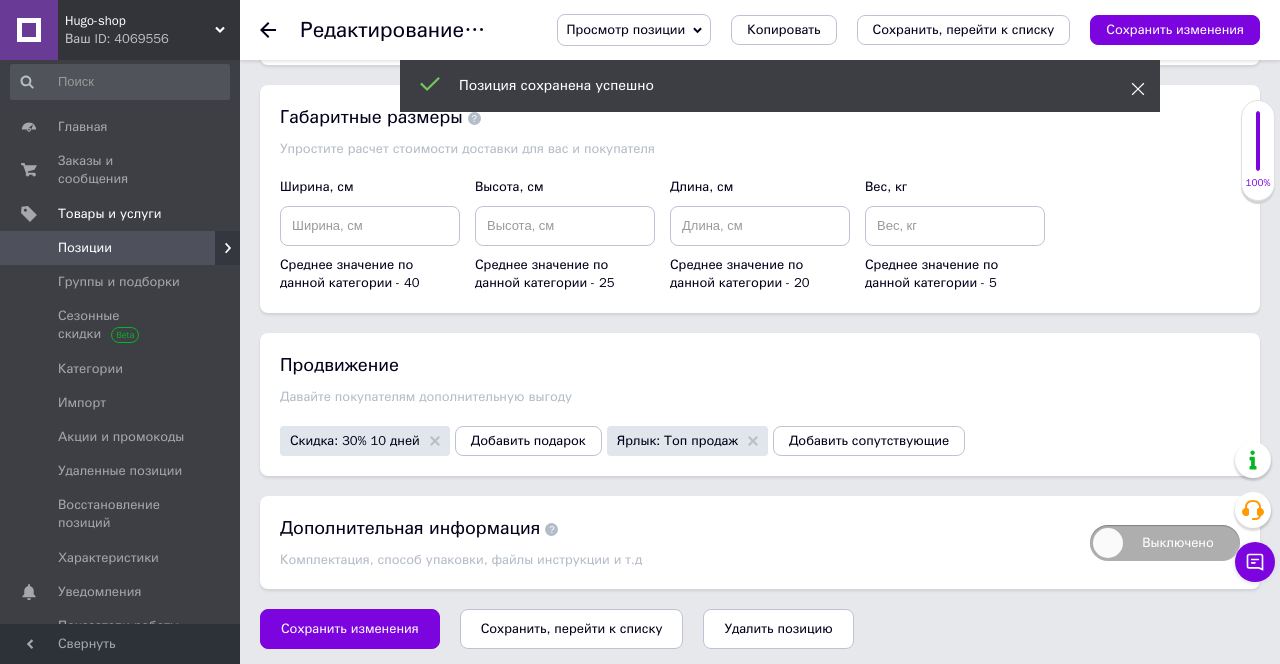 click 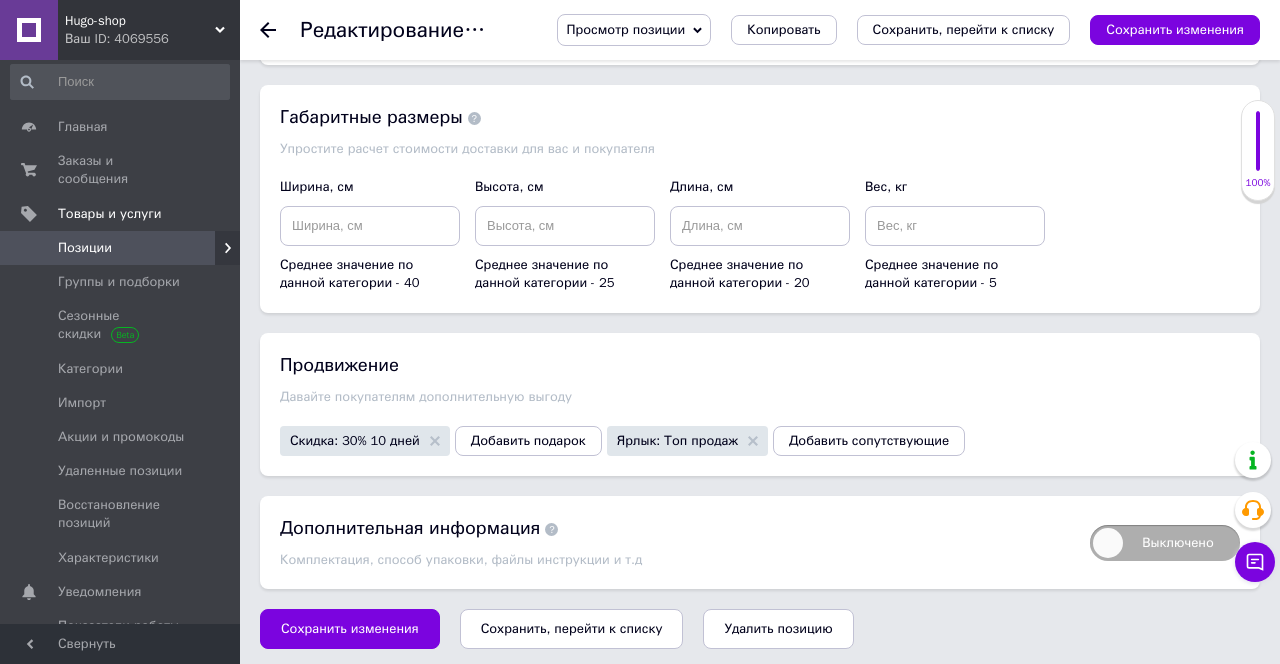 click on "Позиции" at bounding box center (121, 248) 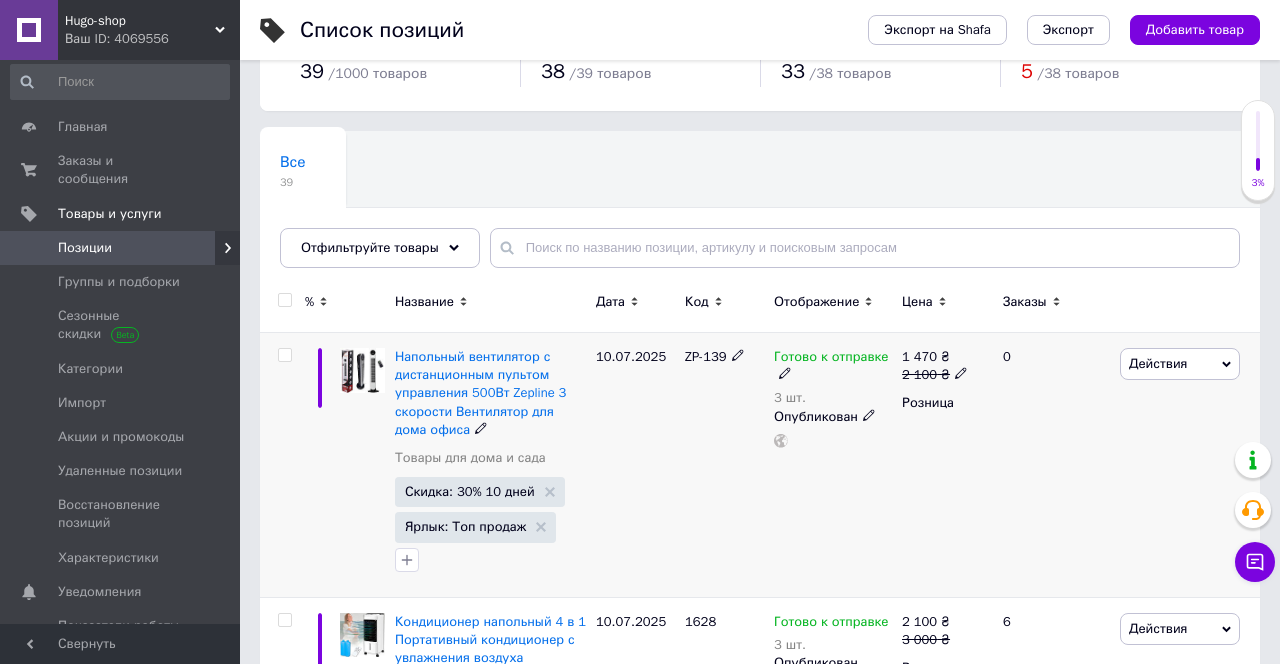 scroll, scrollTop: 72, scrollLeft: 0, axis: vertical 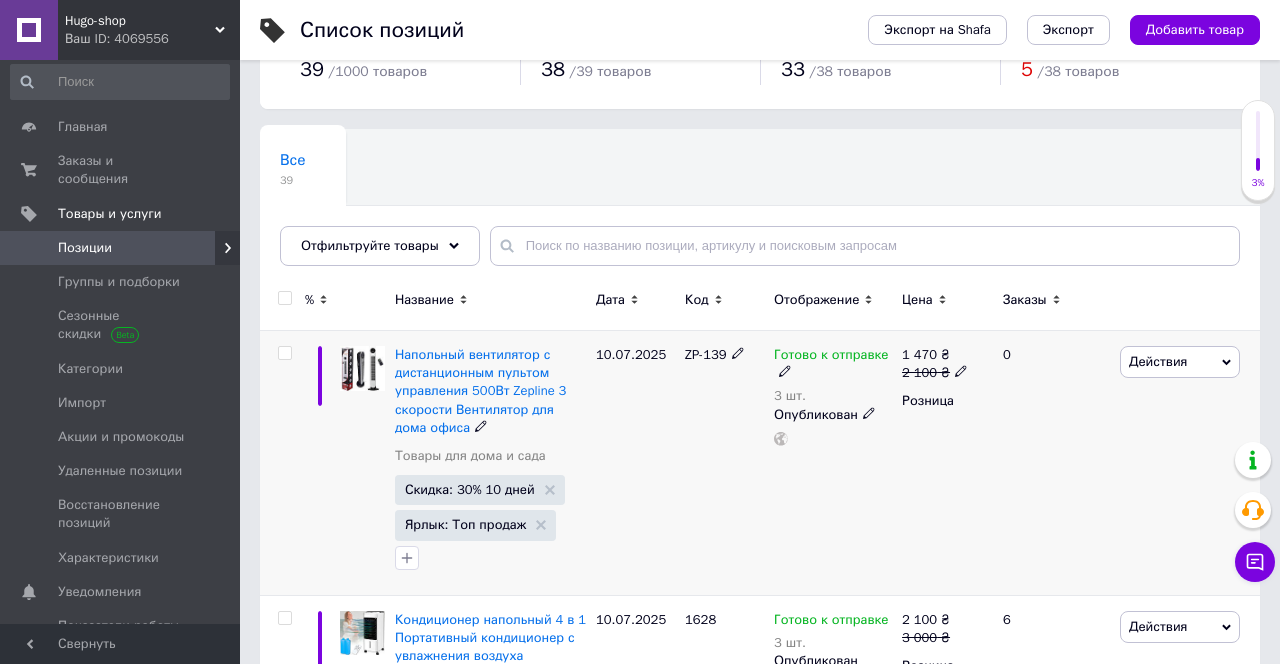 click on "Действия" at bounding box center (1158, 361) 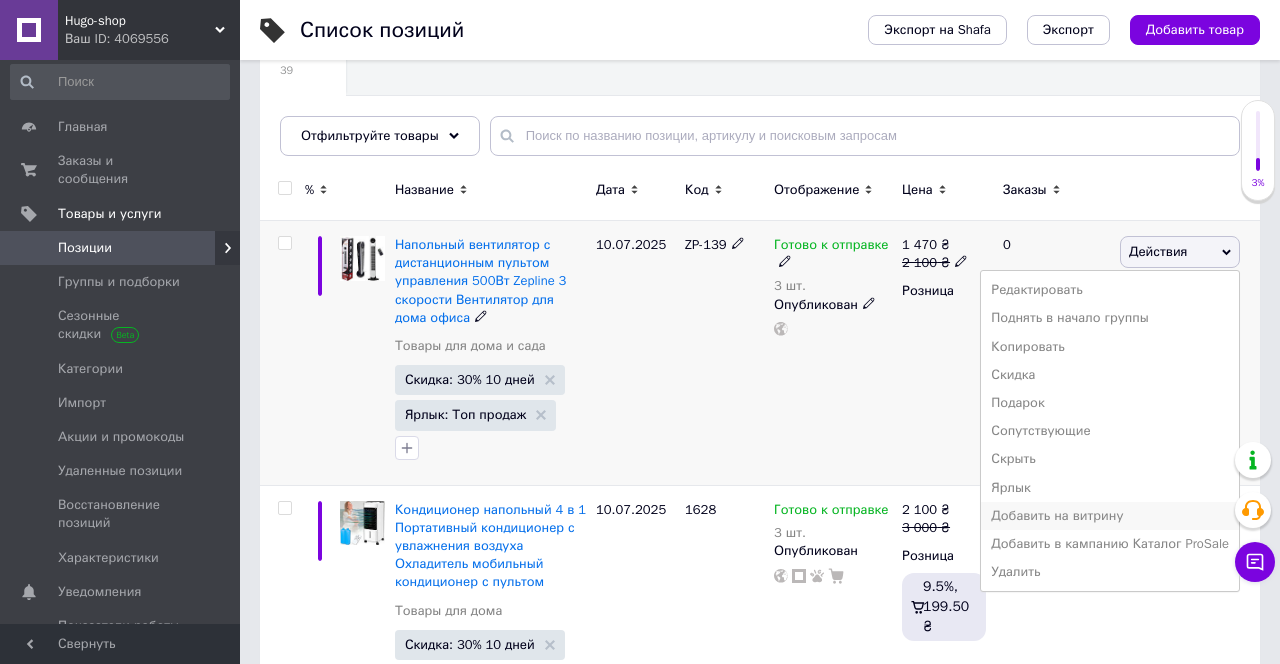 scroll, scrollTop: 184, scrollLeft: 0, axis: vertical 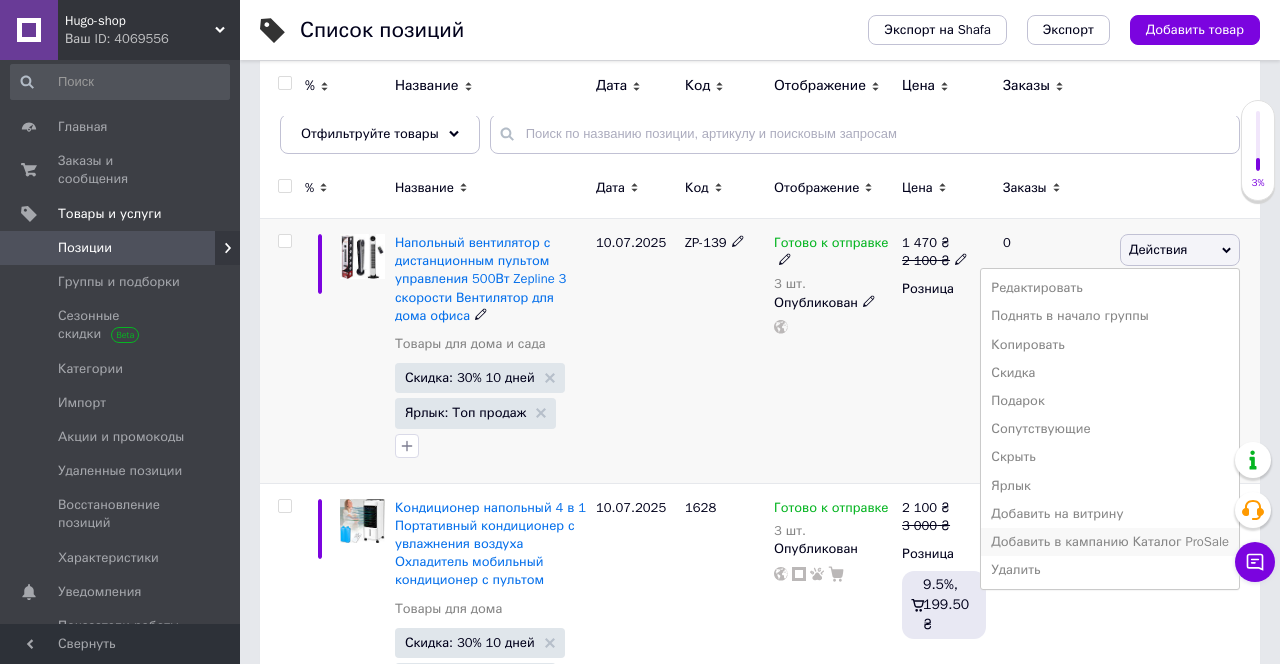 click on "Добавить в кампанию Каталог ProSale" at bounding box center [1110, 542] 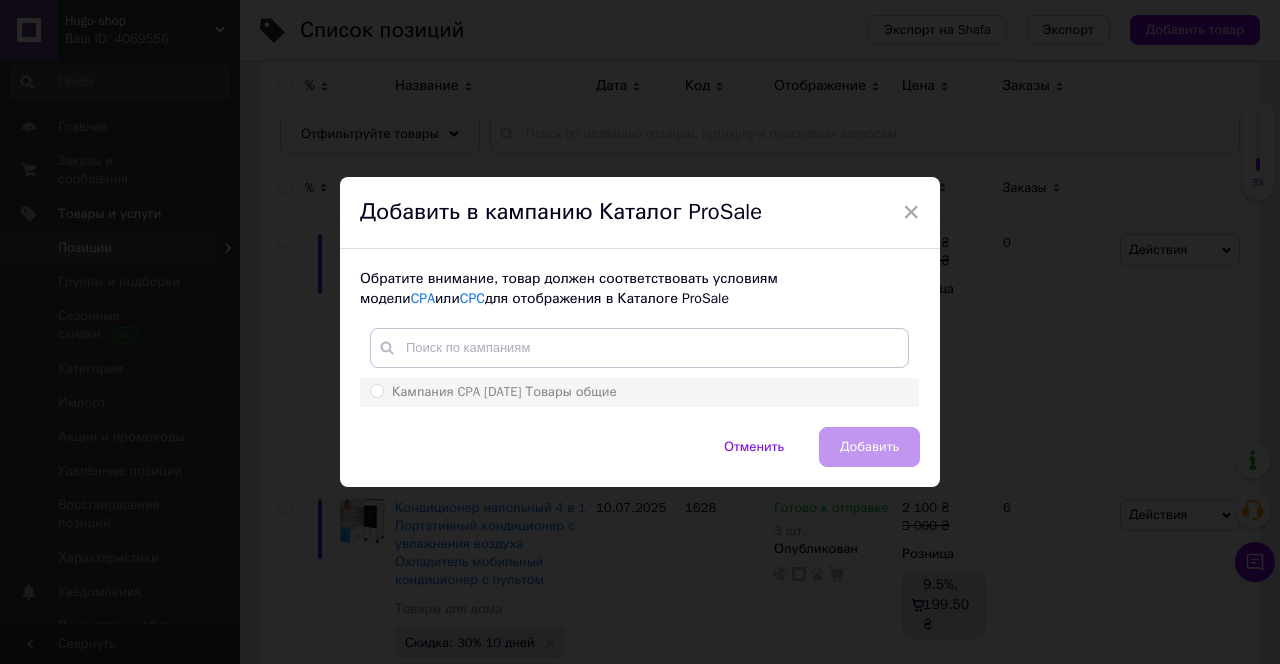 click on "Кампания CPA 19.02.2025 Товары общие" at bounding box center [639, 392] 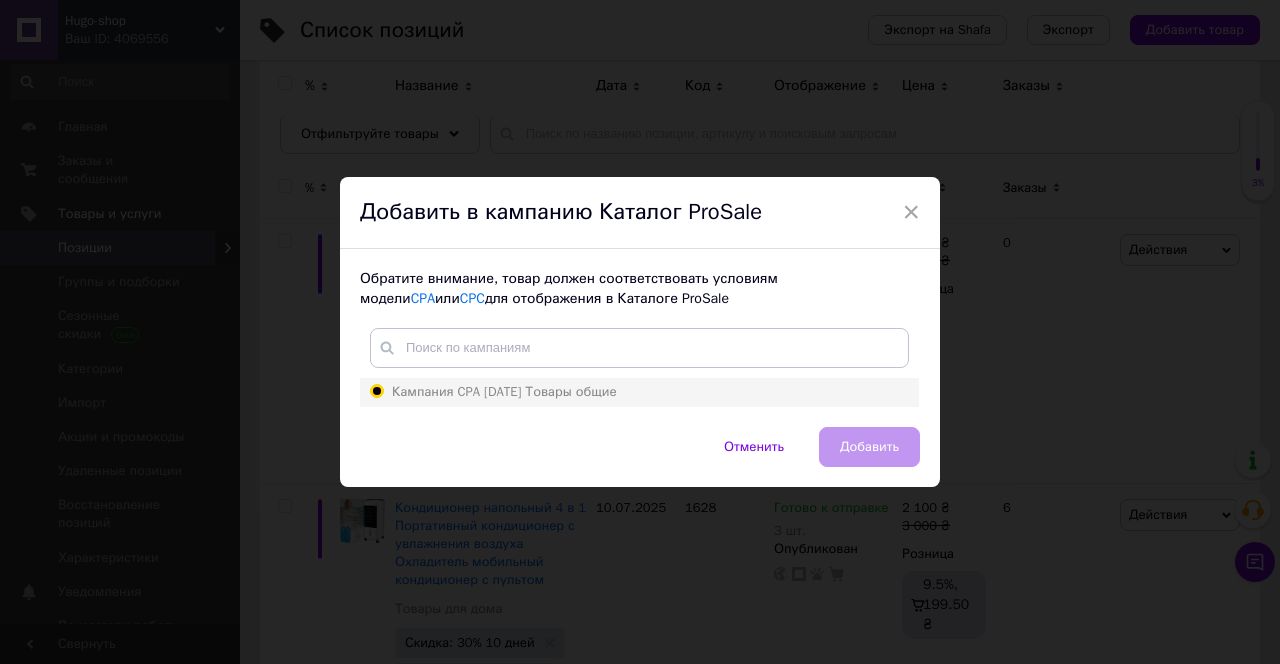 radio on "true" 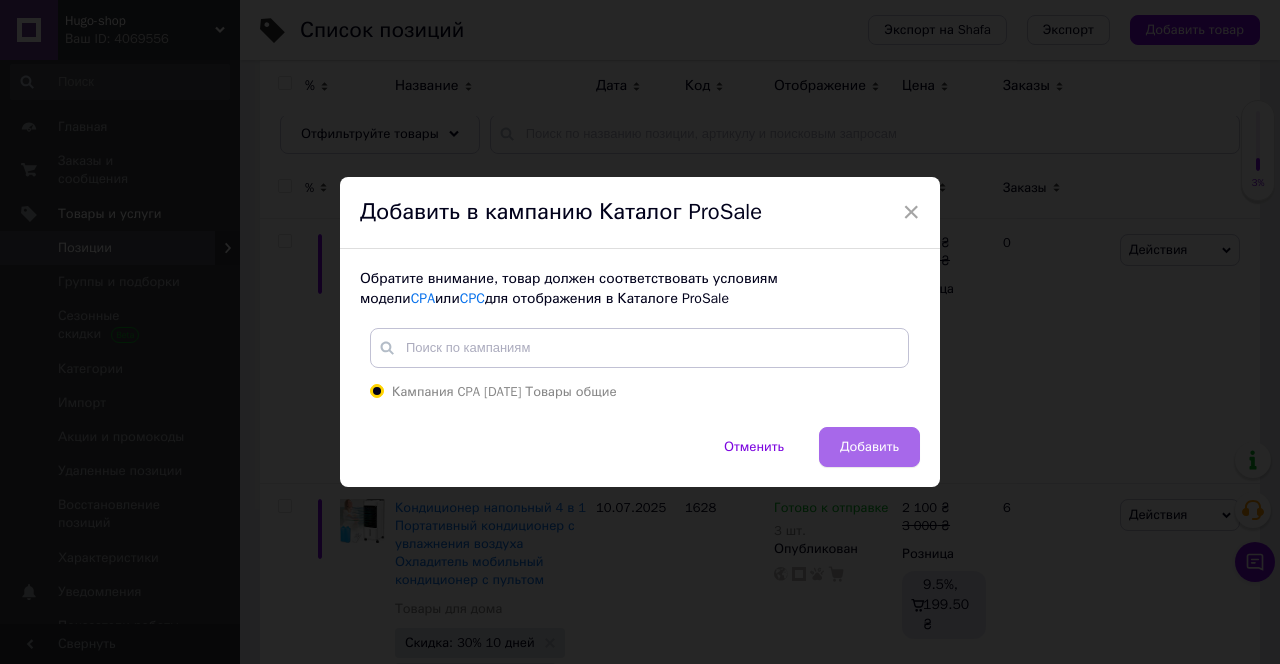 click on "Добавить" at bounding box center (869, 447) 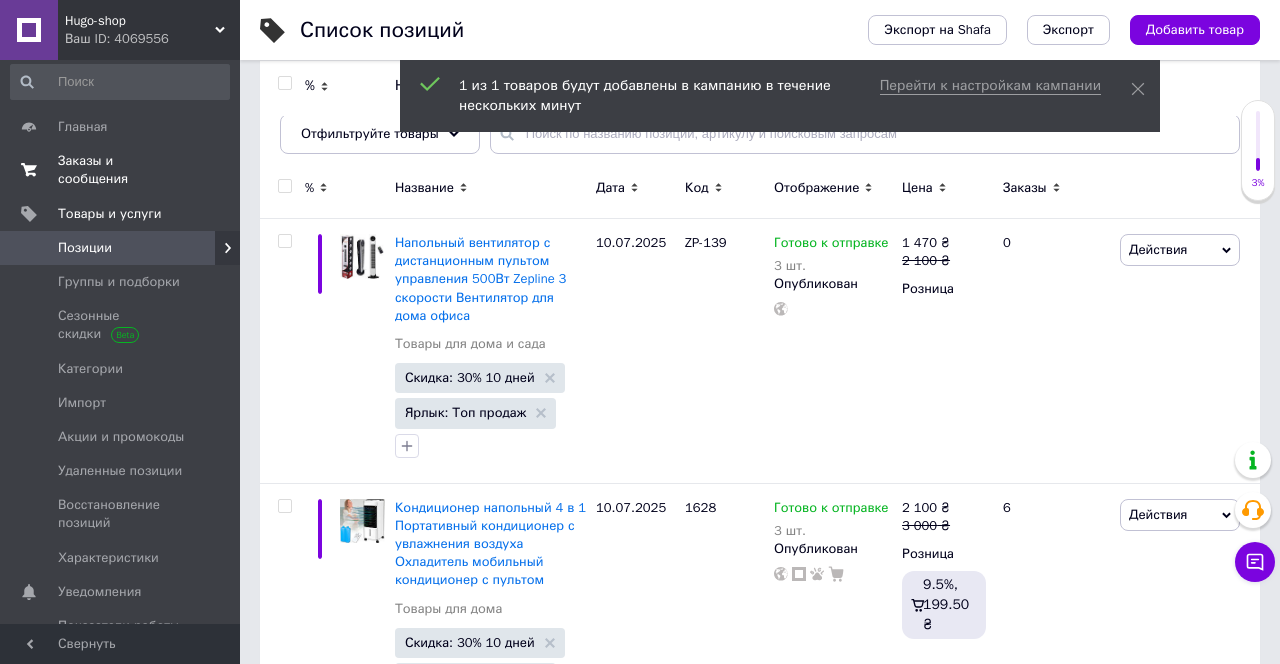click on "Заказы и сообщения" at bounding box center [121, 170] 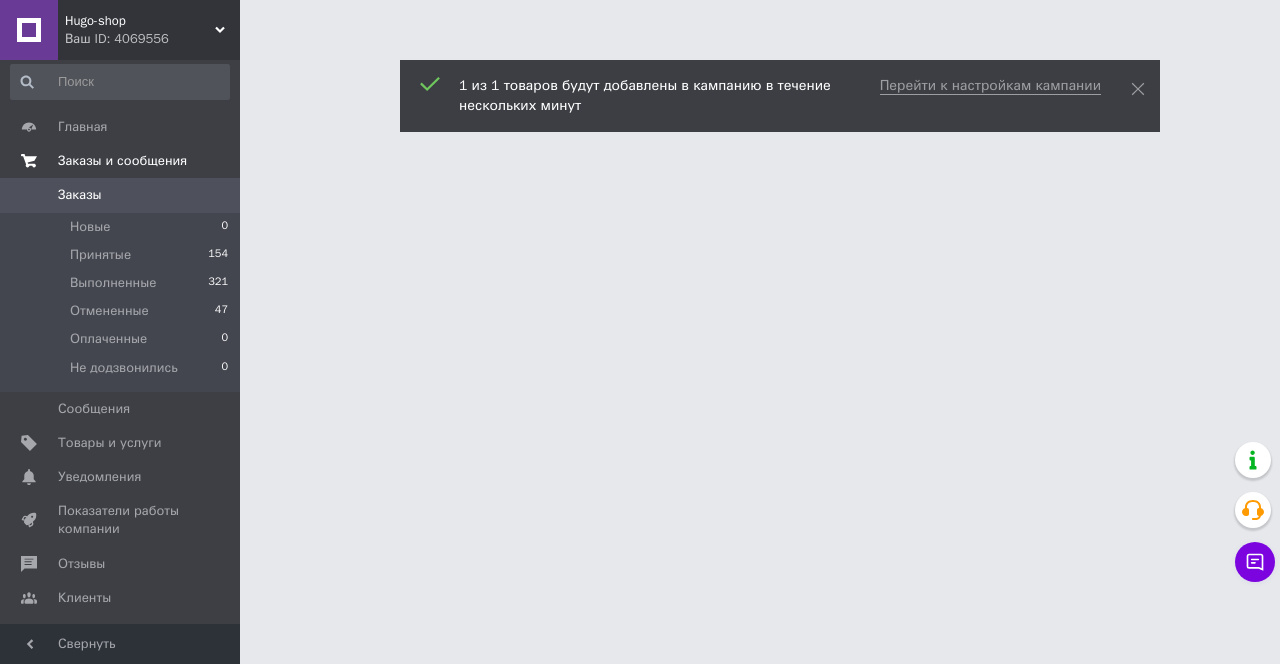 scroll, scrollTop: 0, scrollLeft: 0, axis: both 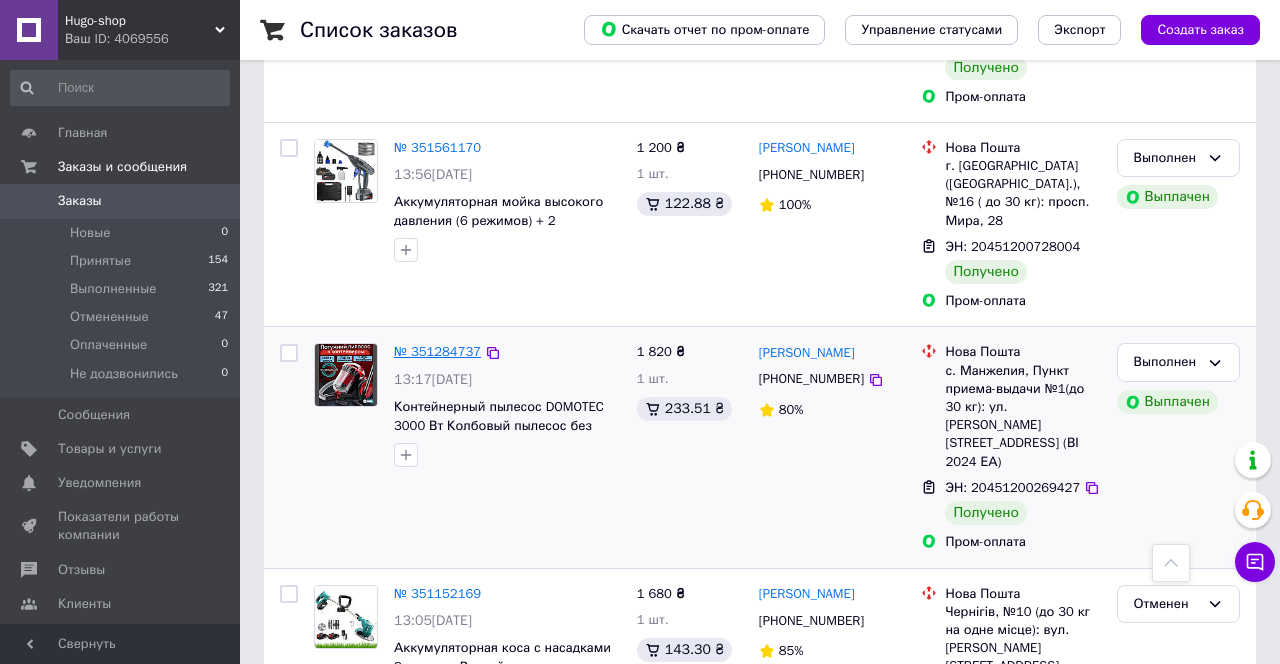 click on "№ 351284737" at bounding box center (437, 351) 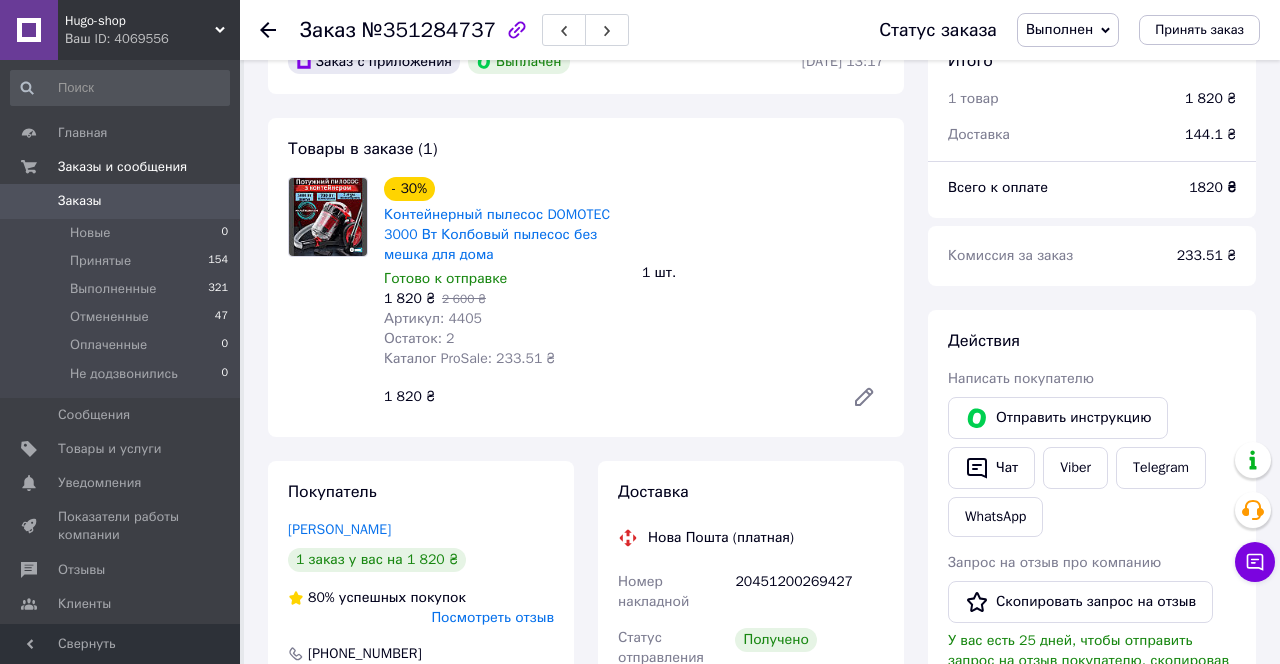 scroll, scrollTop: 50, scrollLeft: 0, axis: vertical 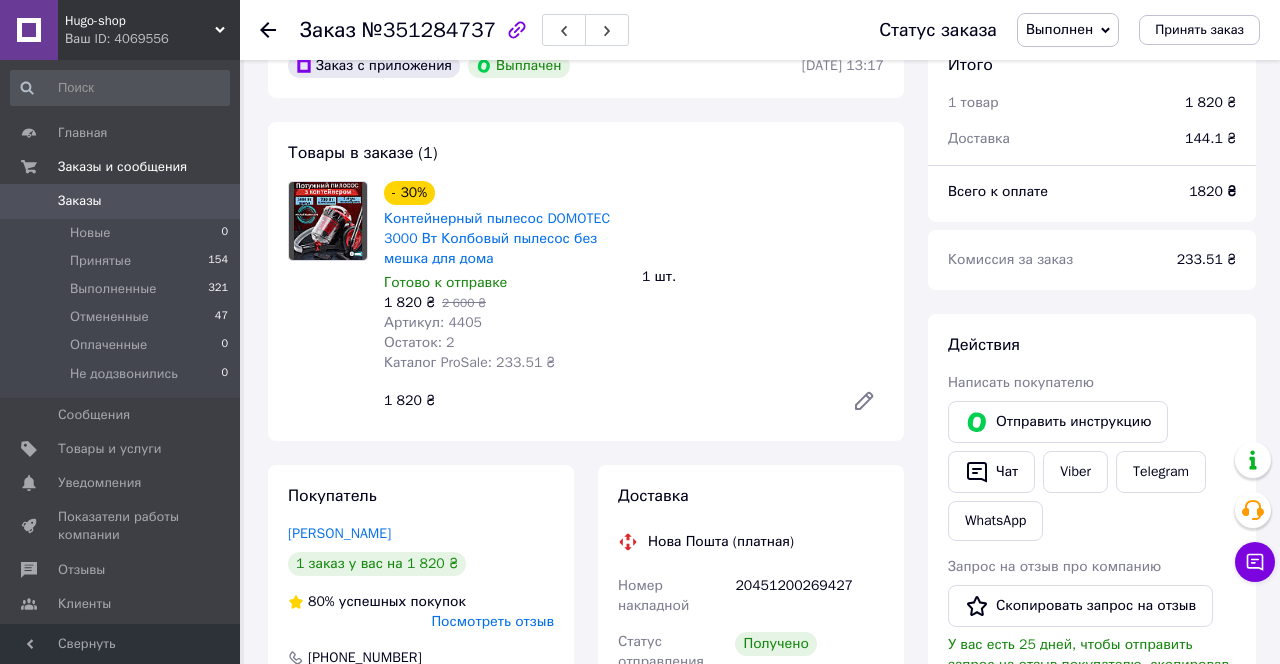 click on "Заказы" at bounding box center (121, 201) 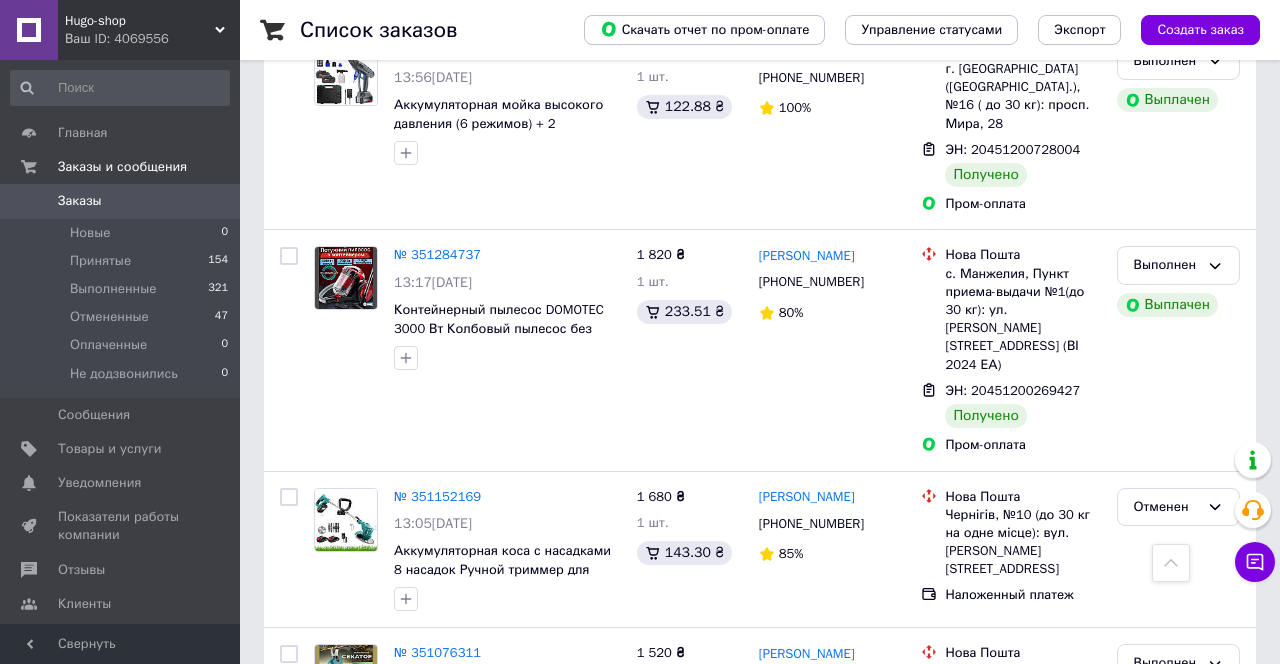 scroll, scrollTop: 1941, scrollLeft: 0, axis: vertical 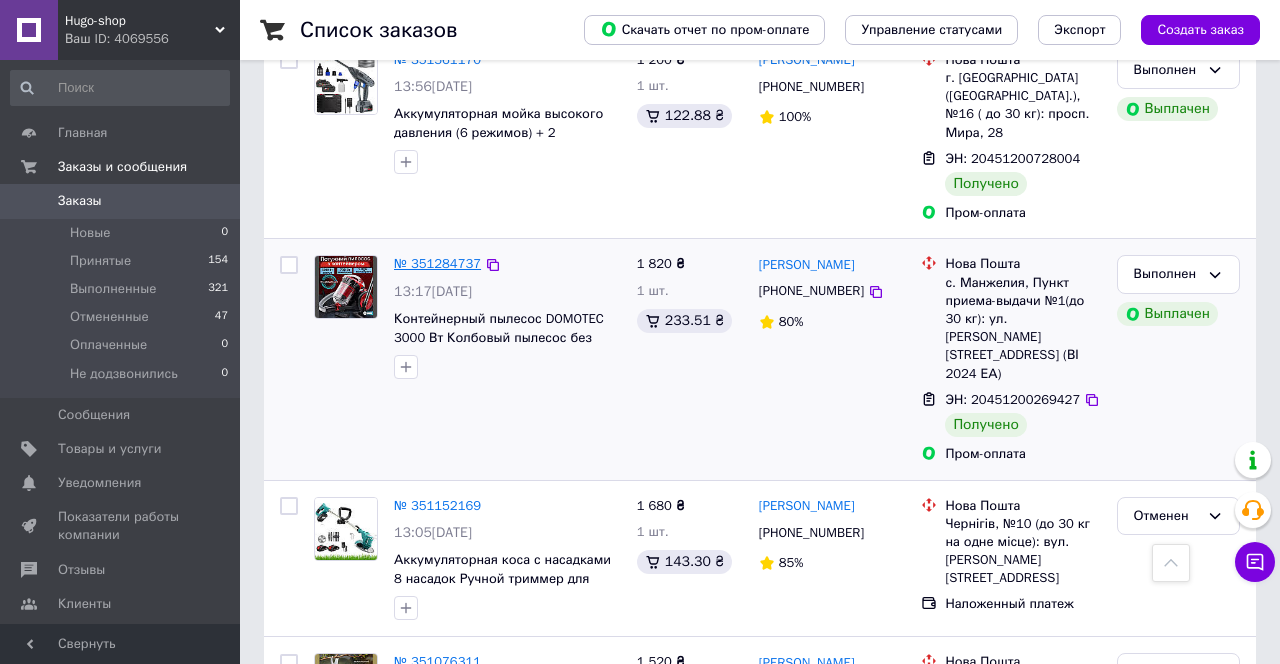 click on "№ 351284737" at bounding box center (437, 263) 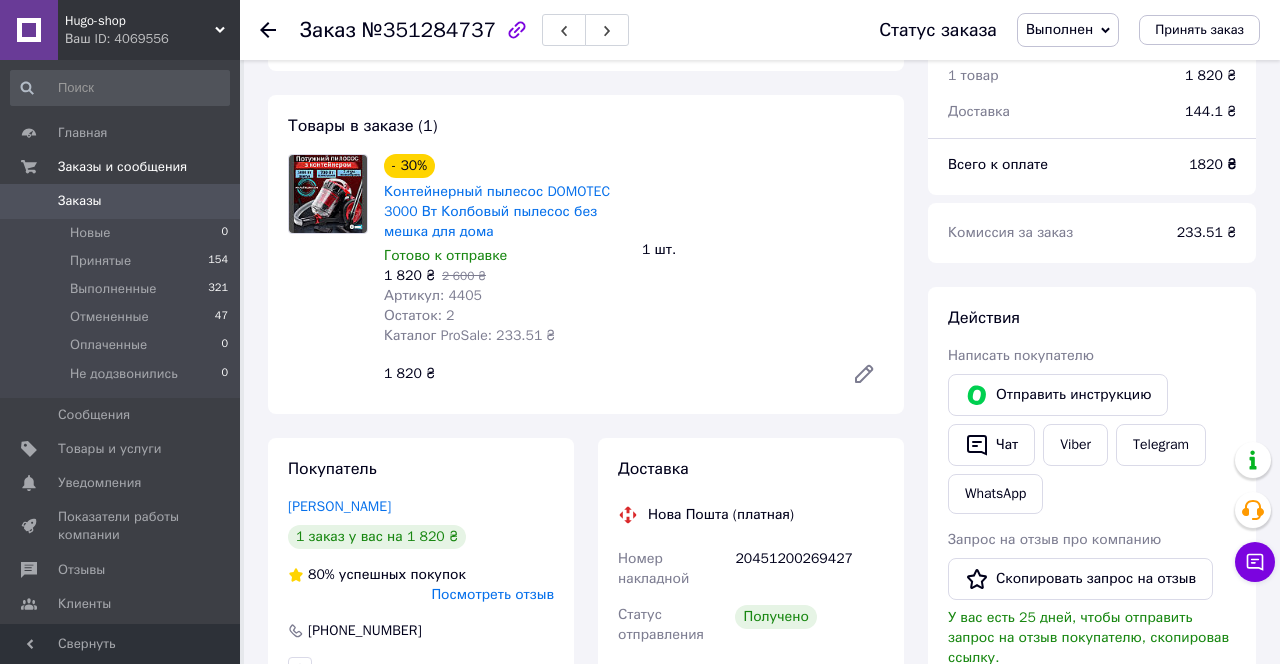 scroll, scrollTop: 0, scrollLeft: 0, axis: both 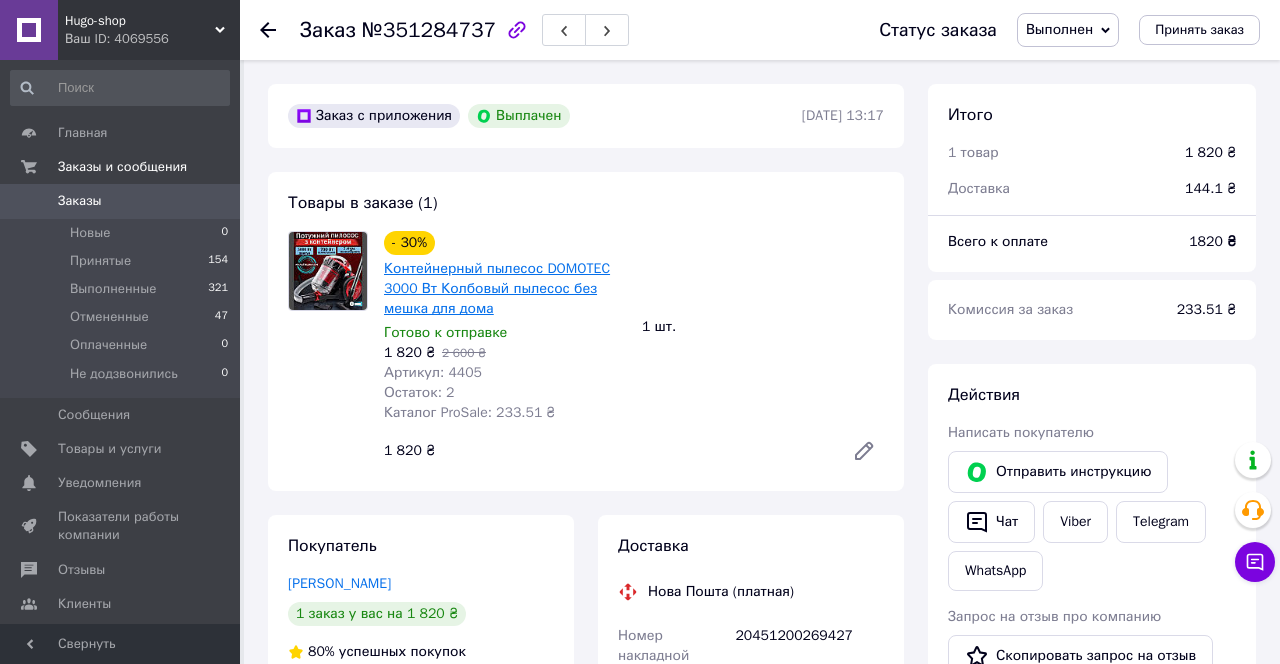 click on "Контейнерный пылесос DOMOTEC 3000 Вт Колбовый пылесос без мешка для дома" at bounding box center (497, 288) 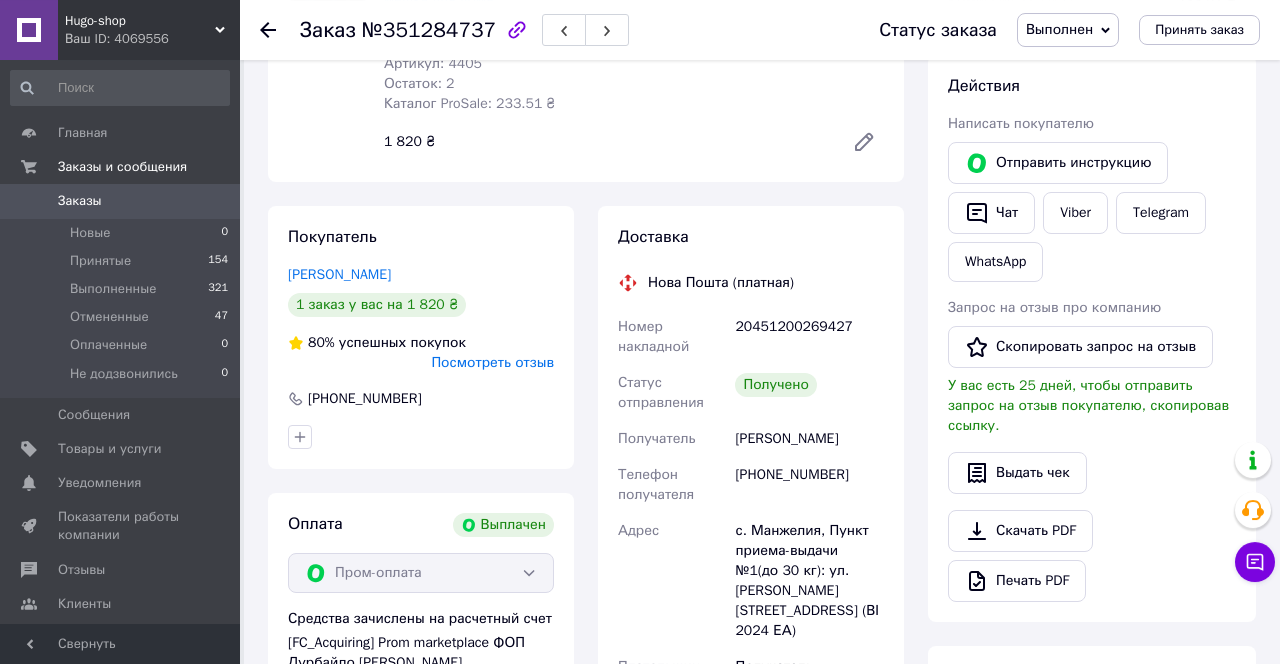 scroll, scrollTop: 416, scrollLeft: 0, axis: vertical 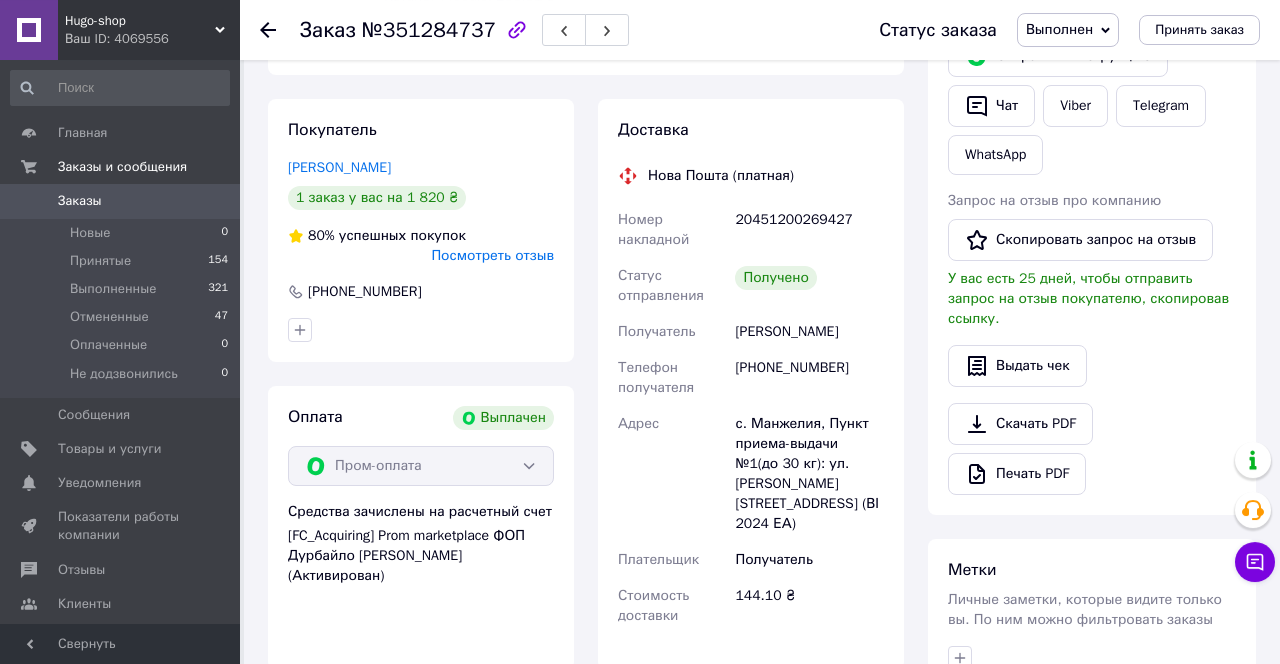 click on "Заказы" at bounding box center (121, 201) 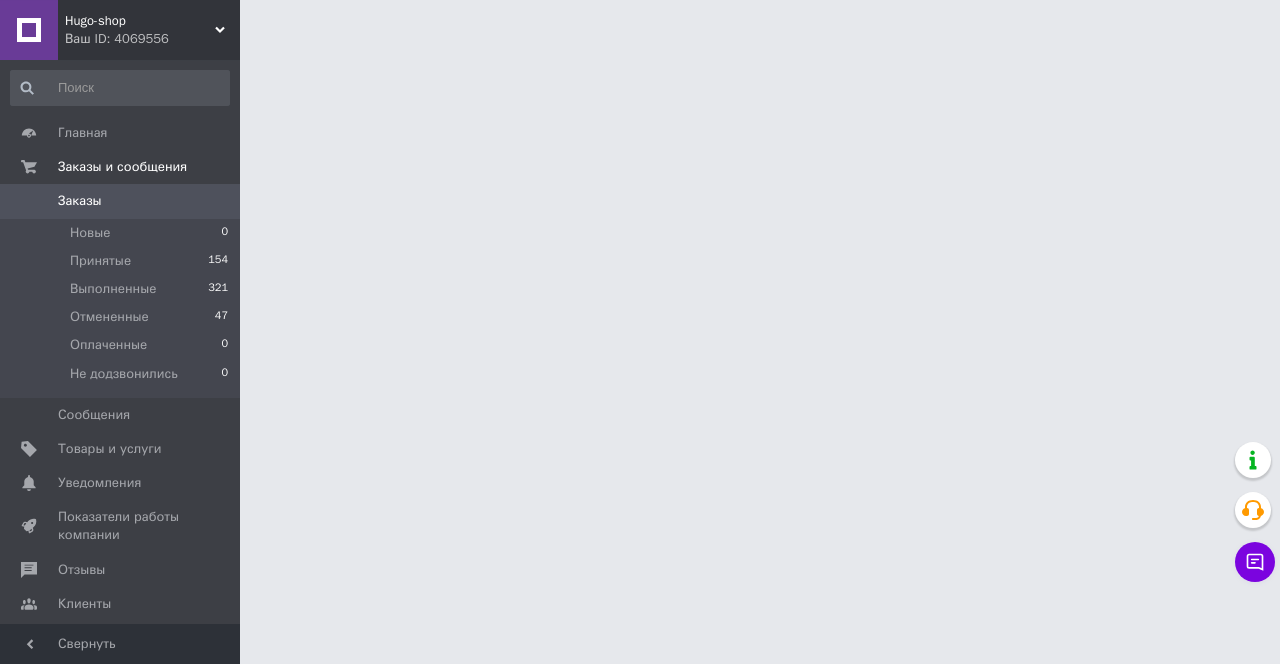 scroll, scrollTop: 0, scrollLeft: 0, axis: both 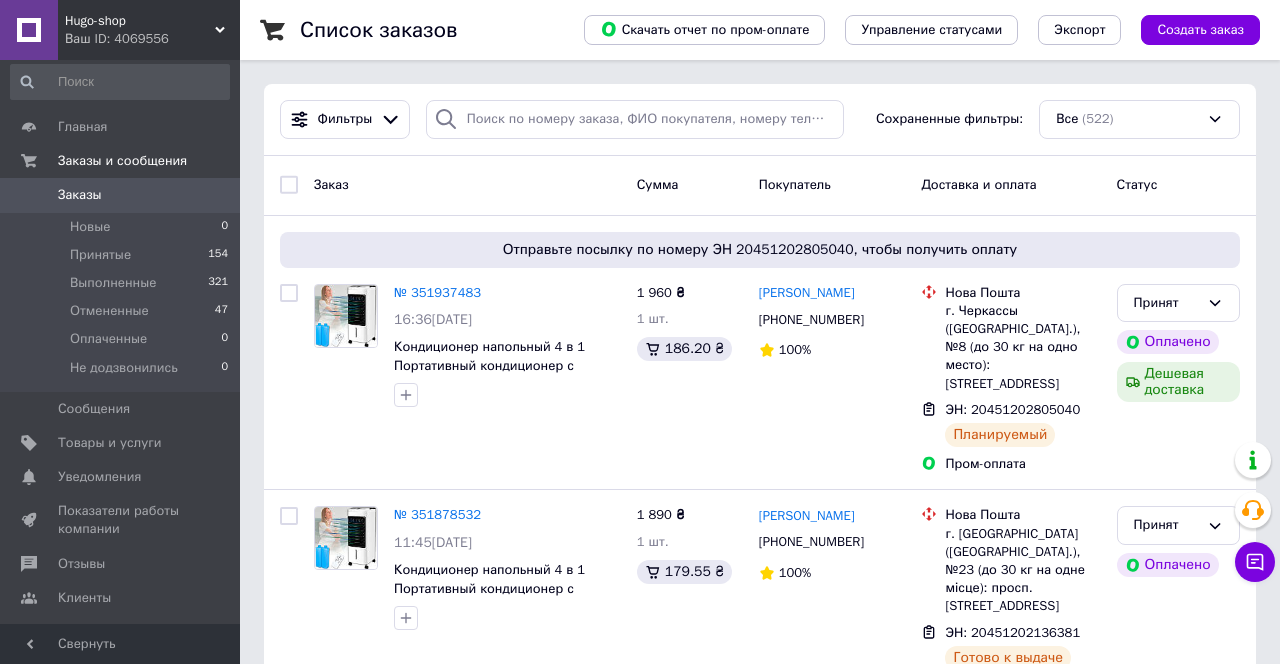 click on "Заказы" at bounding box center (121, 195) 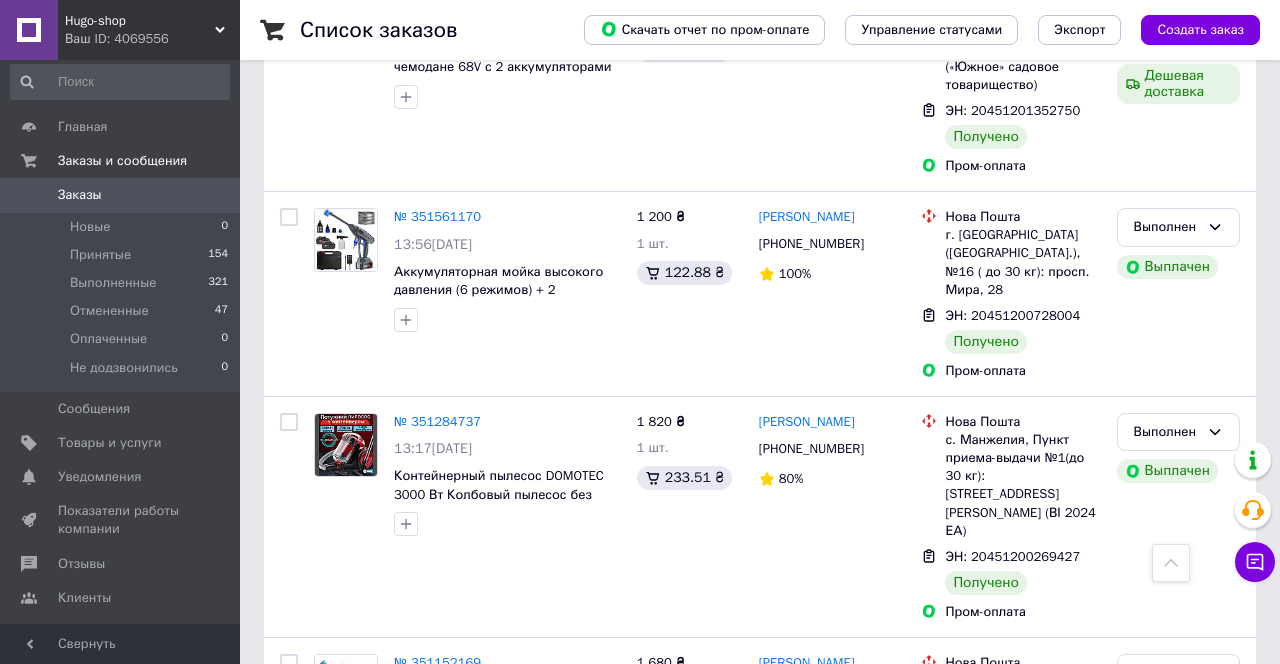 scroll, scrollTop: 1922, scrollLeft: 0, axis: vertical 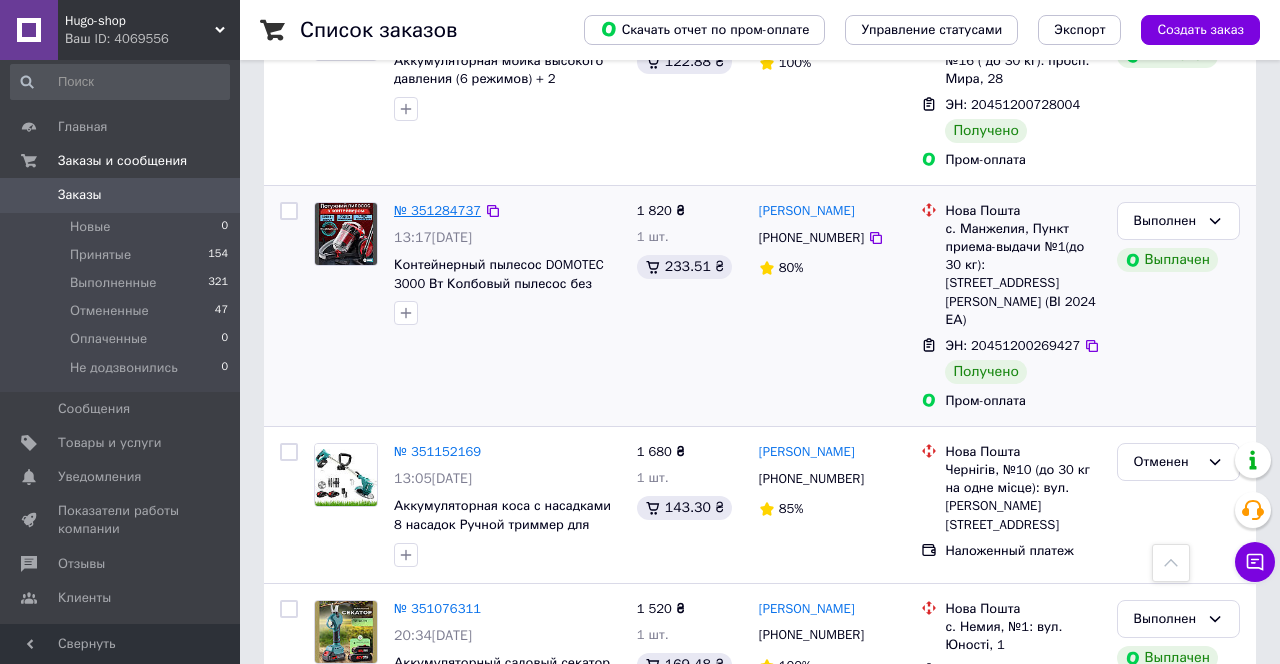 click on "№ 351284737" at bounding box center (437, 210) 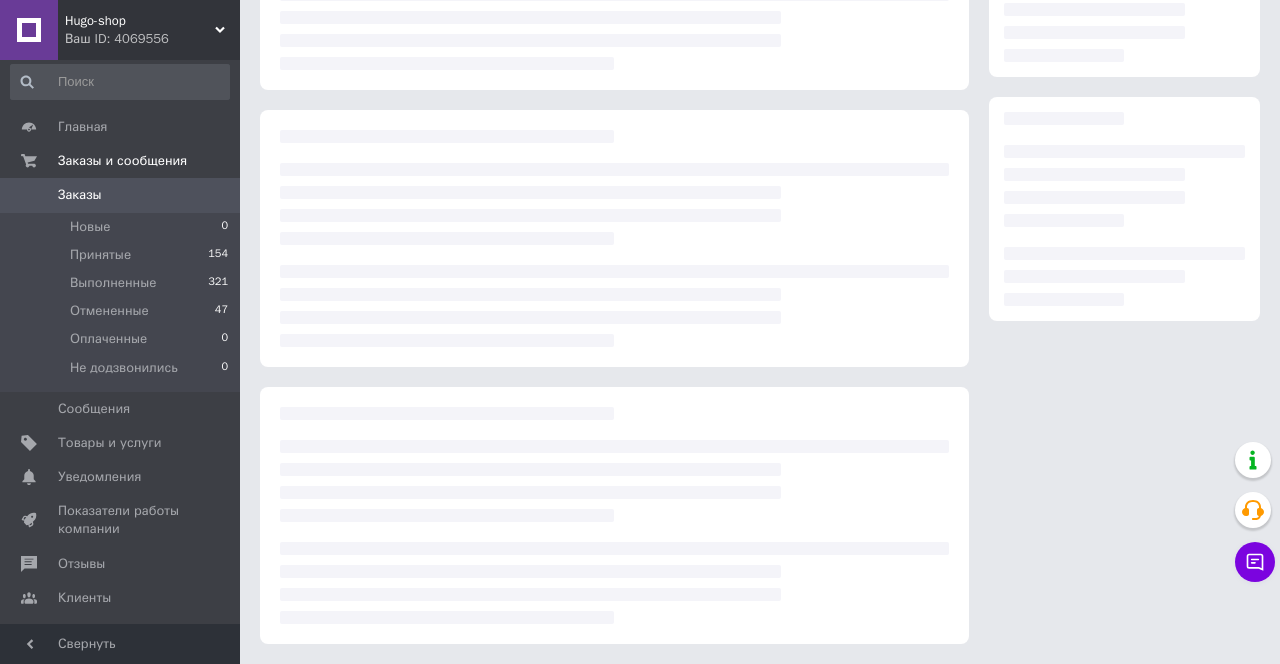 scroll, scrollTop: 0, scrollLeft: 0, axis: both 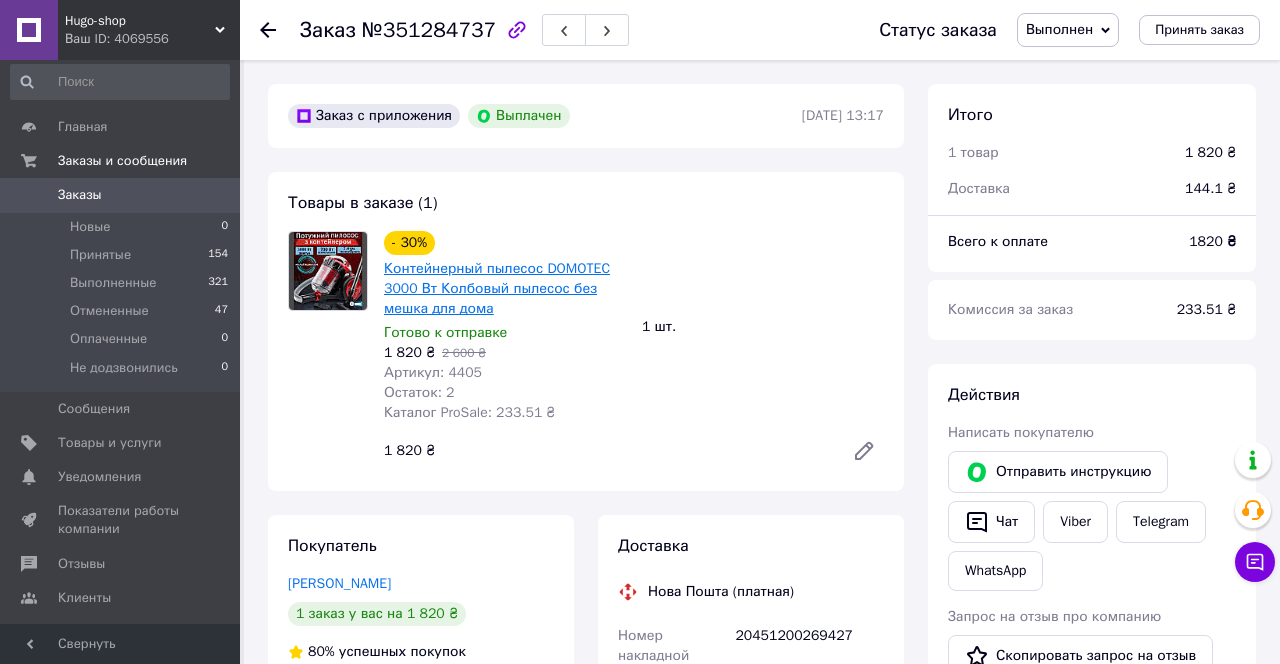 click on "Контейнерный пылесос DOMOTEC 3000 Вт Колбовый пылесос без мешка для дома" at bounding box center (497, 288) 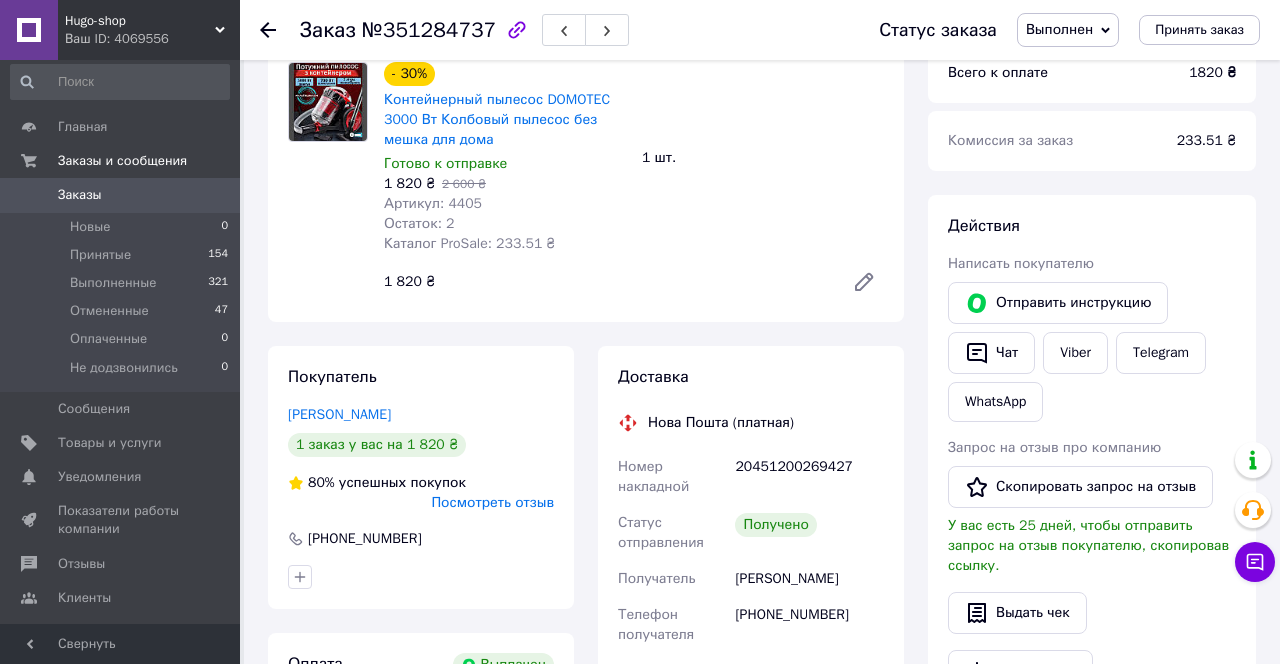 scroll, scrollTop: 168, scrollLeft: 0, axis: vertical 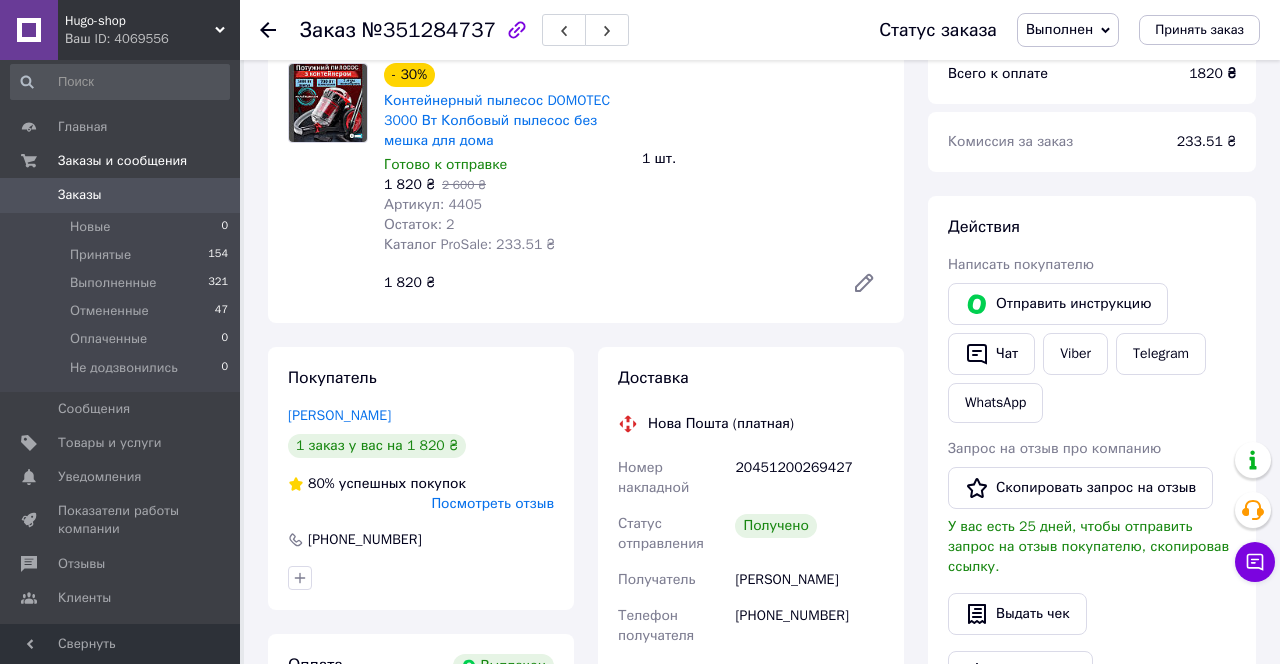click on "Заказы" at bounding box center [121, 195] 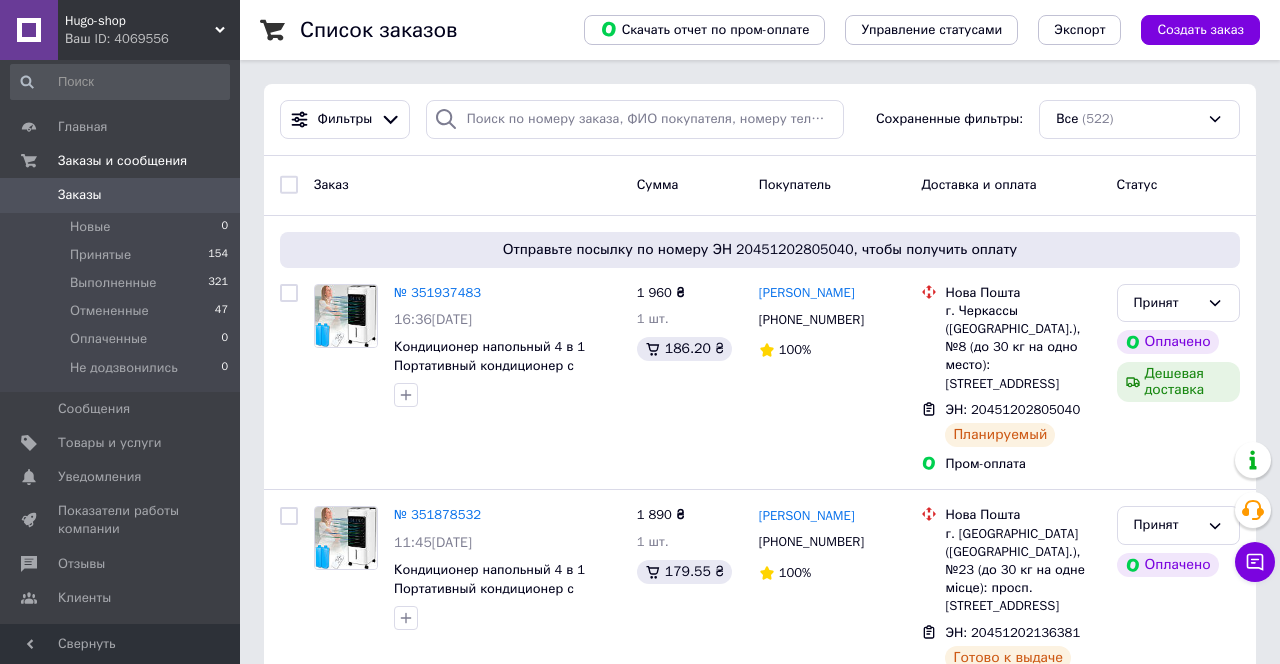 scroll, scrollTop: 1, scrollLeft: 0, axis: vertical 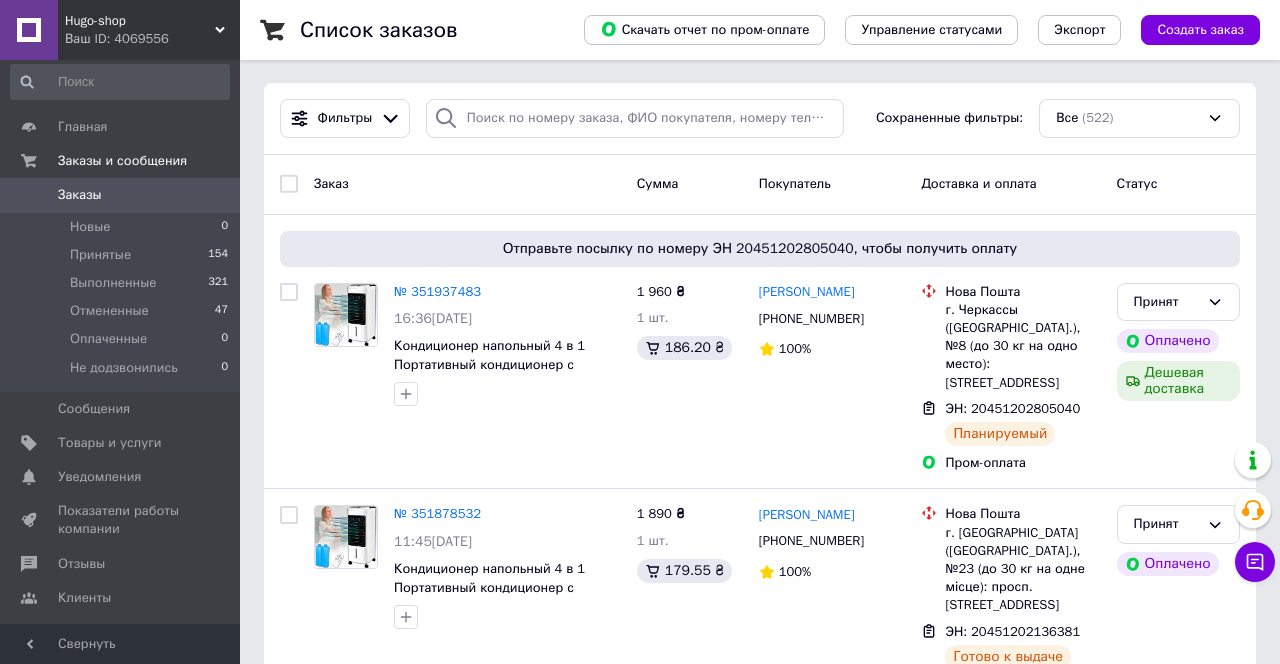 click on "Заказы" at bounding box center (121, 195) 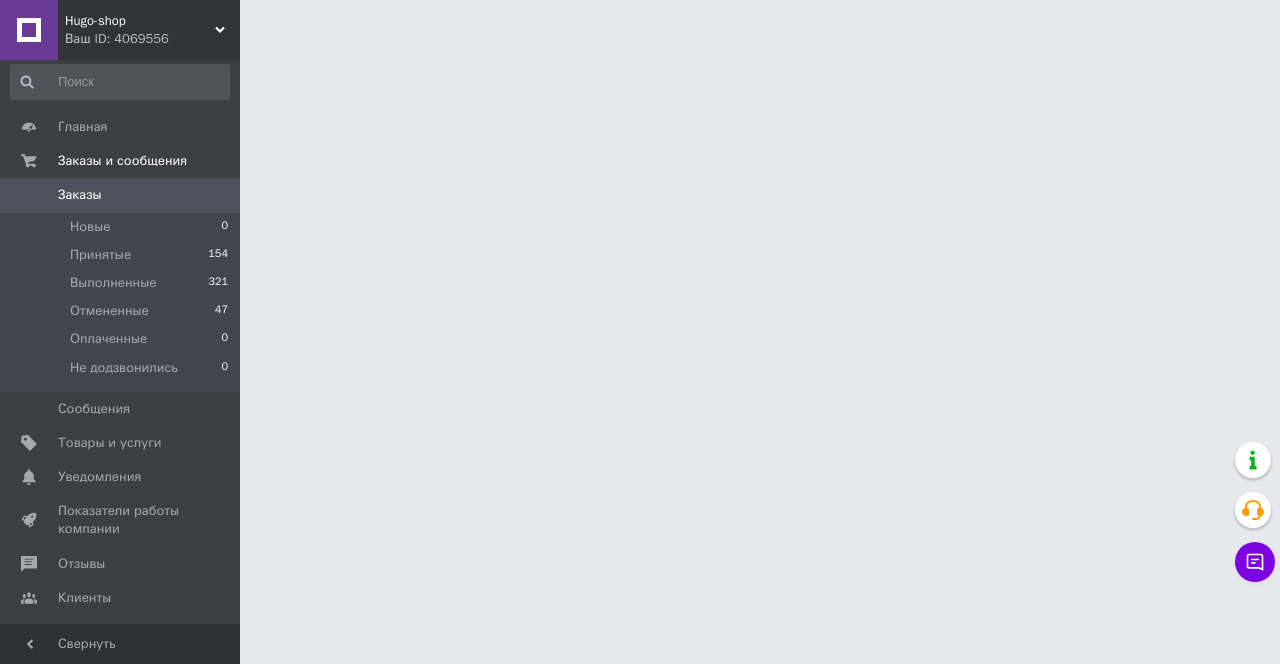 scroll, scrollTop: 0, scrollLeft: 0, axis: both 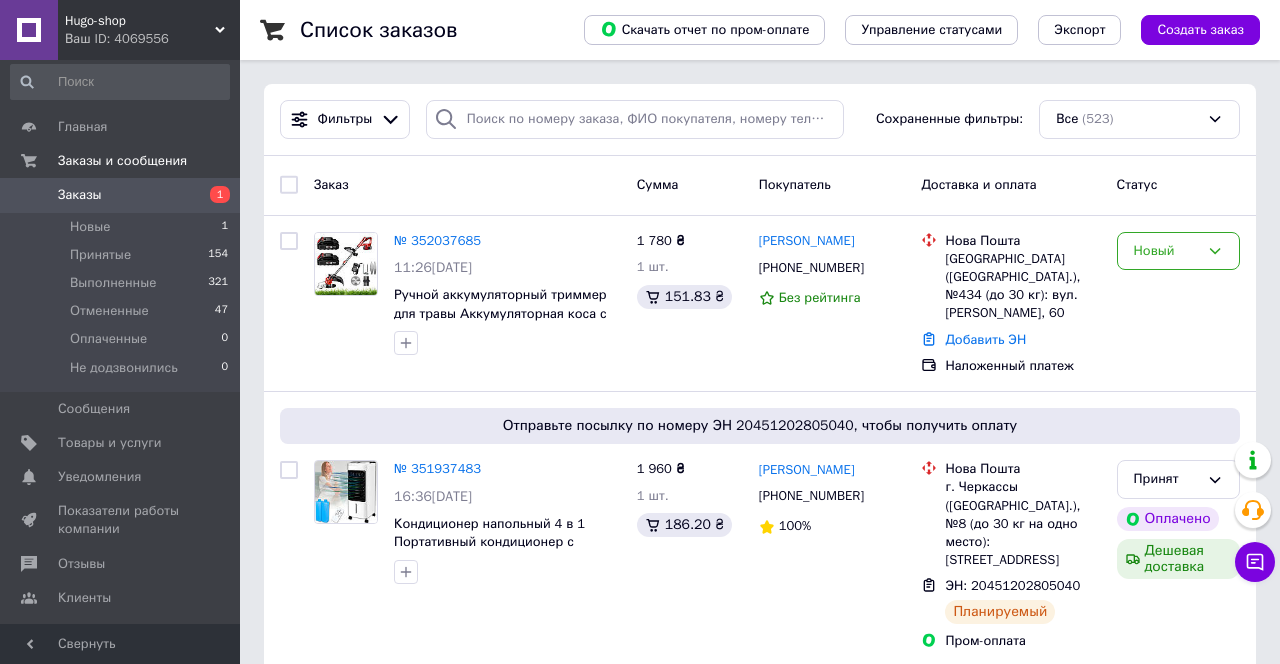click on "Заказ" at bounding box center [467, 185] 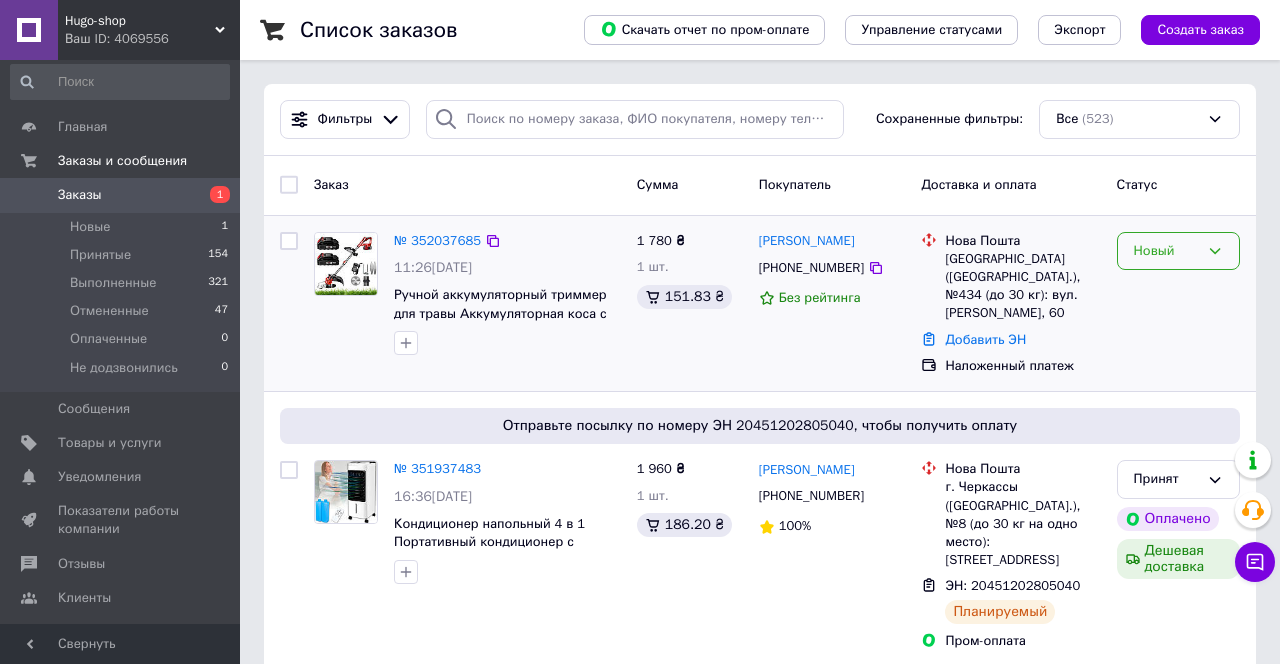 click on "Новый" at bounding box center (1166, 251) 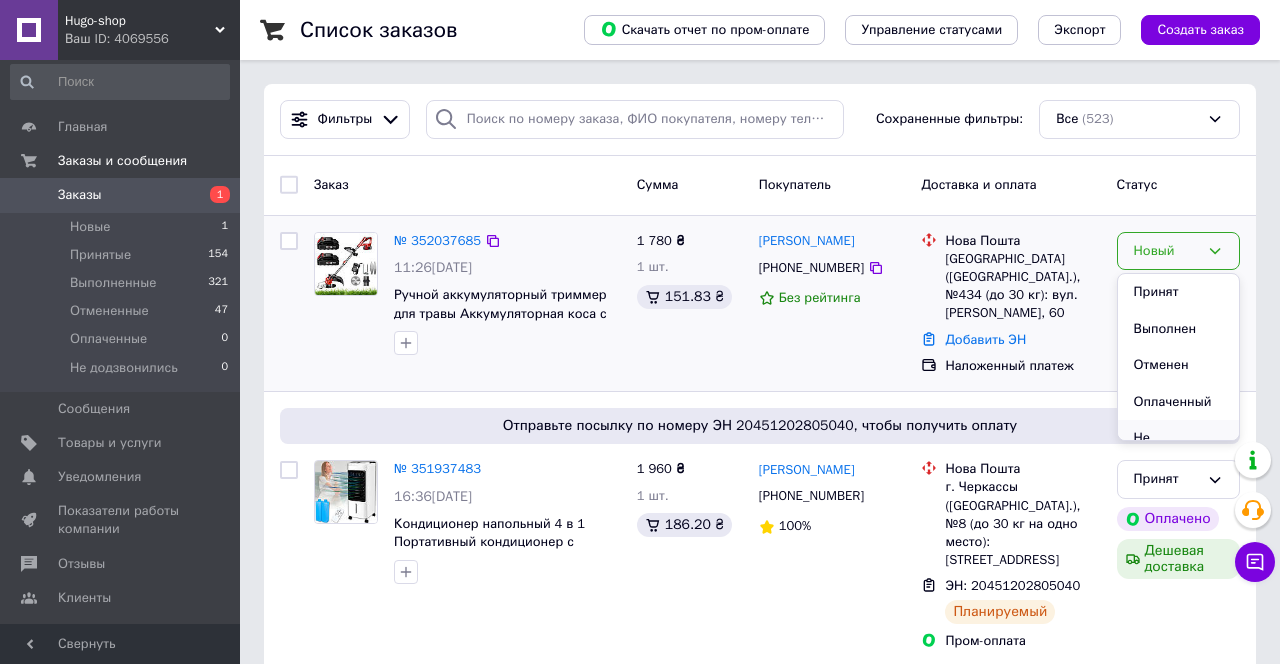 click on "Не додзвонились" at bounding box center (1178, 448) 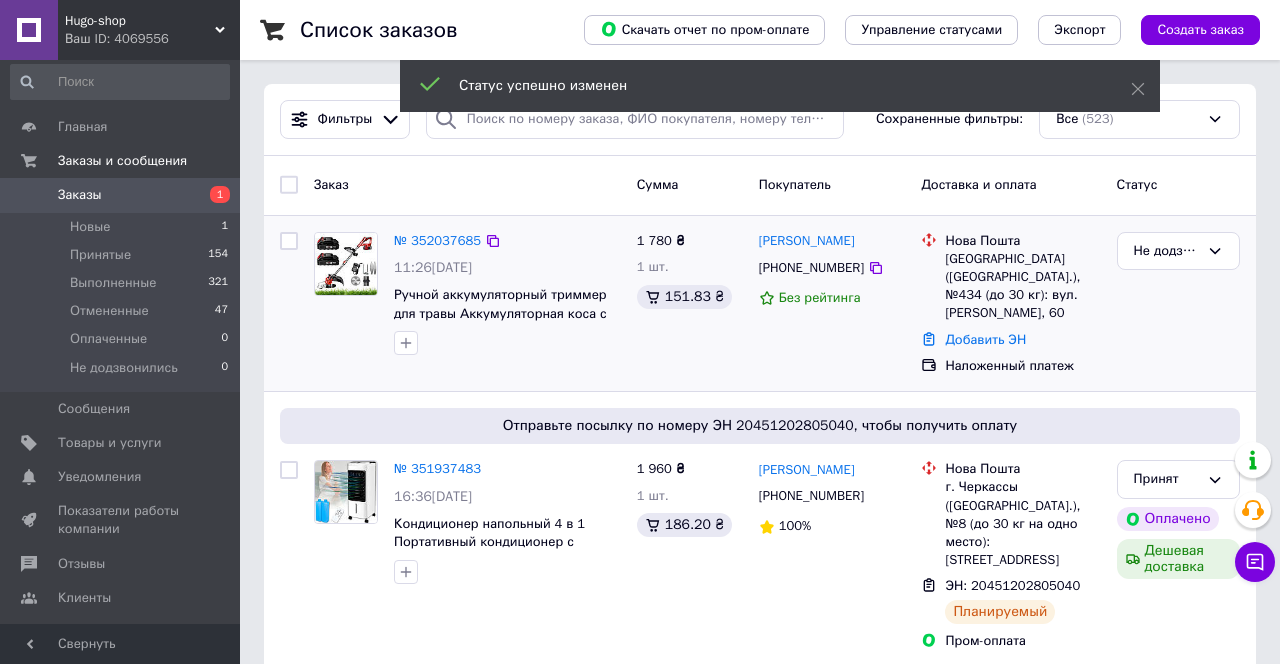 click on "Заказы" at bounding box center (121, 195) 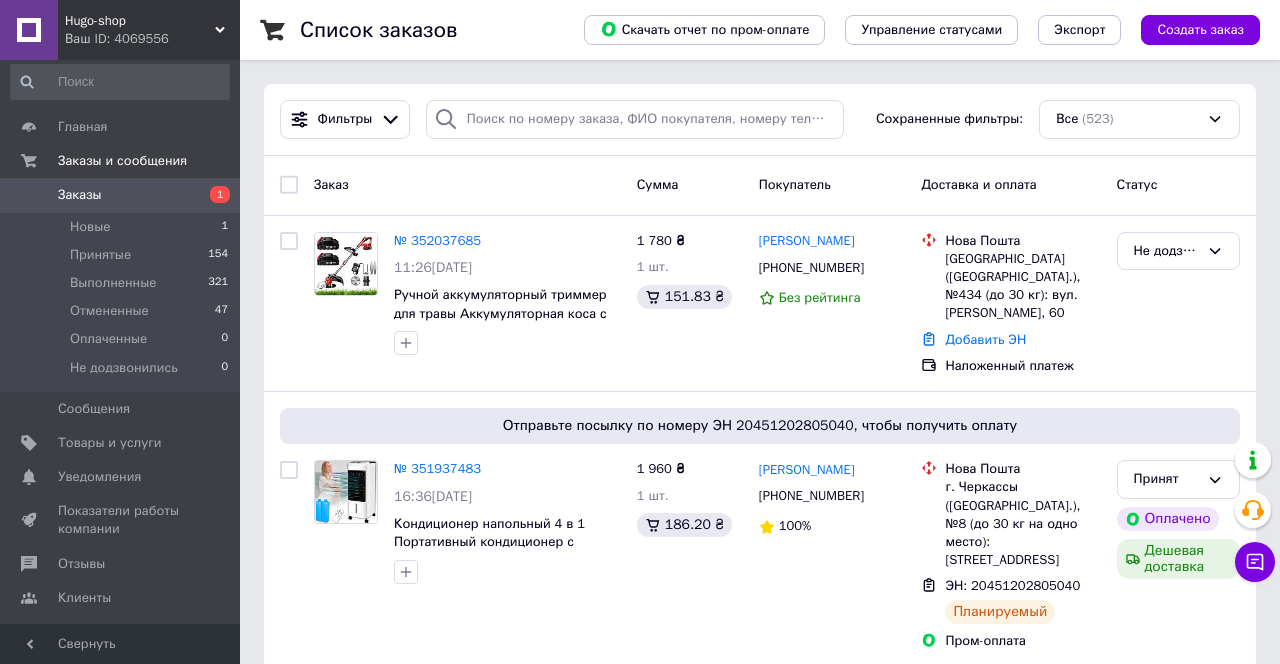 click on "Заказы" at bounding box center [121, 195] 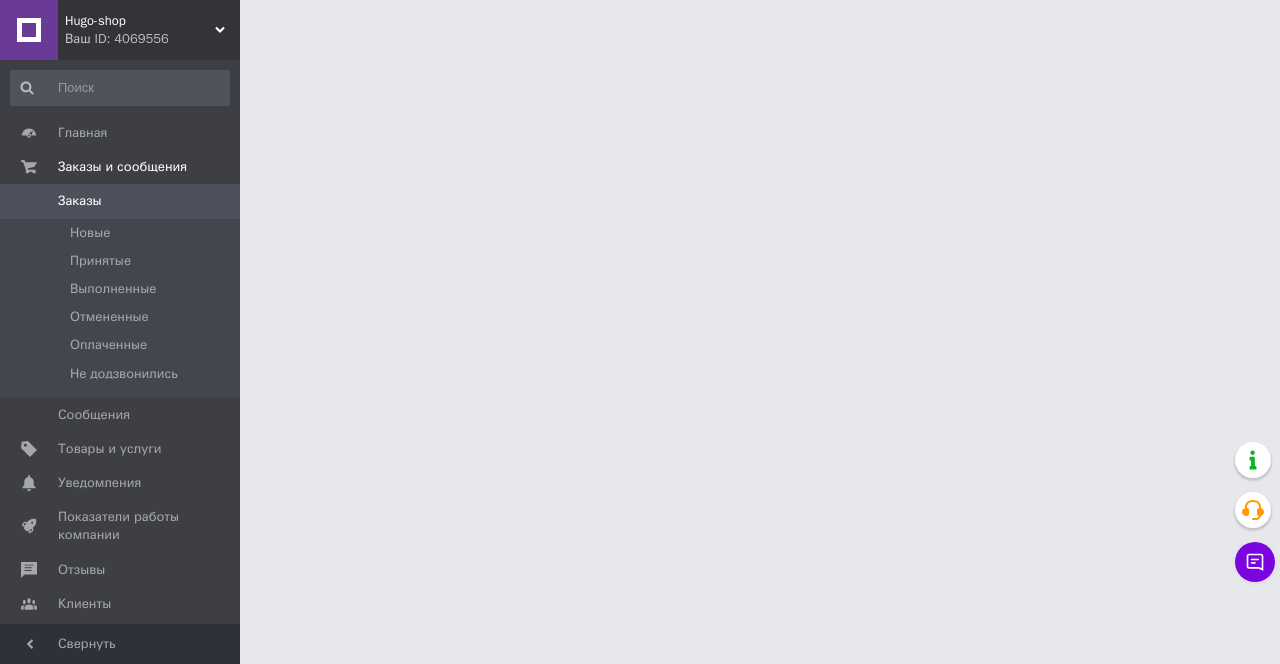 scroll, scrollTop: 0, scrollLeft: 0, axis: both 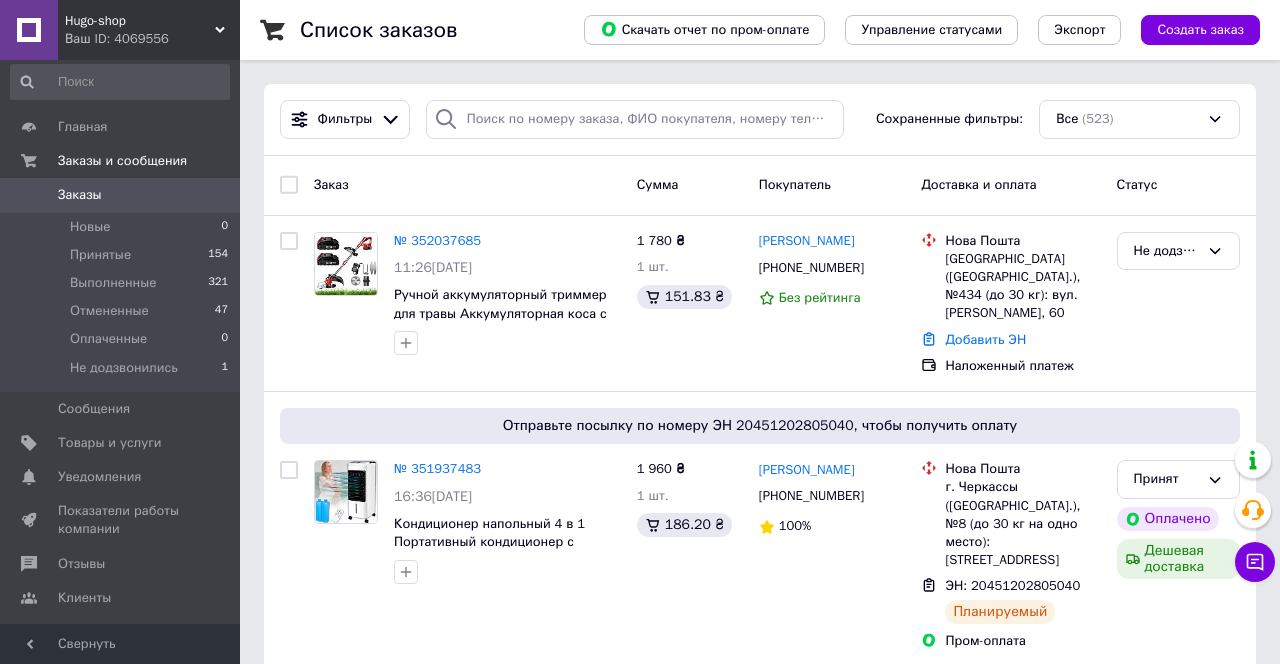 click on "Заказы" at bounding box center [121, 195] 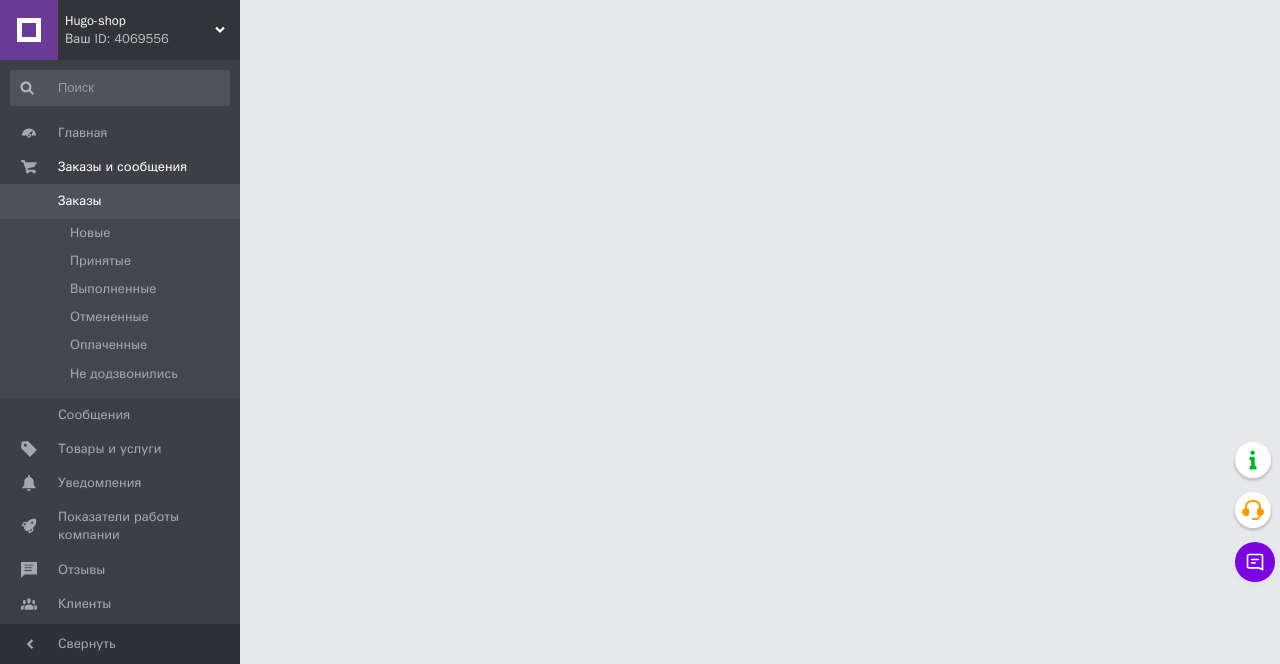 scroll, scrollTop: 0, scrollLeft: 0, axis: both 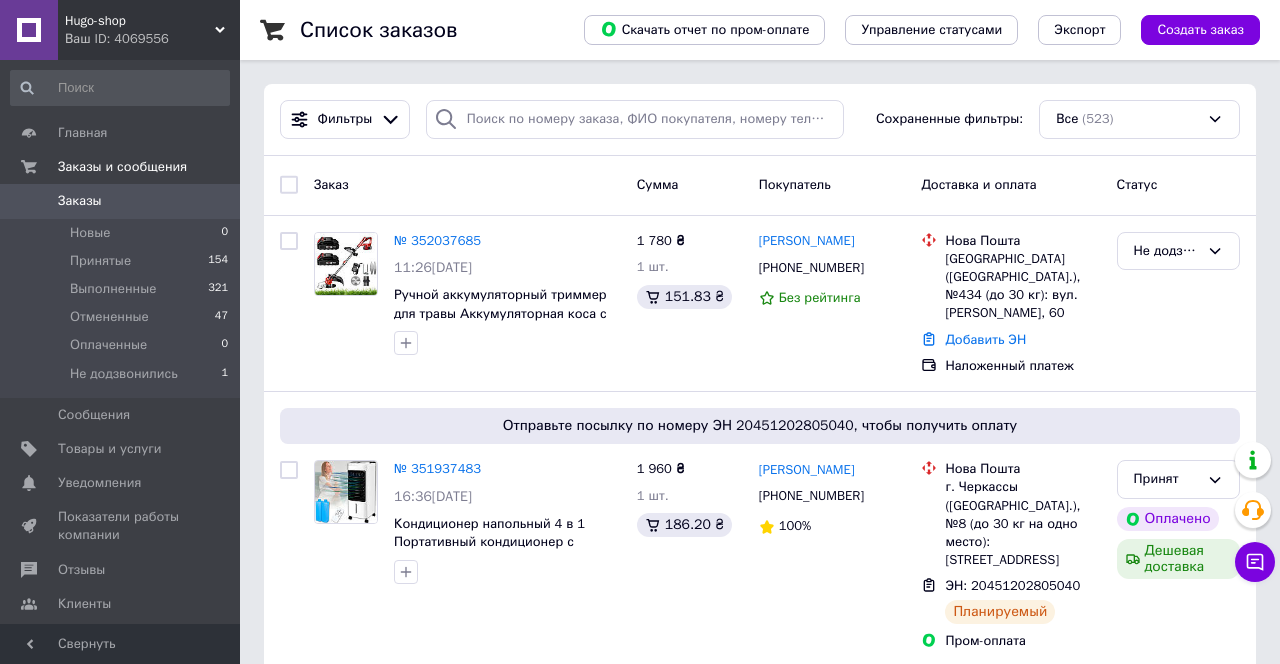 click on "Заказы" at bounding box center [121, 201] 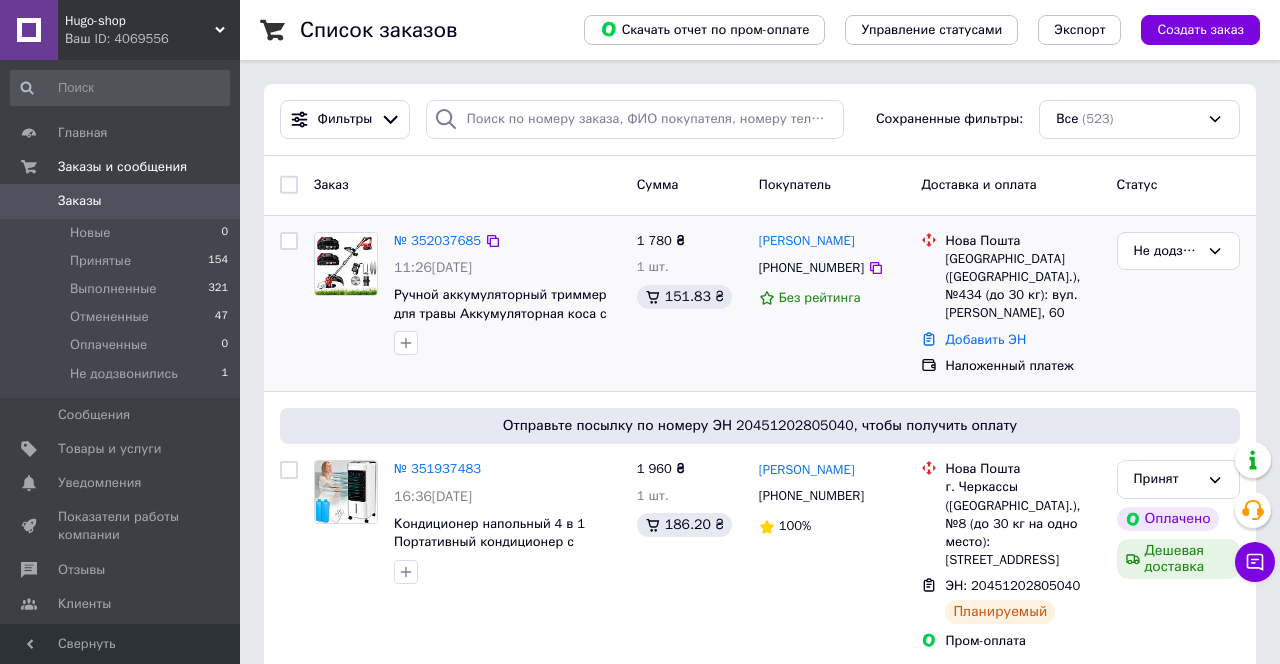click on "1 780 ₴ 1 шт. 151.83 ₴" at bounding box center (690, 304) 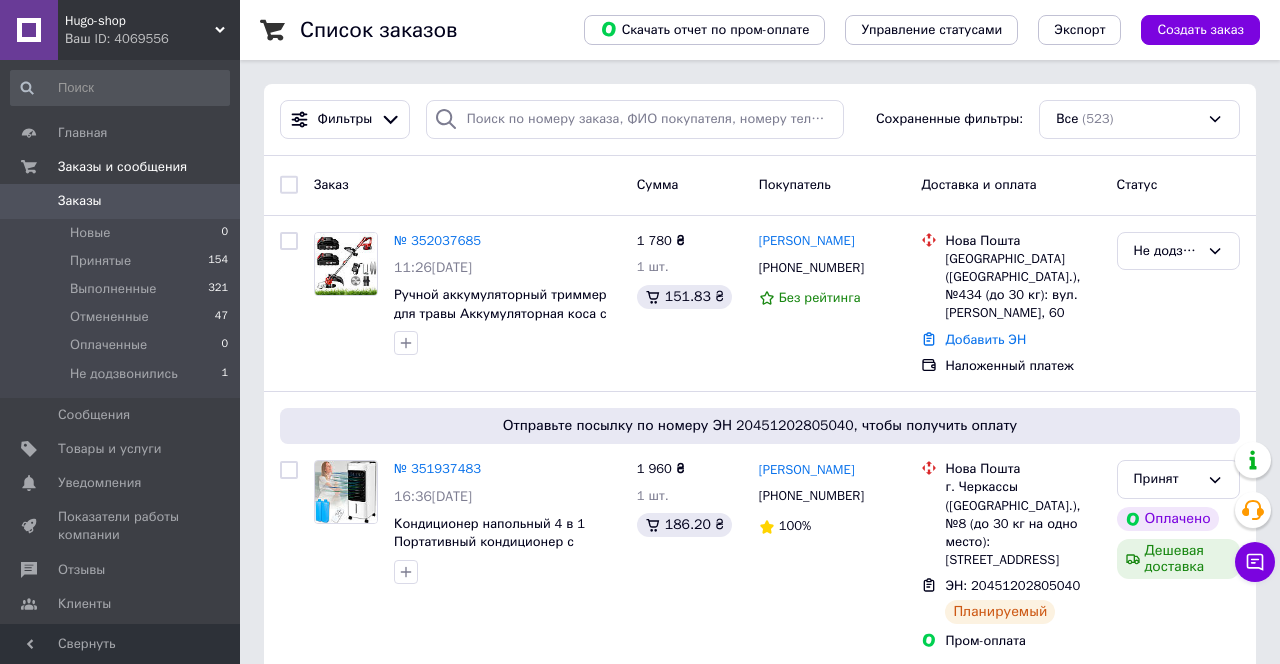 click on "Заказ" at bounding box center [467, 185] 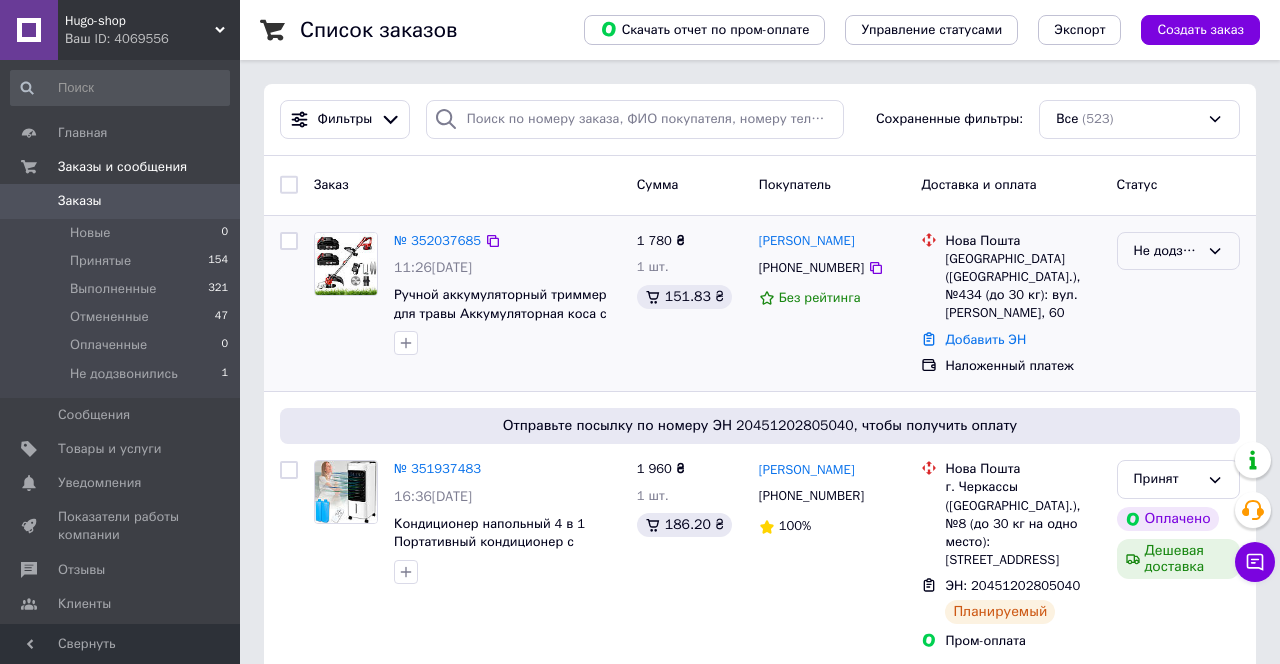 click on "Не додзвонились" at bounding box center (1178, 251) 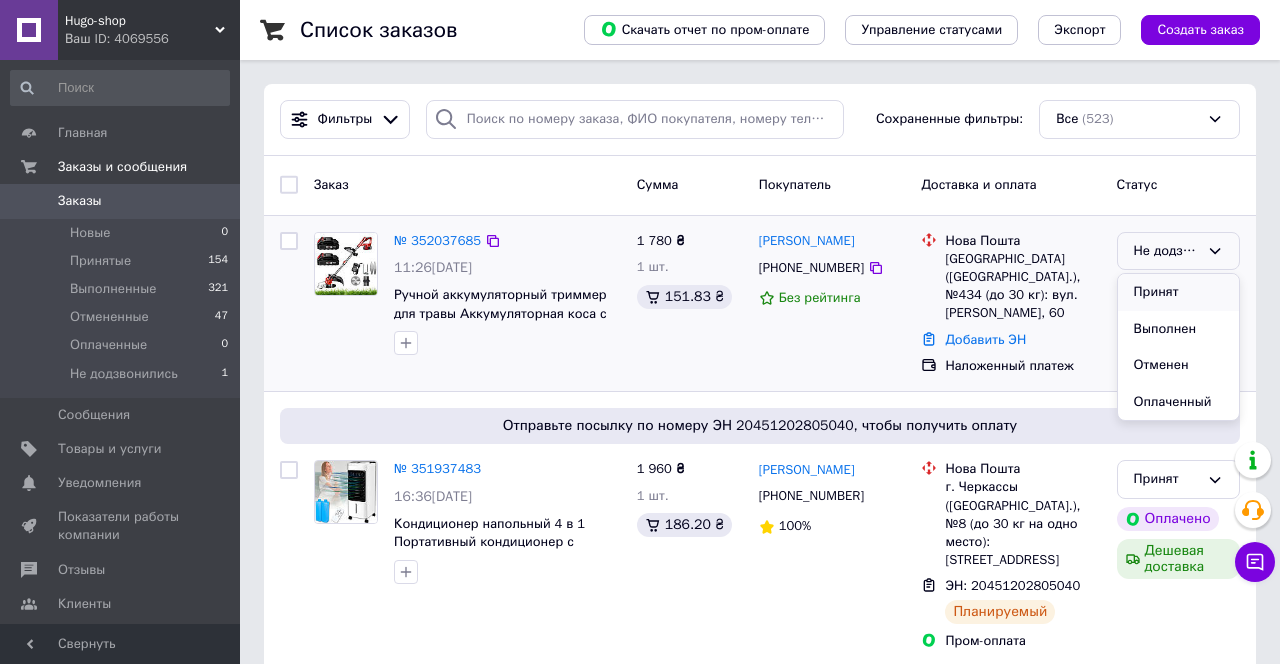 click on "Принят" at bounding box center (1178, 292) 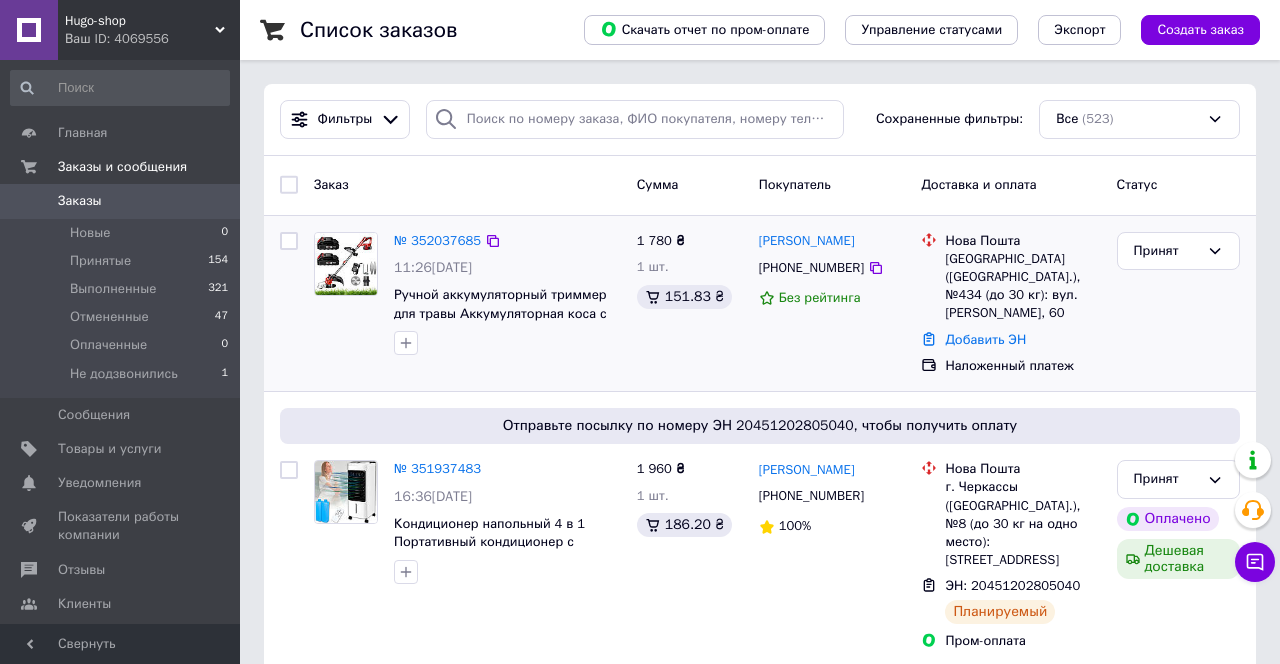click on "Заказы" at bounding box center (121, 201) 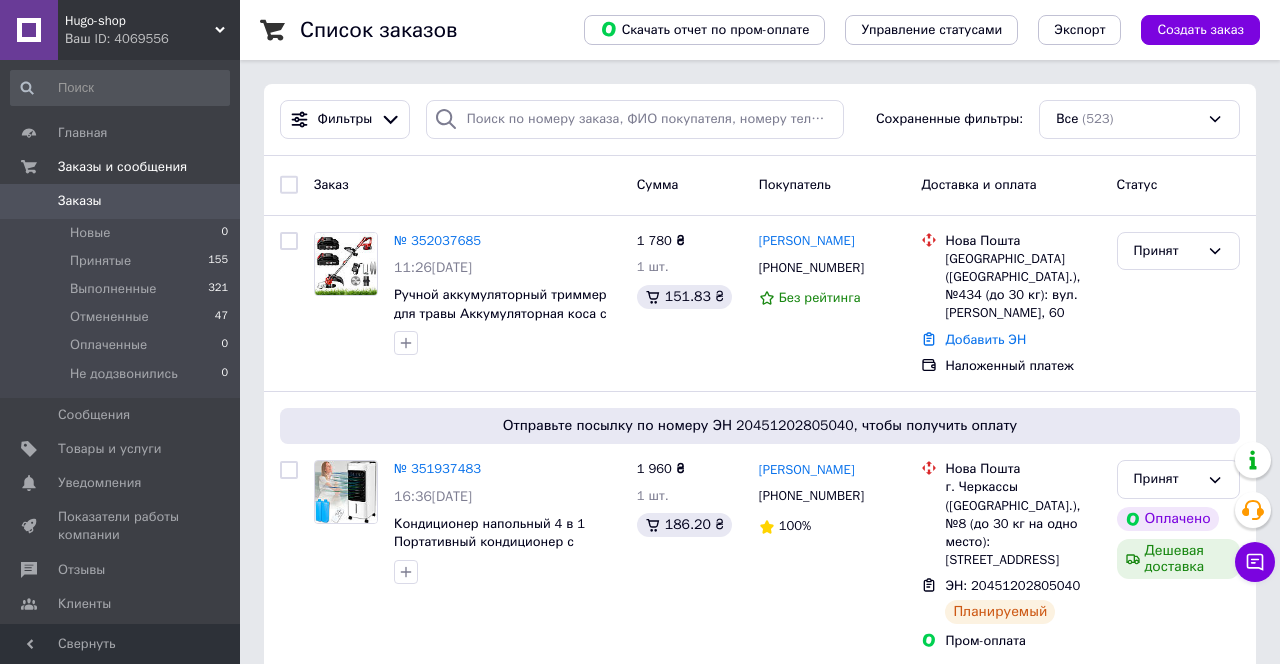 click on "Заказ" at bounding box center (467, 185) 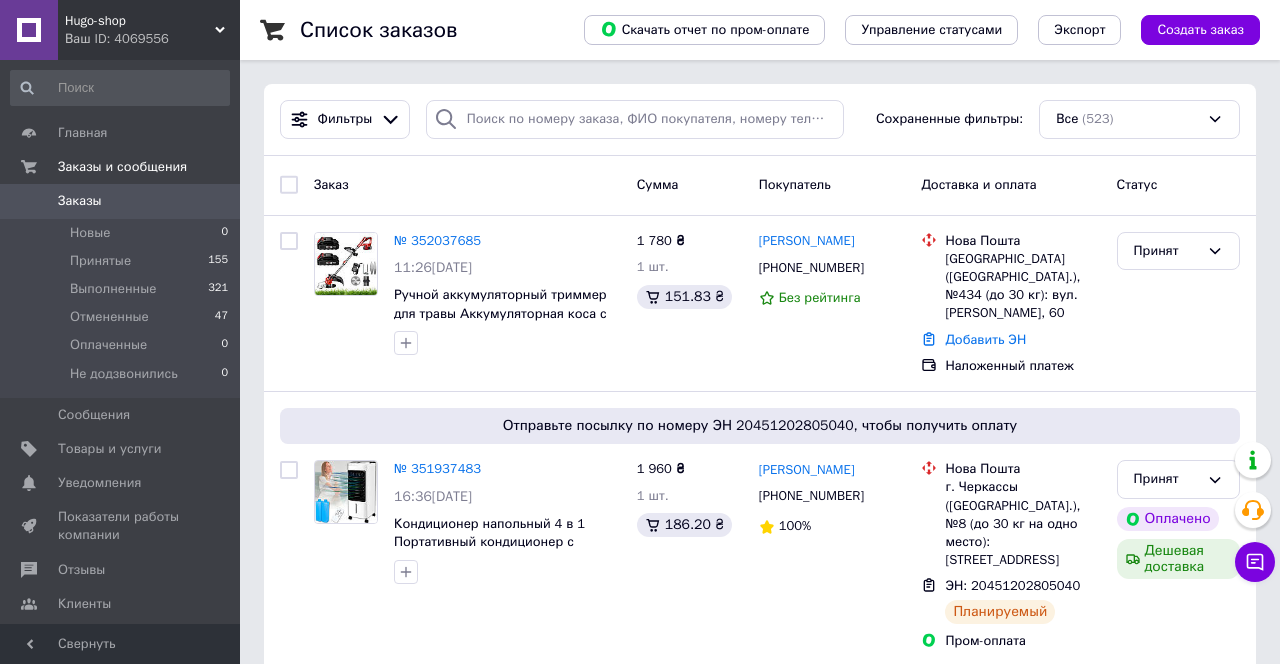 click on "0" at bounding box center (212, 201) 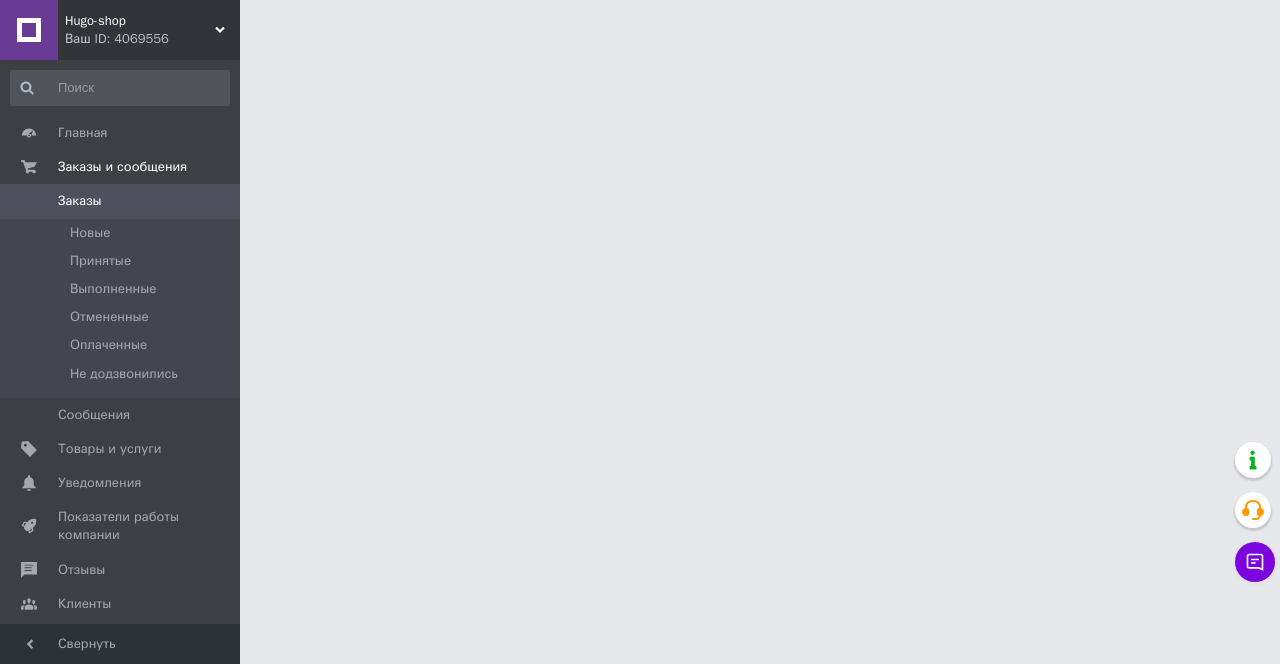 scroll, scrollTop: 0, scrollLeft: 0, axis: both 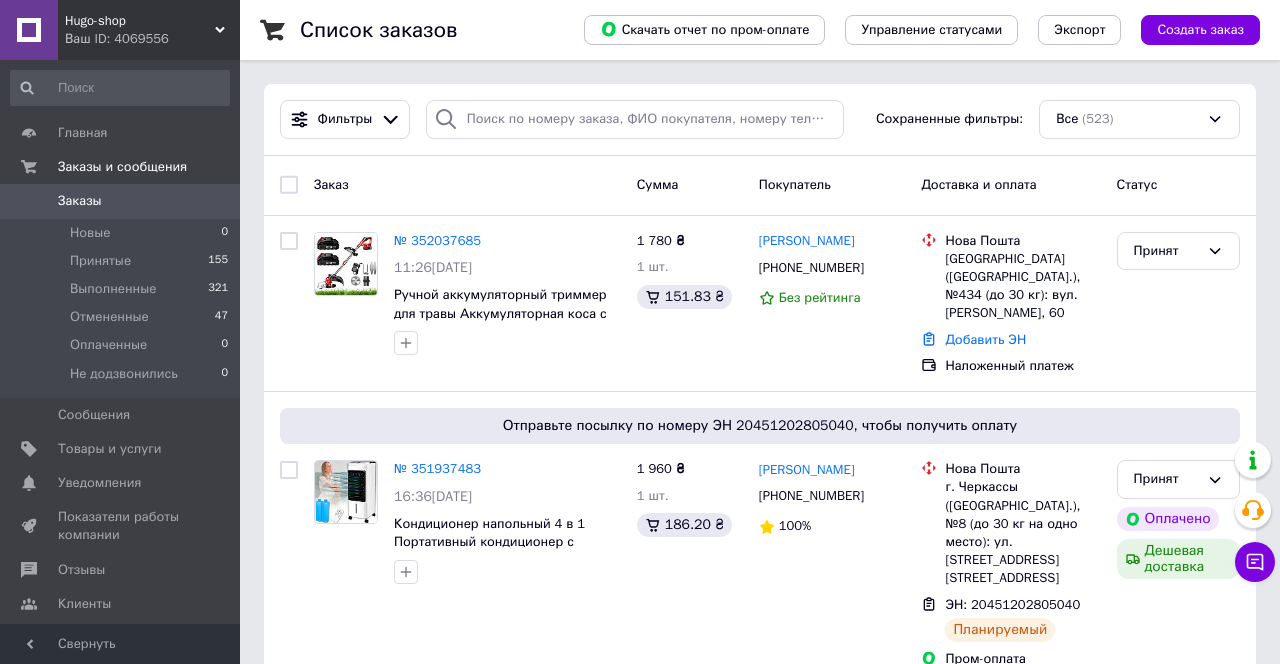 click on "Заказы" at bounding box center (121, 201) 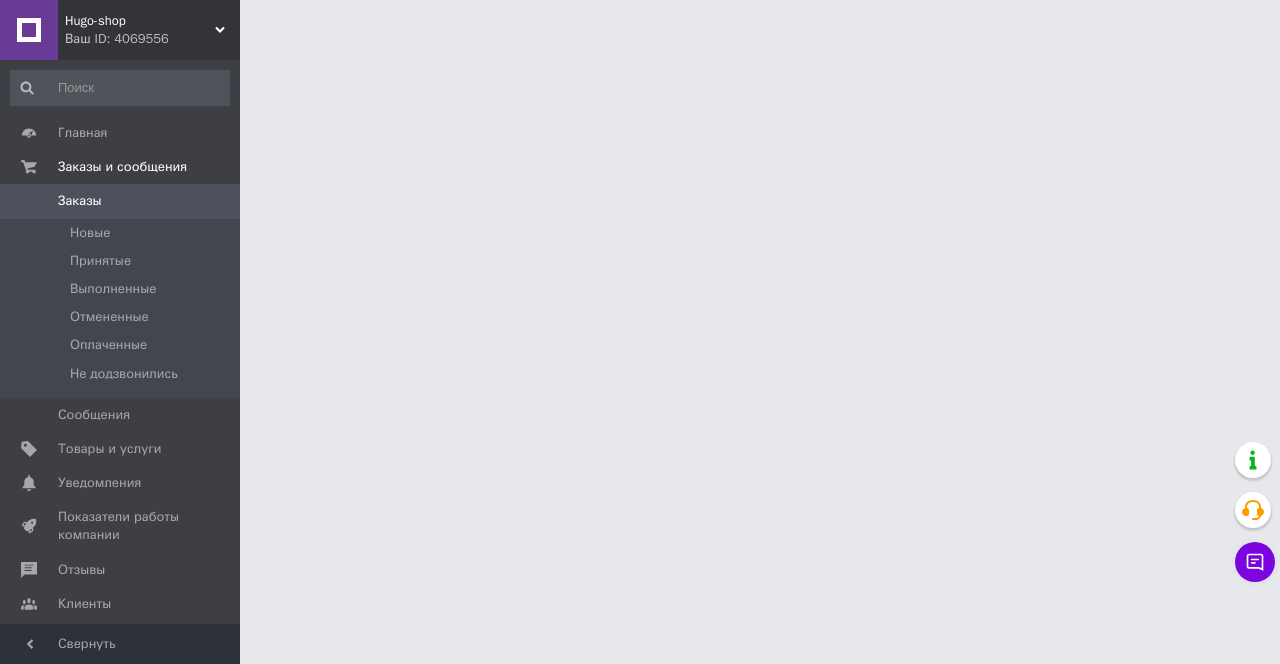 scroll, scrollTop: 0, scrollLeft: 0, axis: both 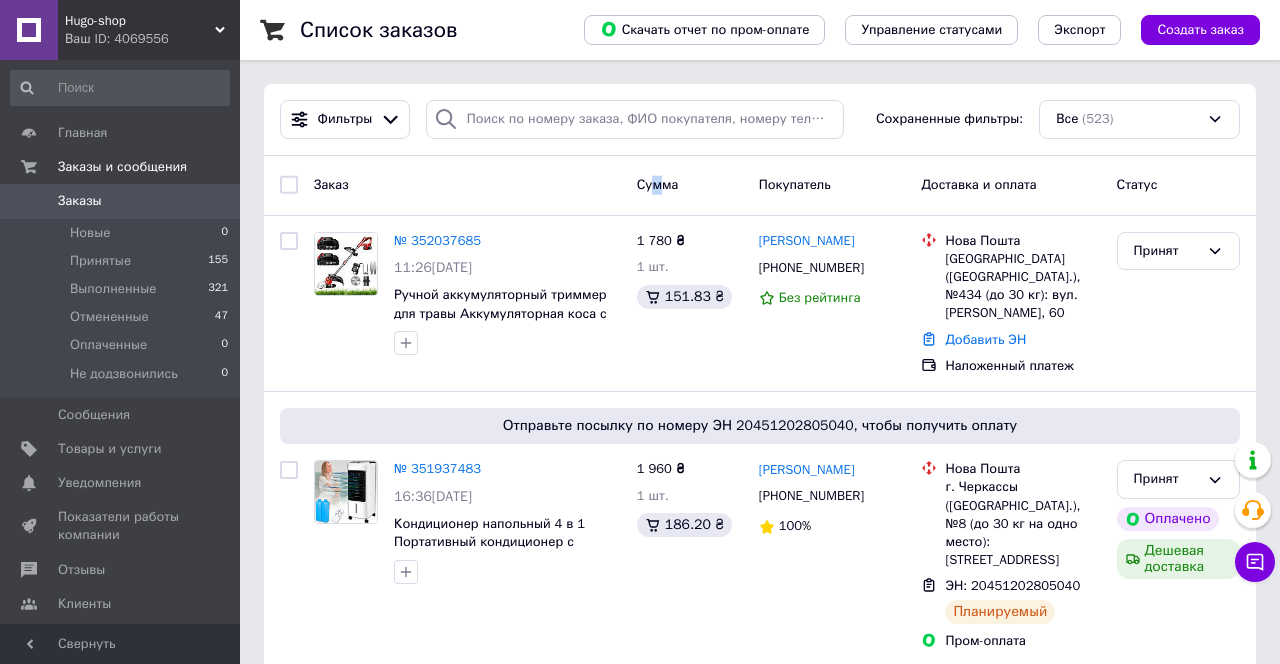 click on "Сумма" at bounding box center (658, 184) 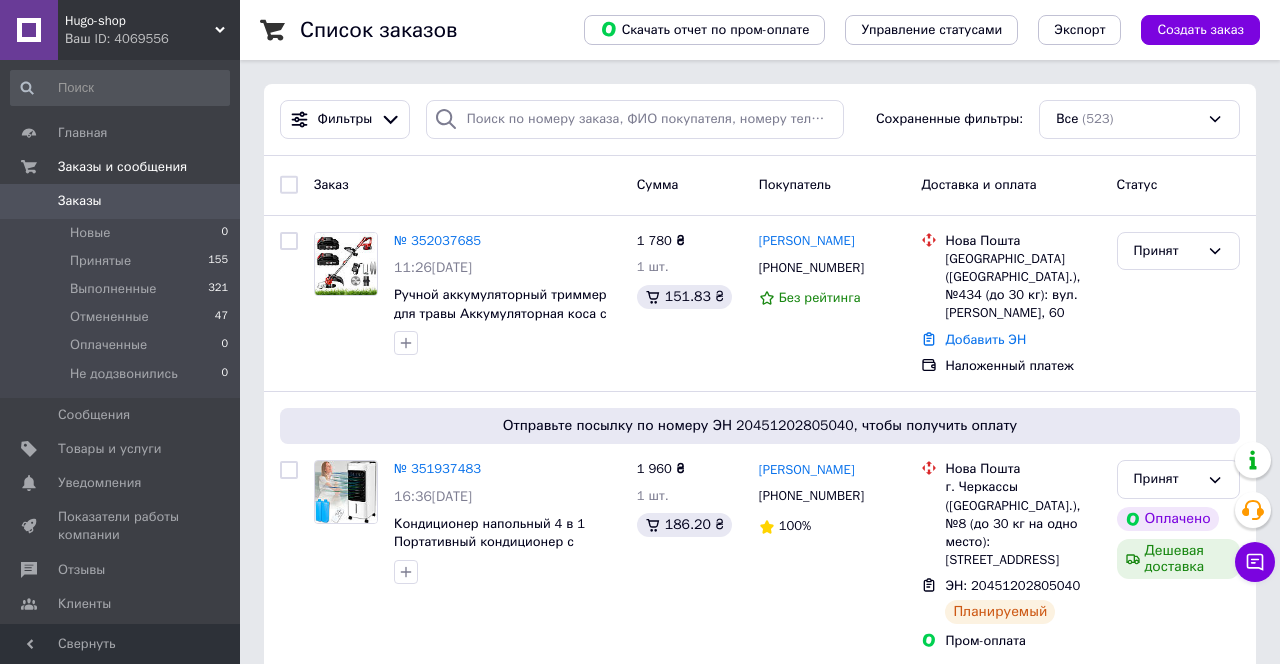 click on "Сумма" at bounding box center [690, 185] 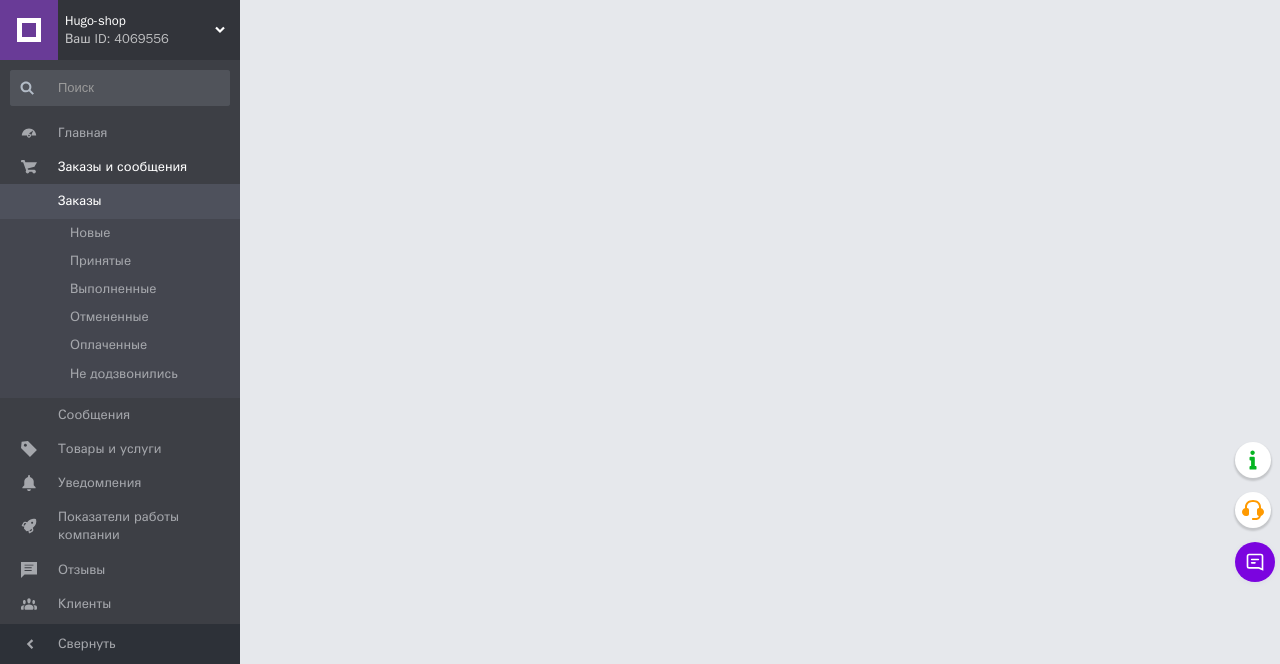 scroll, scrollTop: 0, scrollLeft: 0, axis: both 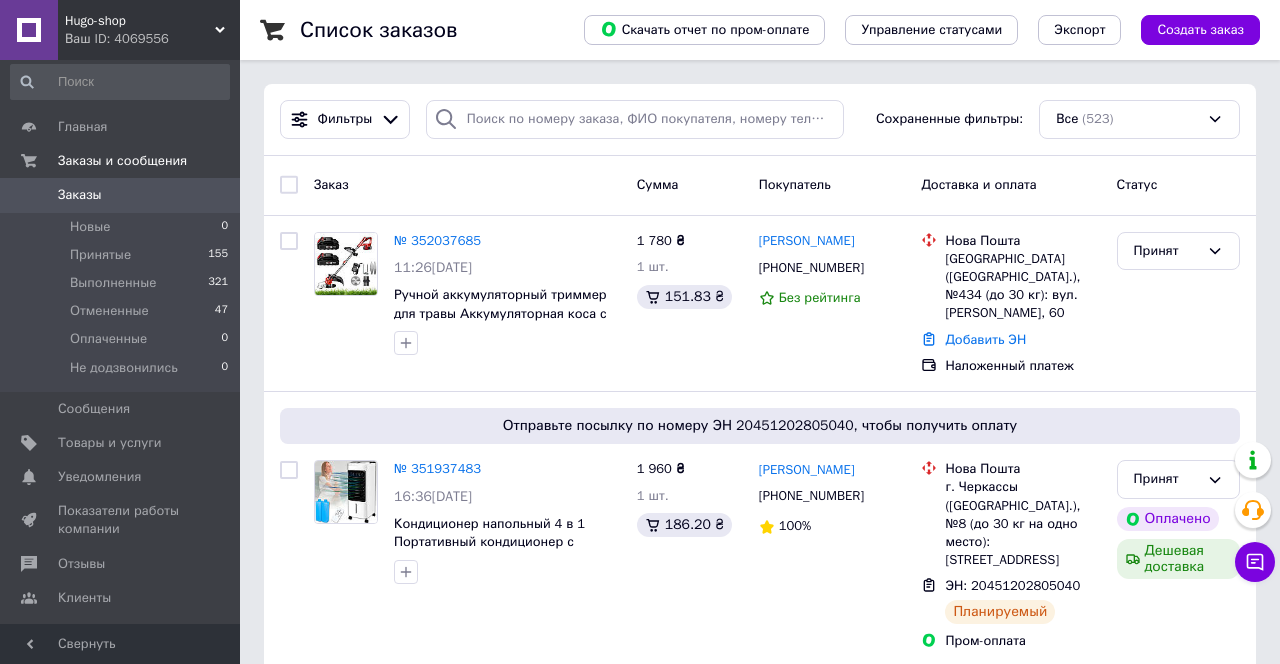 click on "Заказы" at bounding box center [121, 195] 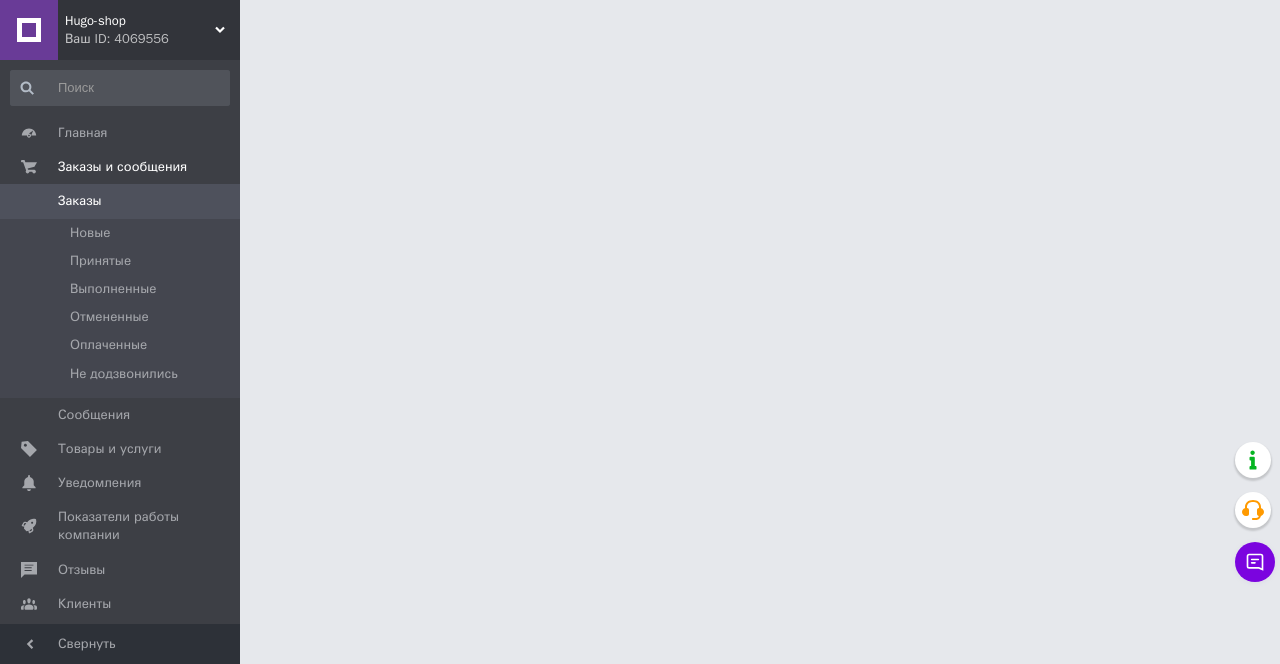 scroll, scrollTop: 0, scrollLeft: 0, axis: both 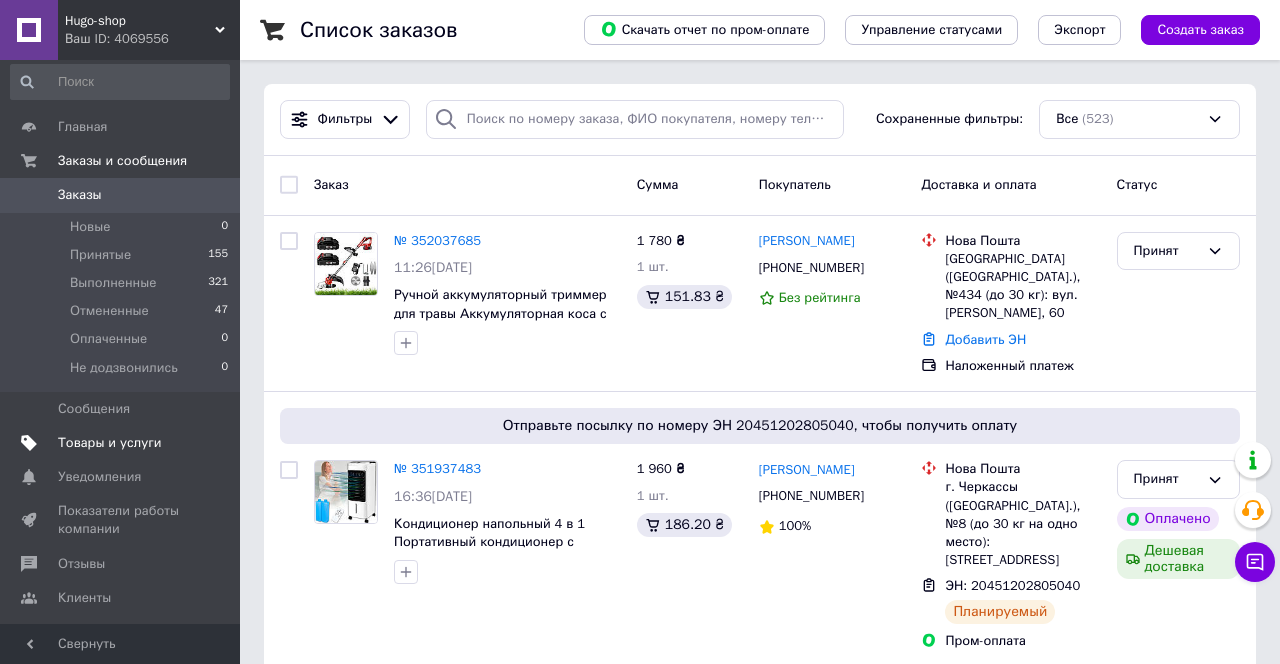 click on "Товары и услуги" at bounding box center [121, 443] 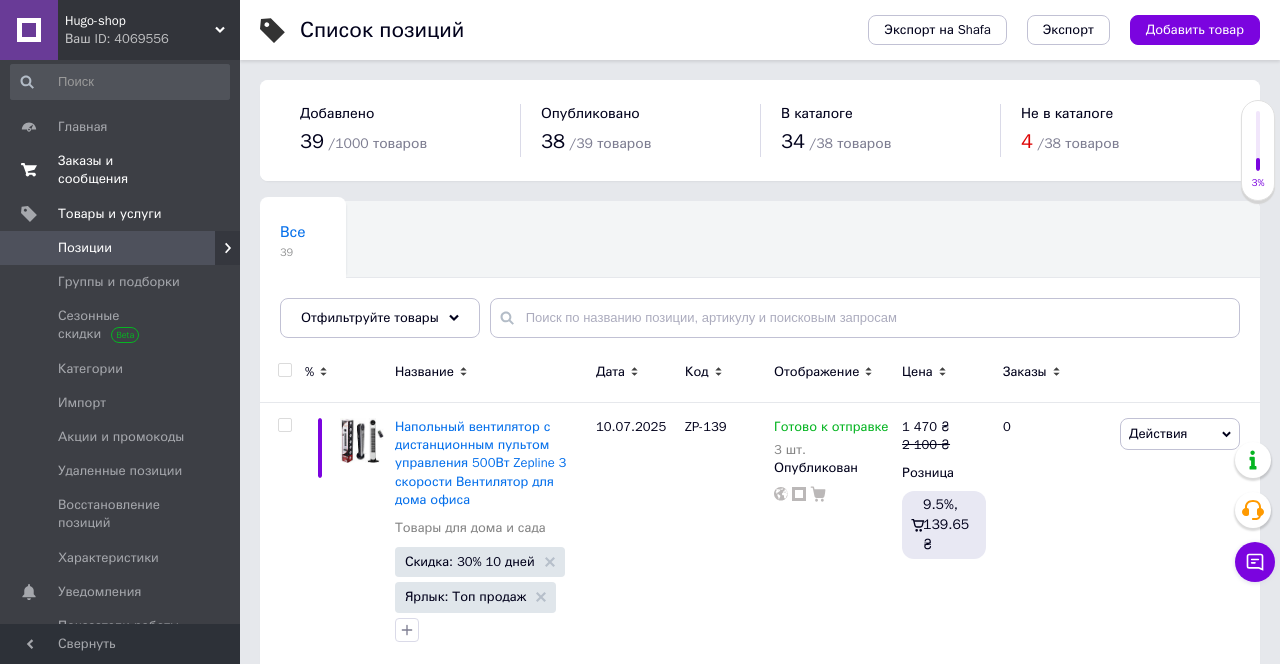 click on "Заказы и сообщения" at bounding box center (121, 170) 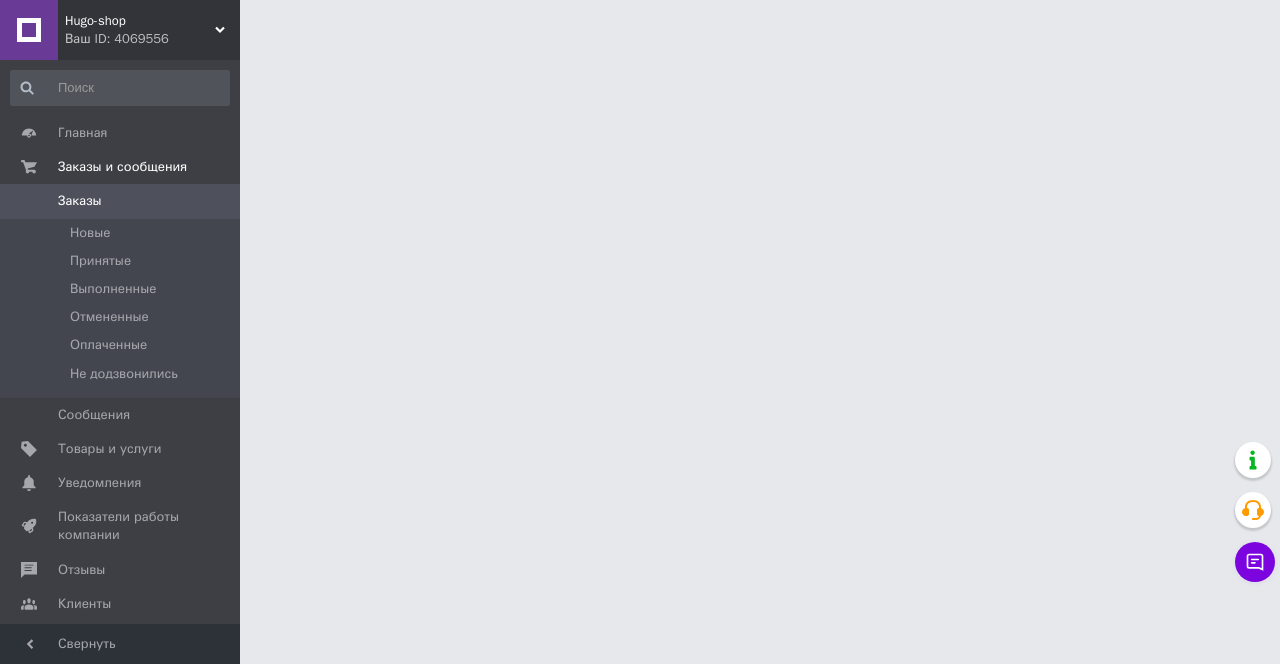 scroll, scrollTop: 0, scrollLeft: 0, axis: both 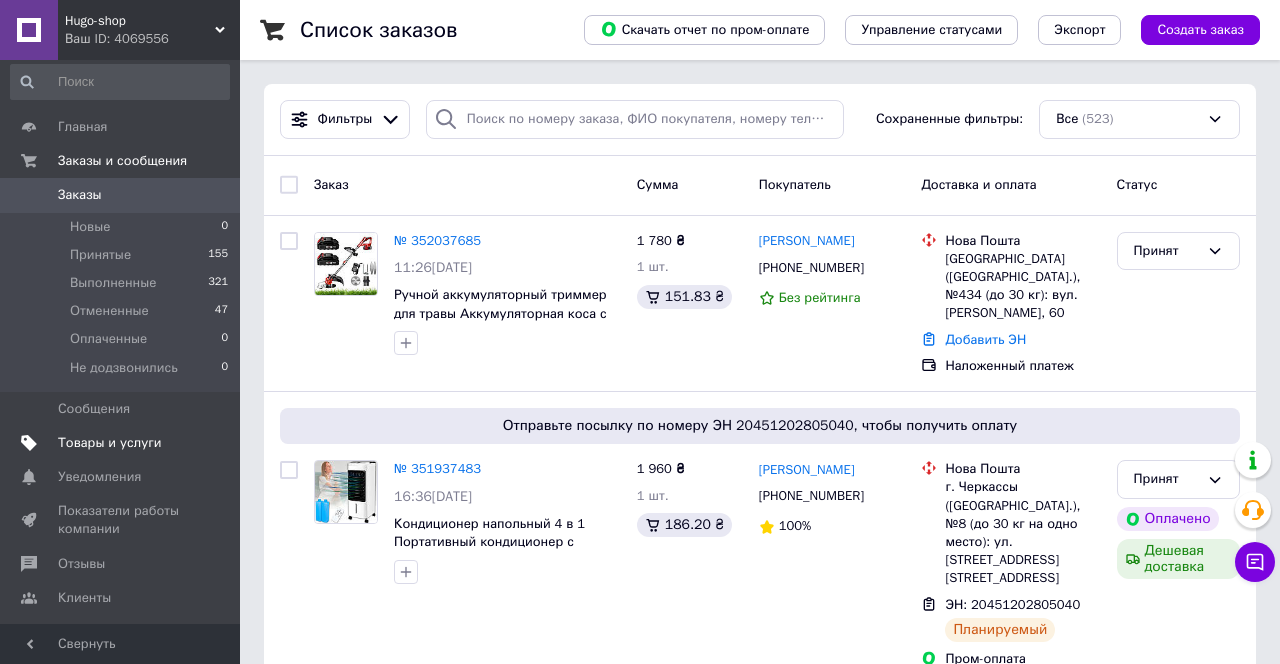 click on "Товары и услуги" at bounding box center [110, 443] 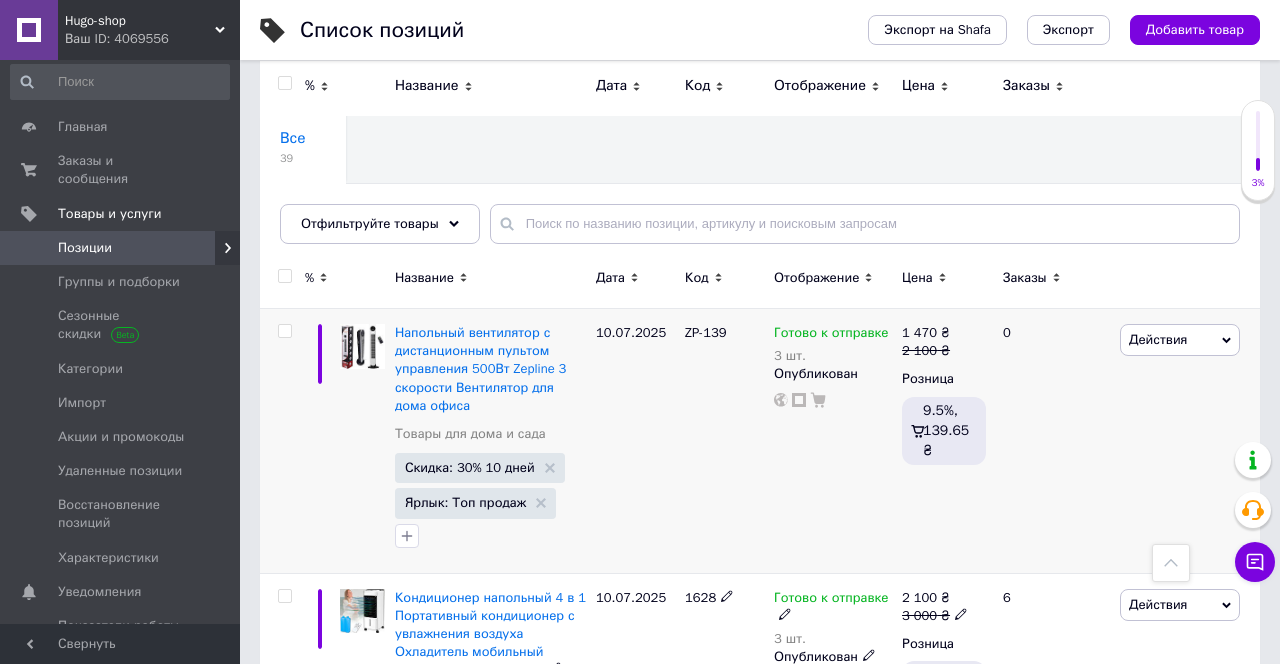 scroll, scrollTop: 0, scrollLeft: 0, axis: both 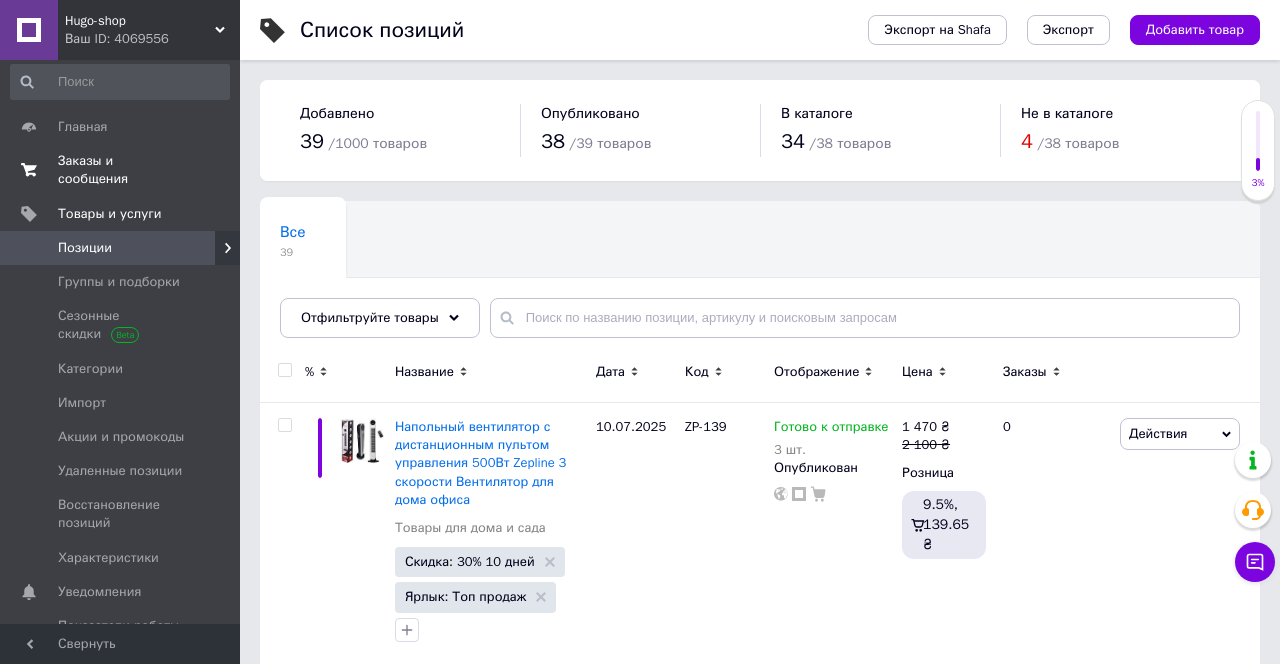 click on "Заказы и сообщения" at bounding box center (121, 170) 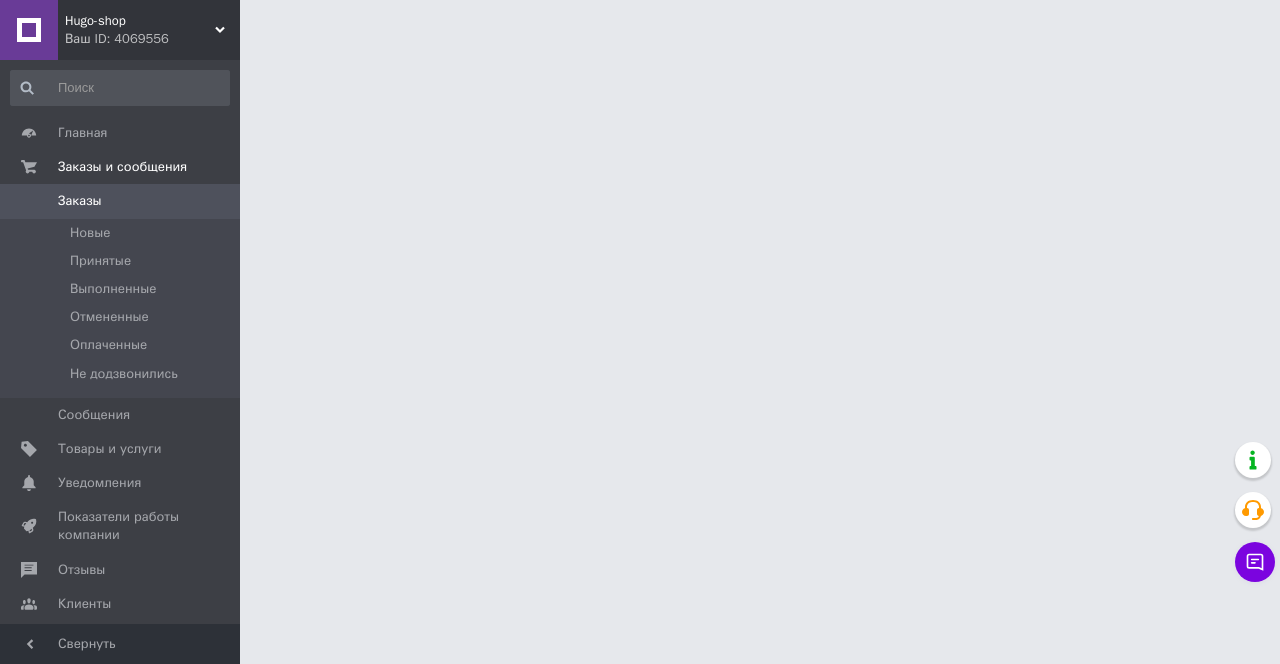 scroll, scrollTop: 0, scrollLeft: 0, axis: both 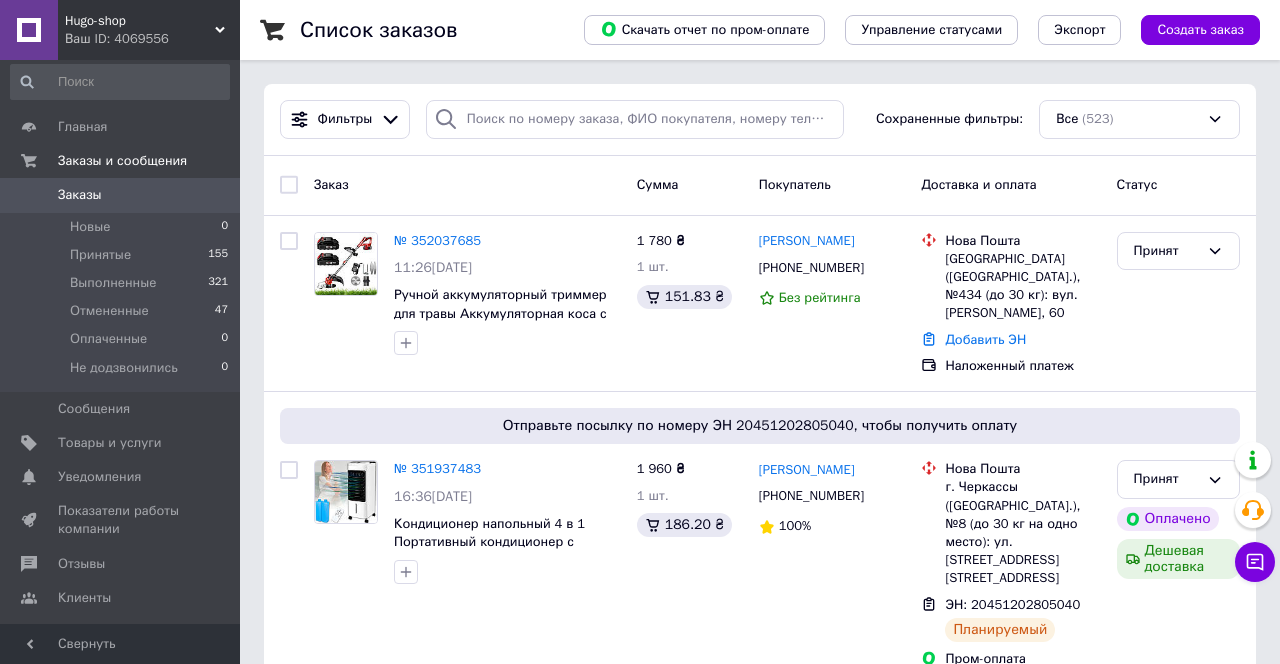 click on "Заказы" at bounding box center [121, 195] 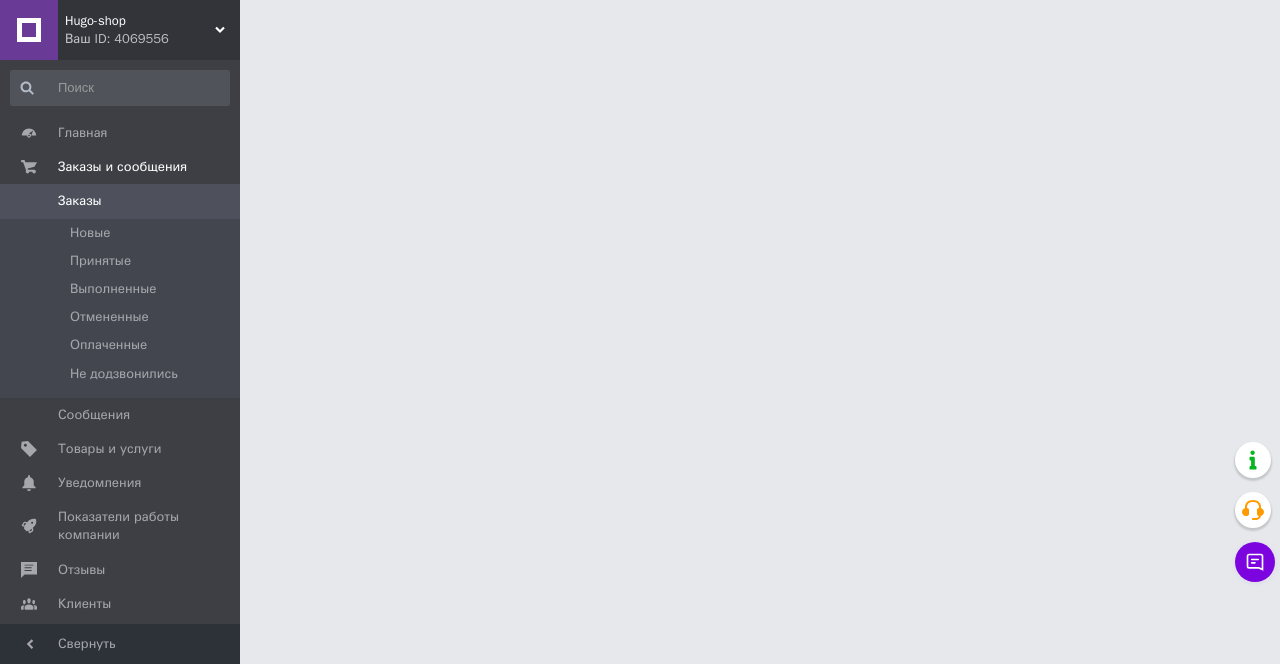 scroll, scrollTop: 0, scrollLeft: 0, axis: both 